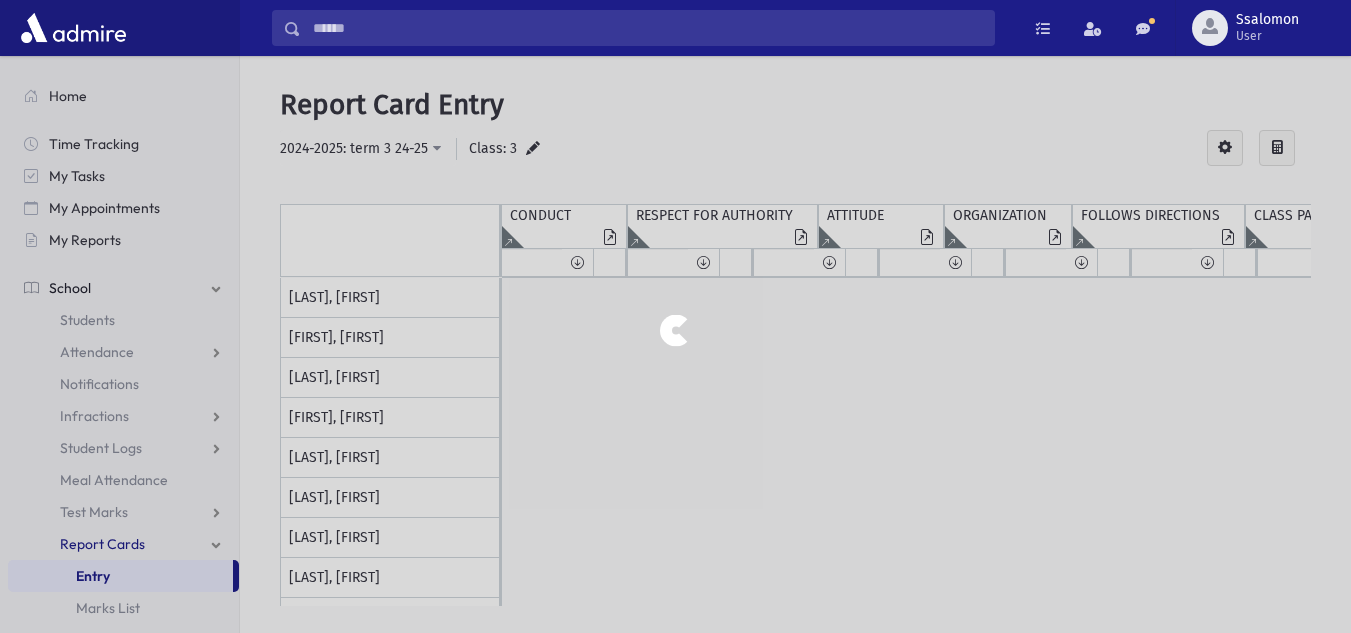 scroll, scrollTop: 0, scrollLeft: 0, axis: both 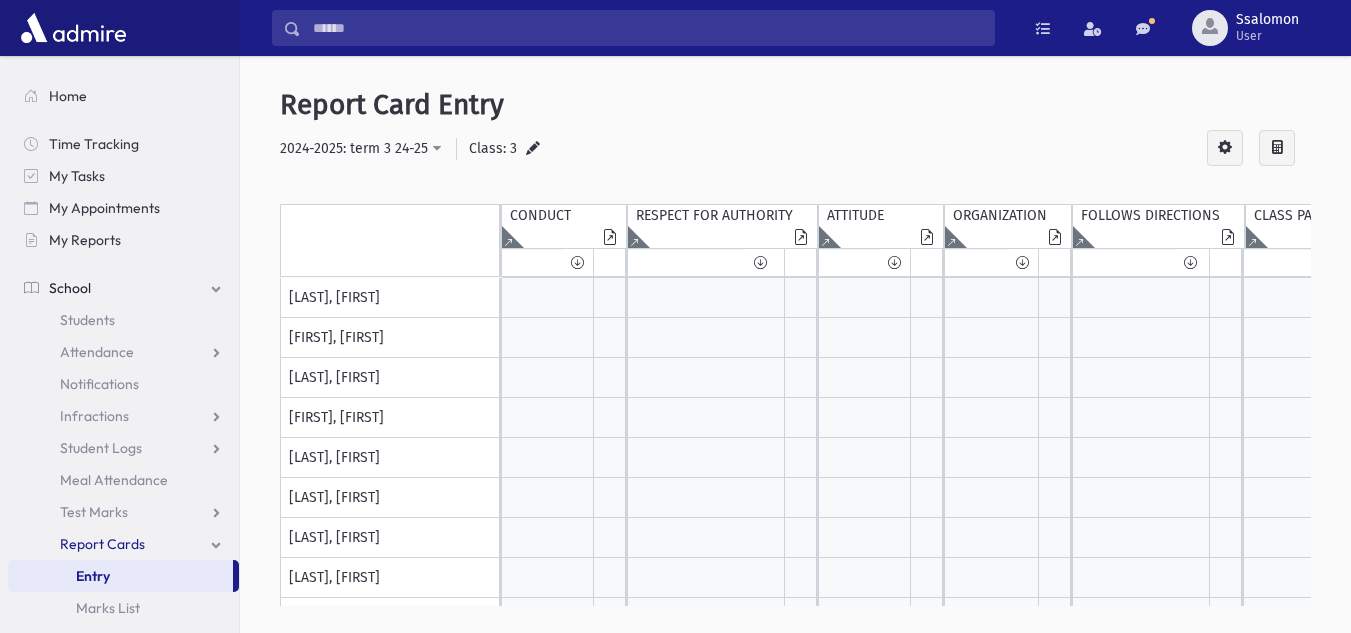 click at bounding box center [533, 149] 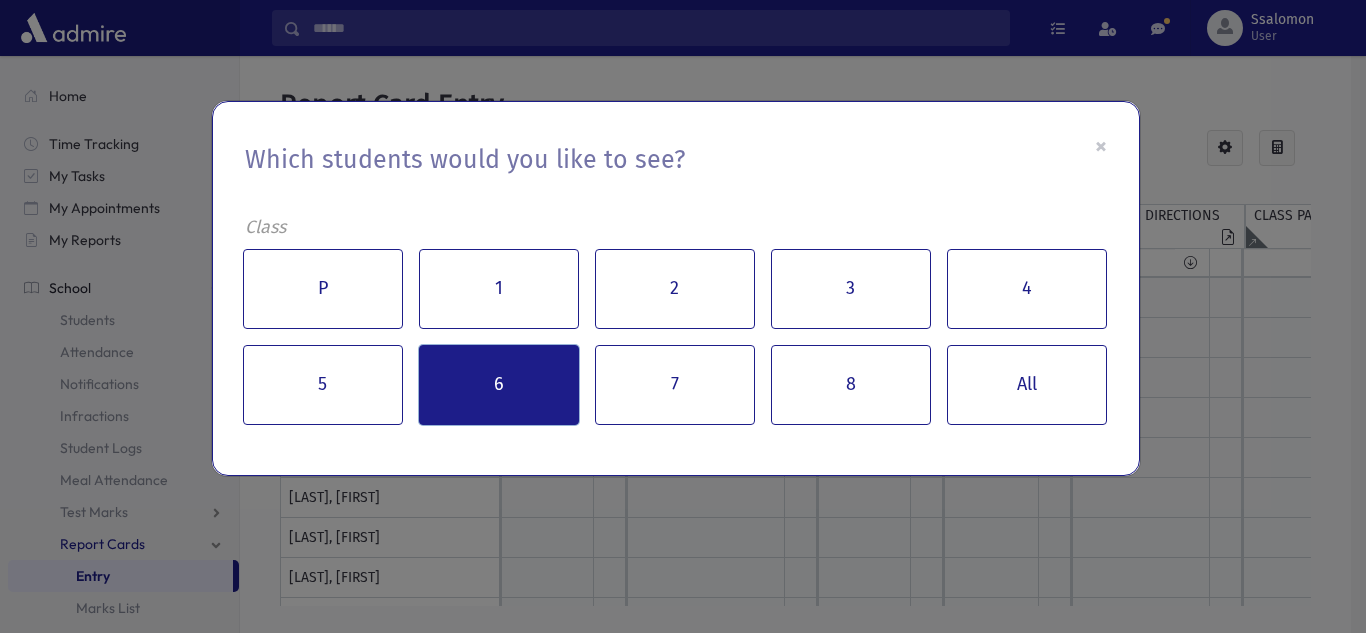 click on "6" at bounding box center (499, 385) 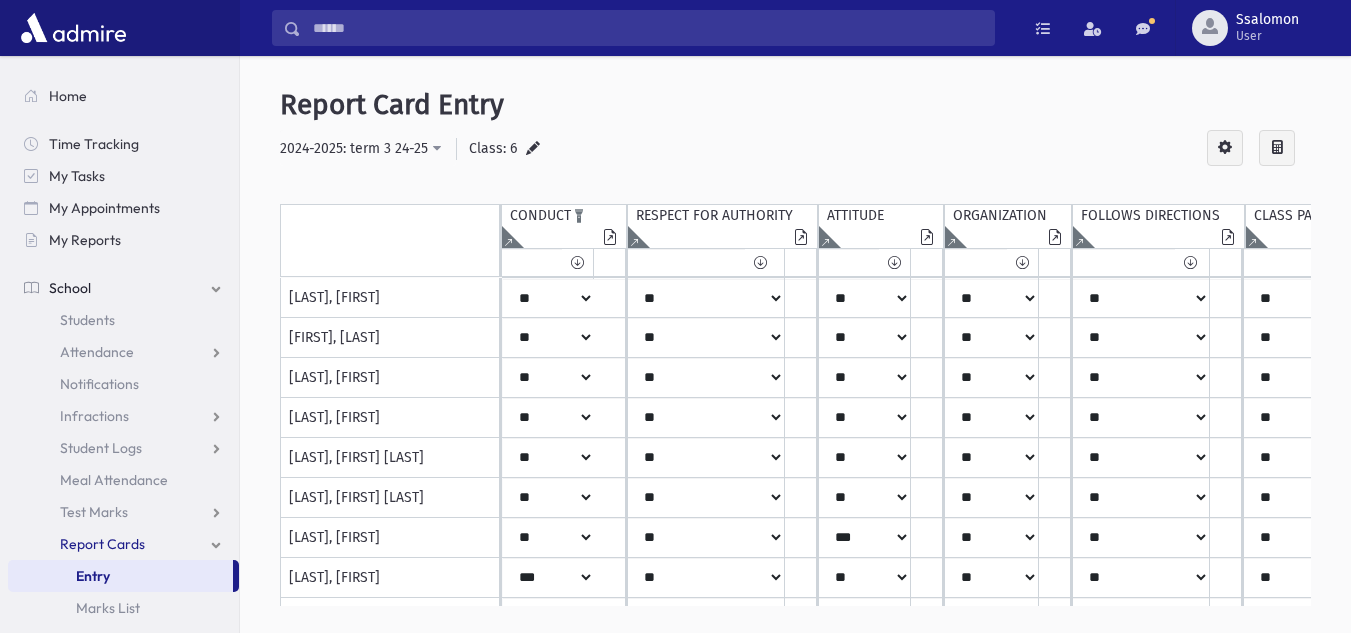 click at bounding box center [508, 237] 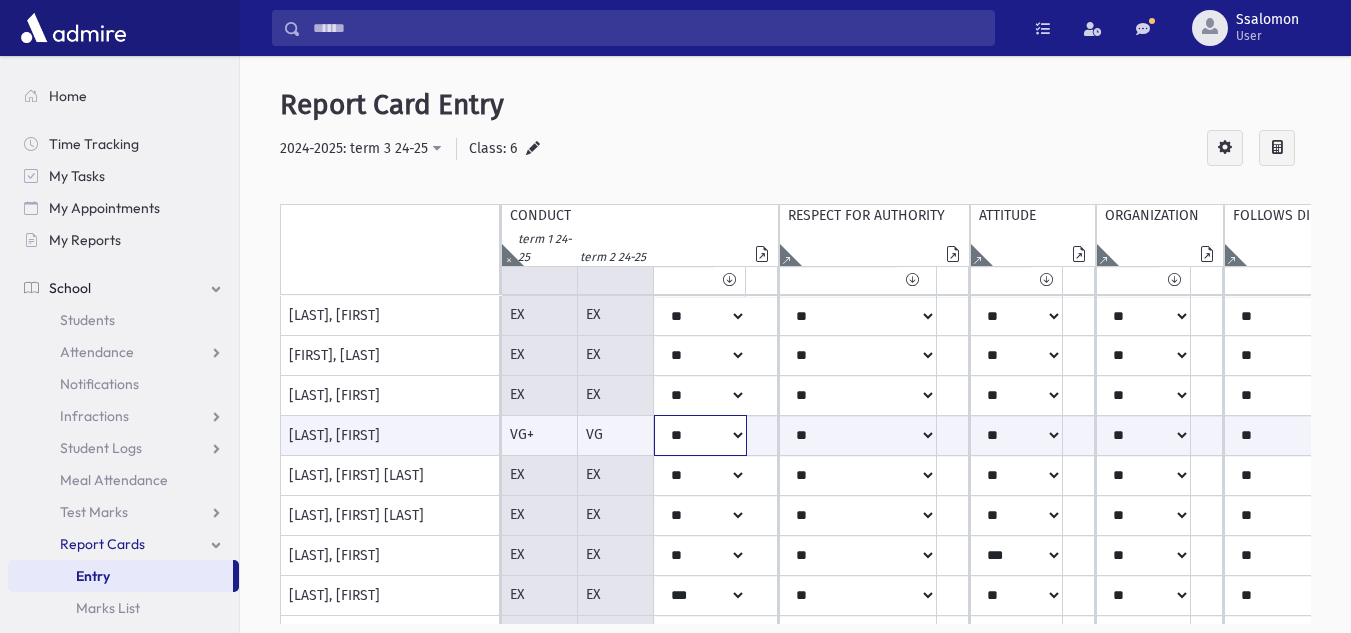 click on "***
**
***
**
***
**
*
**
*
**
**" at bounding box center [700, 435] 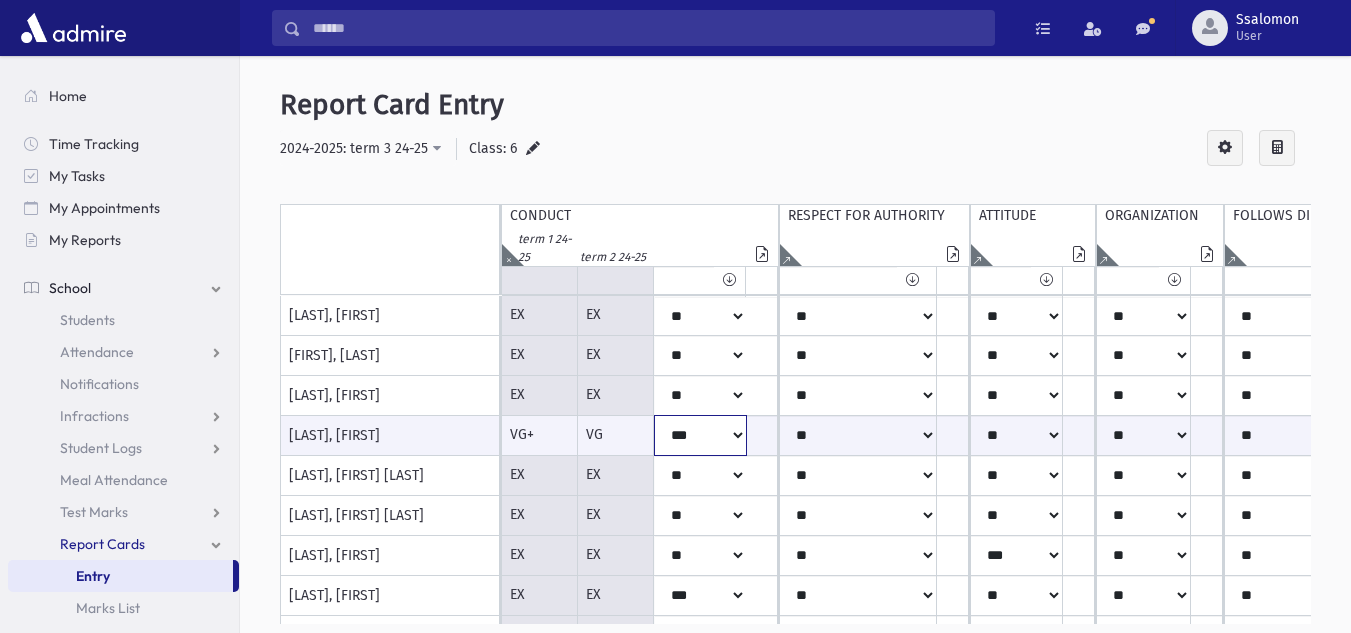 click on "***
**
***
**
***
**
*
**
*
**
**" at bounding box center (700, 435) 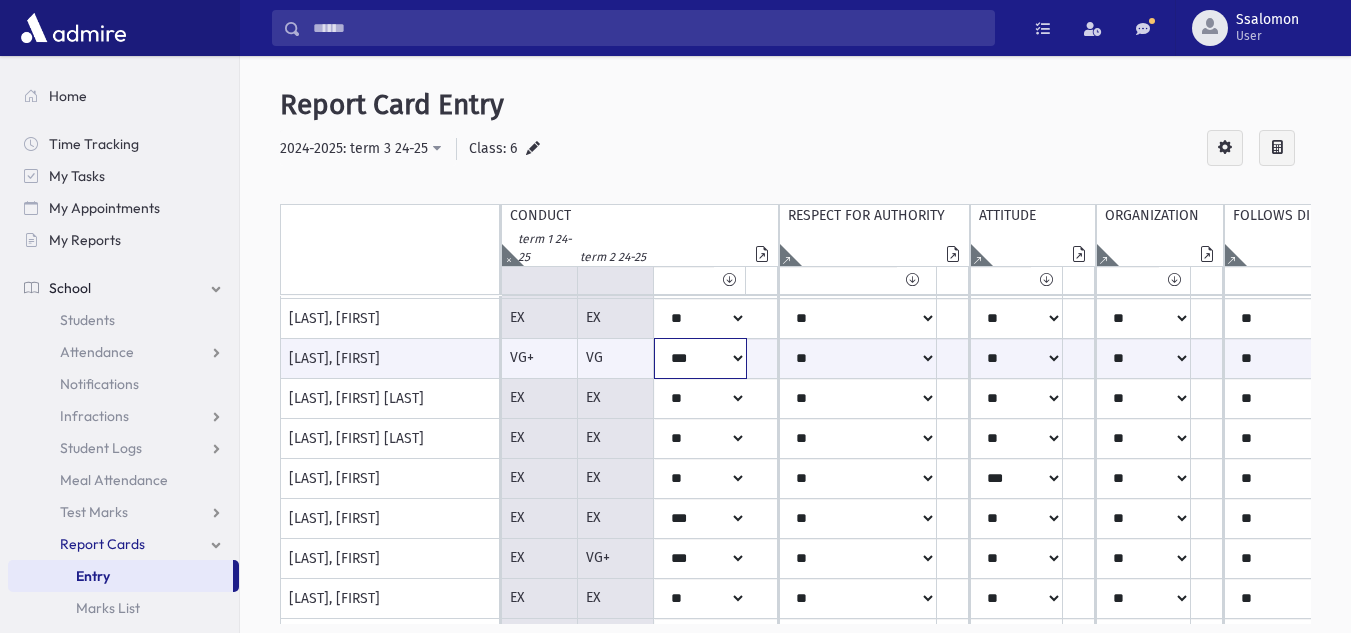 scroll, scrollTop: 81, scrollLeft: 0, axis: vertical 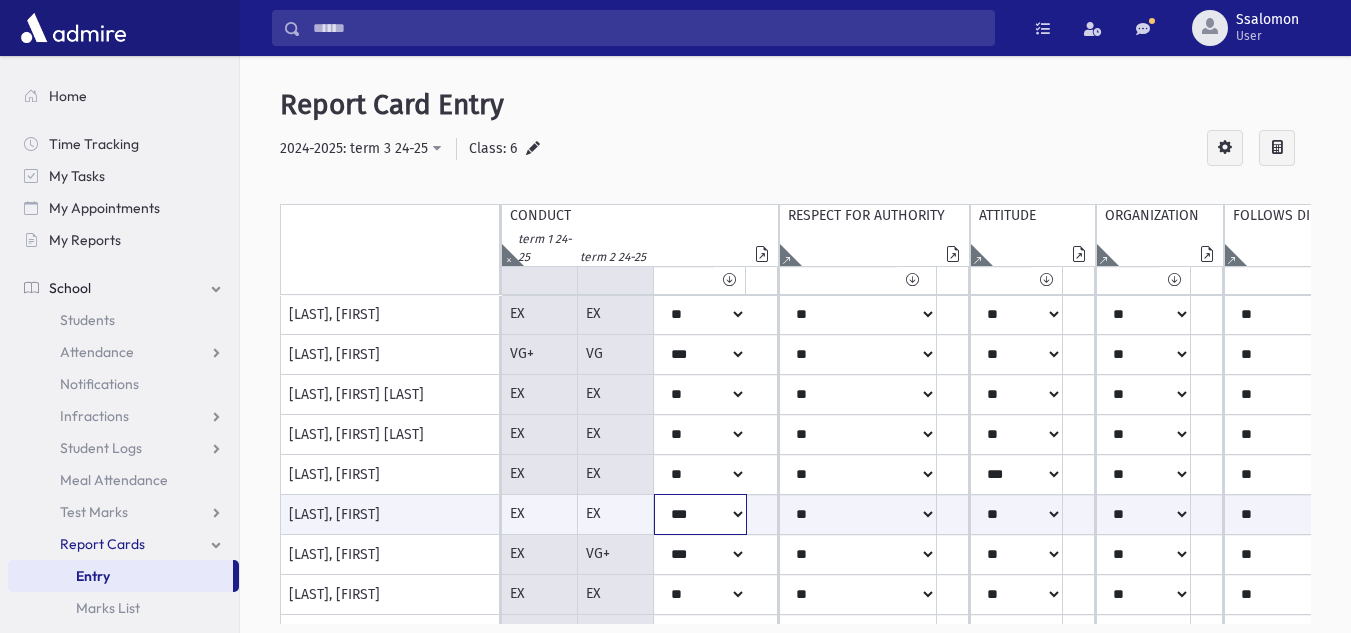 click on "***
**
***
**
***
**
*
**
*
**
**" at bounding box center (700, 514) 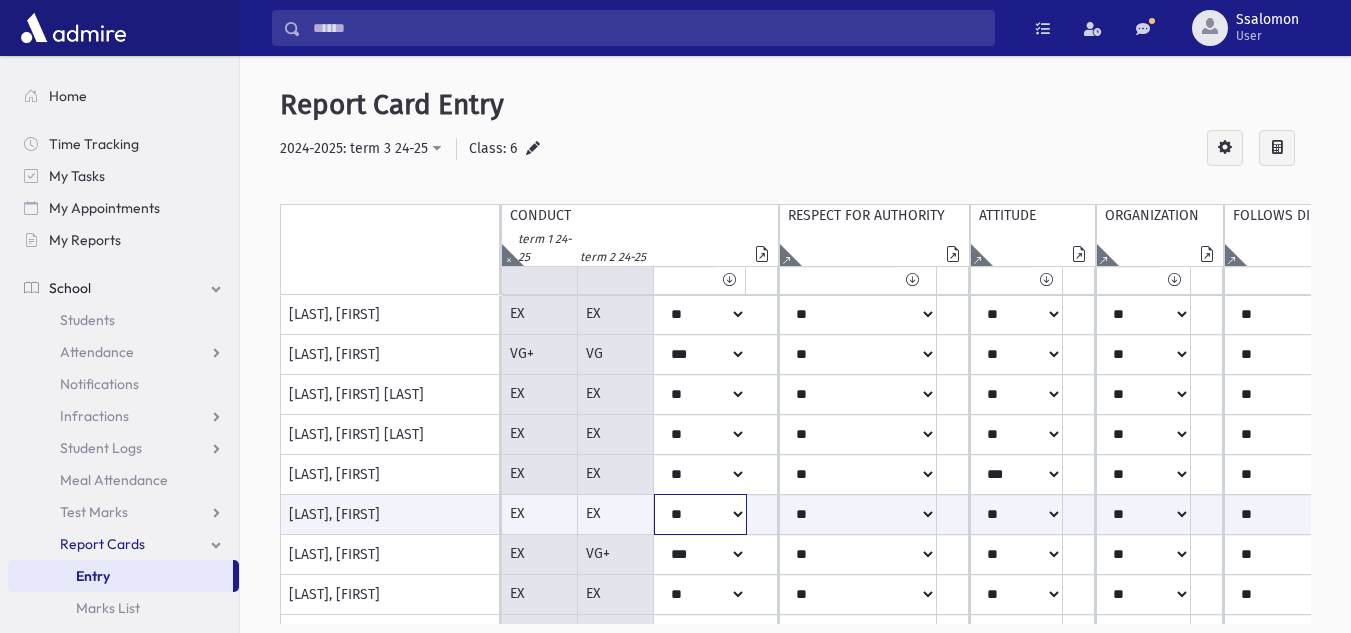 click on "***
**
***
**
***
**
*
**
*
**
**" at bounding box center (700, 514) 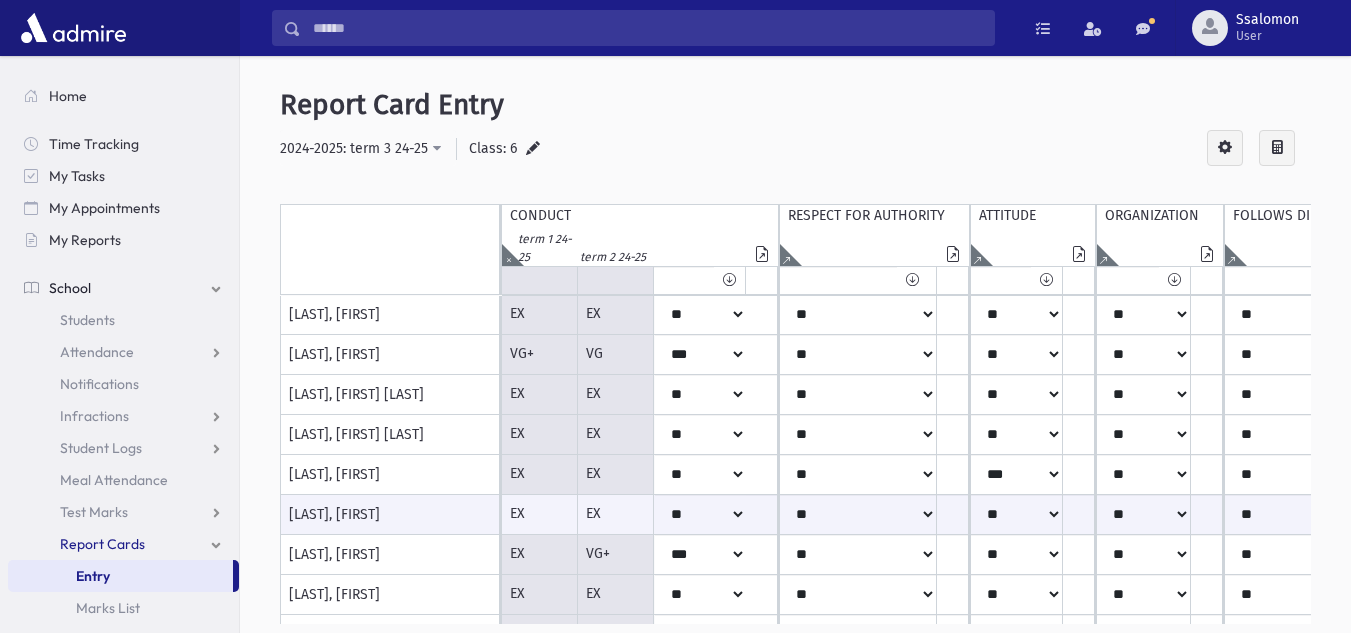 click on "EX" at bounding box center [540, 515] 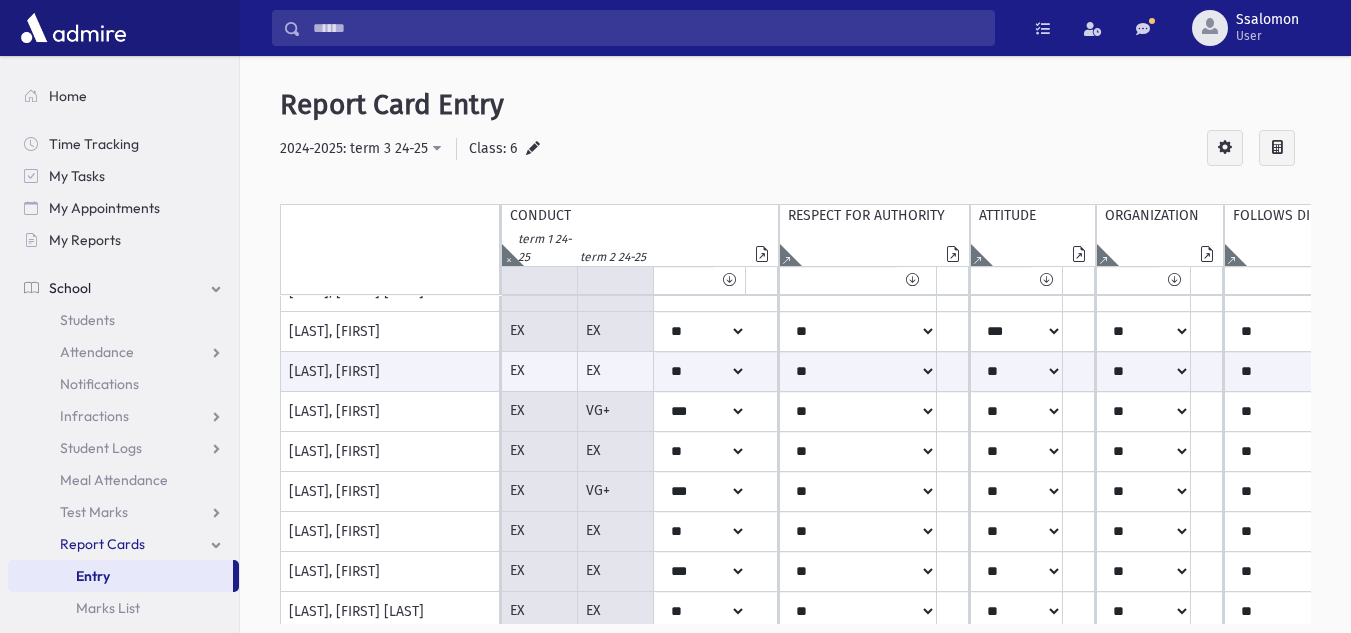scroll, scrollTop: 225, scrollLeft: 0, axis: vertical 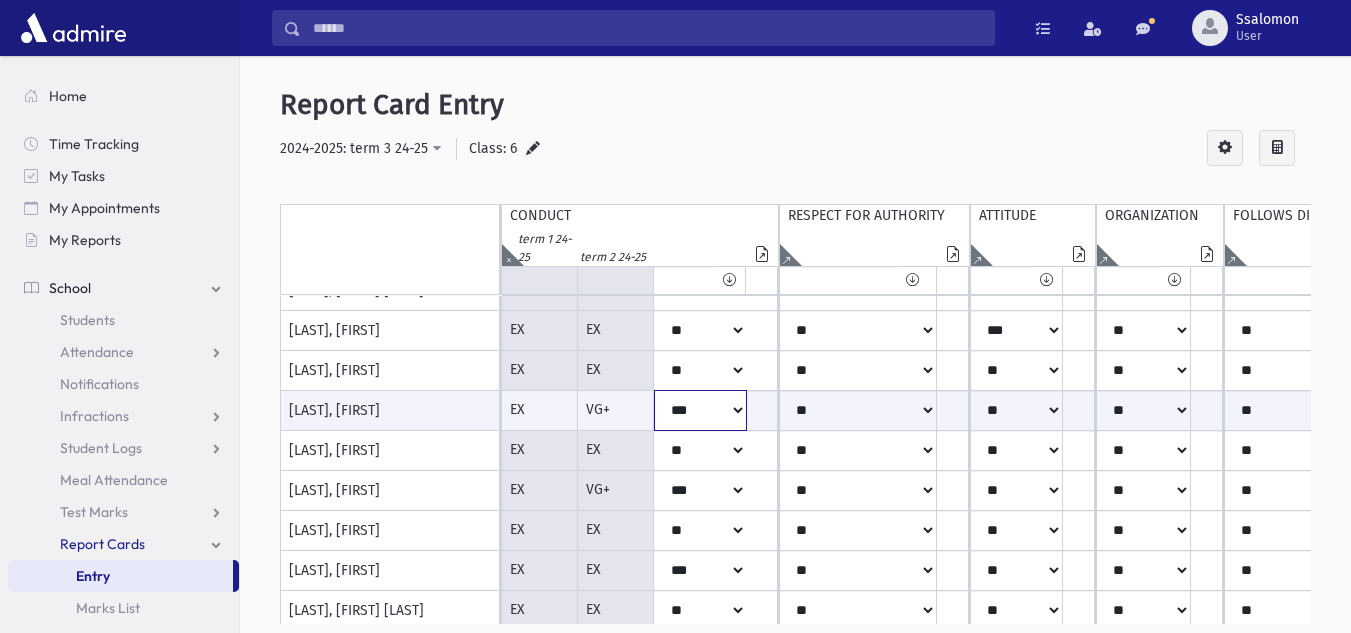 click on "***
**
***
**
***
**
*
**
*
**
**" at bounding box center [700, 410] 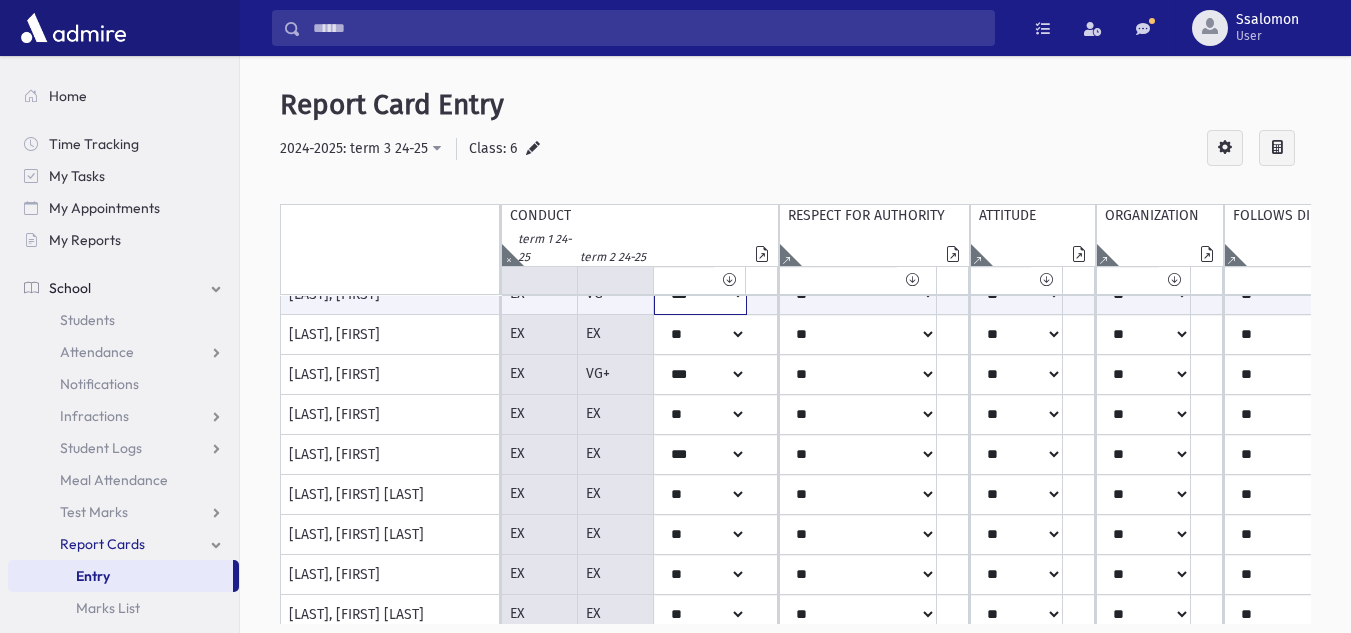 scroll, scrollTop: 360, scrollLeft: 0, axis: vertical 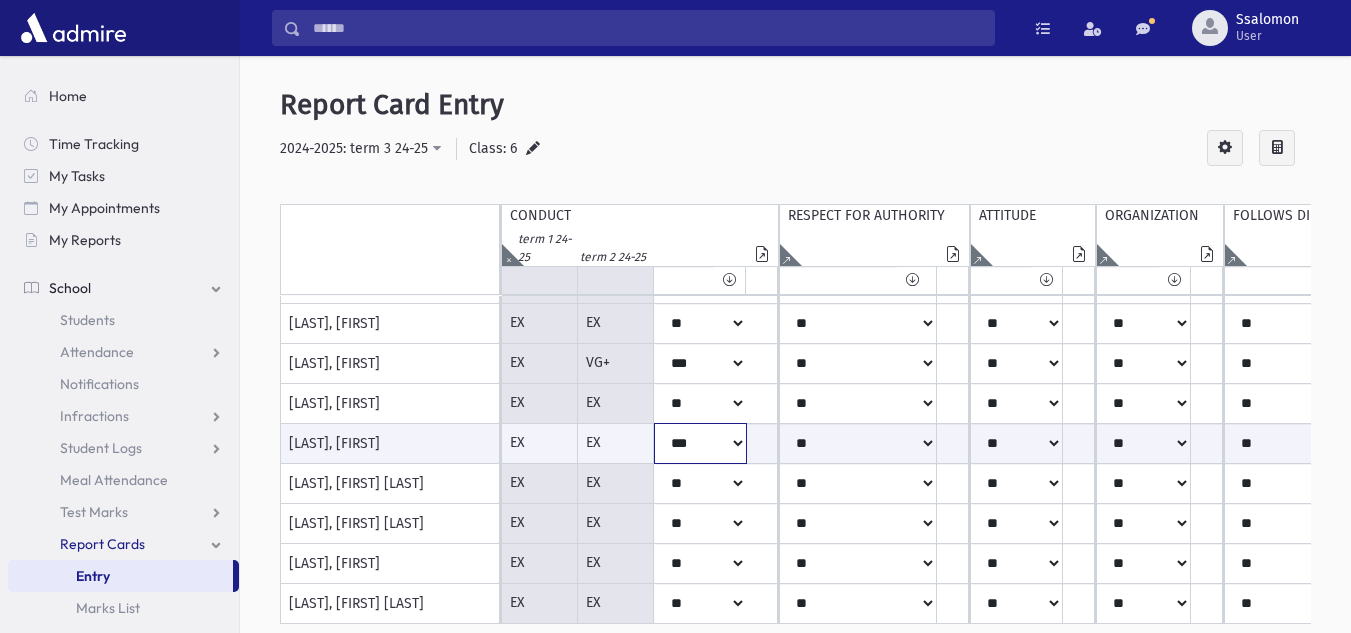 click on "***
**
***
**
***
**
*
**
*
**
**" at bounding box center (700, 443) 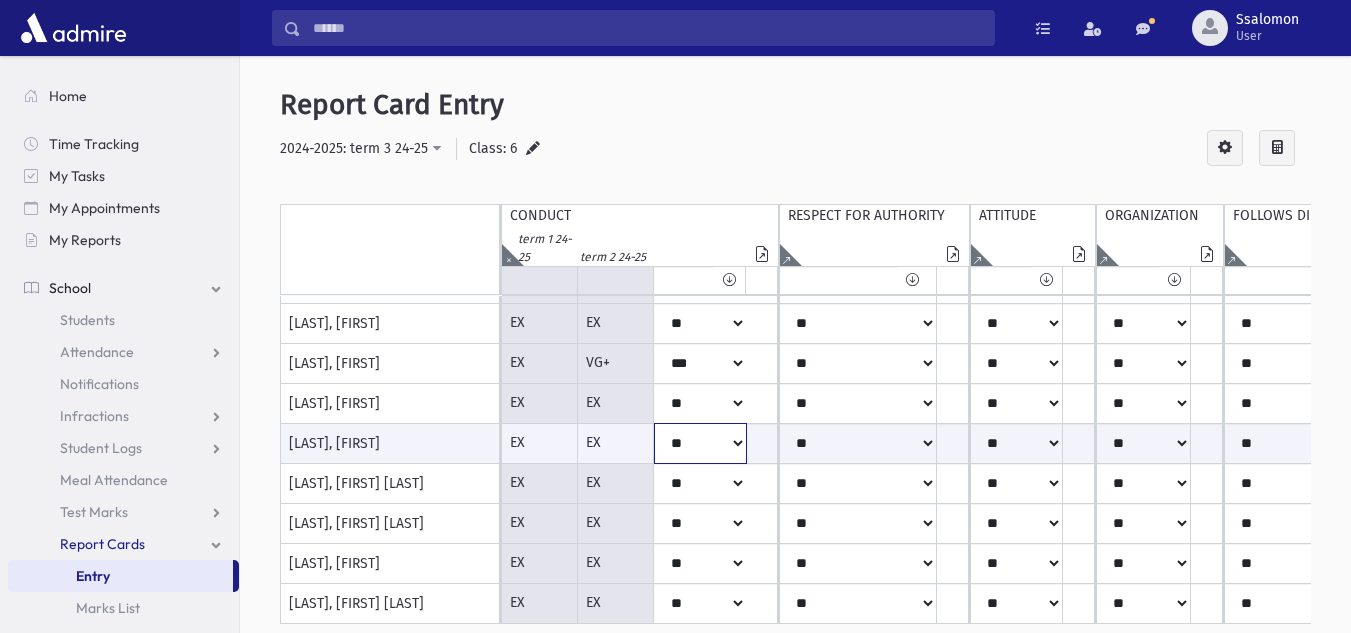 click on "***
**
***
**
***
**
*
**
*
**
**" at bounding box center (700, 443) 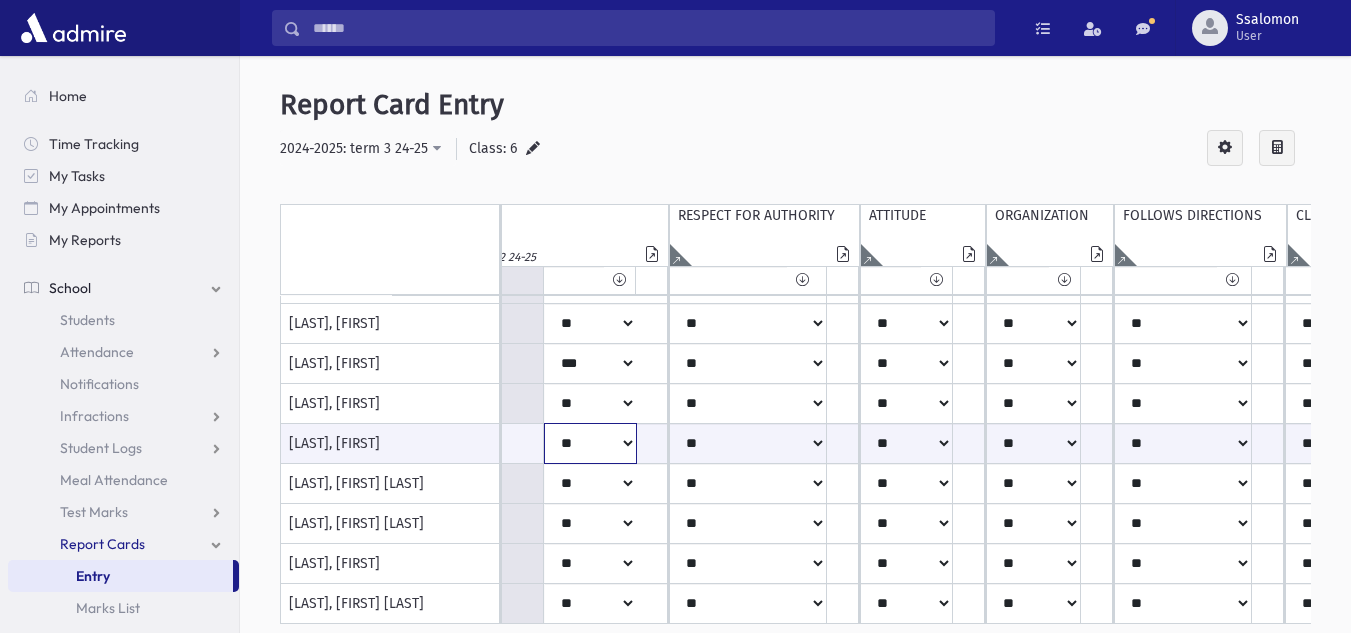scroll, scrollTop: 360, scrollLeft: 186, axis: both 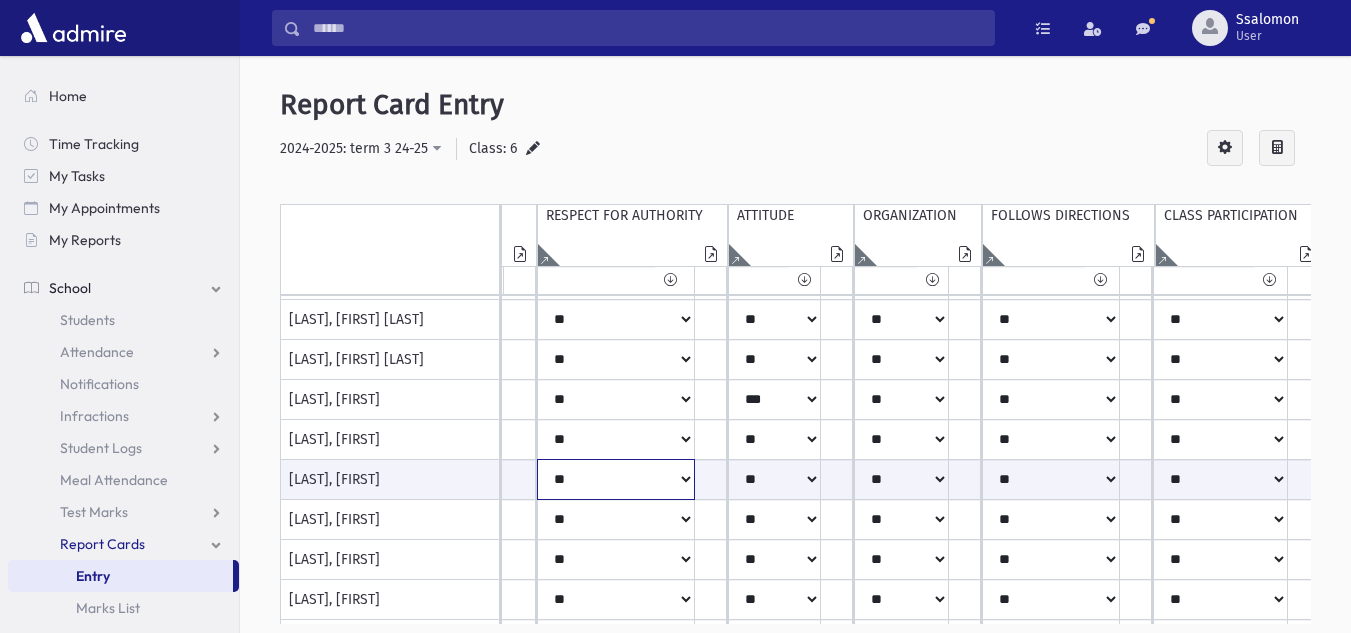 click on "***
**
***
**
***
**
*
**
*
**
**" at bounding box center (458, 479) 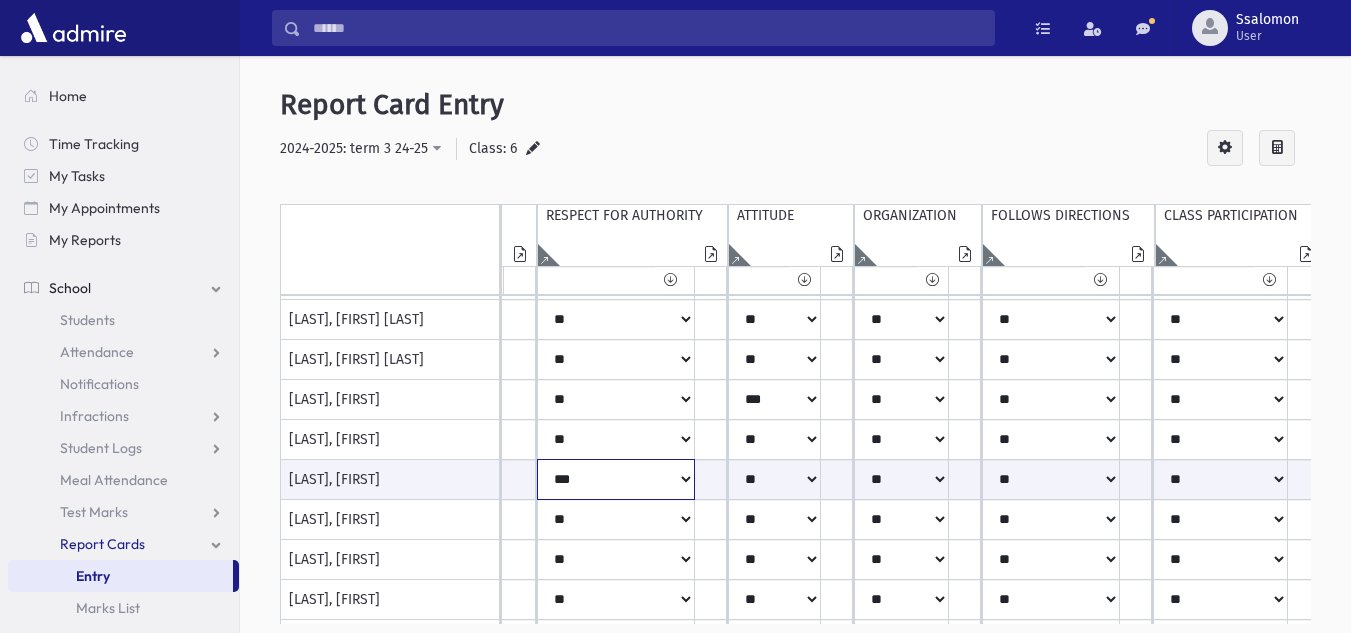 click on "***
**
***
**
***
**
*
**
*
**
**" at bounding box center (458, 479) 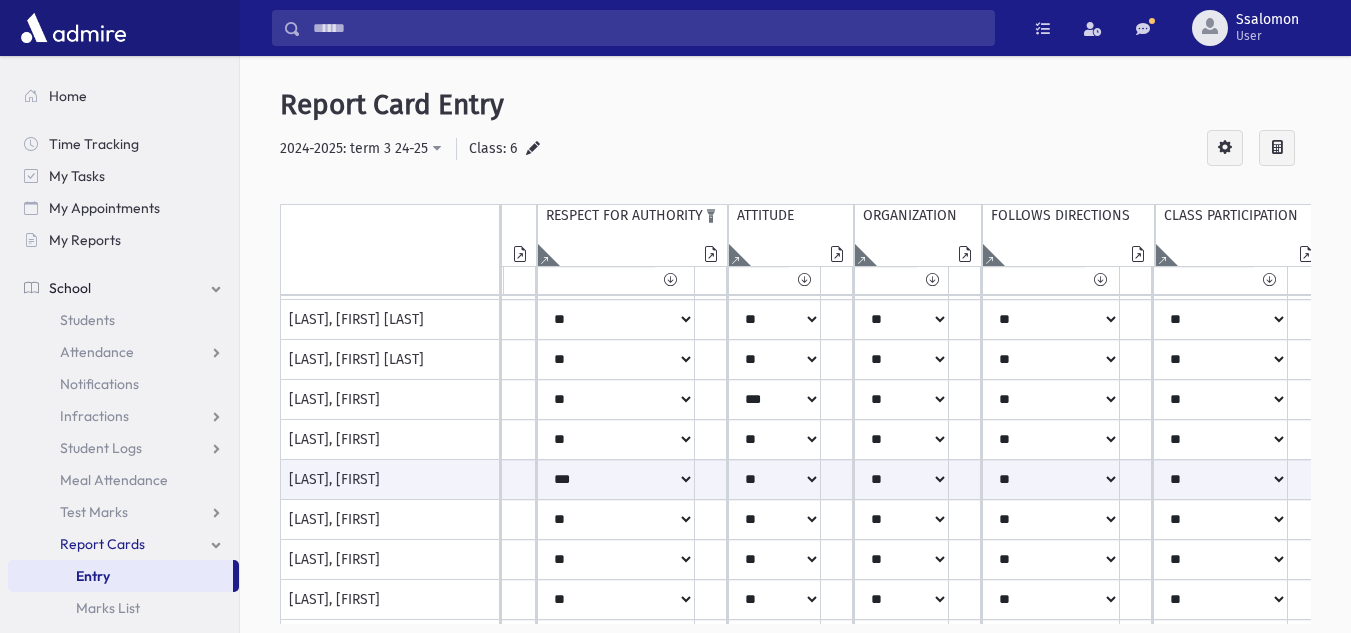 click at bounding box center [544, 255] 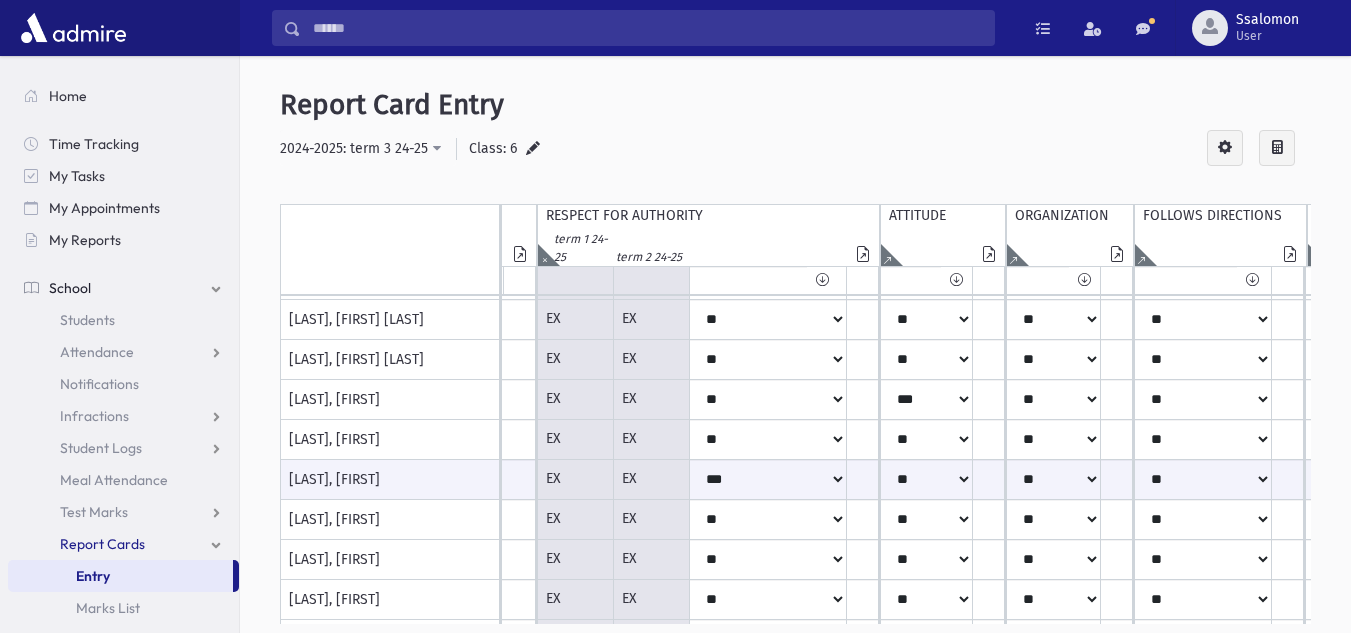 scroll, scrollTop: 156, scrollLeft: 297, axis: both 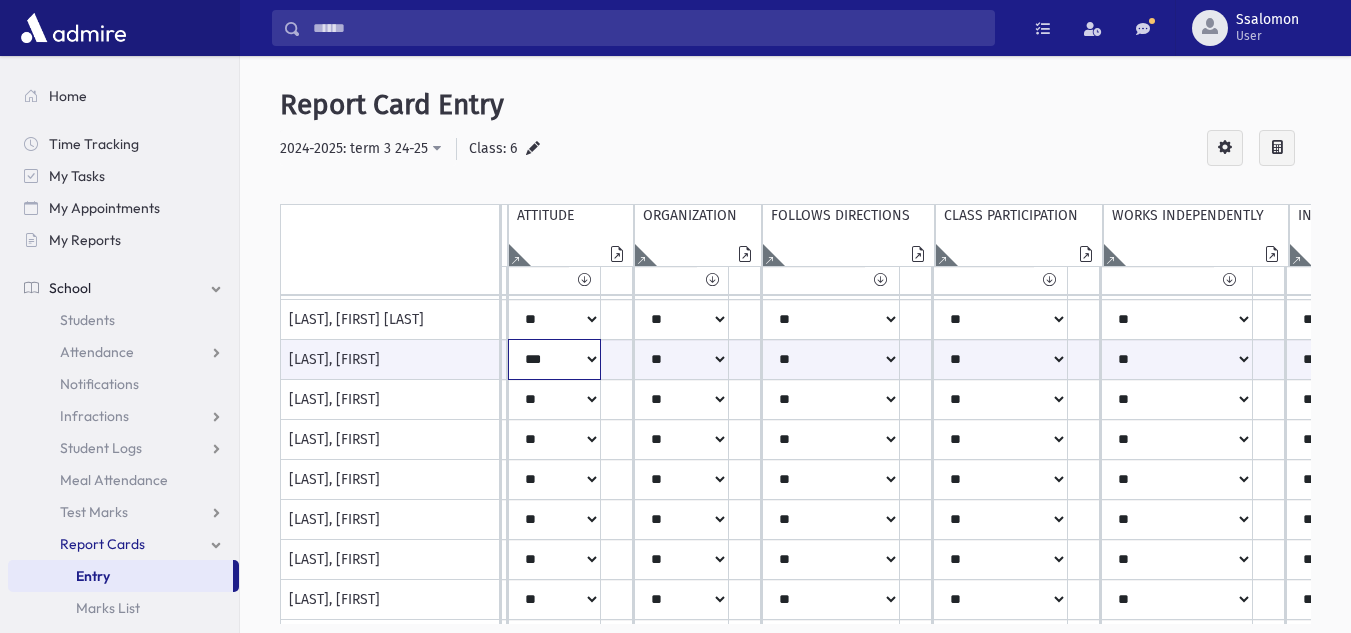 click on "***
**
***
**
***
**
*
**
*
**
**" at bounding box center (86, 359) 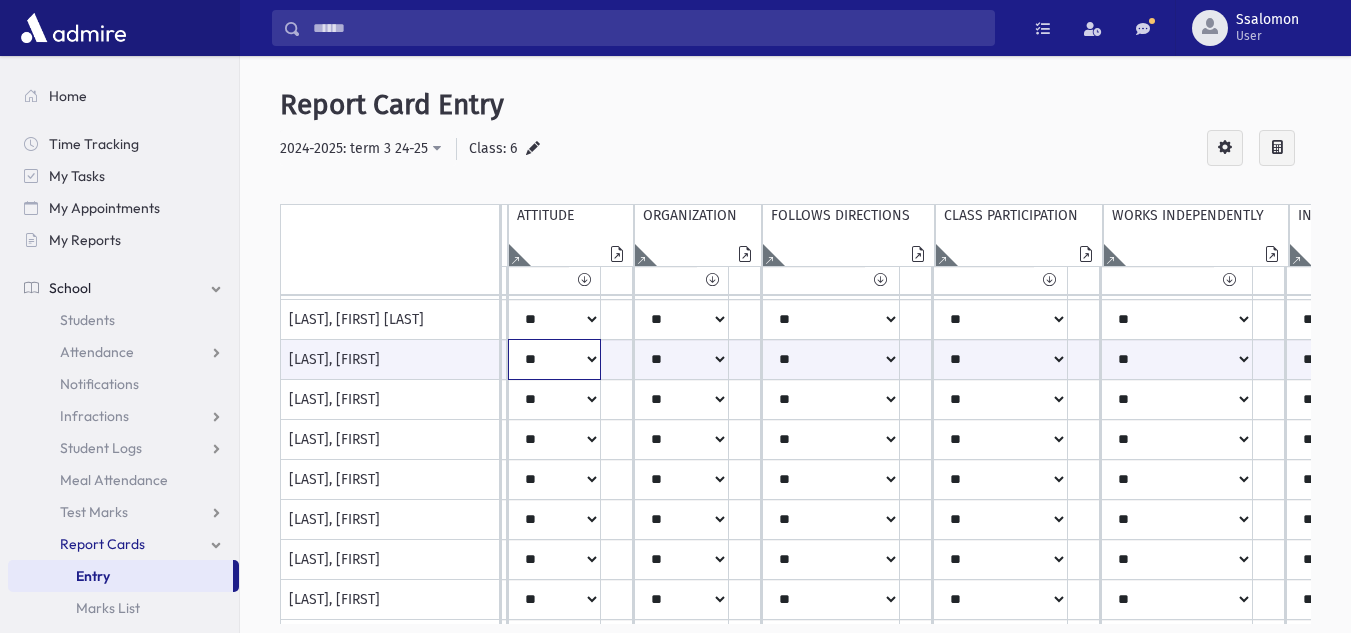 click on "***
**
***
**
***
**
*
**
*
**
**" at bounding box center (86, 359) 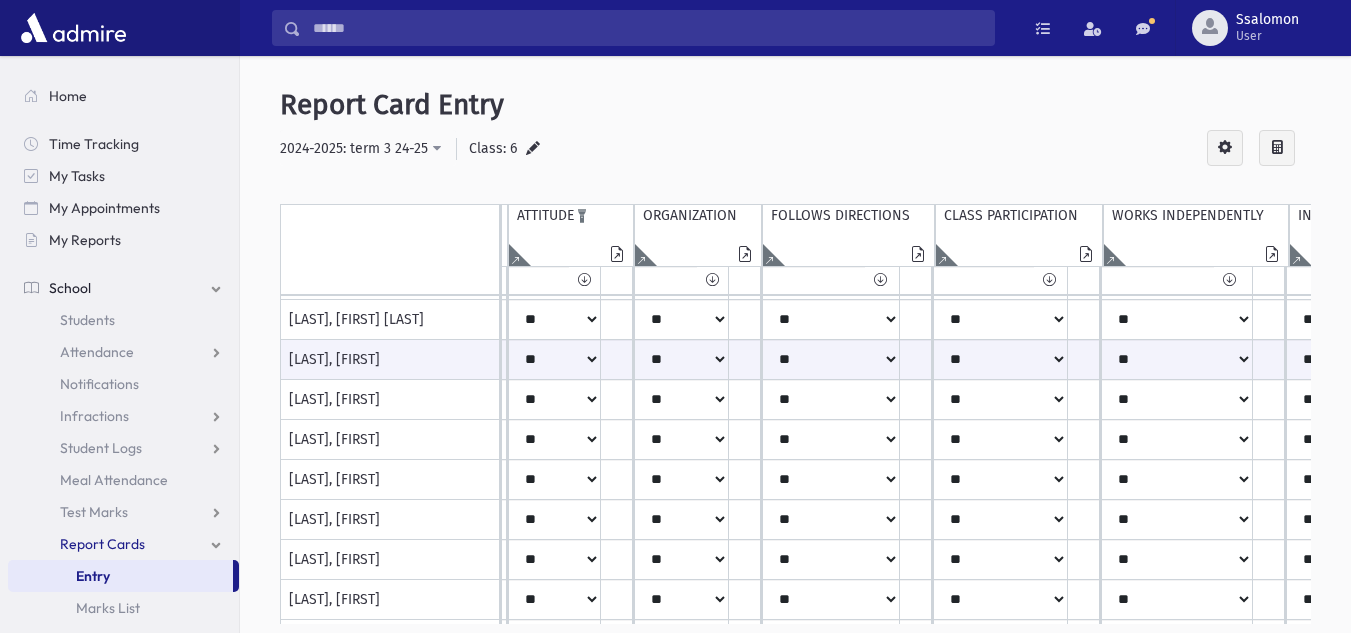 click at bounding box center [515, 255] 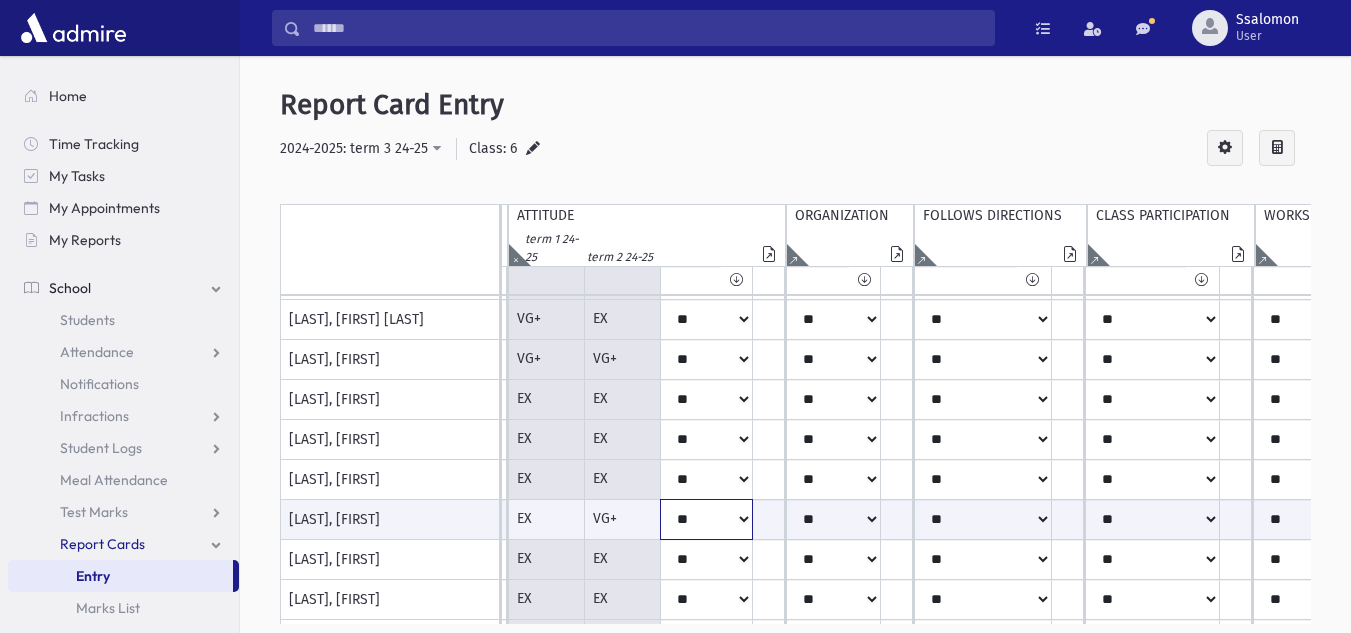 click on "***
**
***
**
***
**
*
**
*
**
**" at bounding box center [86, 519] 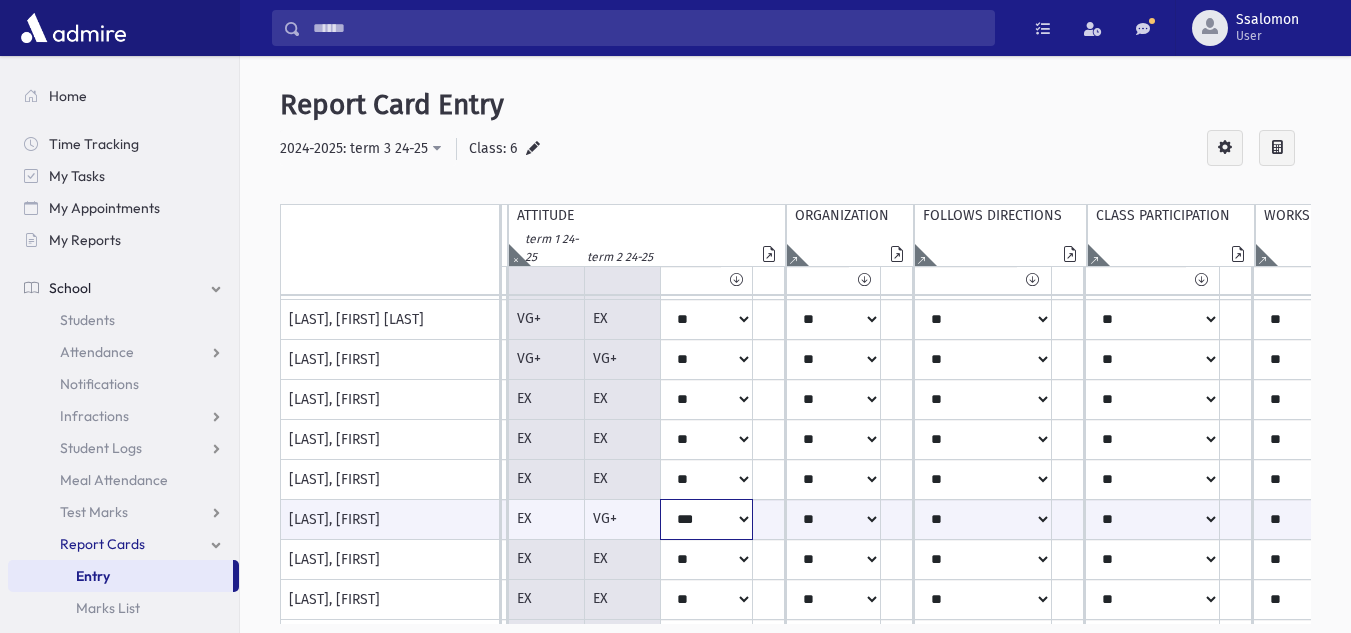click on "***
**
***
**
***
**
*
**
*
**
**" at bounding box center [86, 519] 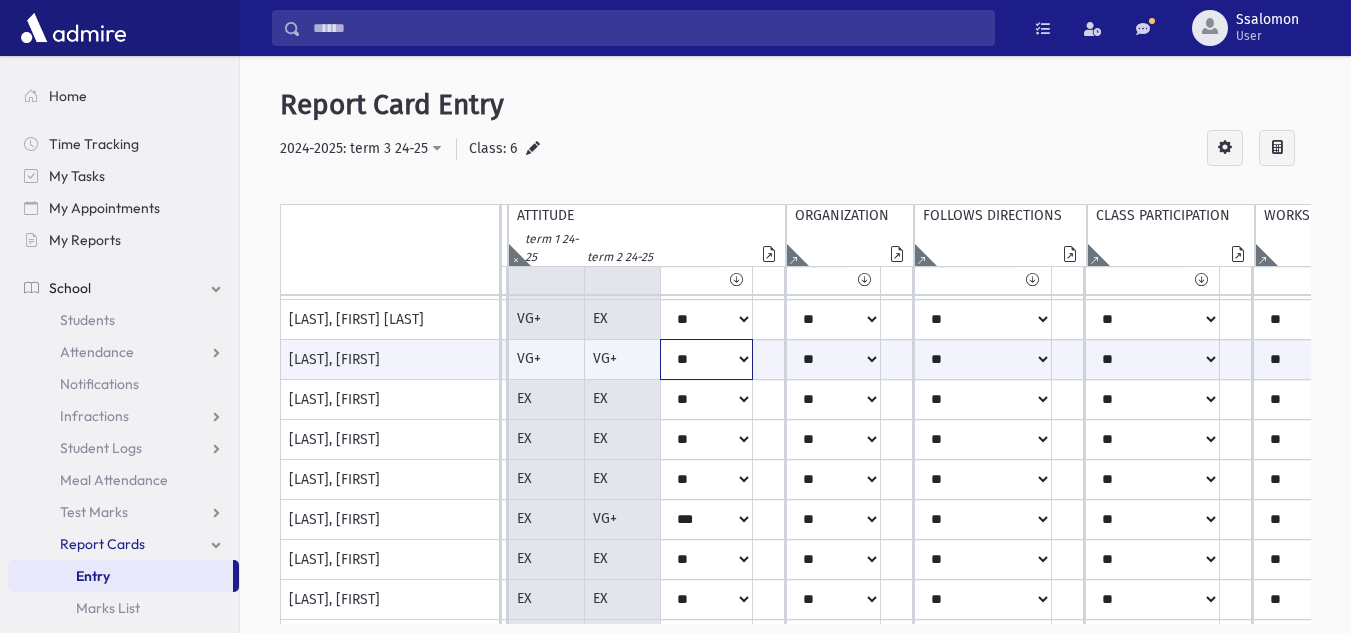 click on "***
**
***
**
***
**
*
**
*
**
**" at bounding box center [86, 359] 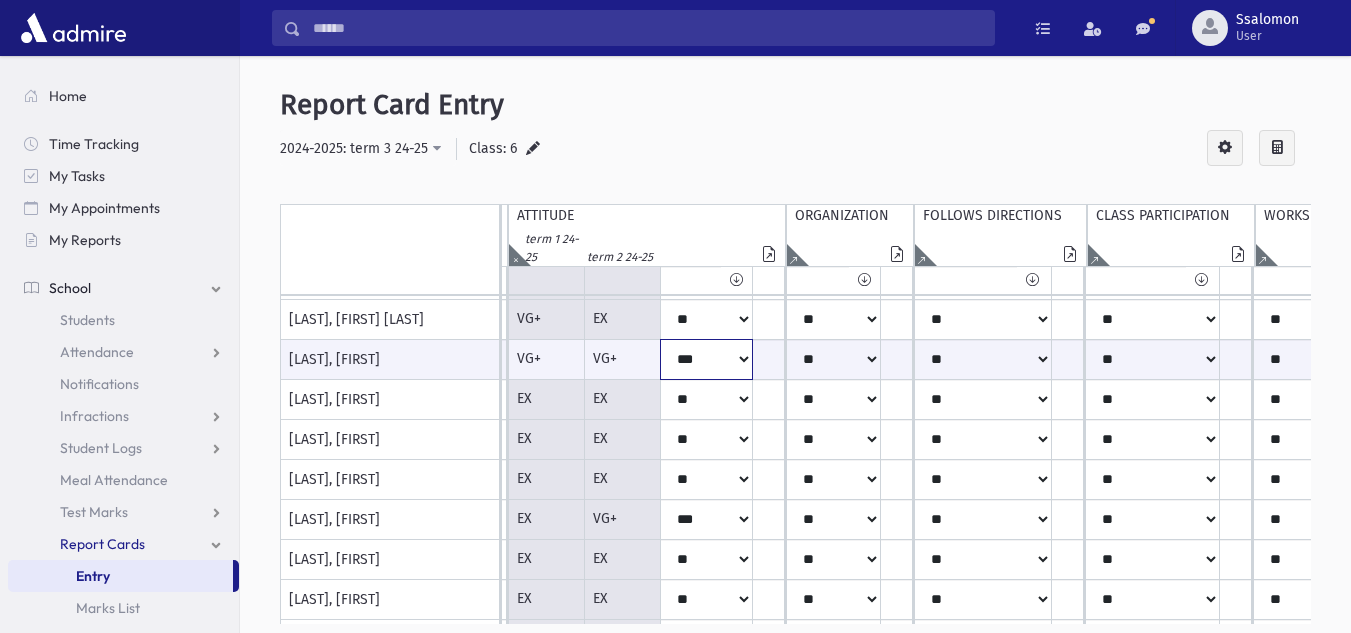 click on "***
**
***
**
***
**
*
**
*
**
**" at bounding box center (86, 359) 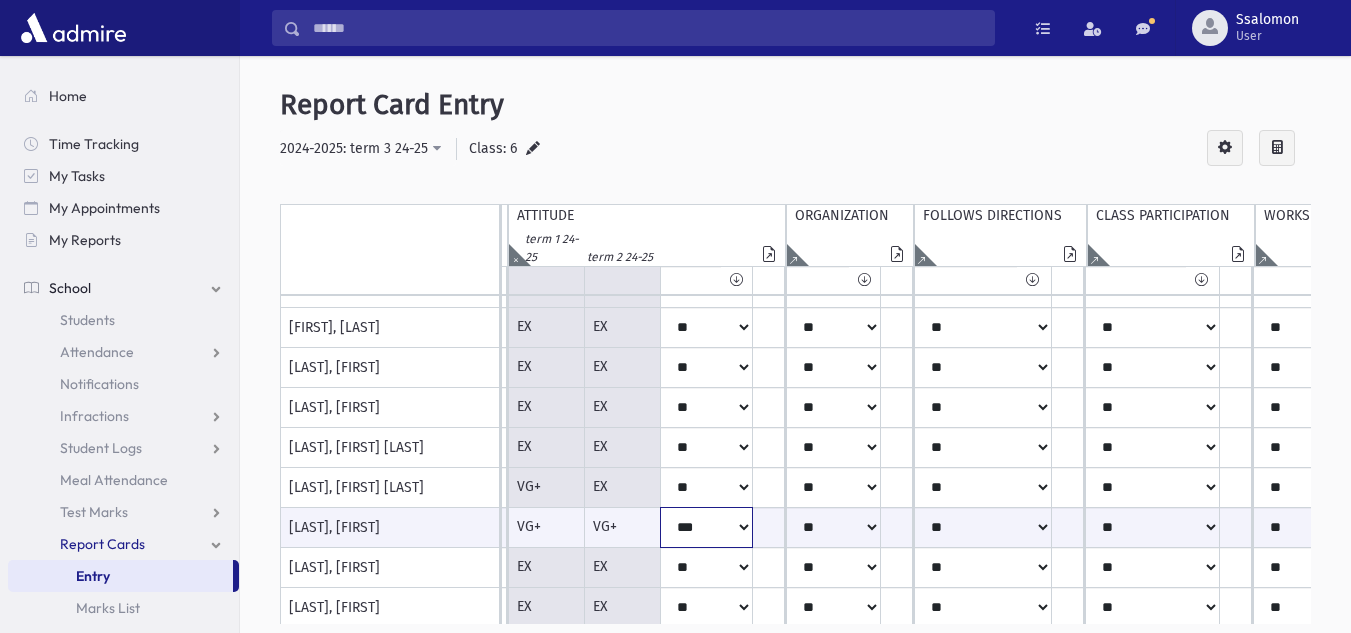 scroll, scrollTop: 0, scrollLeft: 614, axis: horizontal 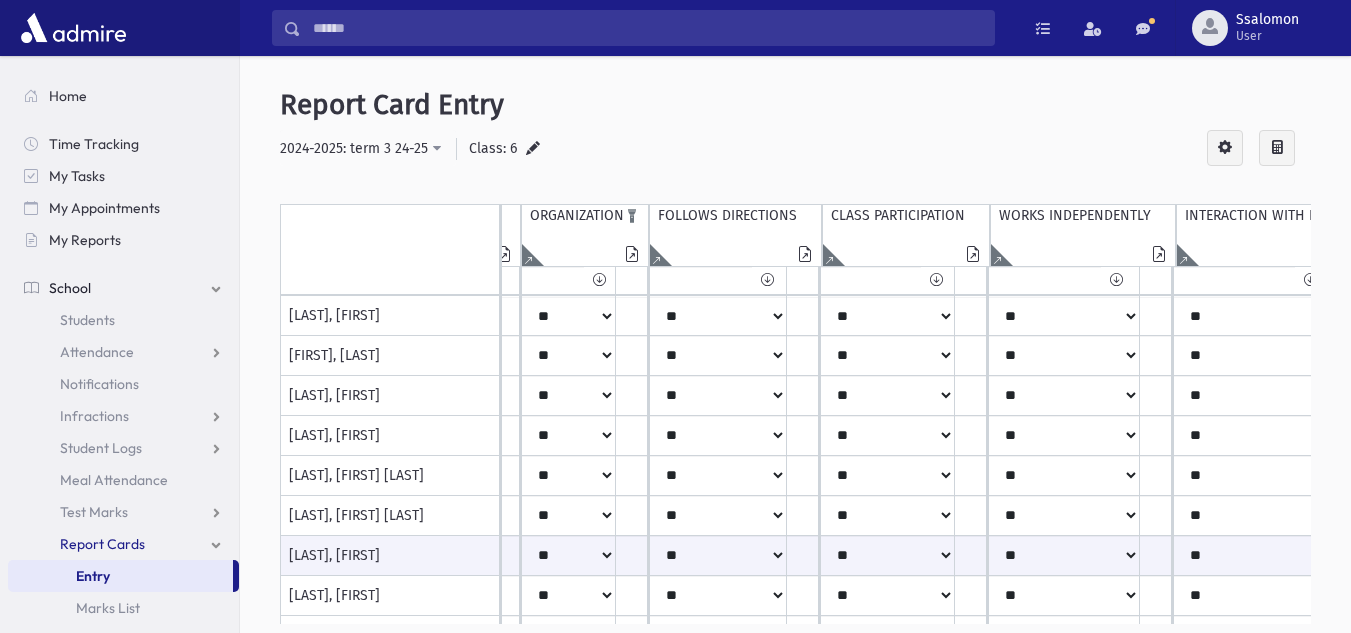 click 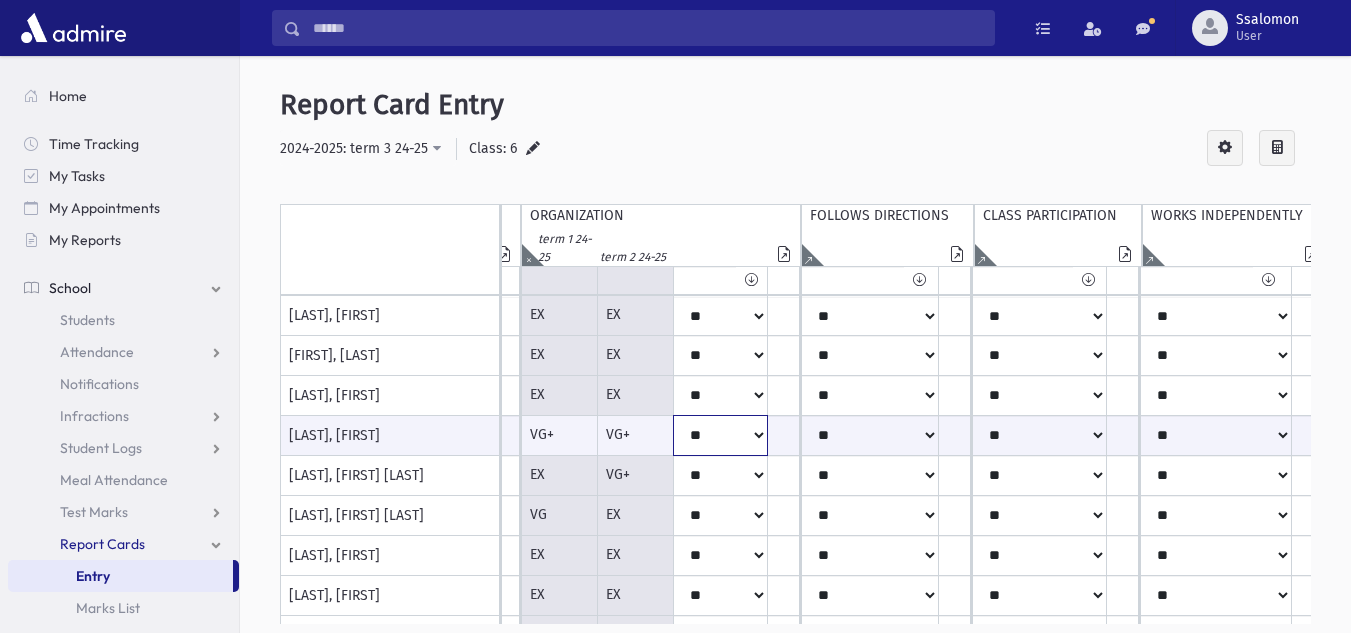 click on "***
**
***
**
***
**
*
**
*
**
**" at bounding box center [-179, 435] 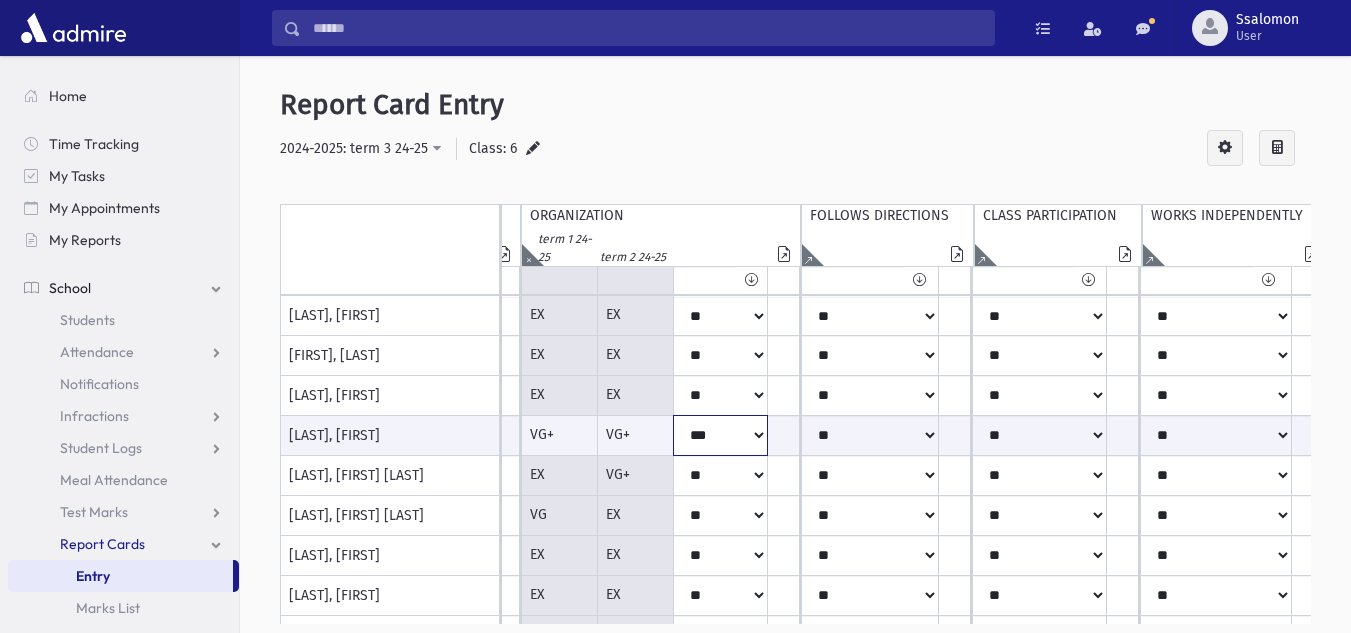 click on "***
**
***
**
***
**
*
**
*
**
**" at bounding box center [-179, 435] 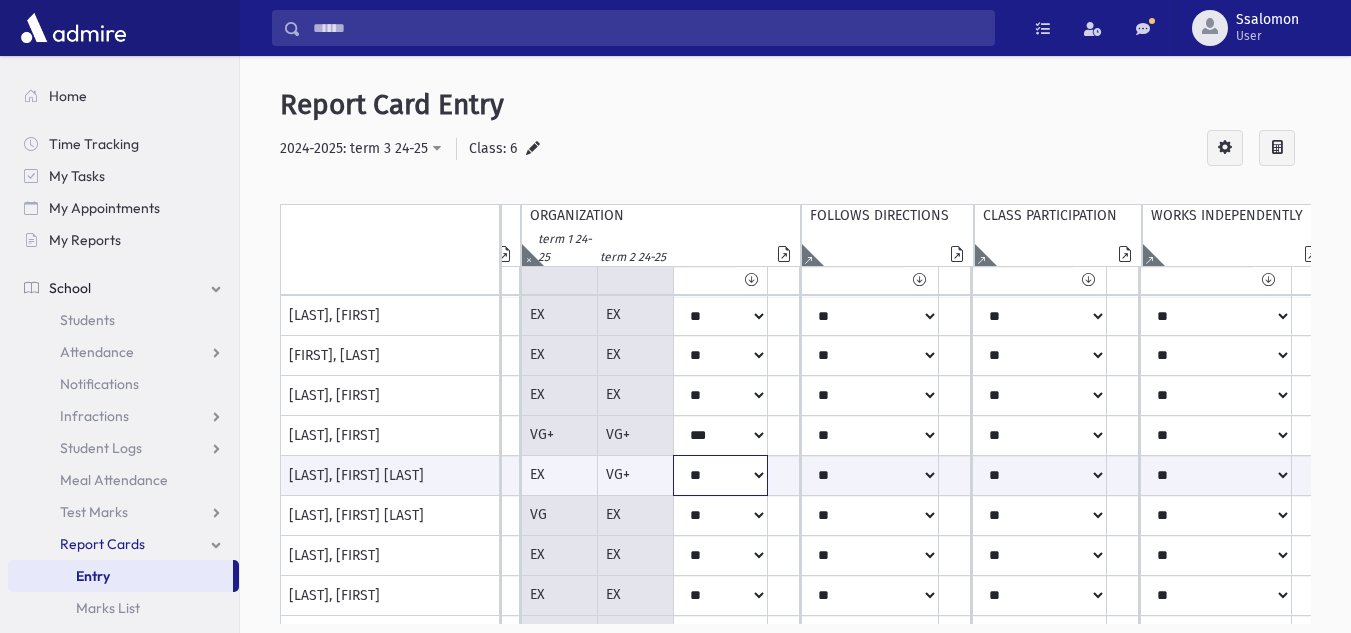 click on "***
**
***
**
***
**
*
**
*
**
**" at bounding box center (-179, 475) 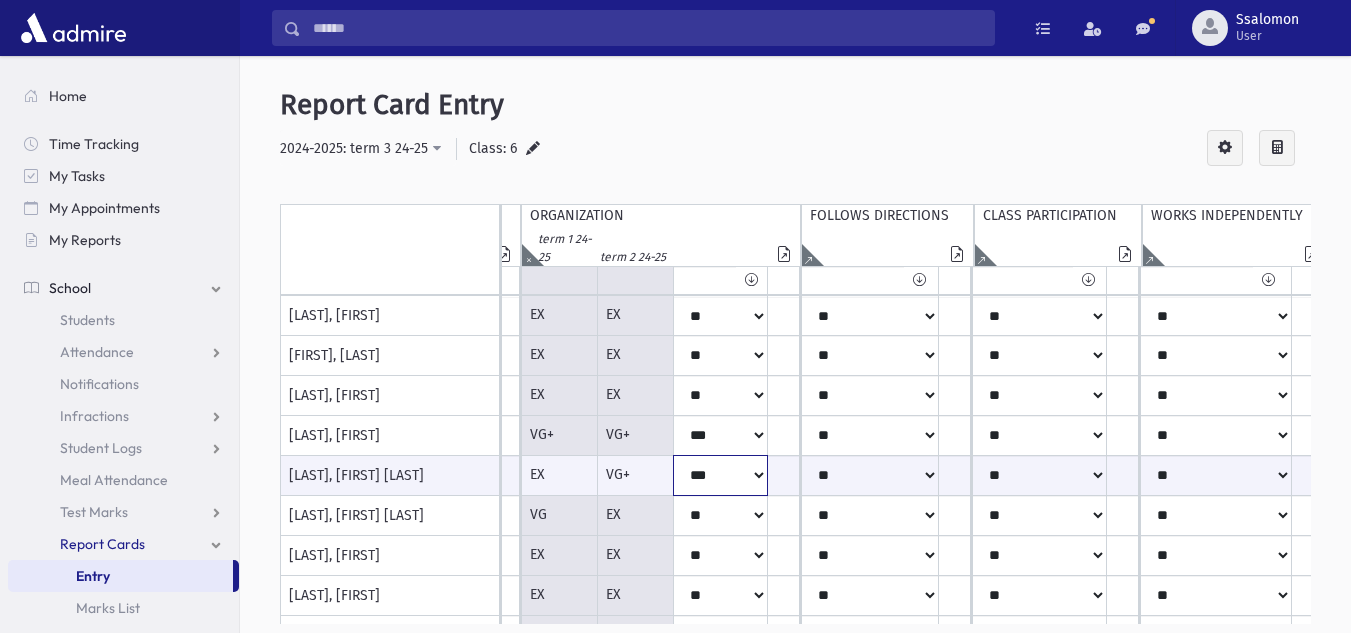 click on "***
**
***
**
***
**
*
**
*
**
**" at bounding box center (-179, 475) 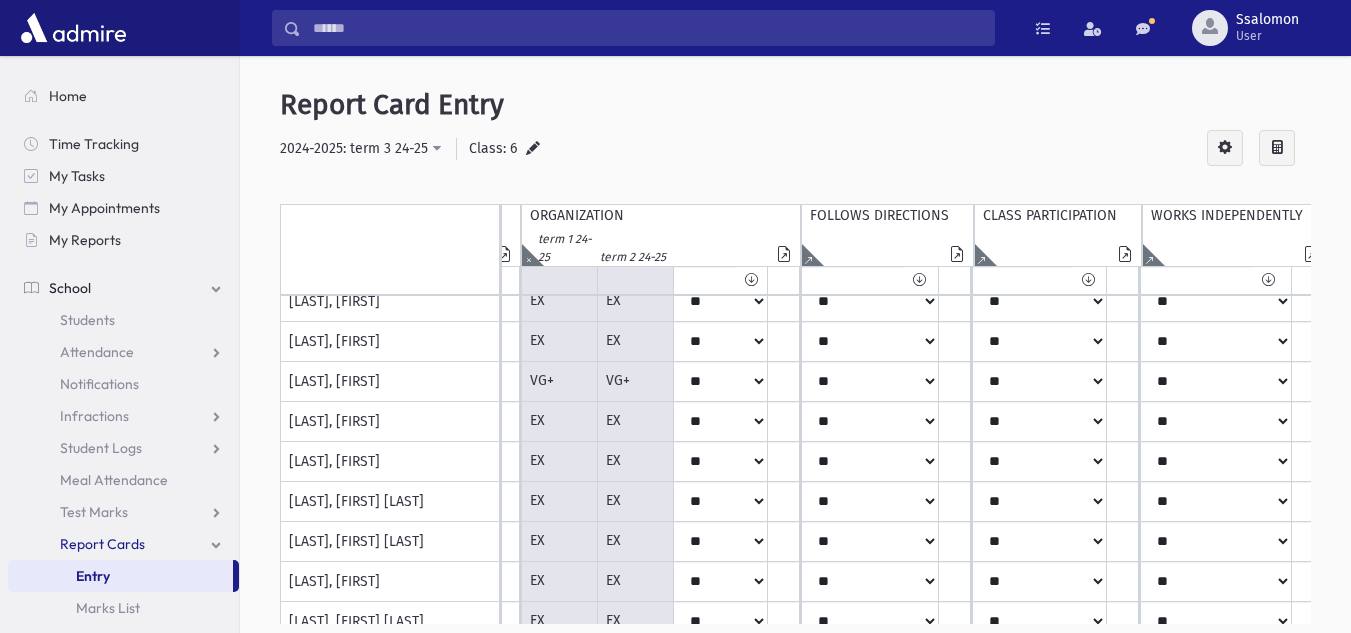 scroll, scrollTop: 338, scrollLeft: 879, axis: both 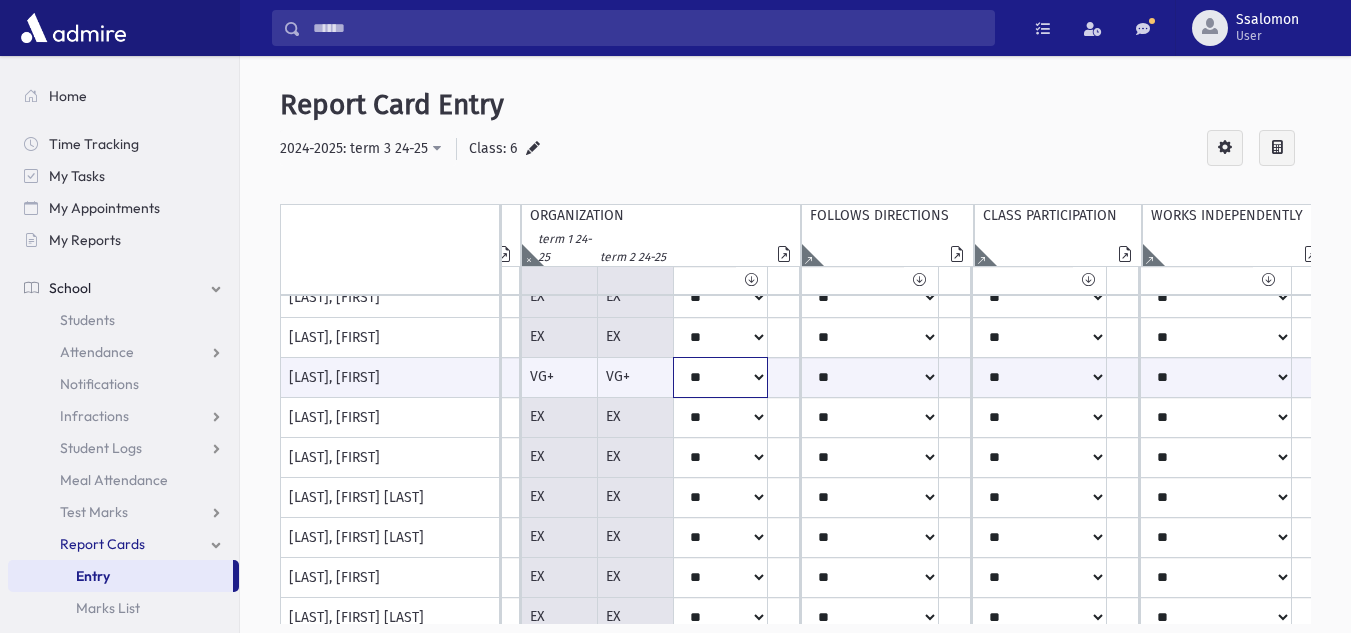 click on "***
**
***
**
***
**
*
**
*
**
**" at bounding box center [-179, 377] 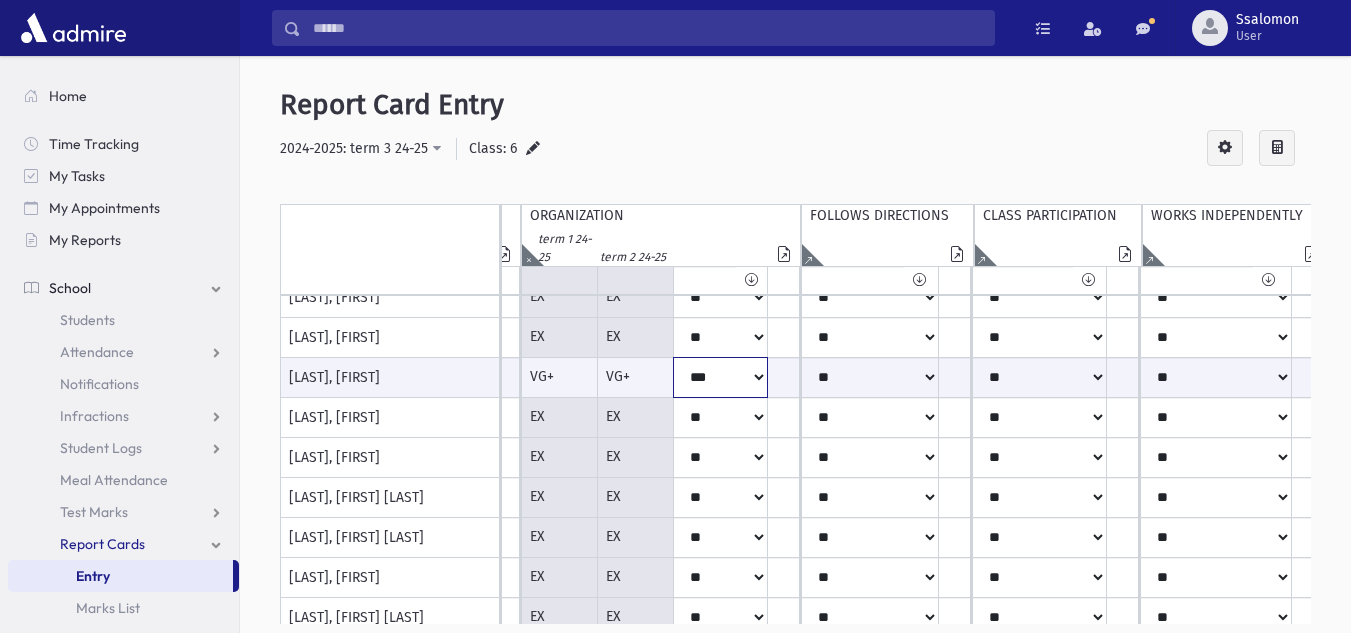 click on "***
**
***
**
***
**
*
**
*
**
**" at bounding box center [-179, 377] 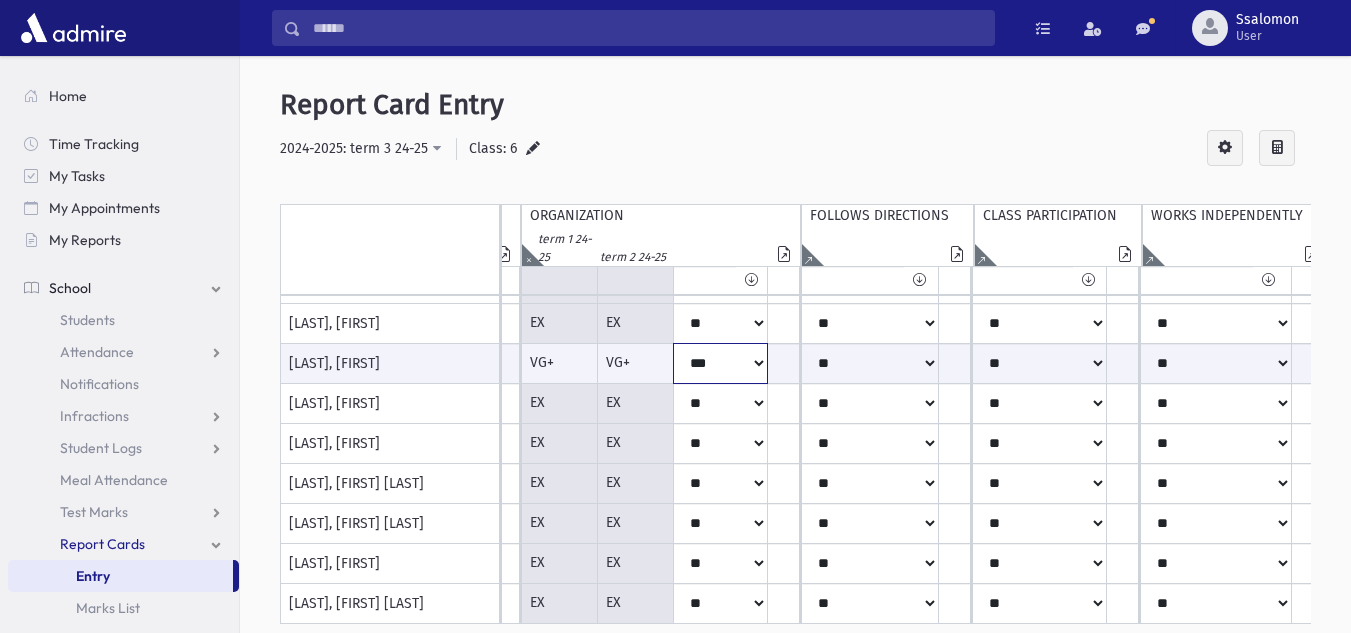 scroll, scrollTop: 360, scrollLeft: 919, axis: both 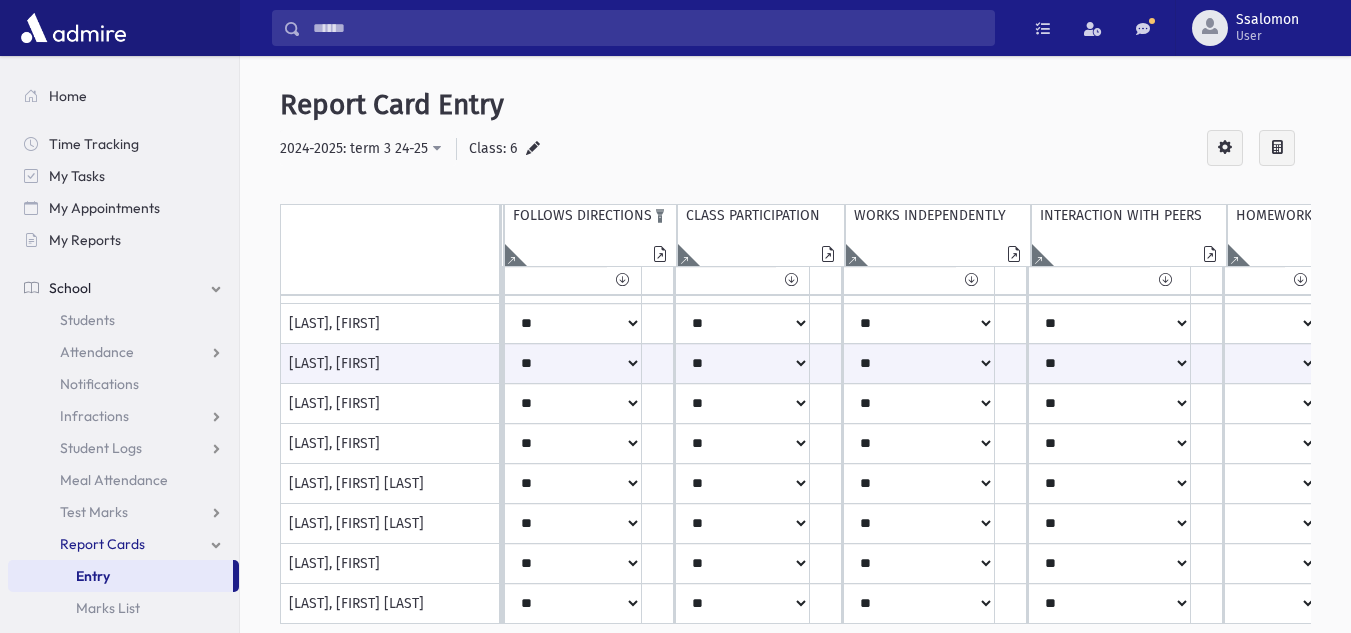 click at bounding box center [511, 255] 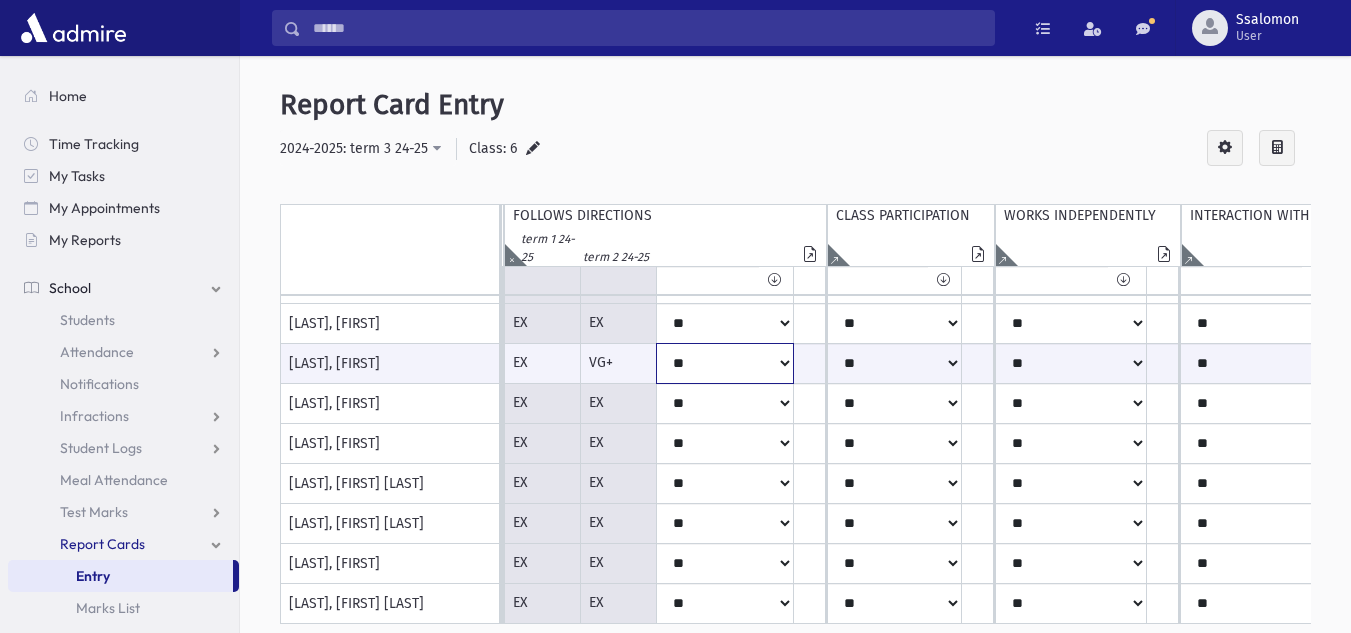 click on "***
**
***
**
***
**
*
**
*
**
**" at bounding box center (-476, 363) 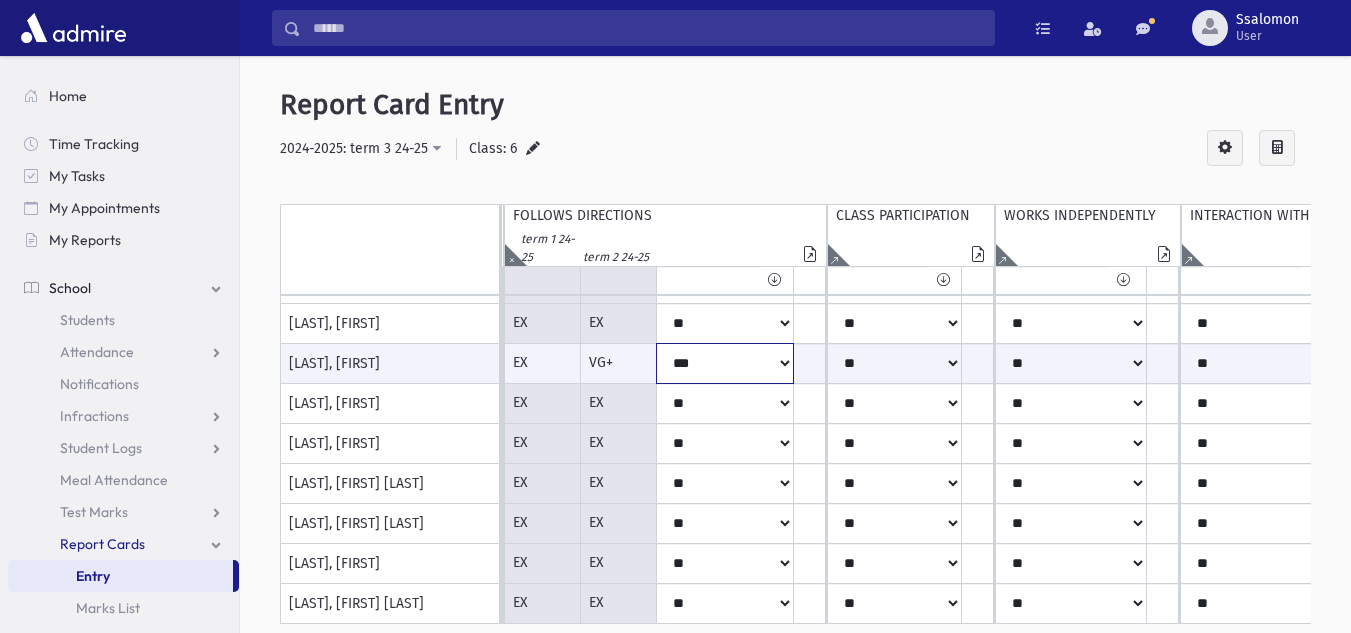 click on "***
**
***
**
***
**
*
**
*
**
**" at bounding box center (-476, 363) 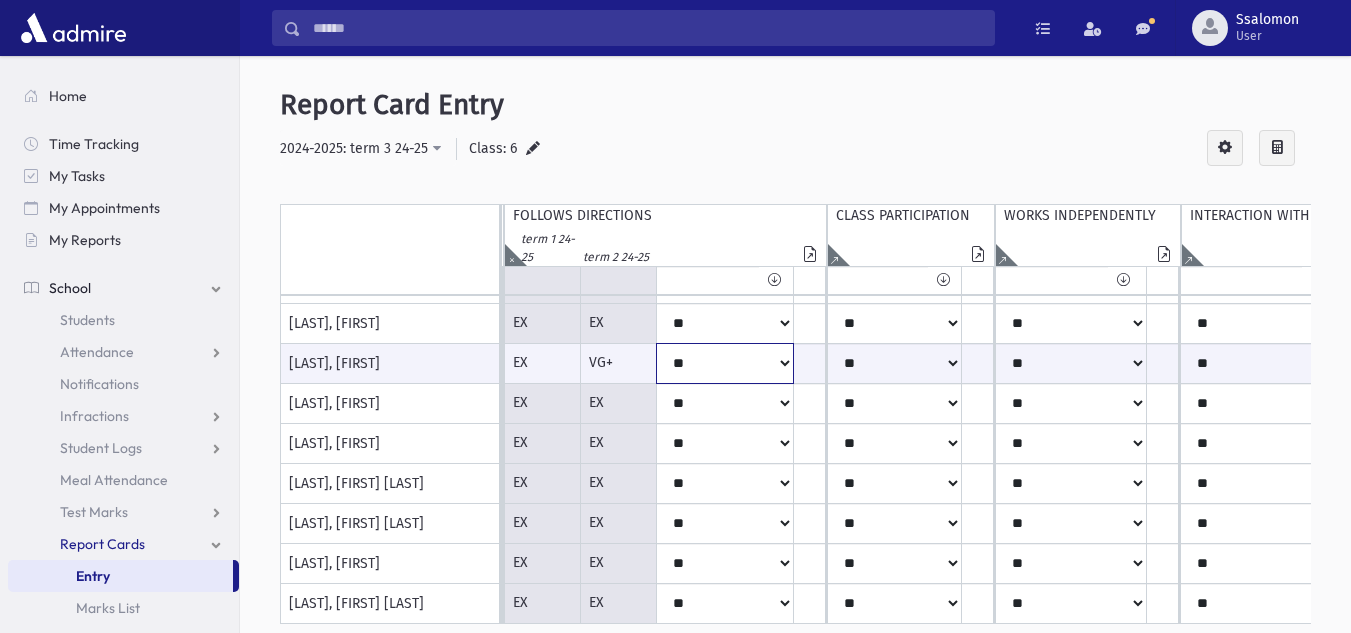 click on "***
**
***
**
***
**
*
**
*
**
**" at bounding box center (-476, 363) 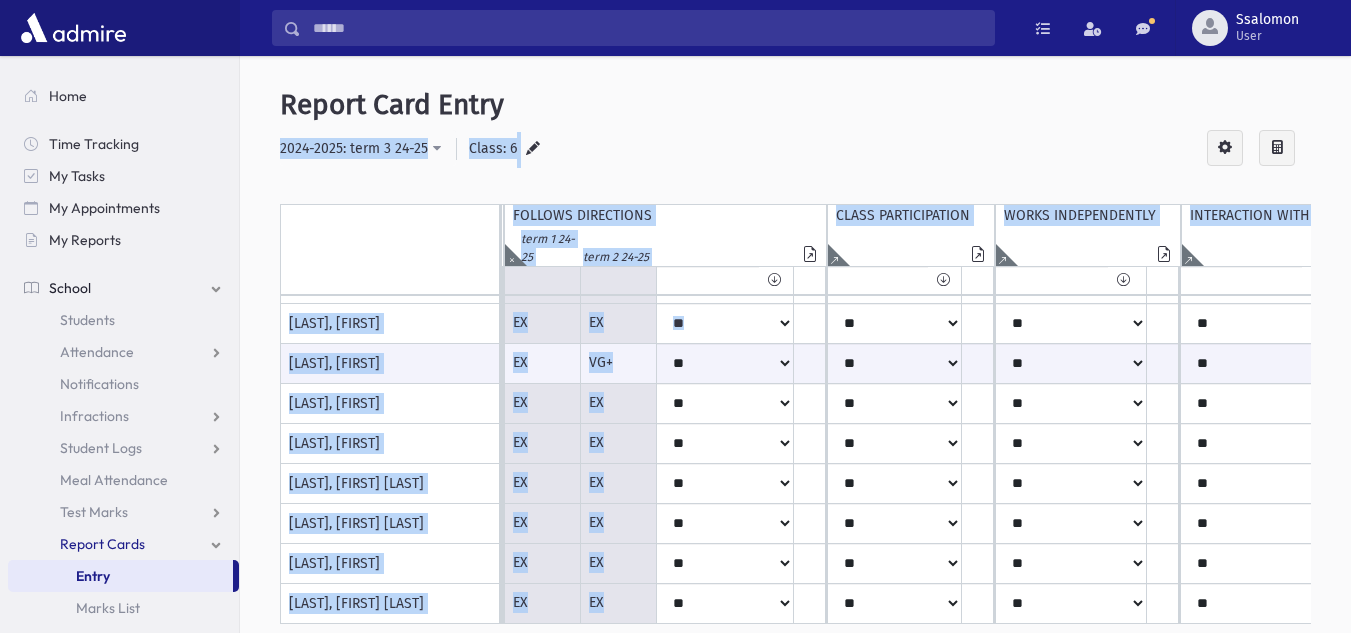 drag, startPoint x: 725, startPoint y: 104, endPoint x: 748, endPoint y: 352, distance: 249.06425 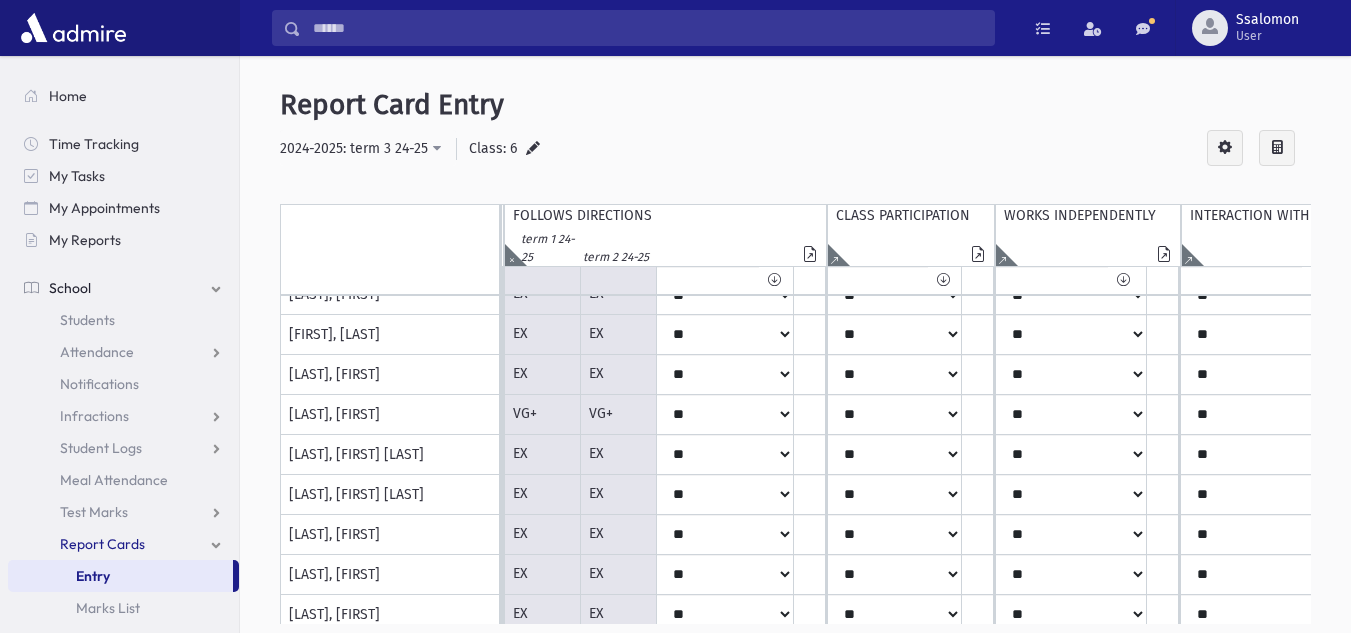 scroll, scrollTop: 0, scrollLeft: 1176, axis: horizontal 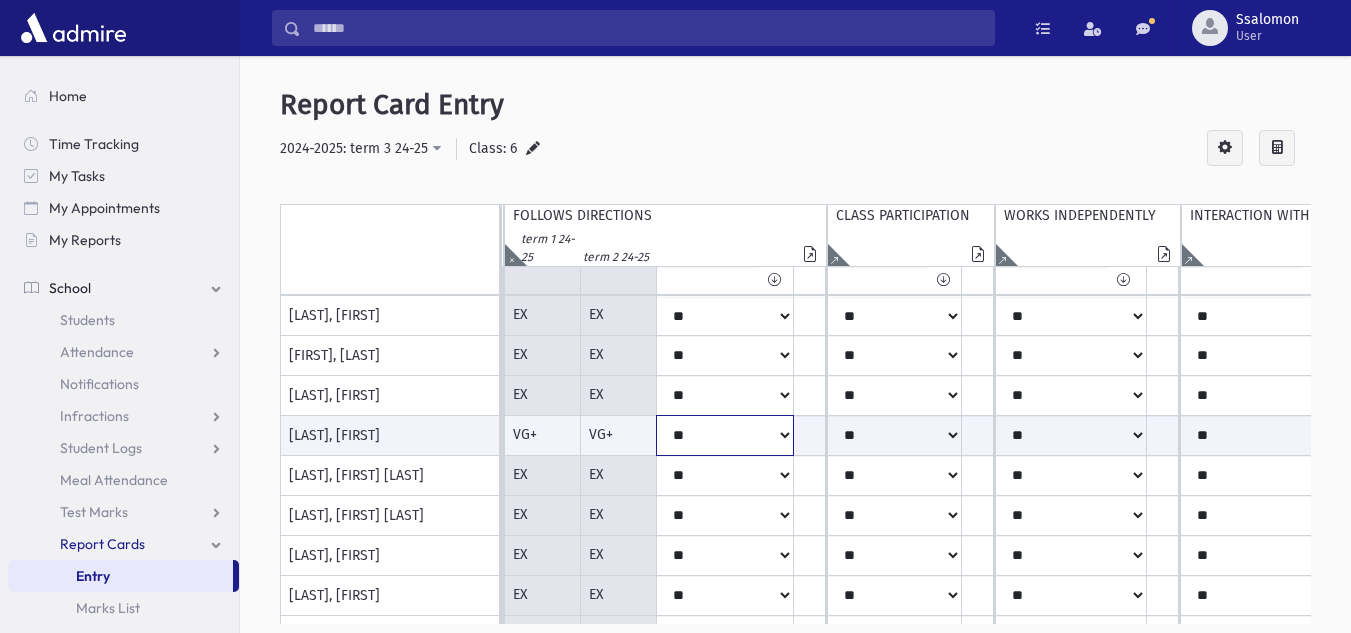 click on "***
**
***
**
***
**
*
**
*
**
**" at bounding box center (-476, 435) 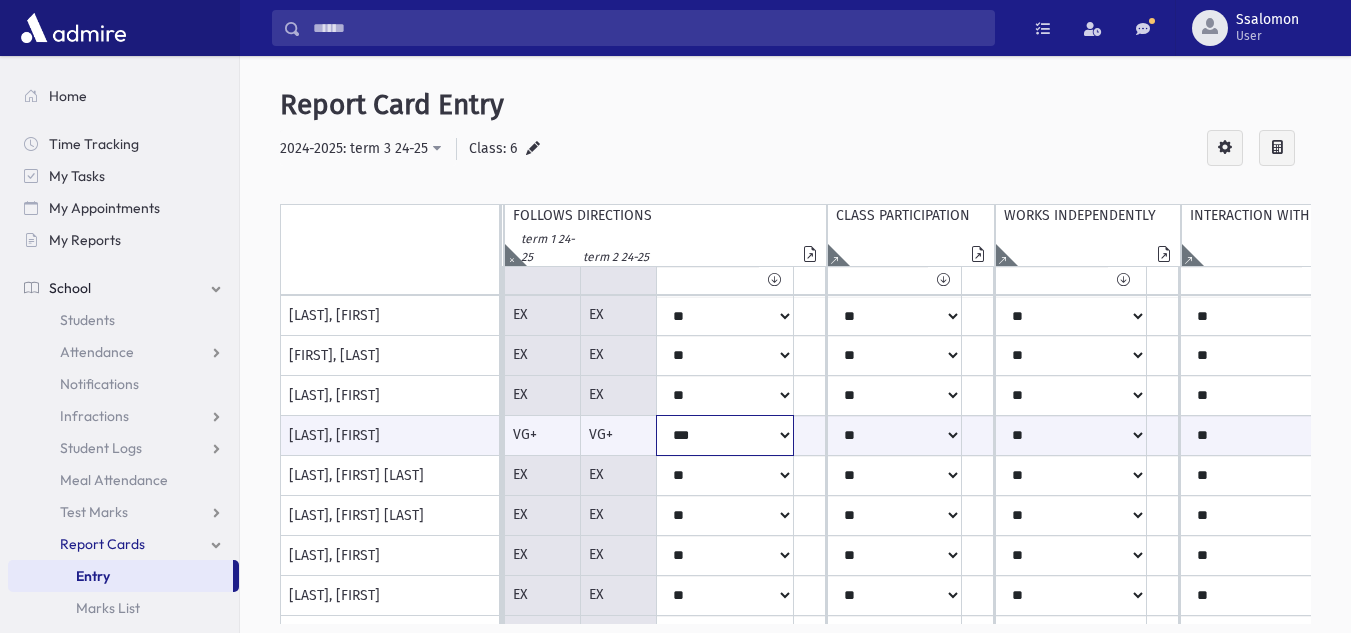 click on "***
**
***
**
***
**
*
**
*
**
**" at bounding box center [-476, 435] 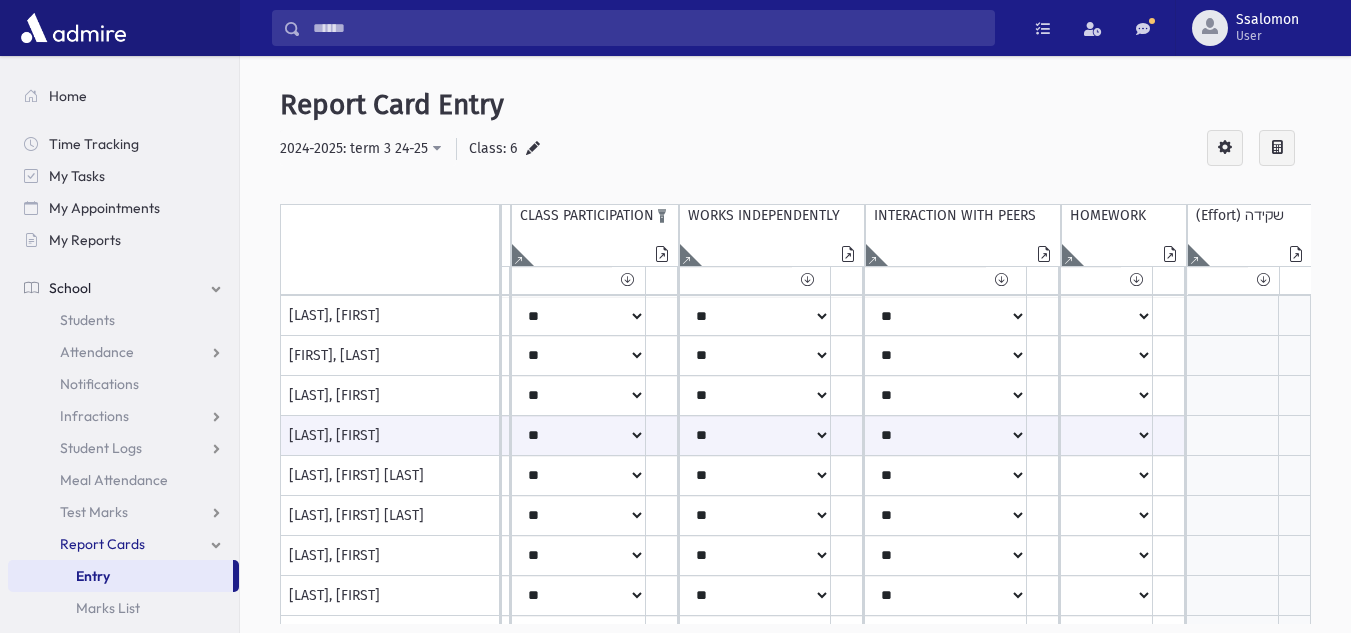 click at bounding box center (518, 255) 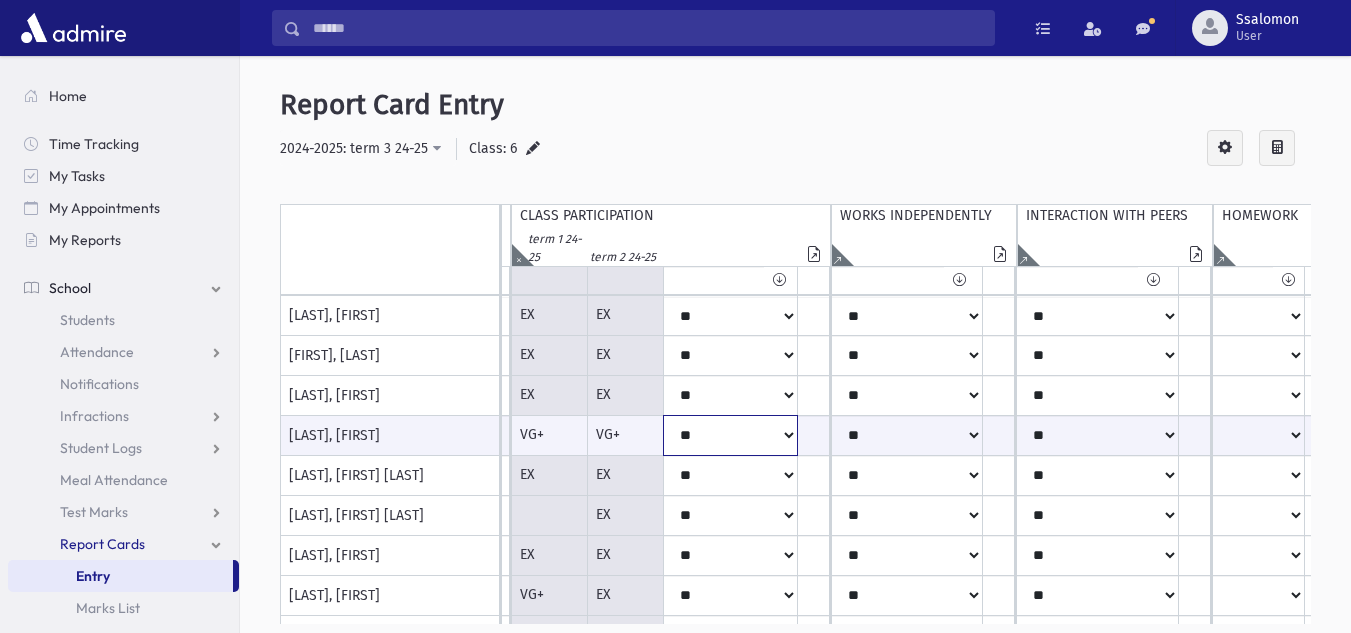 click on "***
**
***
**
***
**
*
**
*
**
**" at bounding box center [-792, 435] 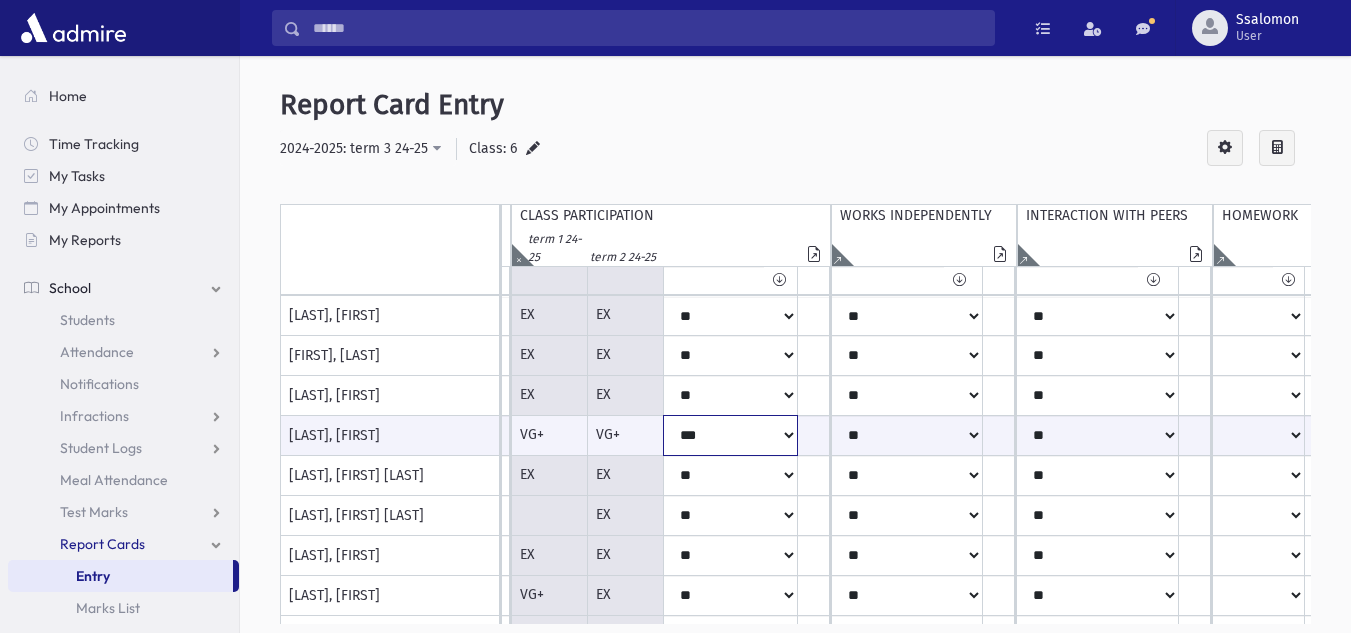 click on "***
**
***
**
***
**
*
**
*
**
**" at bounding box center [-792, 435] 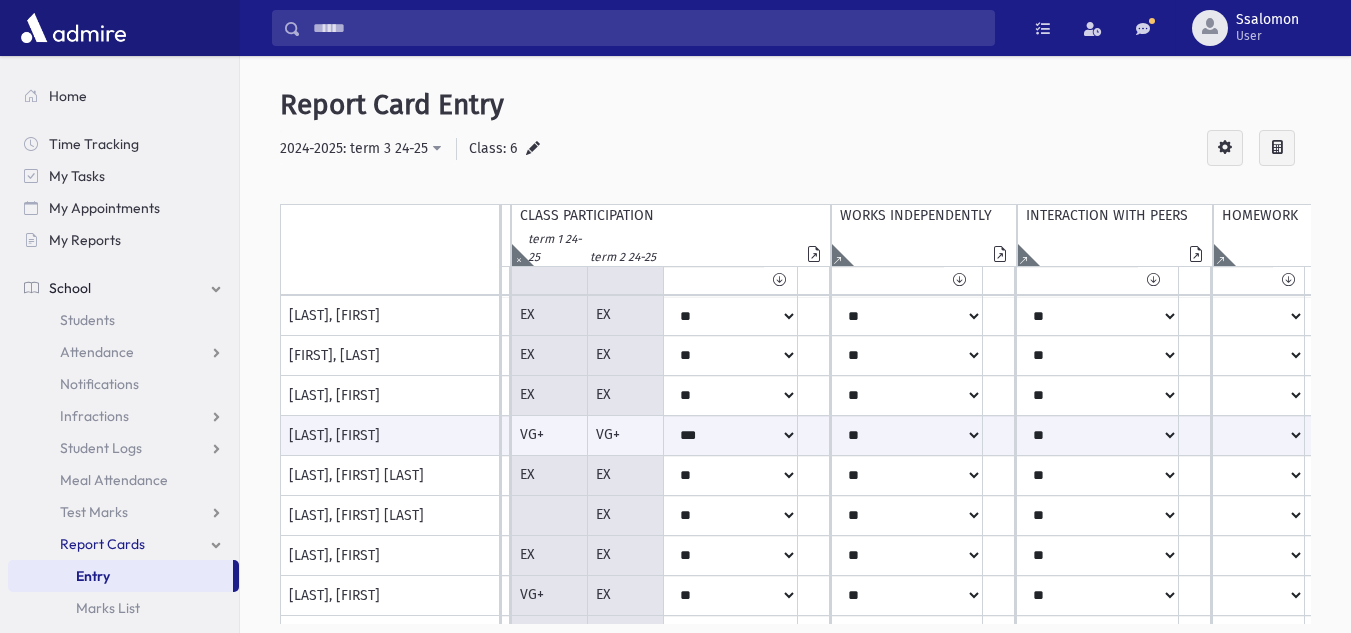 click at bounding box center [-952, 316] 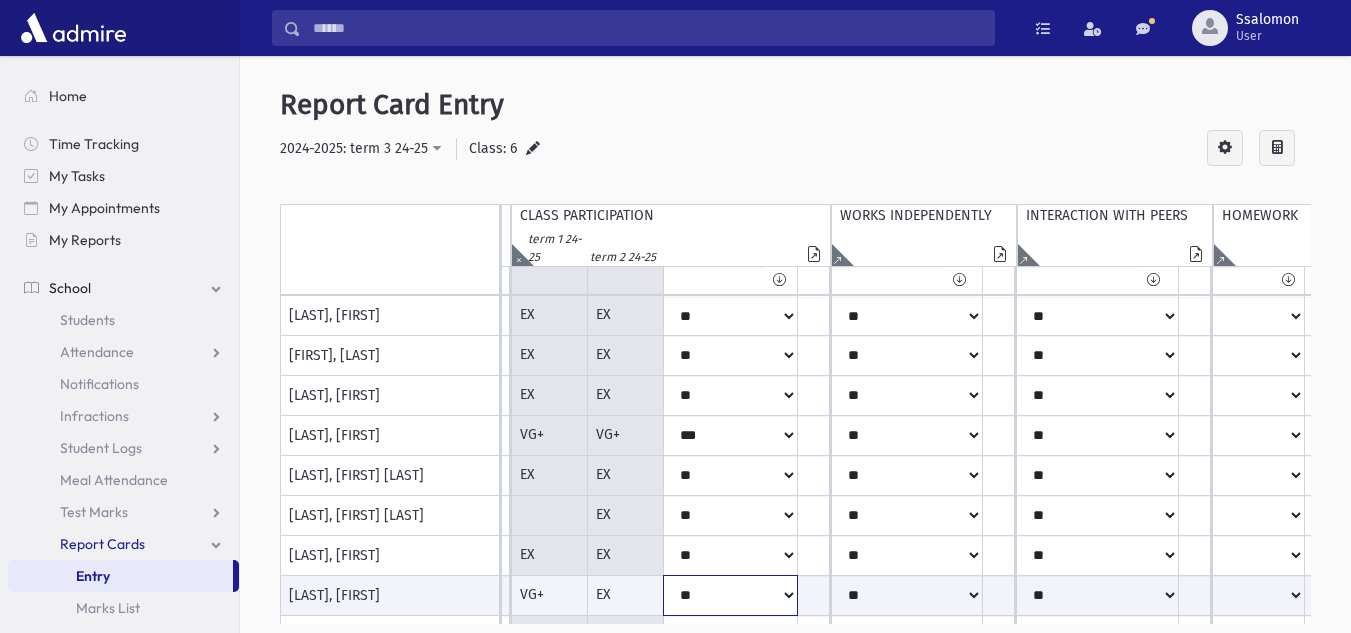 click on "***
**
***
**
***
**
*
**
*
**
**" at bounding box center [-792, 595] 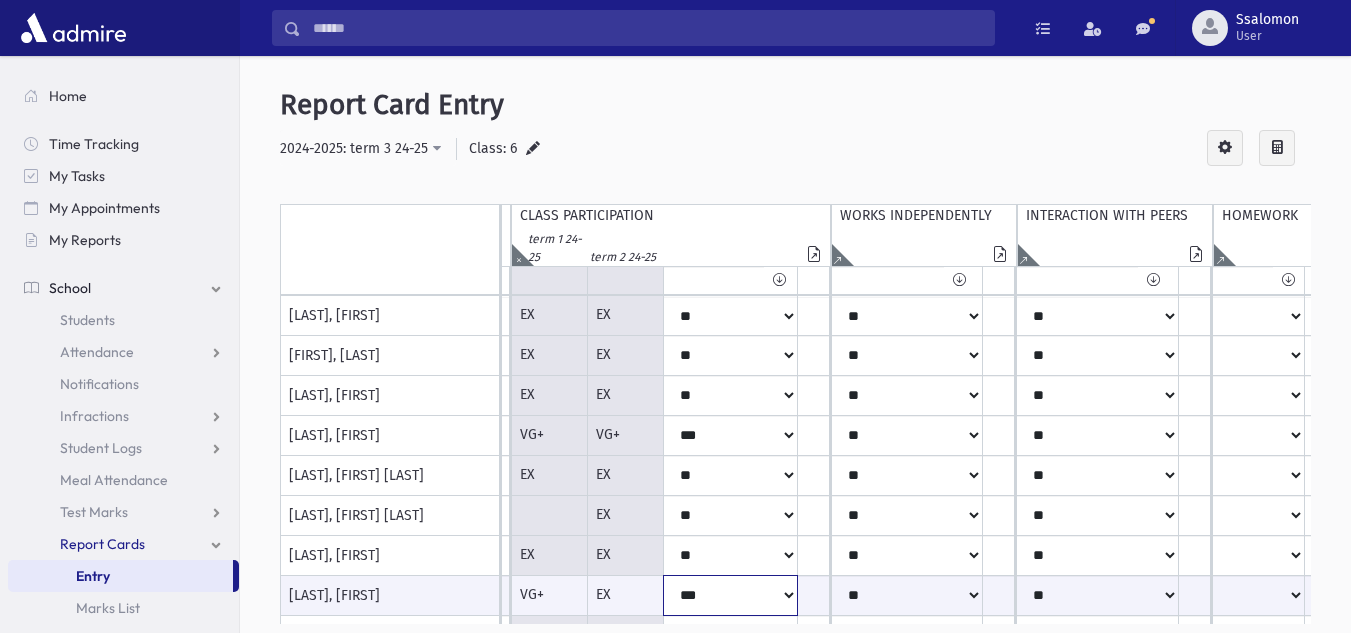 click on "***
**
***
**
***
**
*
**
*
**
**" at bounding box center (-792, 595) 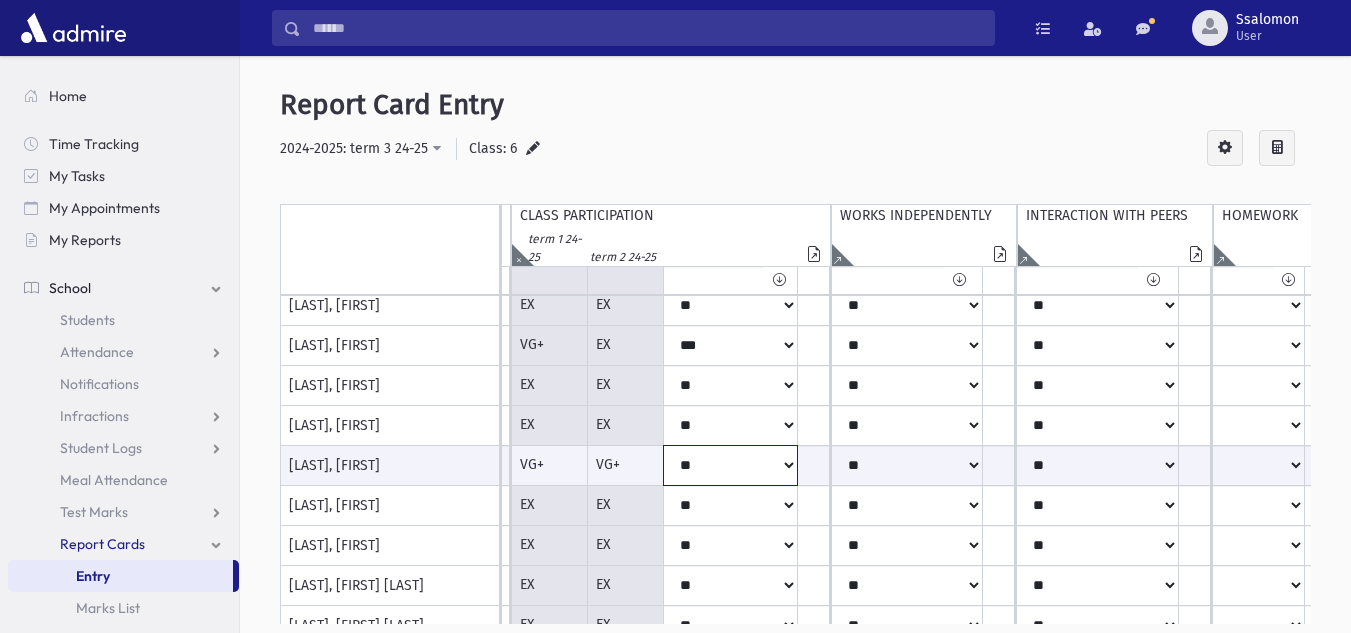 click on "***
**
***
**
***
**
*
**
*
**
**" at bounding box center (-792, 465) 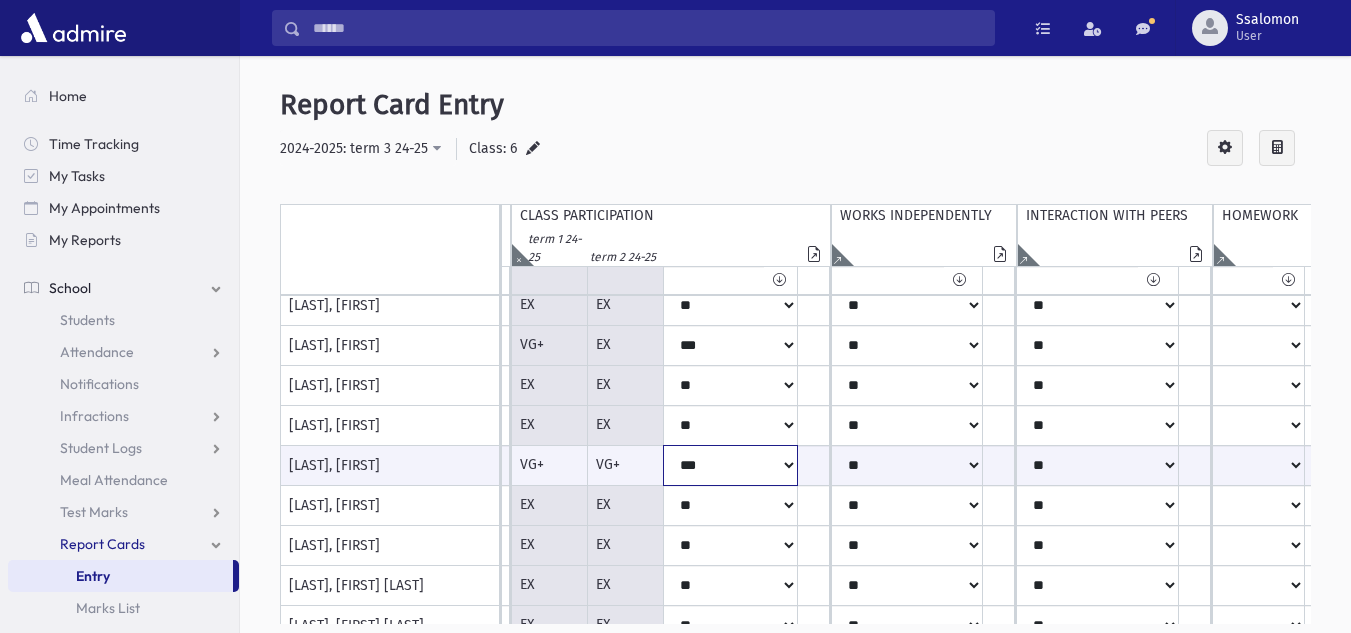 click on "***
**
***
**
***
**
*
**
*
**
**" at bounding box center (-792, 465) 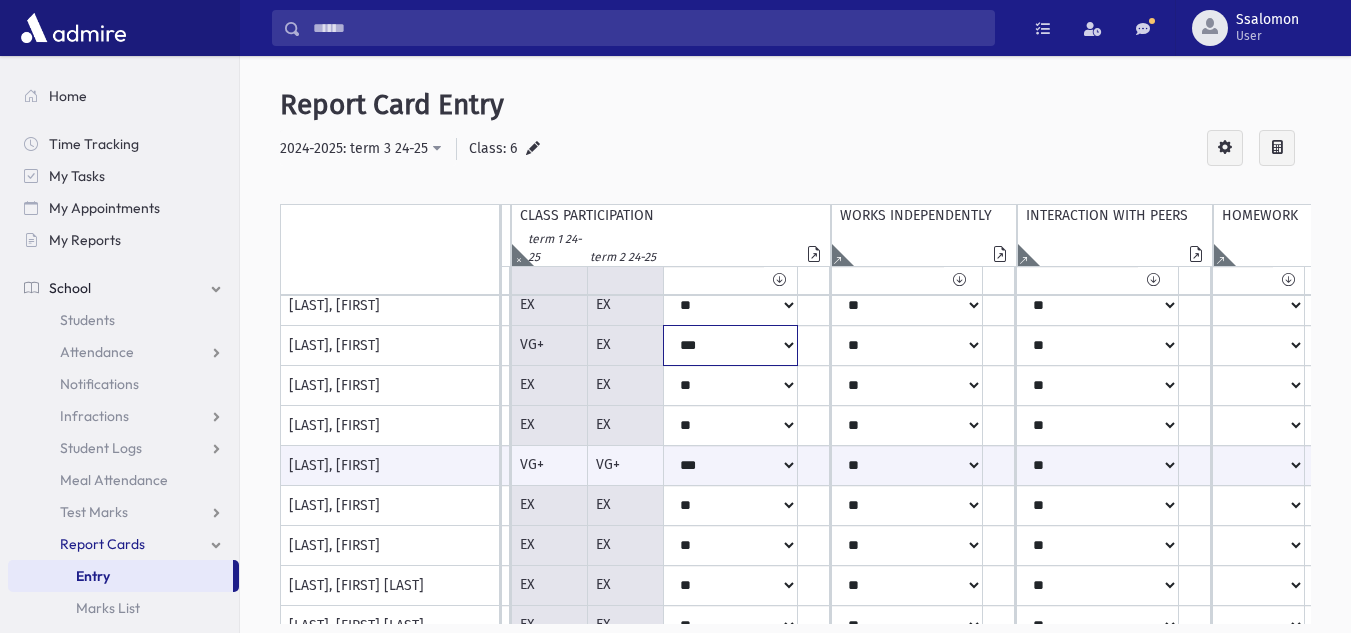 click on "***
**
***
**
***
**
*
**
*
**
**" at bounding box center [-792, 66] 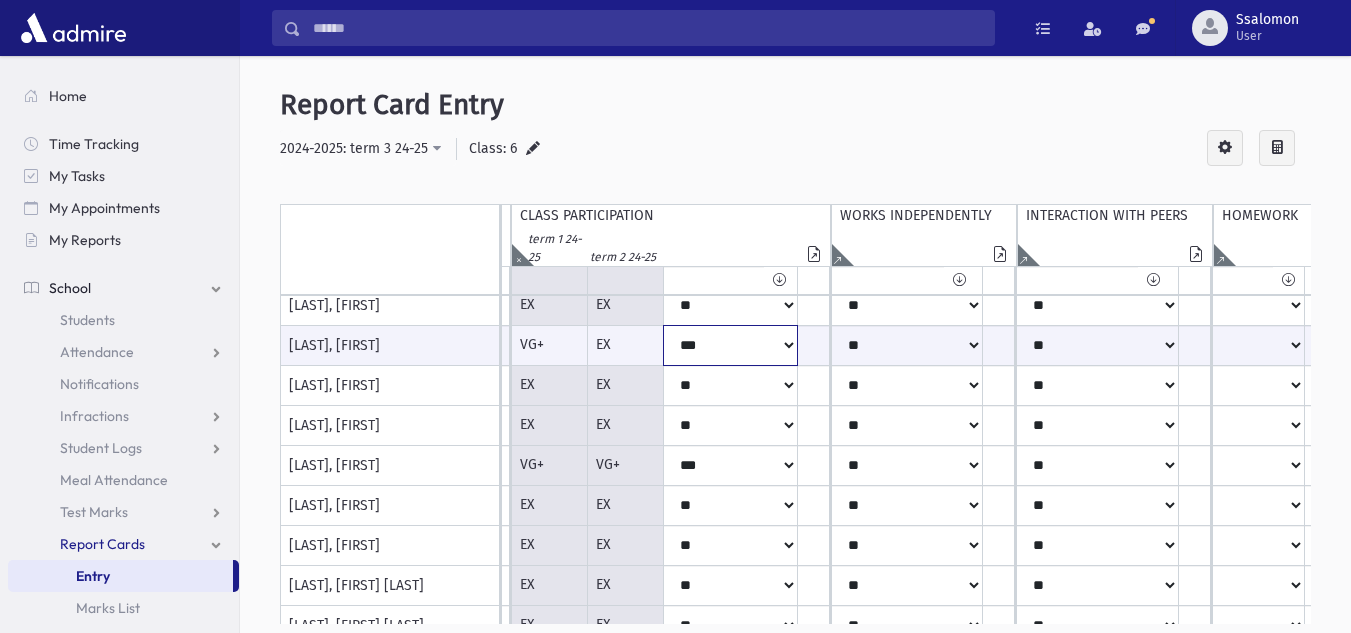 click on "***
**
***
**
***
**
*
**
*
**
**" at bounding box center (-792, 345) 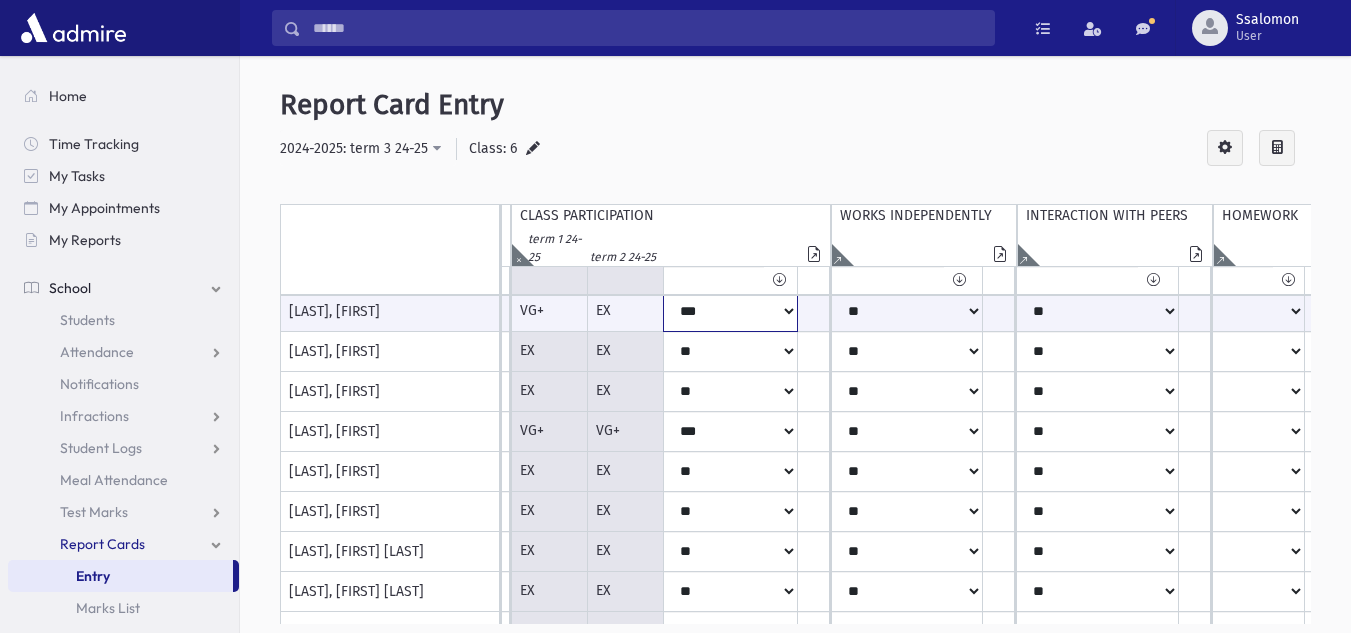 scroll, scrollTop: 360, scrollLeft: 1492, axis: both 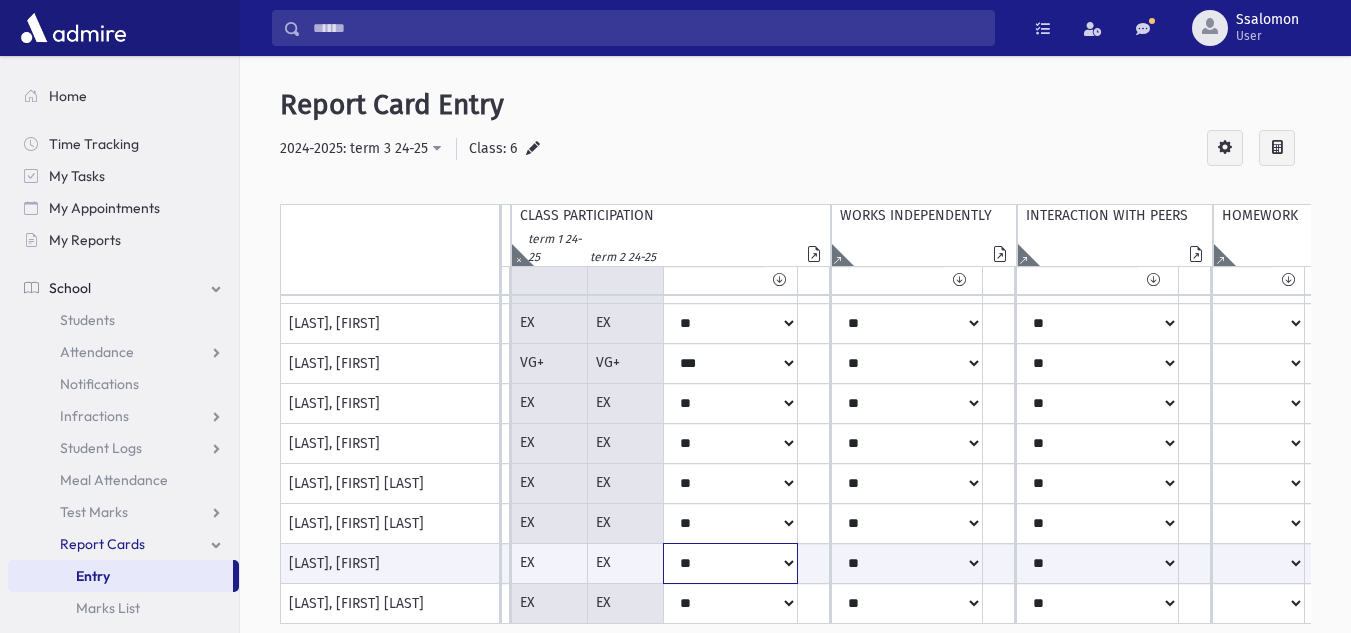 click on "***
**
***
**
***
**
*
**
*
**
**" at bounding box center [-792, 563] 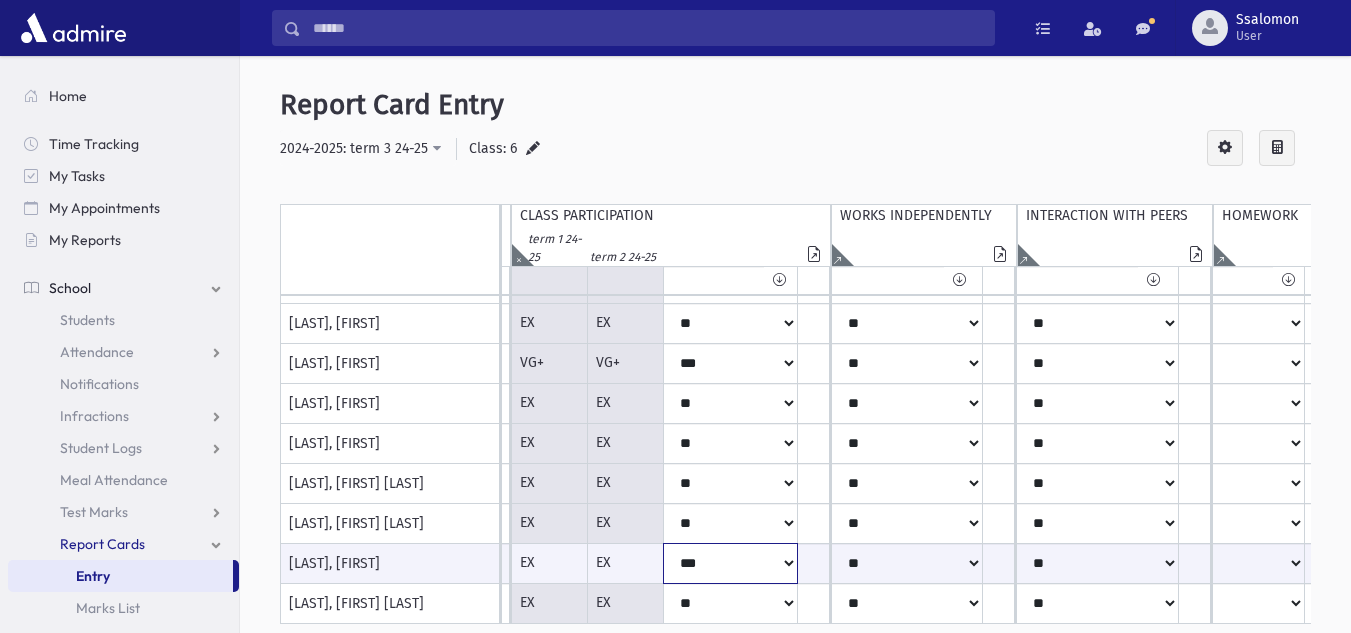click on "***
**
***
**
***
**
*
**
*
**
**" at bounding box center (-792, 563) 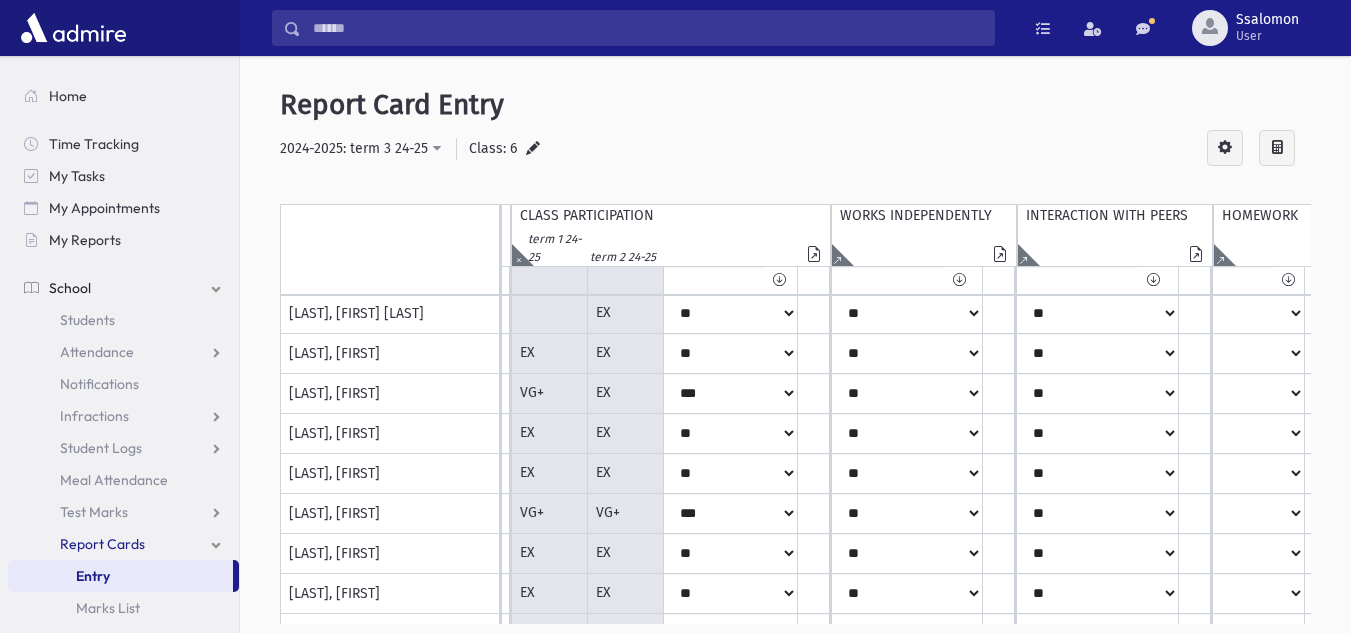 scroll, scrollTop: 203, scrollLeft: 1492, axis: both 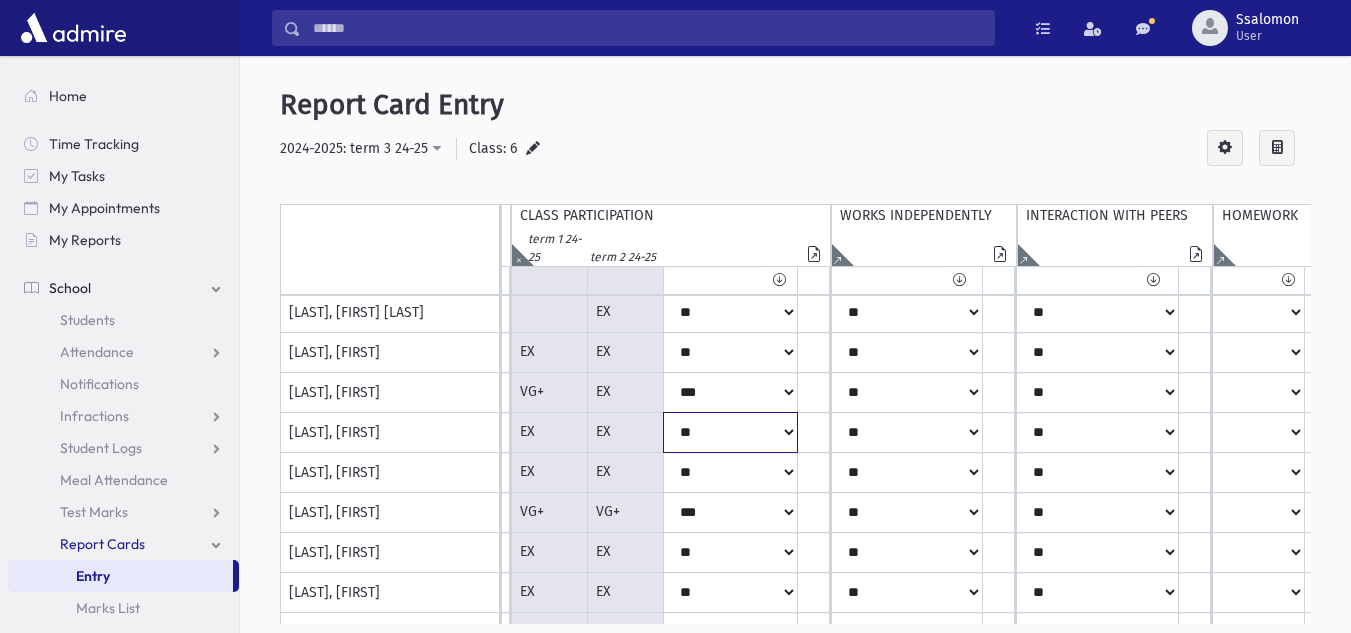 click on "***
**
***
**
***
**
*
**
*
**
**" at bounding box center [-792, 113] 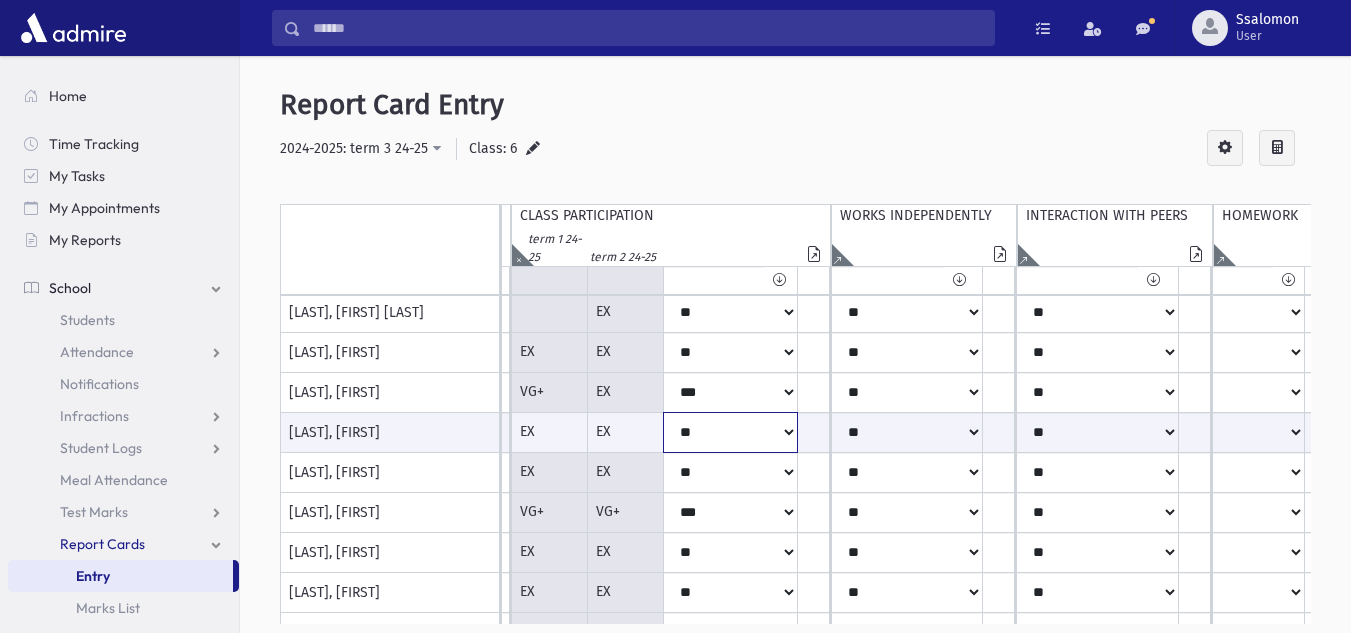 select on "***" 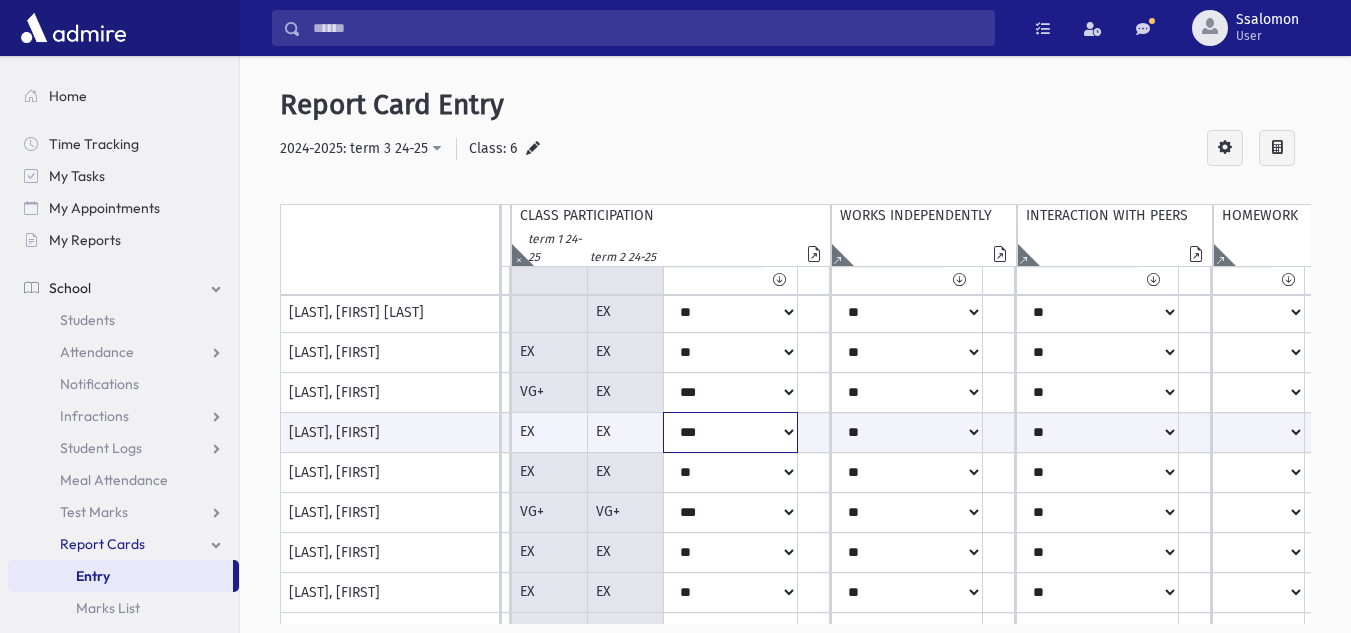 click on "***
**
***
**
***
**
*
**
*
**
**" at bounding box center [-792, 432] 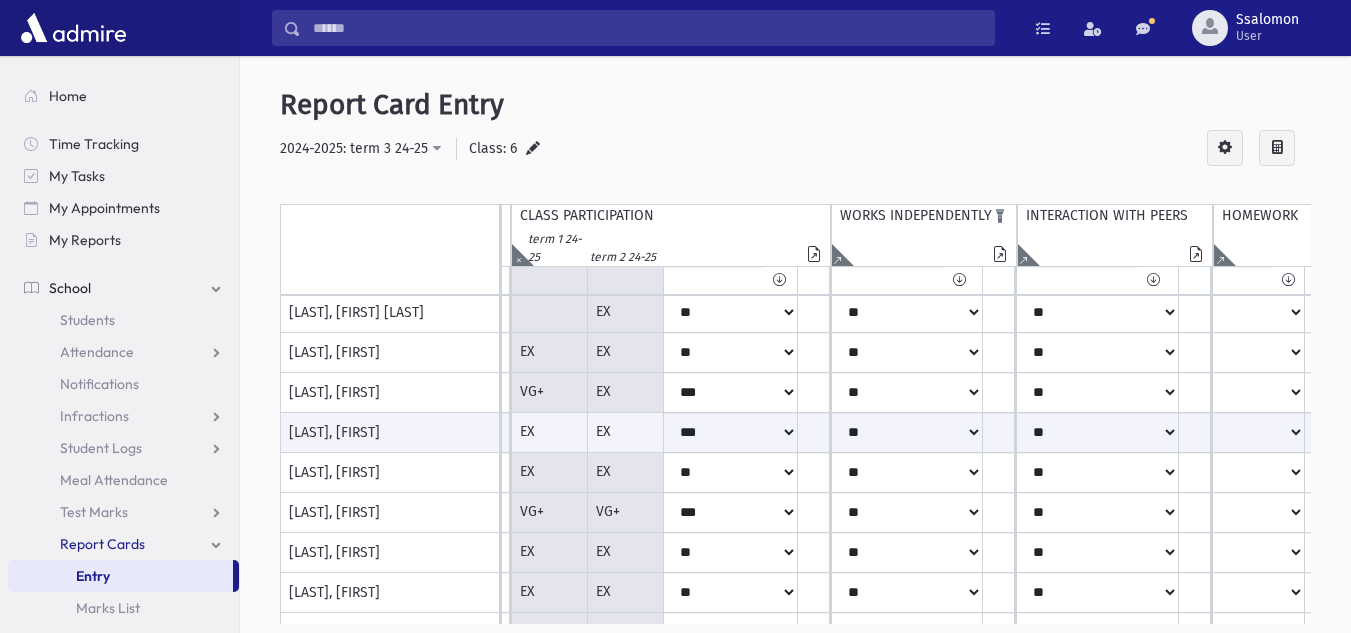 click at bounding box center (838, 255) 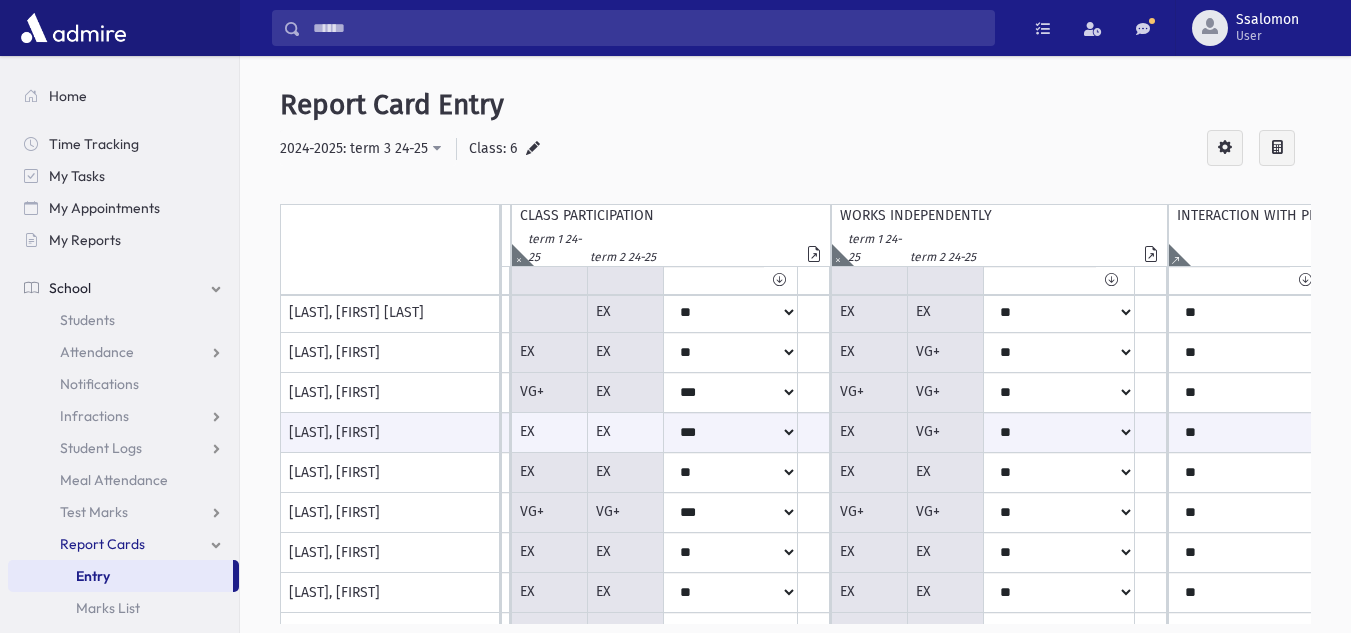 scroll, scrollTop: 203, scrollLeft: 1692, axis: both 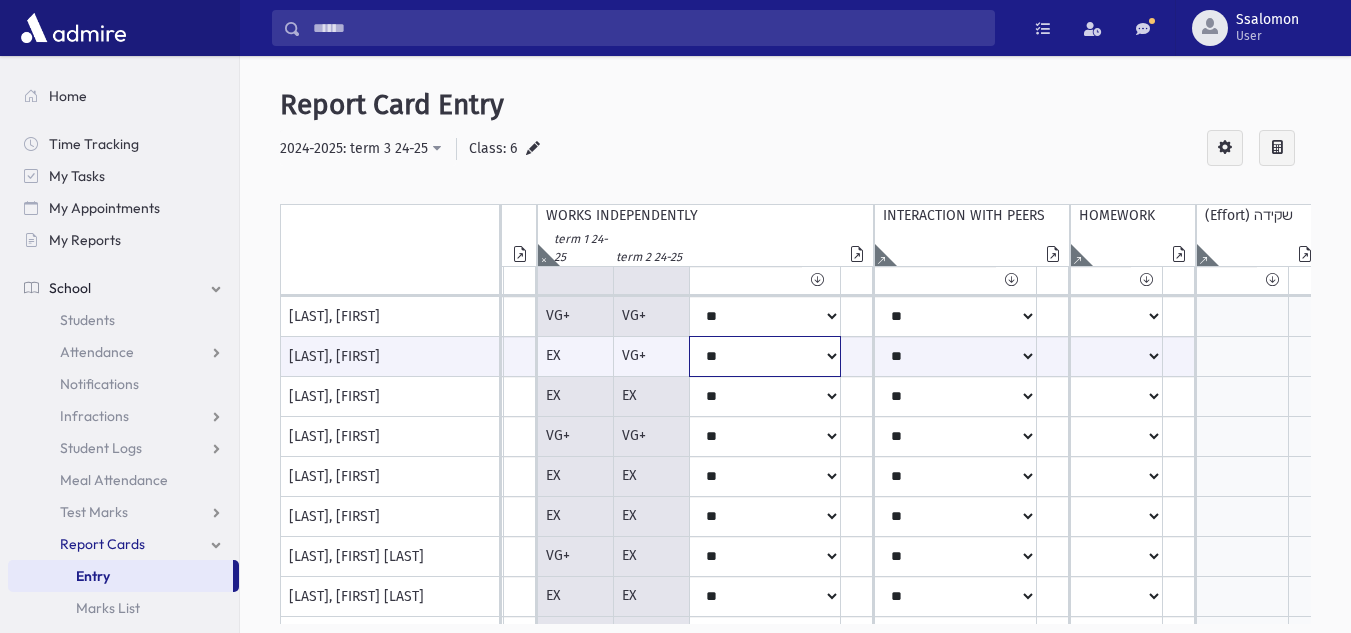 click on "***
**
***
**
***
**
*
**
*
**
**" at bounding box center [-1086, 356] 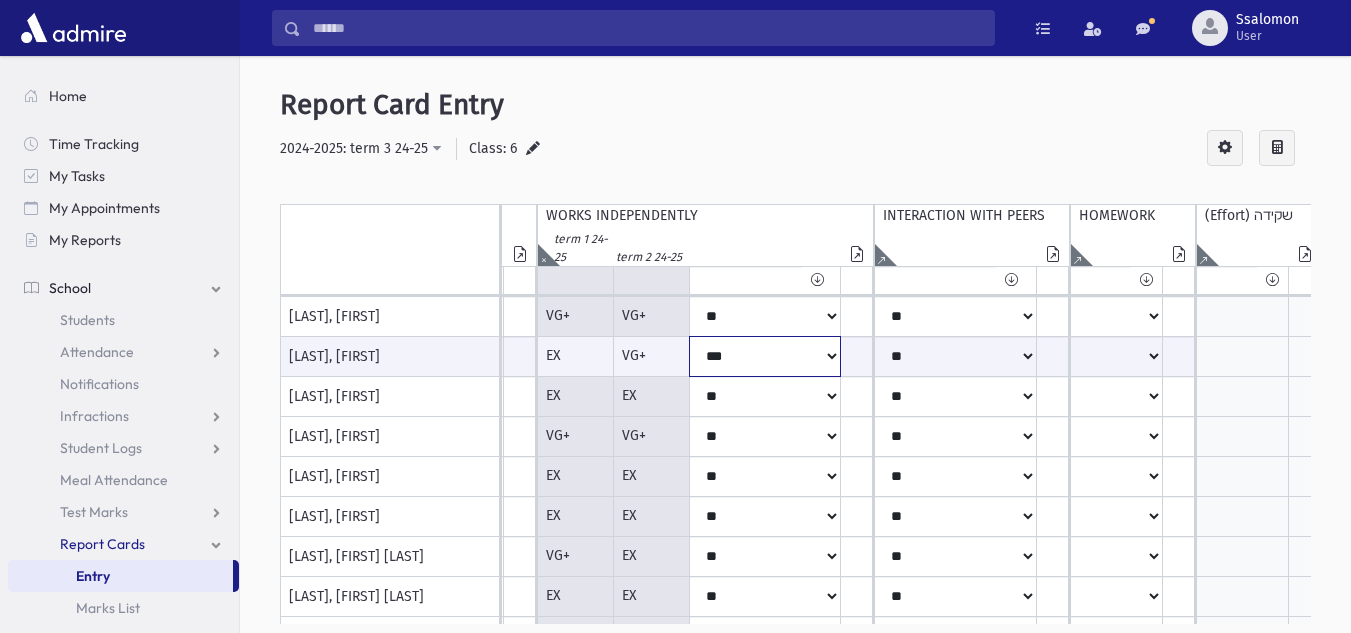 click on "***
**
***
**
***
**
*
**
*
**
**" at bounding box center [-1086, 356] 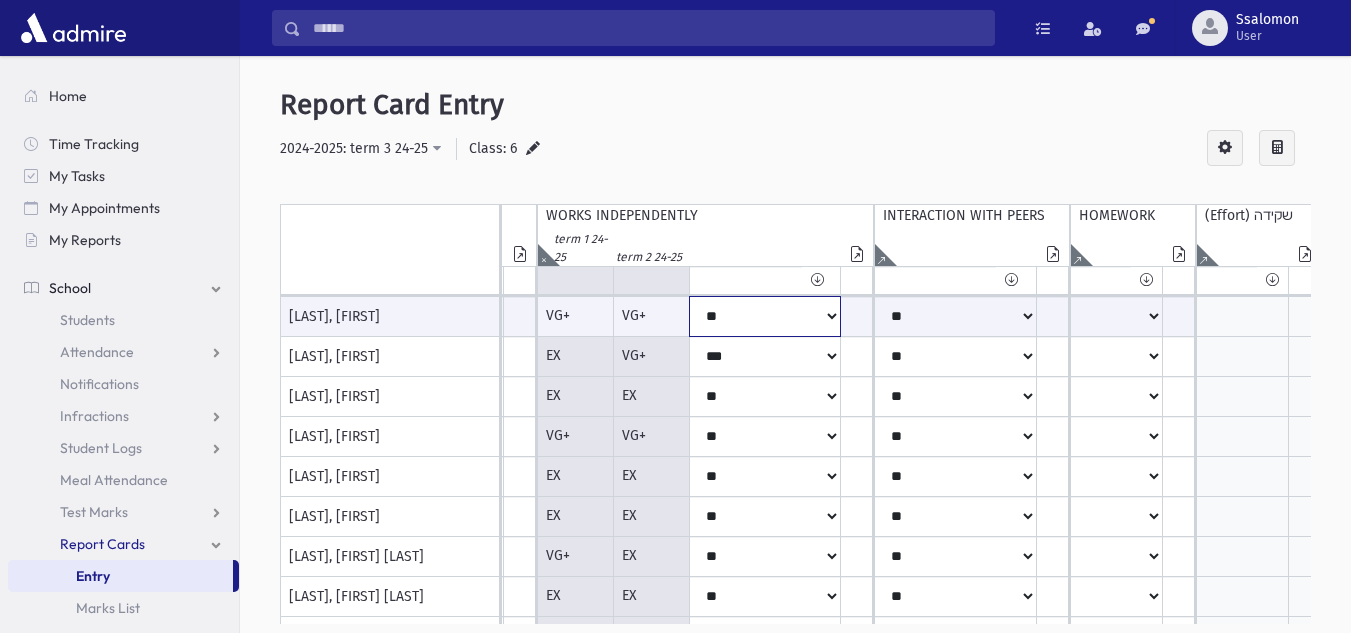 click on "***
**
***
**
***
**
*
**
*
**
**" at bounding box center [-1086, 316] 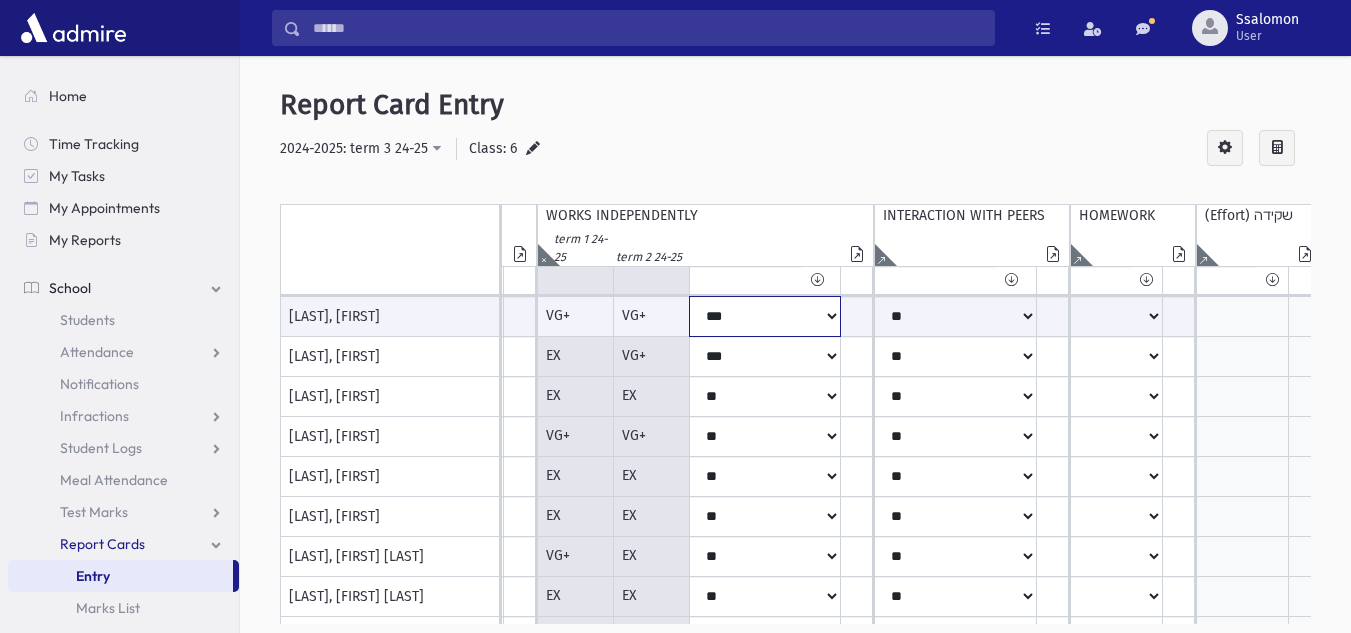 click on "***
**
***
**
***
**
*
**
*
**
**" at bounding box center (-1086, 316) 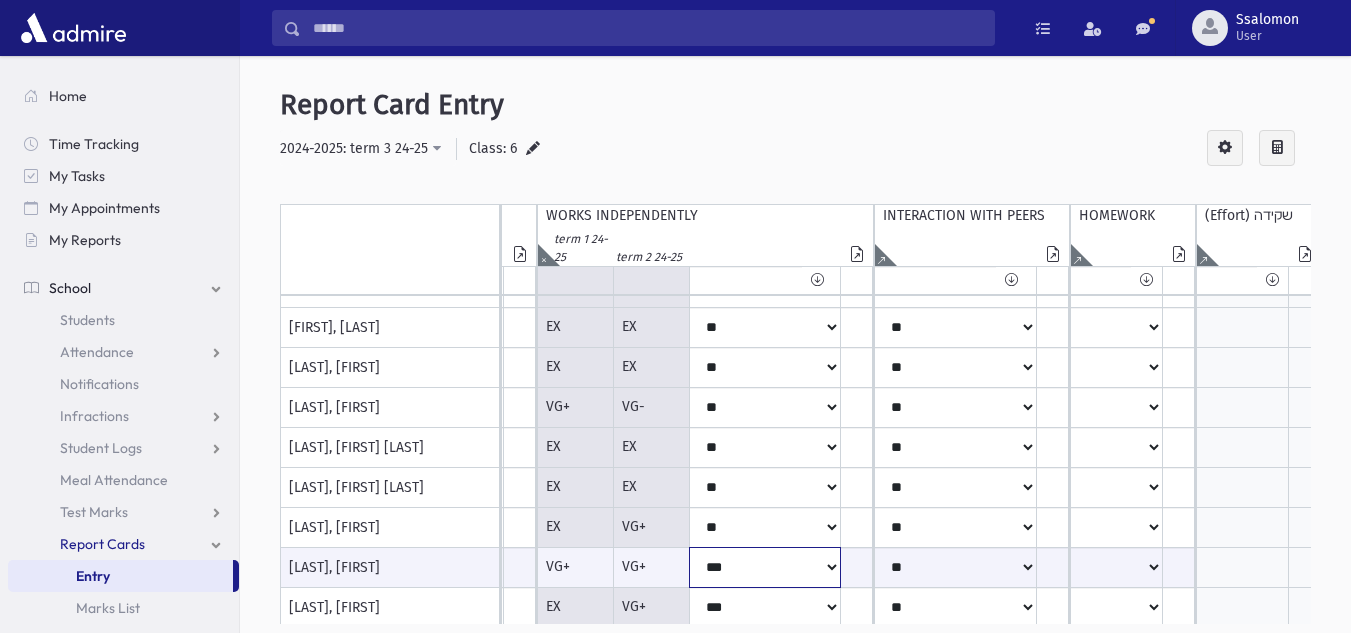 scroll, scrollTop: 25, scrollLeft: 1786, axis: both 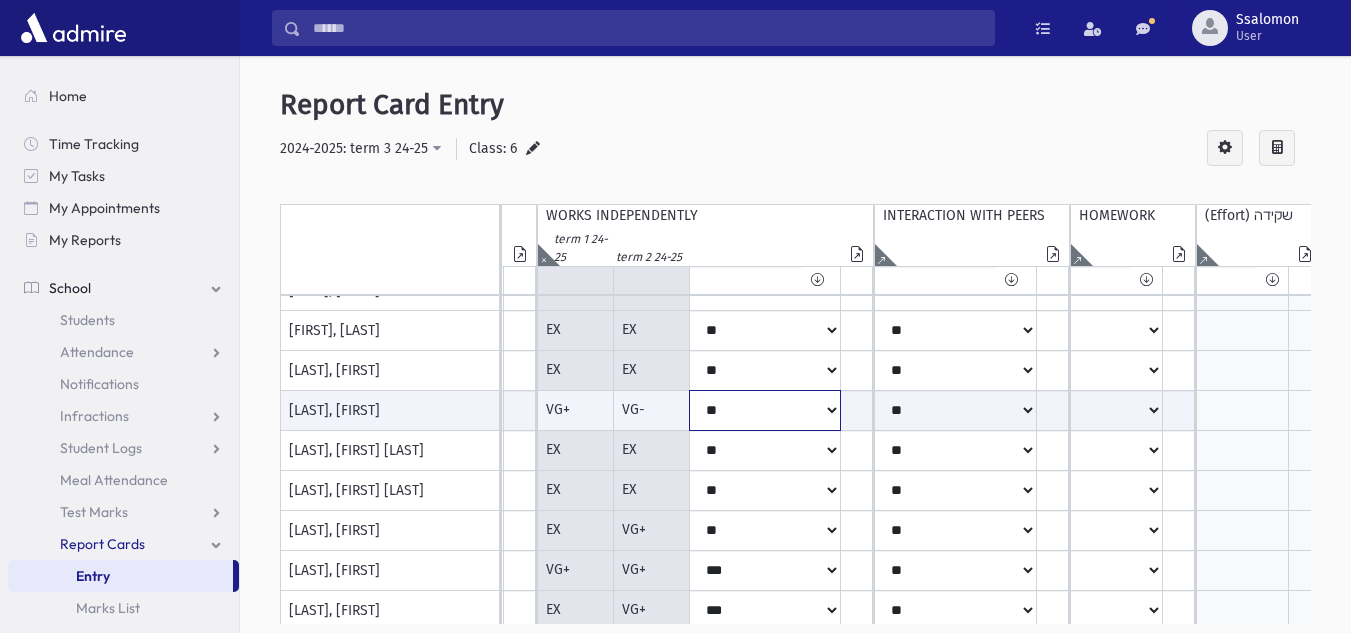 click on "***
**
***
**
***
**
*
**
*
**
**" at bounding box center (-1086, 410) 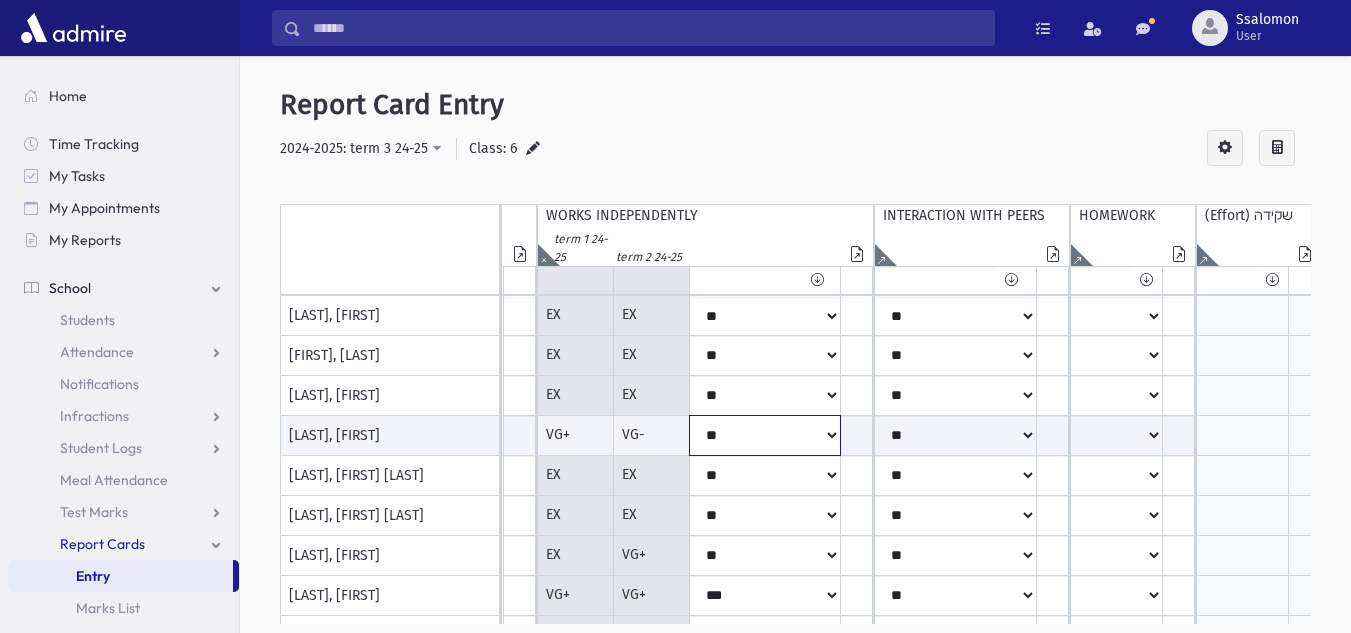 scroll, scrollTop: 0, scrollLeft: 1840, axis: horizontal 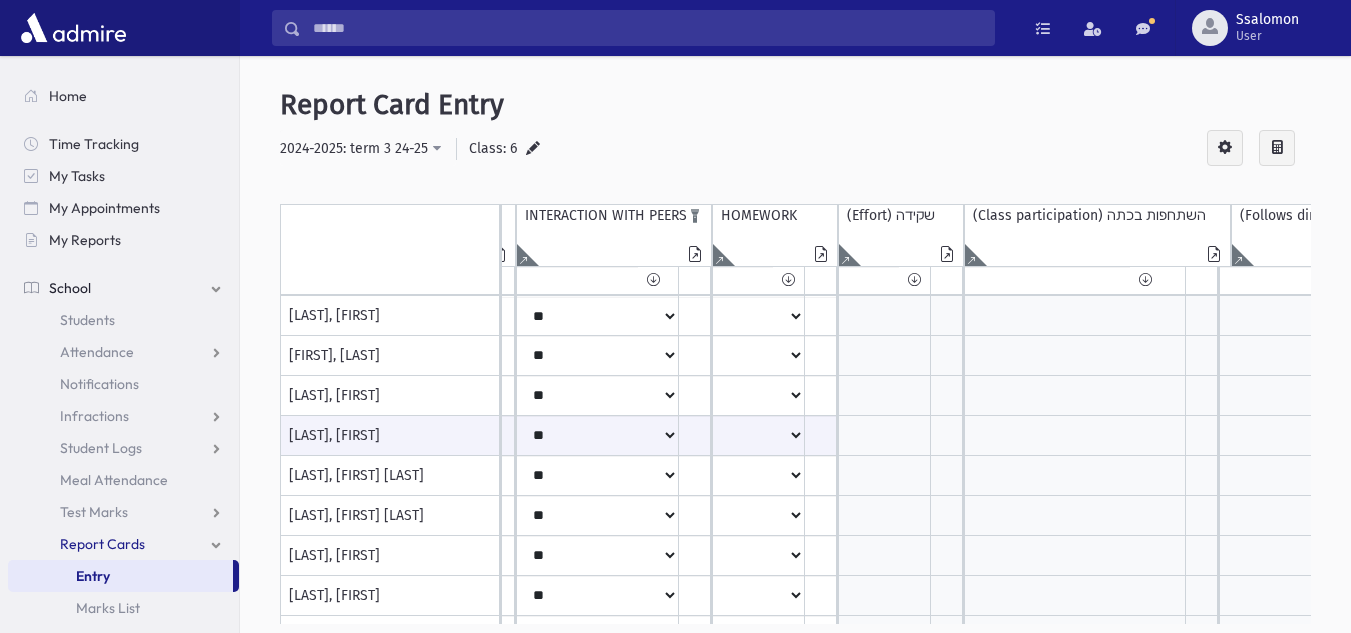 click at bounding box center (523, 255) 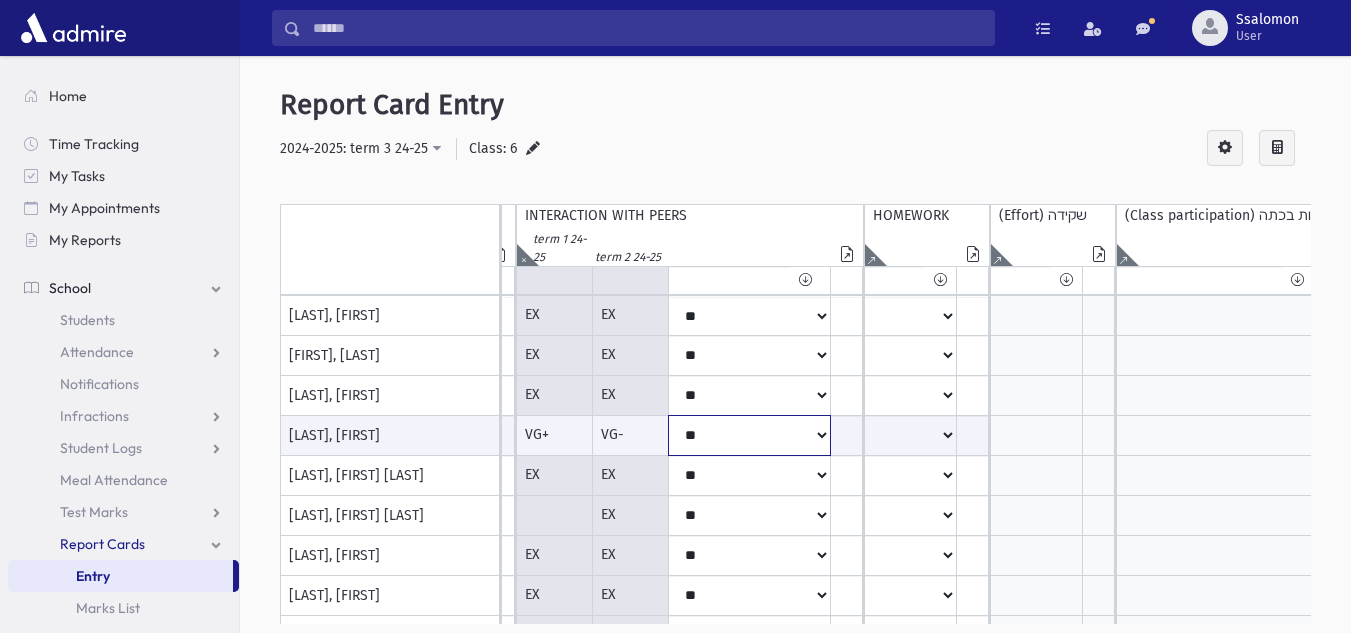 click on "***
**
***
**
***
**
*
**
*
**
**" at bounding box center (-1444, 435) 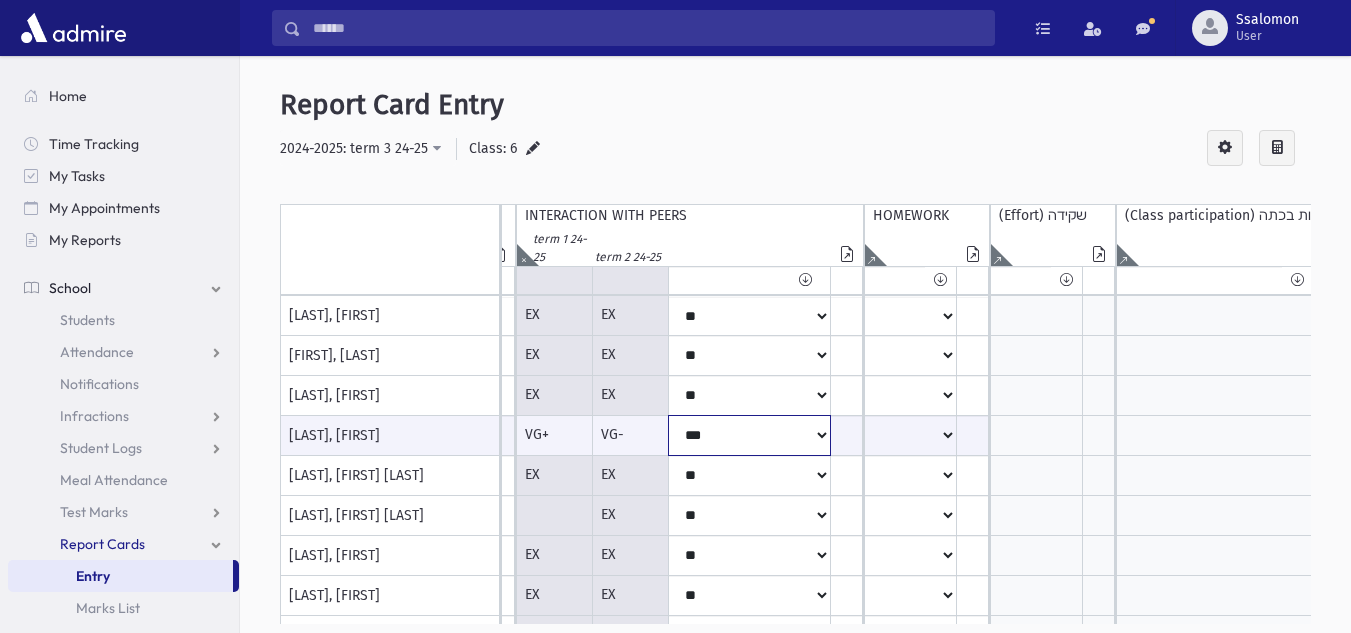 click on "***
**
***
**
***
**
*
**
*
**
**" at bounding box center [-1444, 435] 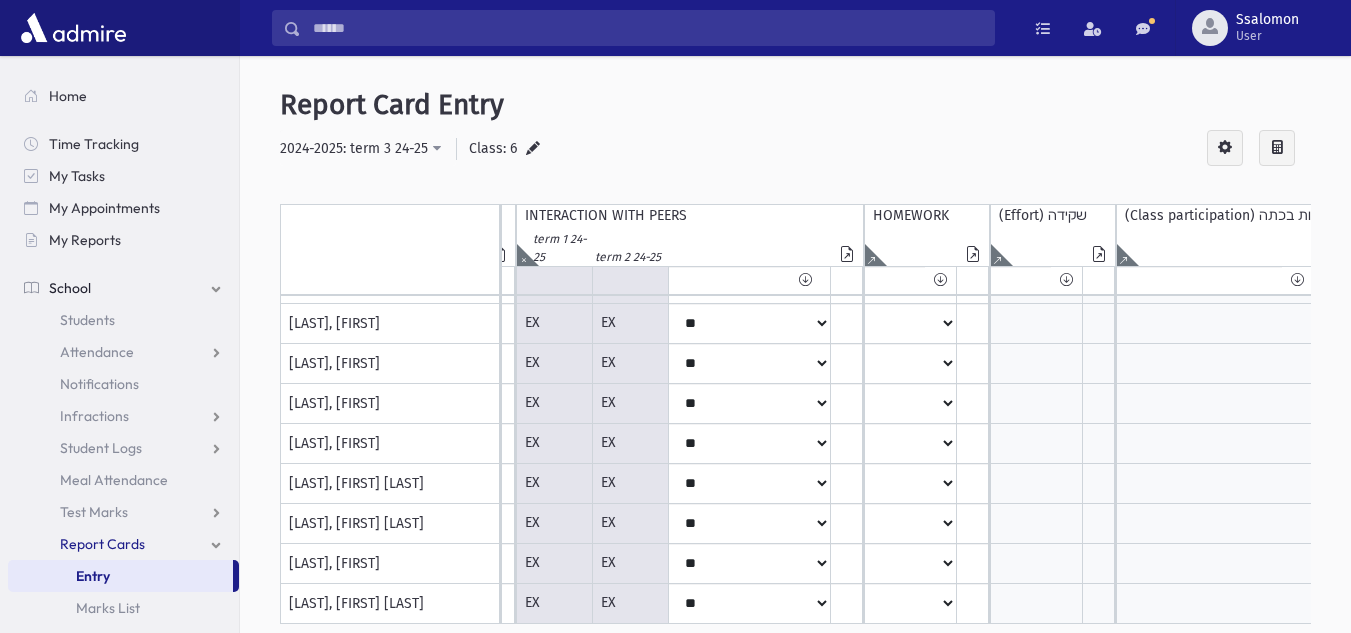 scroll, scrollTop: 360, scrollLeft: 2242, axis: both 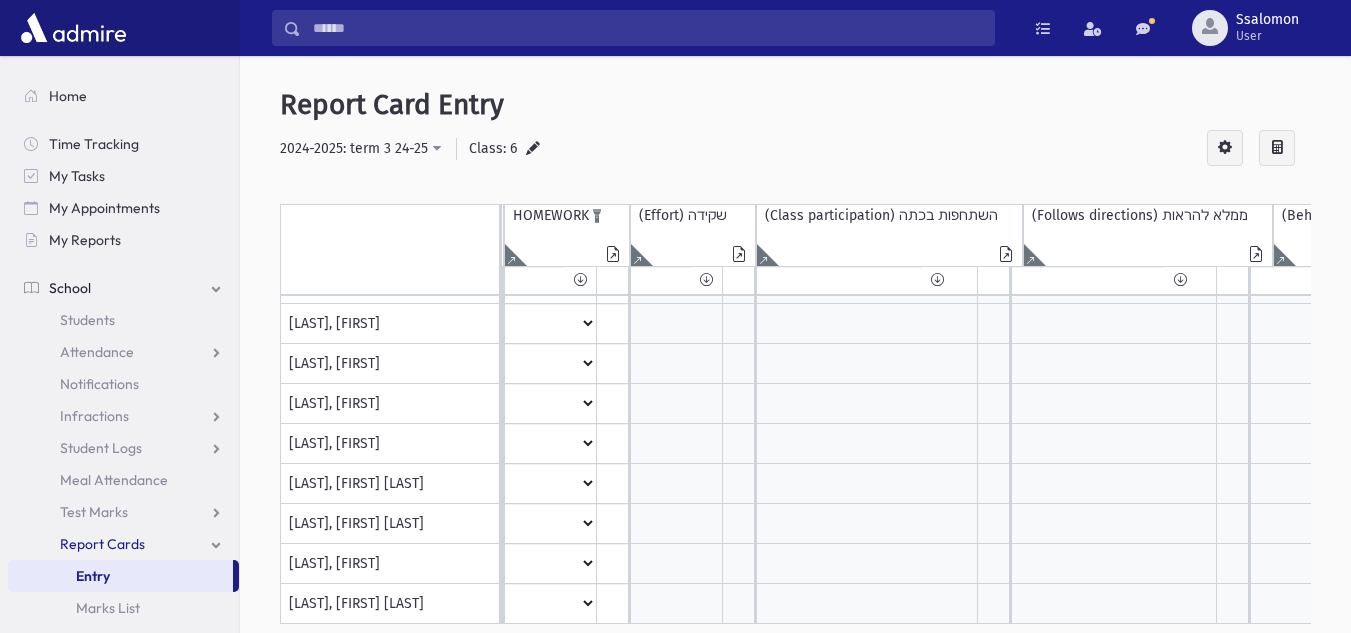 click at bounding box center [511, 255] 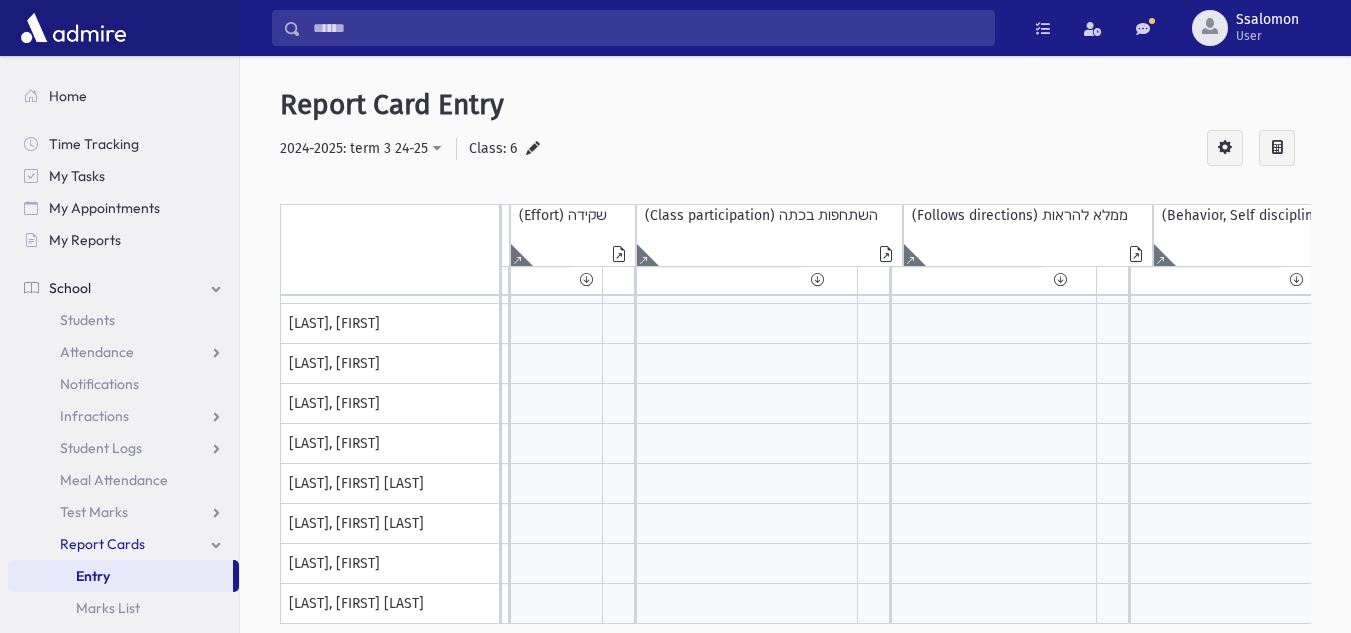 click at bounding box center [557, 524] 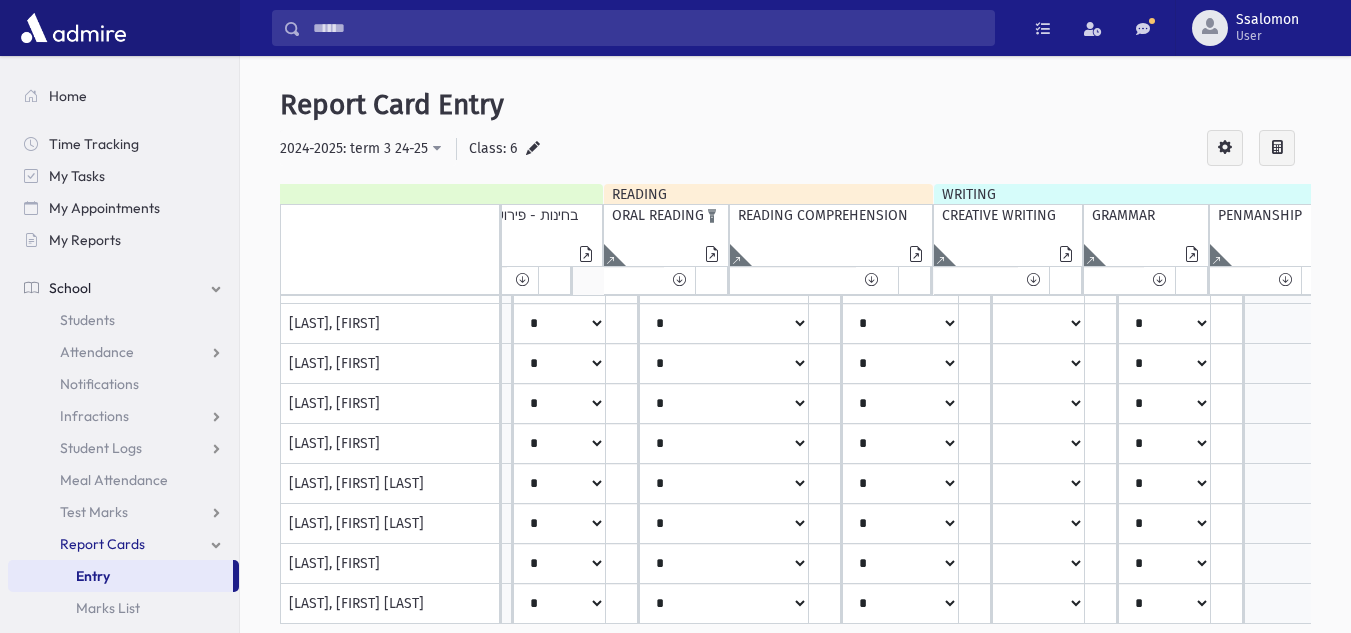 click at bounding box center (-2105, 255) 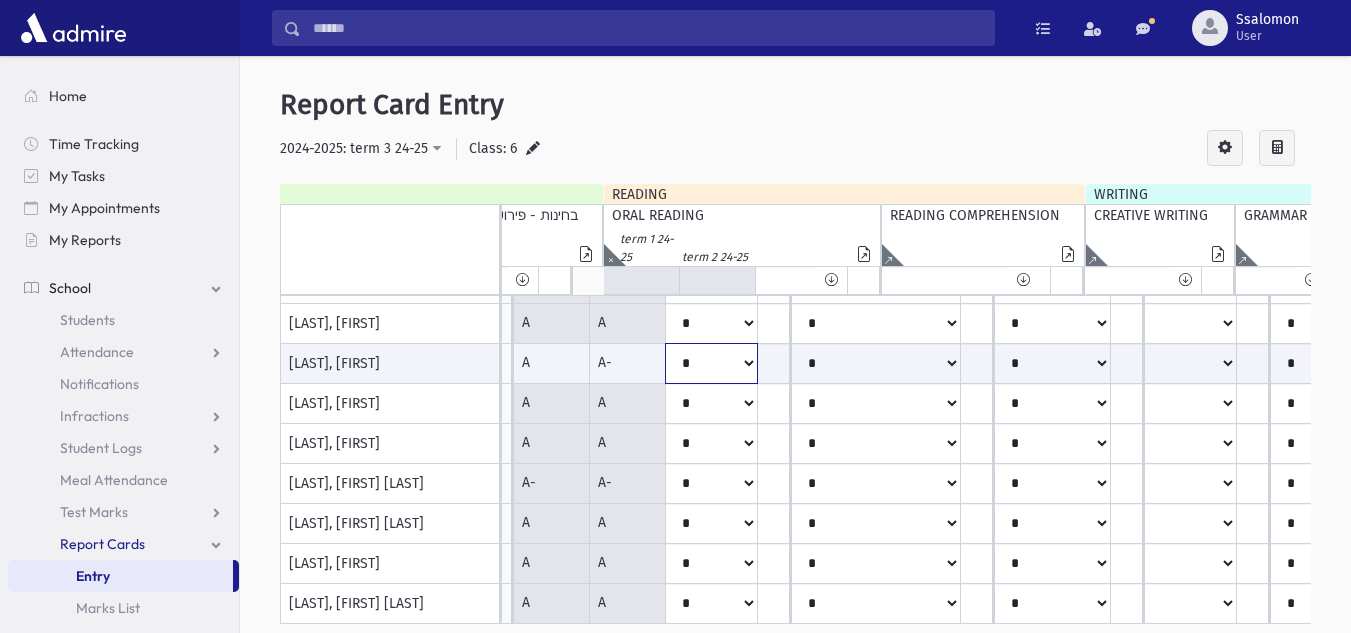 click on "**
*
**
**
*
**
**
*
**" at bounding box center (-4698, 363) 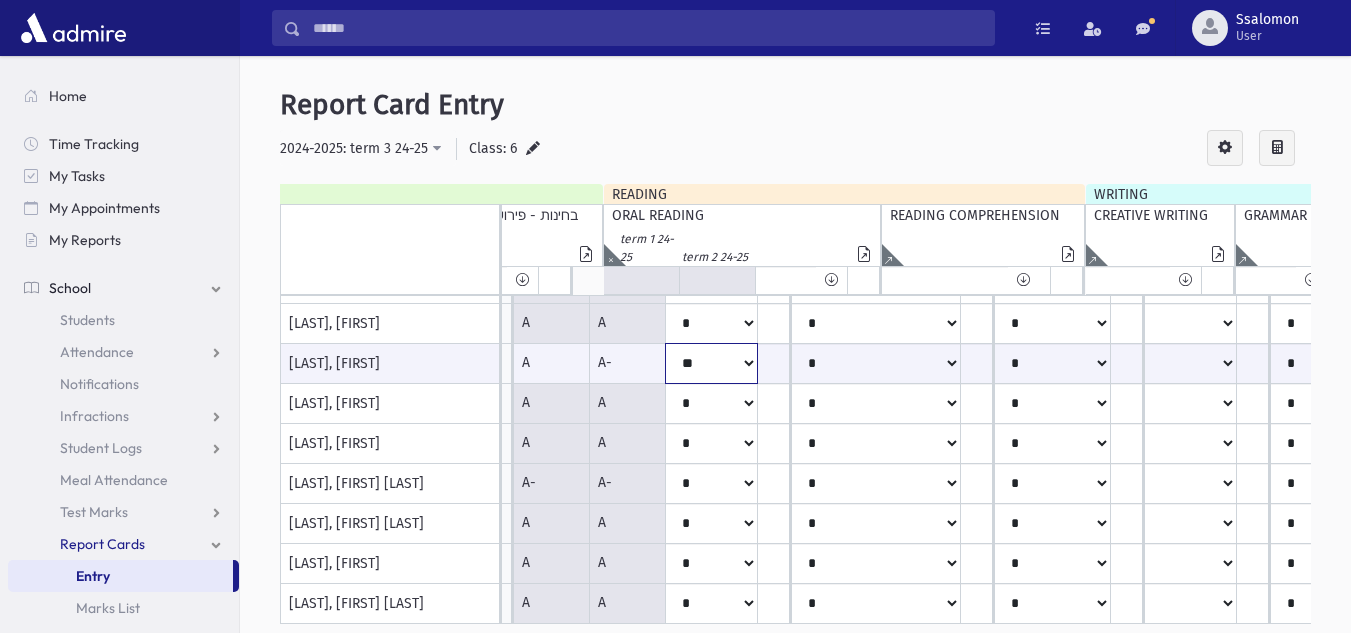 click on "**
*
**
**
*
**
**
*
**" at bounding box center [-4698, 363] 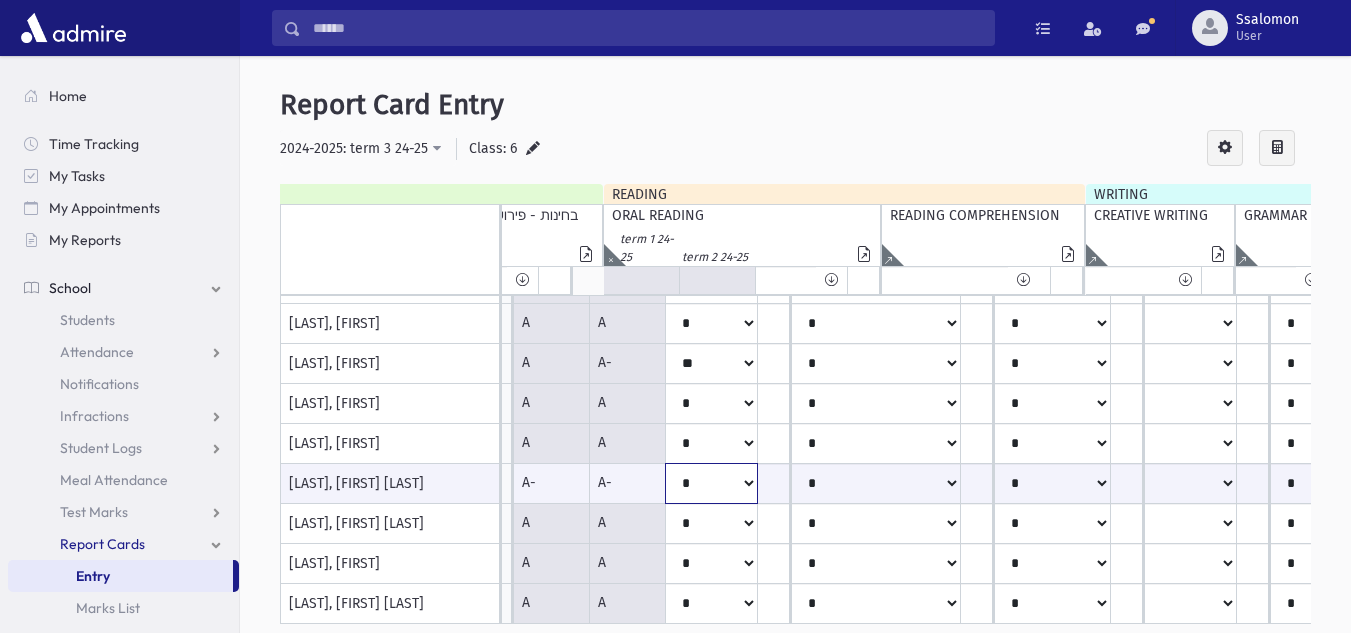 click on "**
*
**
**
*
**
**
*
**" at bounding box center (-4698, 483) 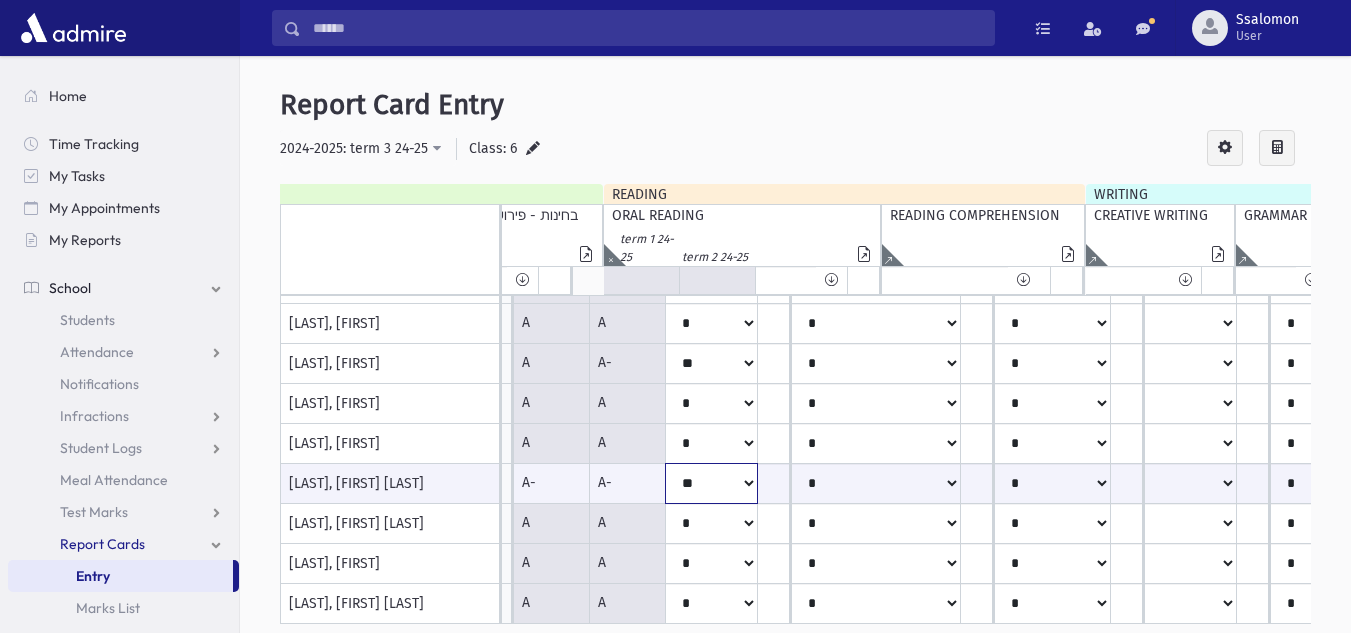 click on "**
*
**
**
*
**
**
*
**" at bounding box center (-4698, 483) 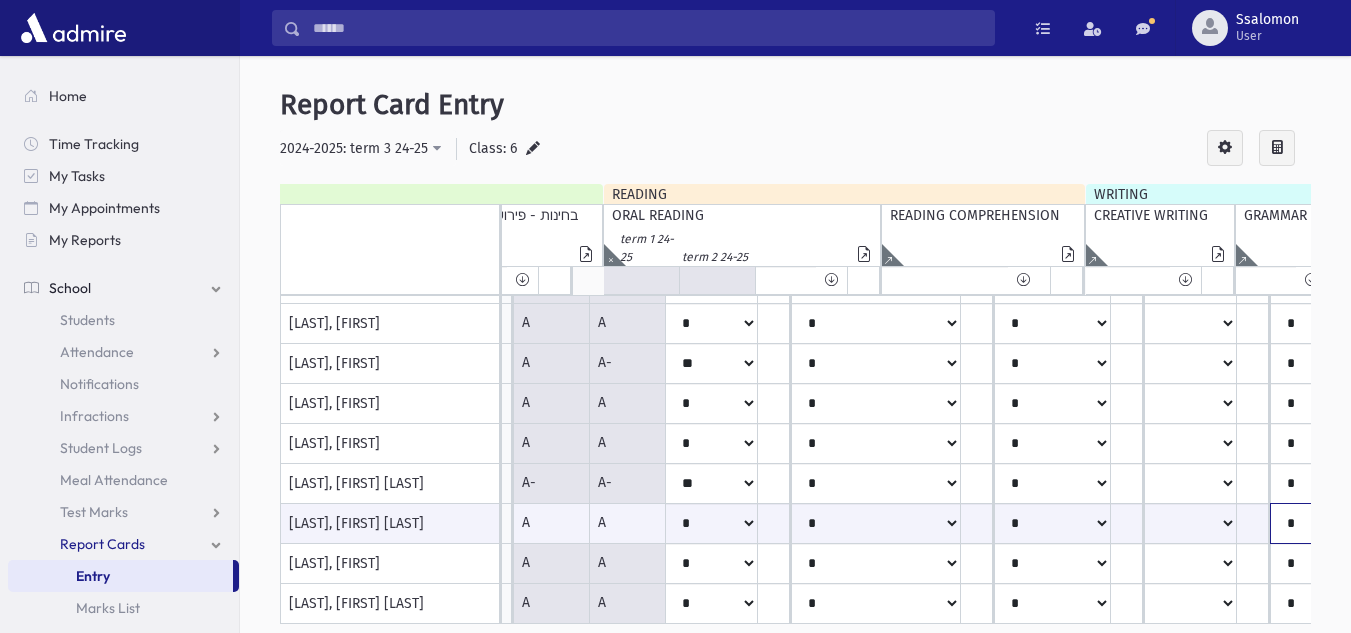 drag, startPoint x: 1302, startPoint y: 526, endPoint x: 1305, endPoint y: 511, distance: 15.297058 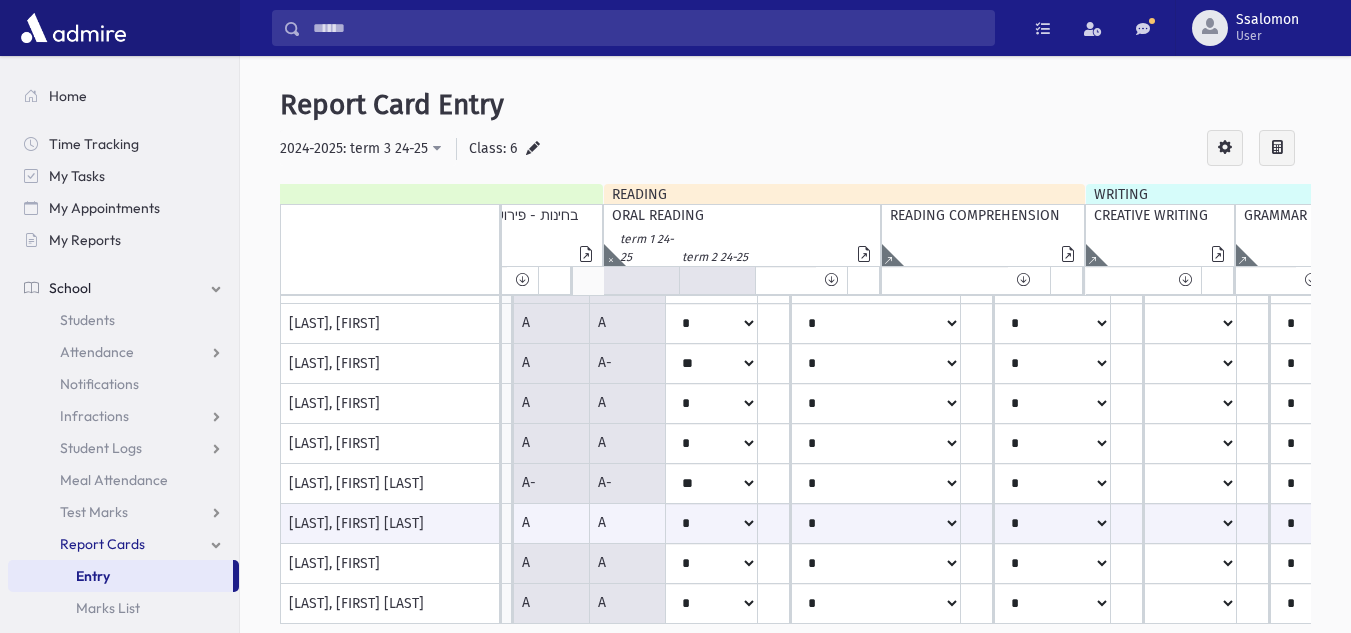 drag, startPoint x: 1311, startPoint y: 527, endPoint x: 1309, endPoint y: 509, distance: 18.110771 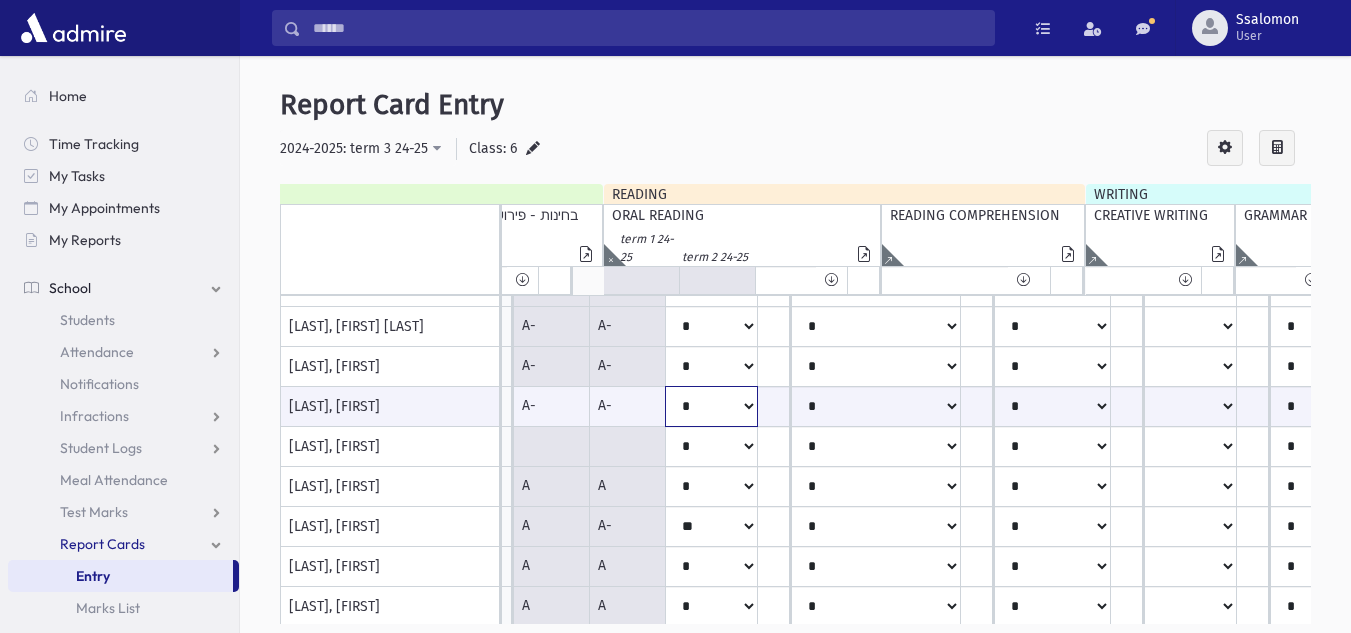 click on "**
*
**
**
*
**
**
*
**" at bounding box center (-4698, 406) 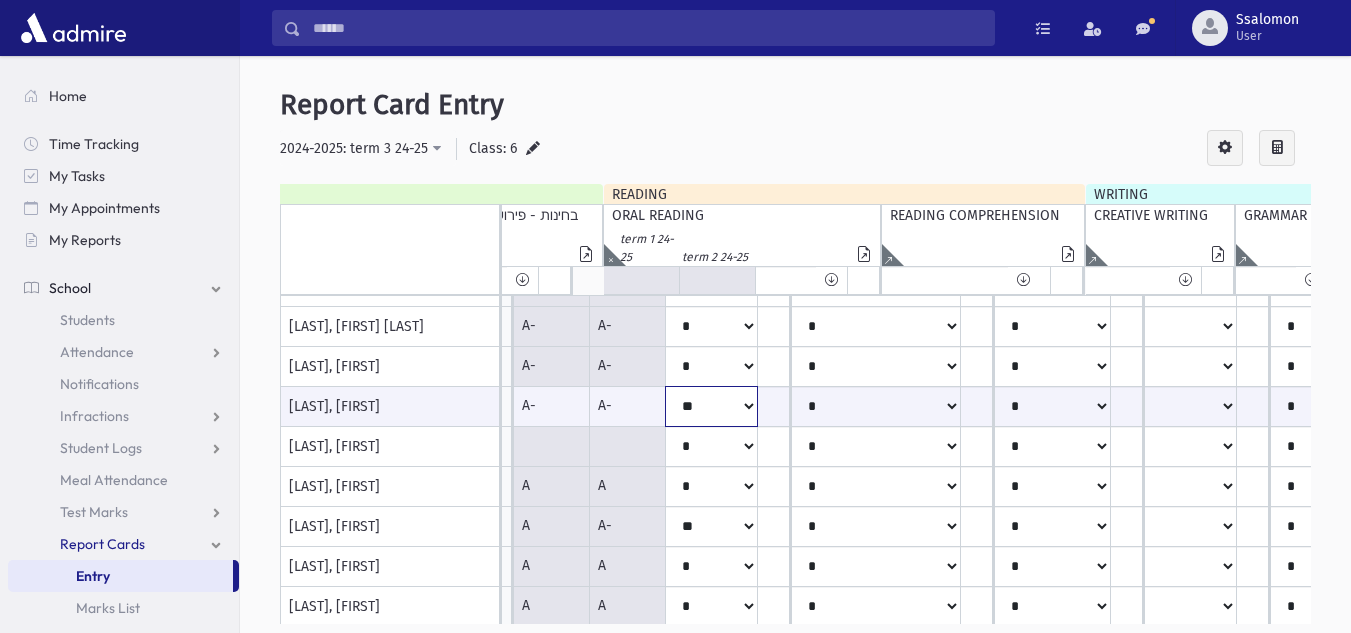 click on "**
*
**
**
*
**
**
*
**" at bounding box center (-4698, 406) 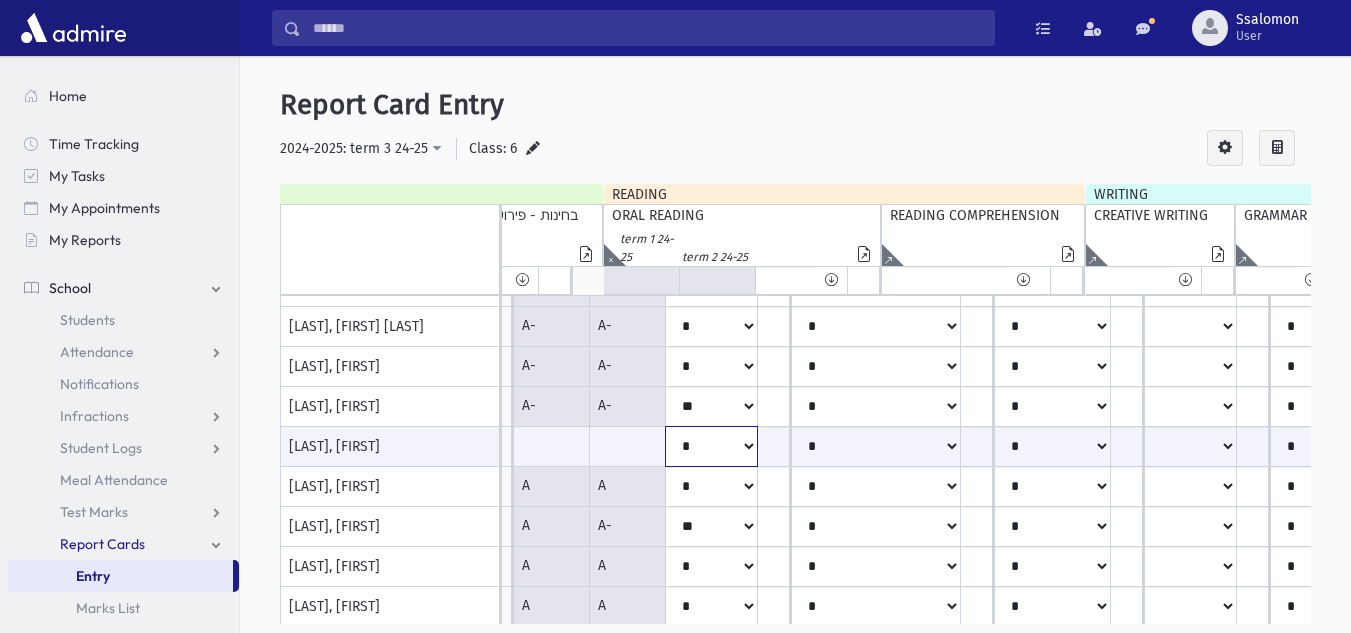 click on "**
*
**
**
*
**
**
*
**" at bounding box center (-4698, 446) 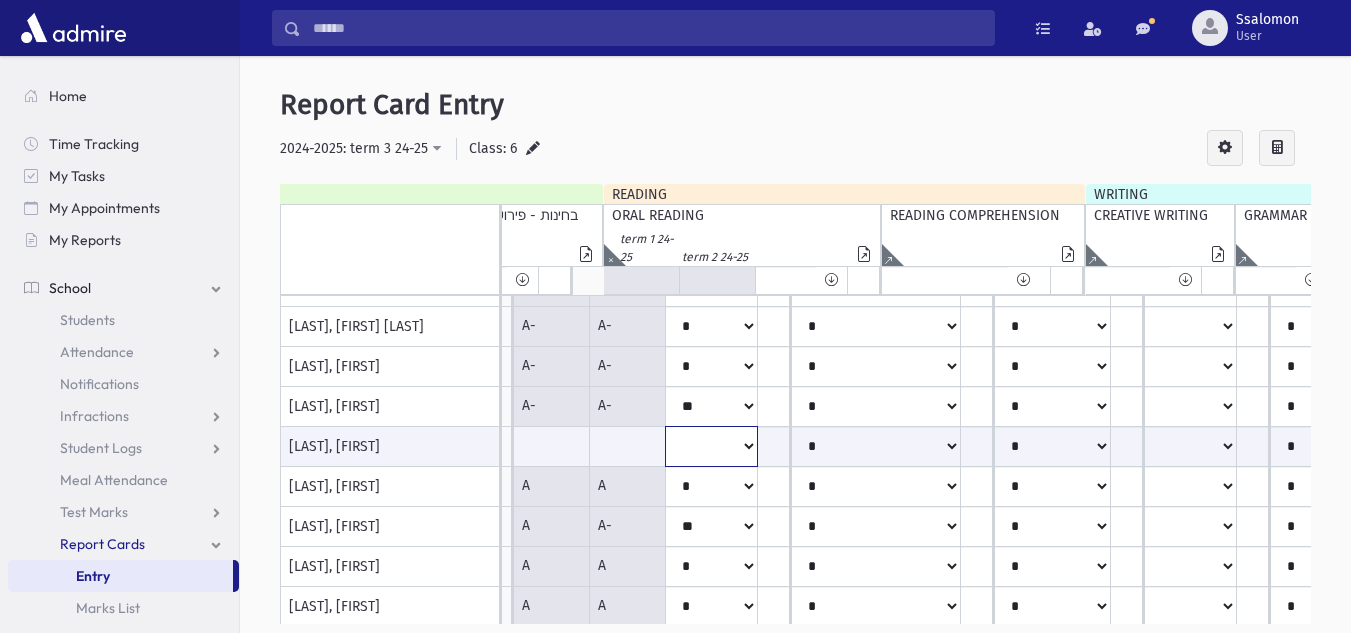 click on "**
*
**
**
*
**
**
*
**" at bounding box center (-4698, 446) 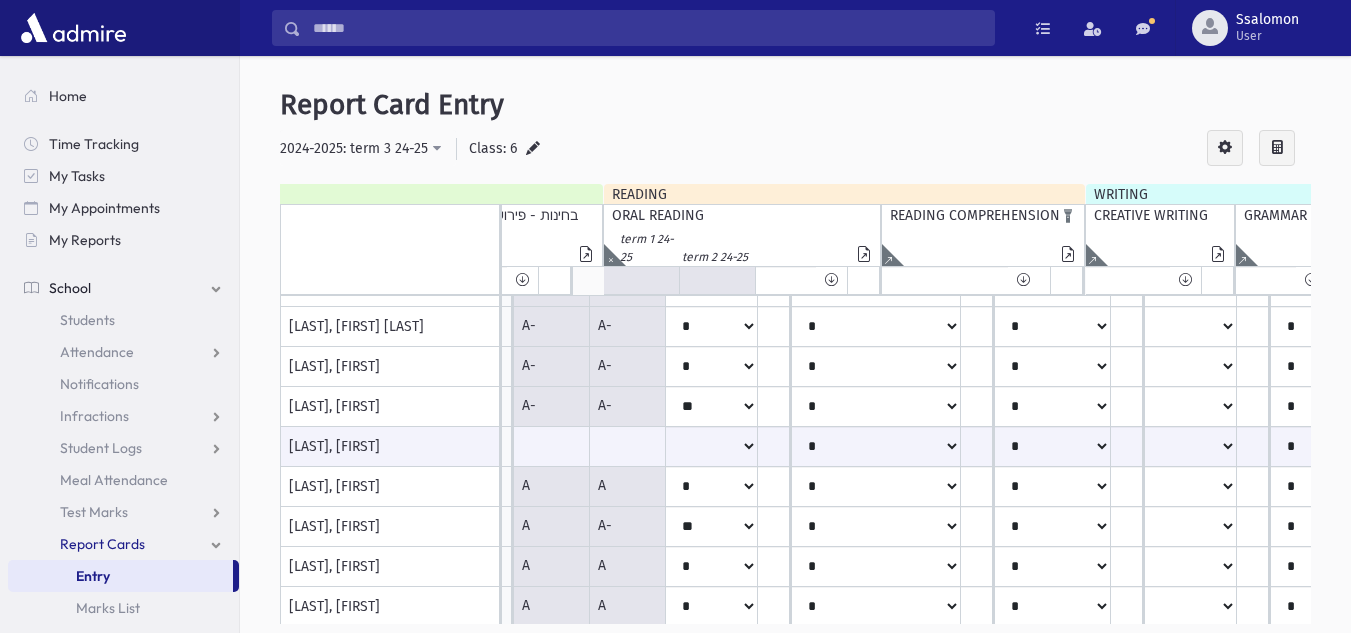 click at bounding box center (-2105, 255) 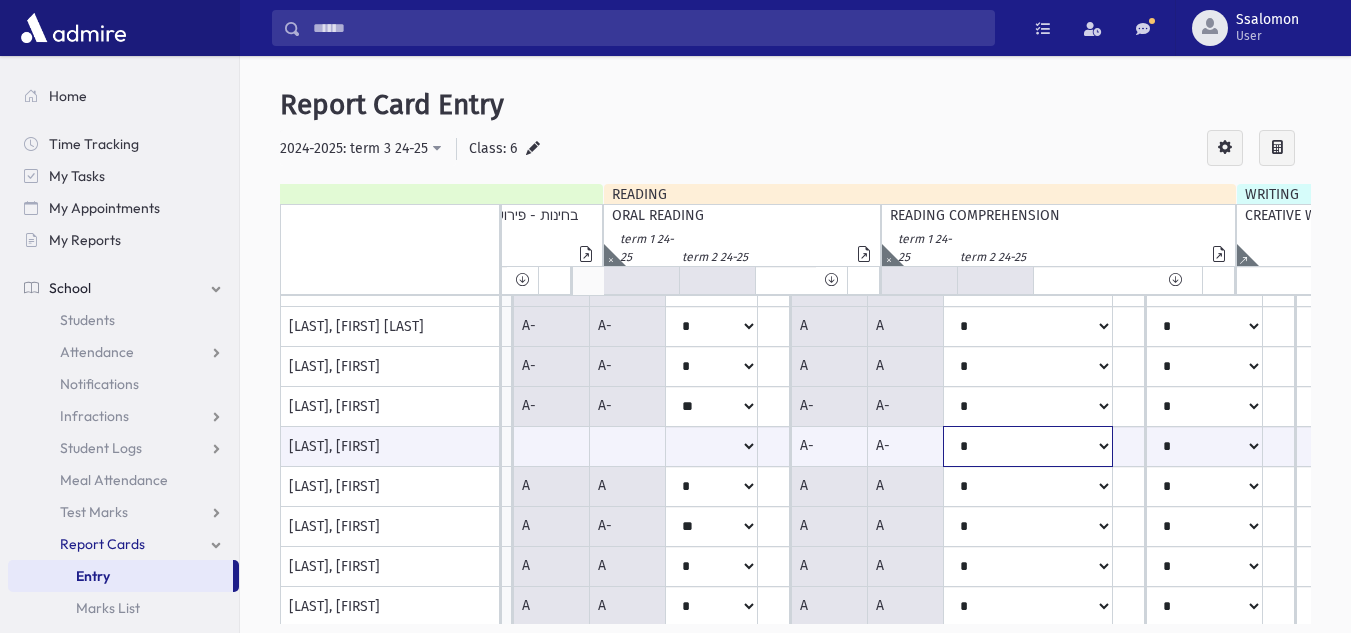 click on "**
*
**
**
*
**
**
*
**" at bounding box center [-4698, 446] 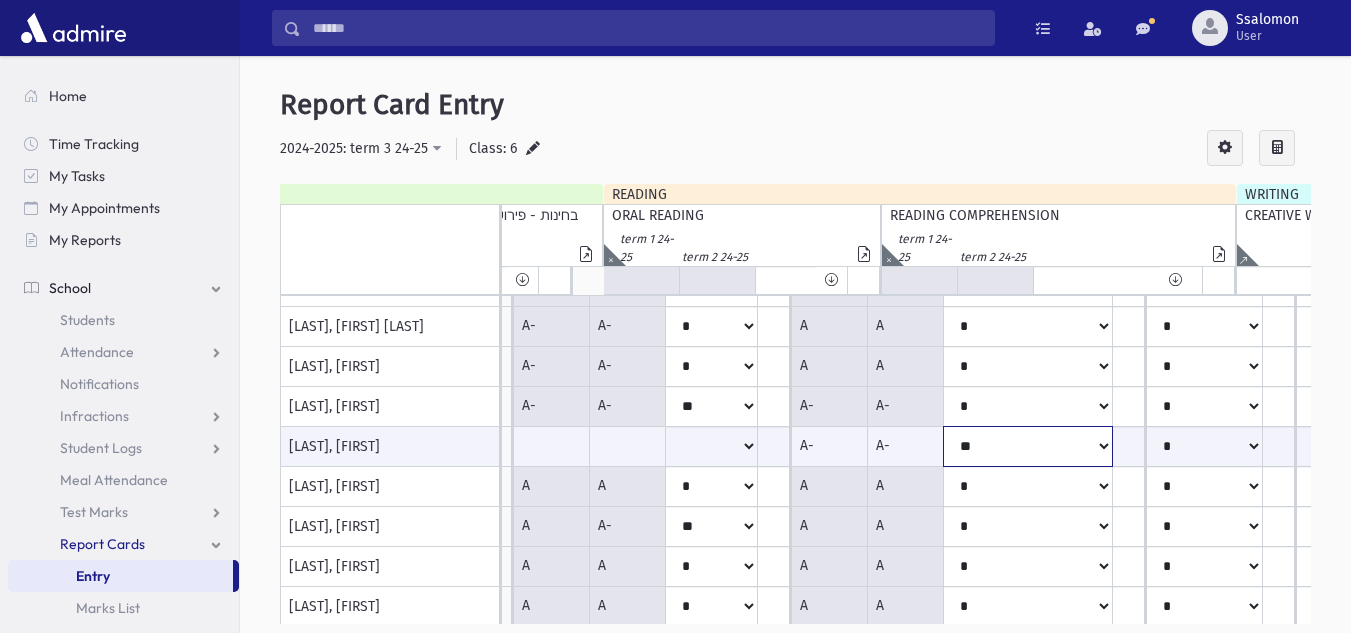click on "**
*
**
**
*
**
**
*
**" at bounding box center (-4698, 446) 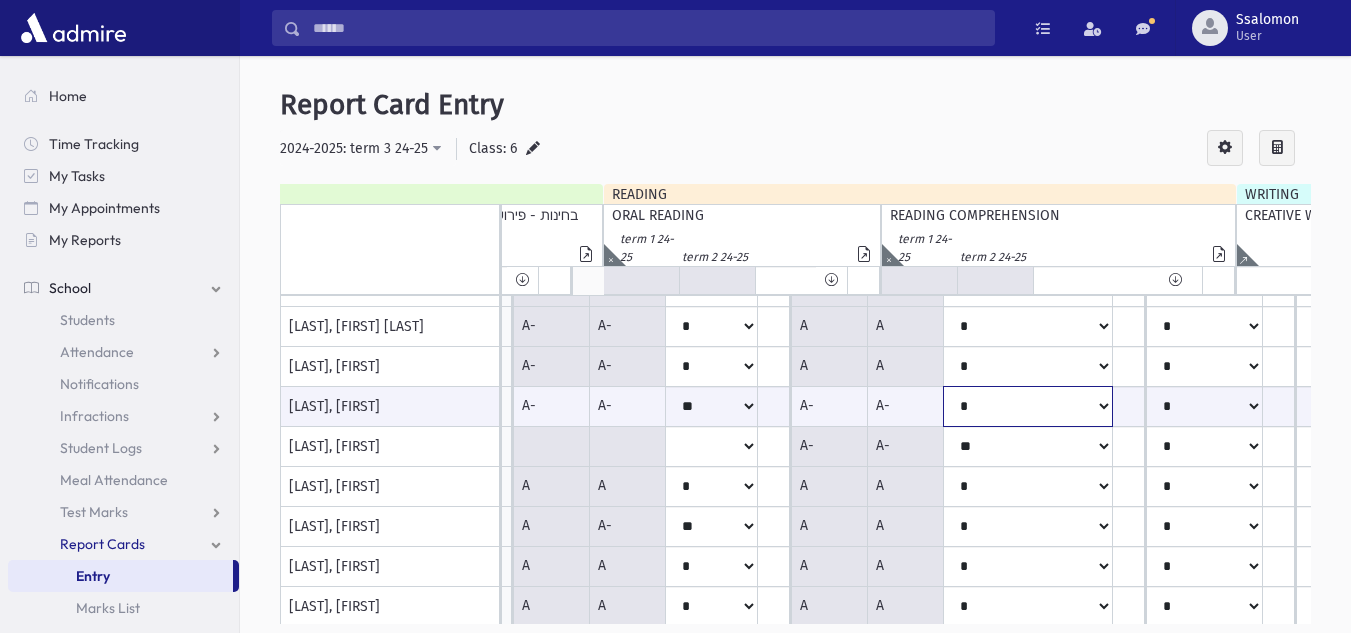 click on "**
*
**
**
*
**
**
*
**" at bounding box center (-4698, 406) 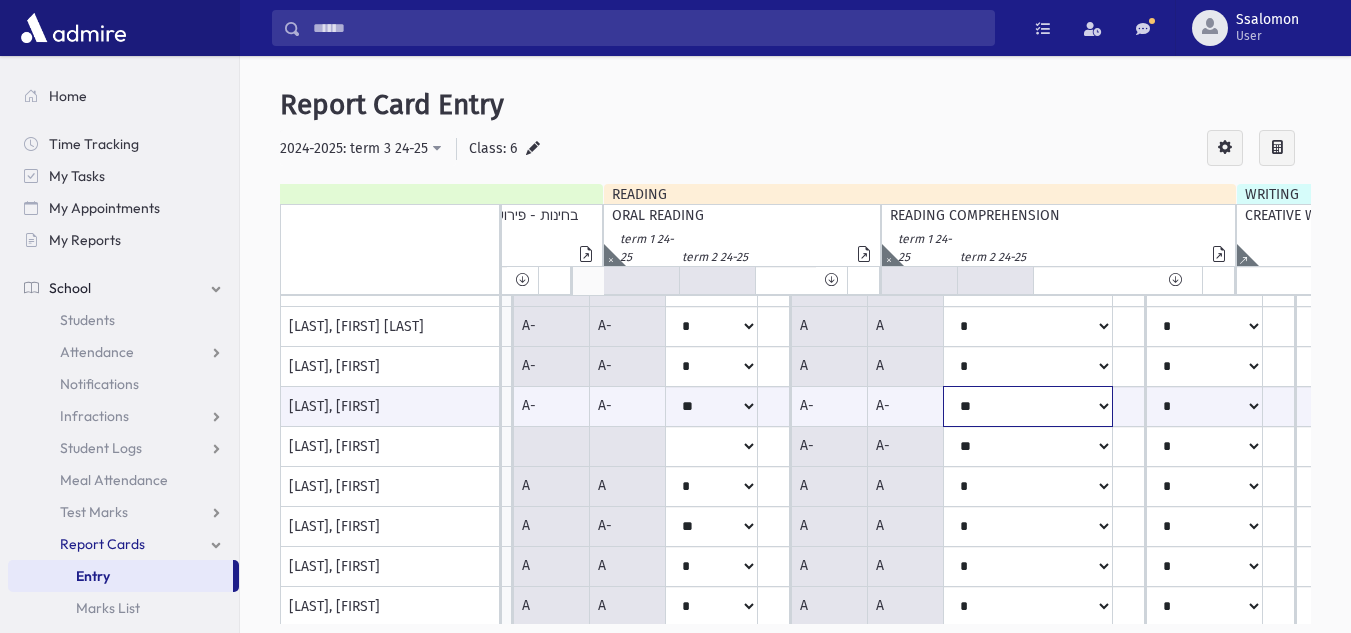 click on "**
*
**
**
*
**
**
*
**" at bounding box center [-4698, 406] 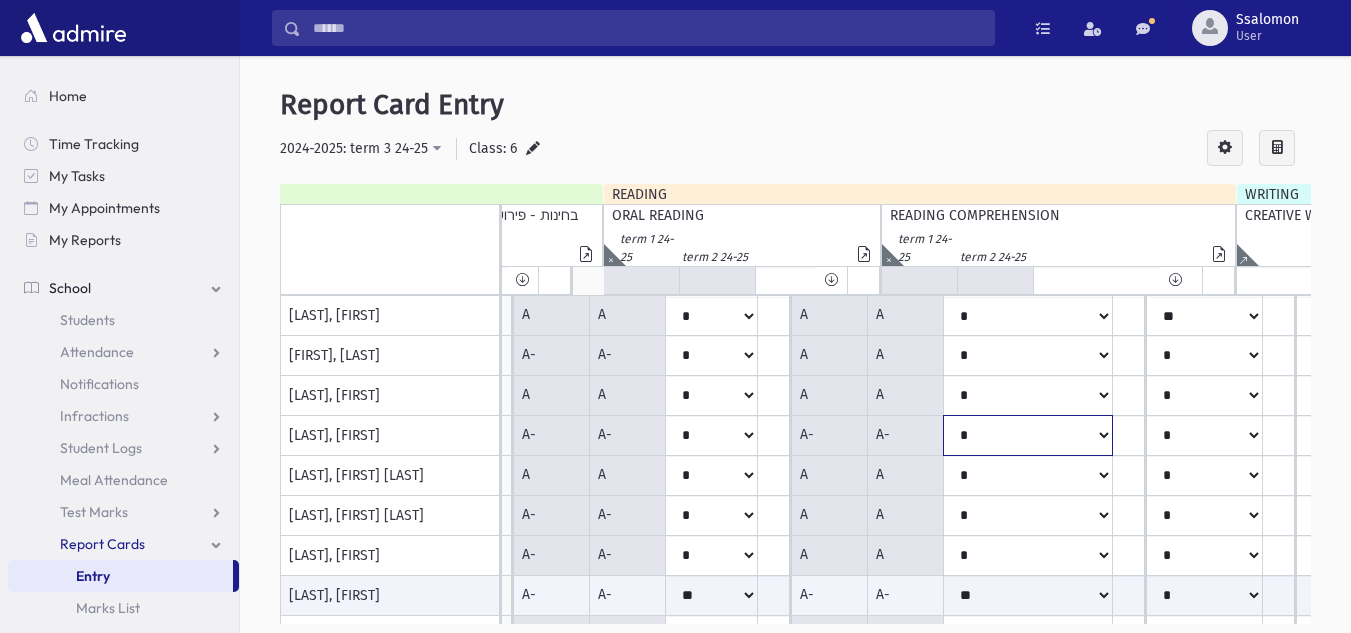 click on "**
*
**
**
*
**
**
*
**" at bounding box center [-4698, 316] 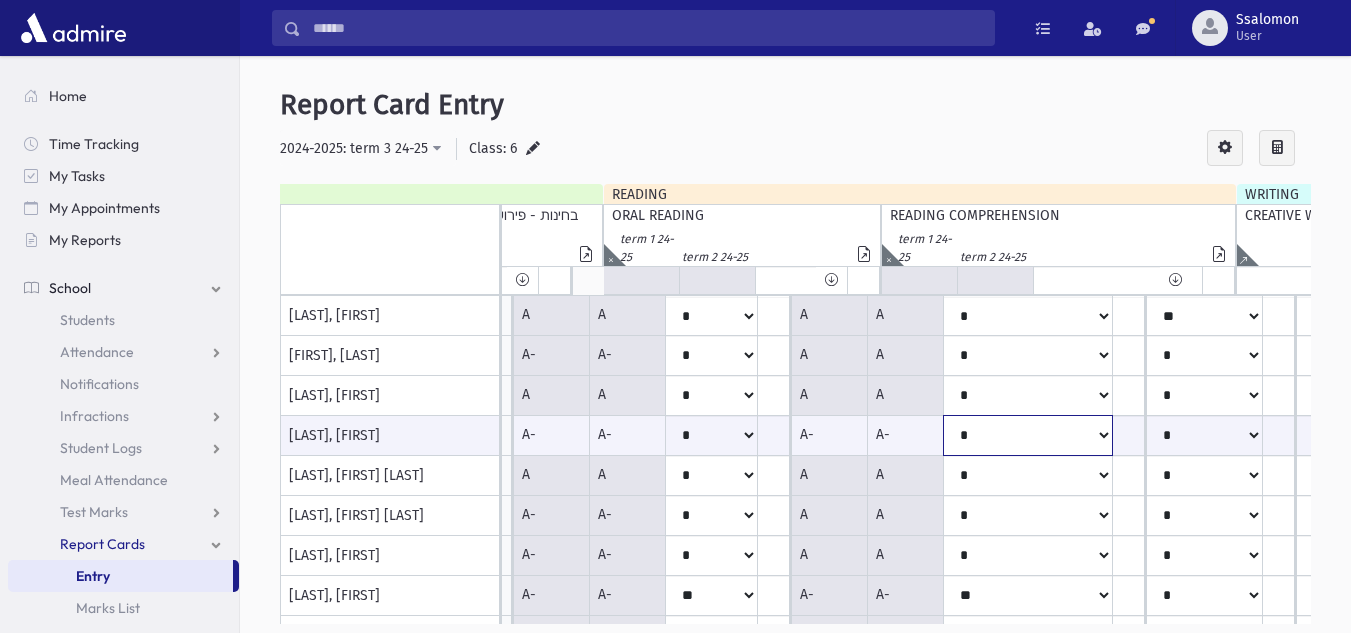 select on "**" 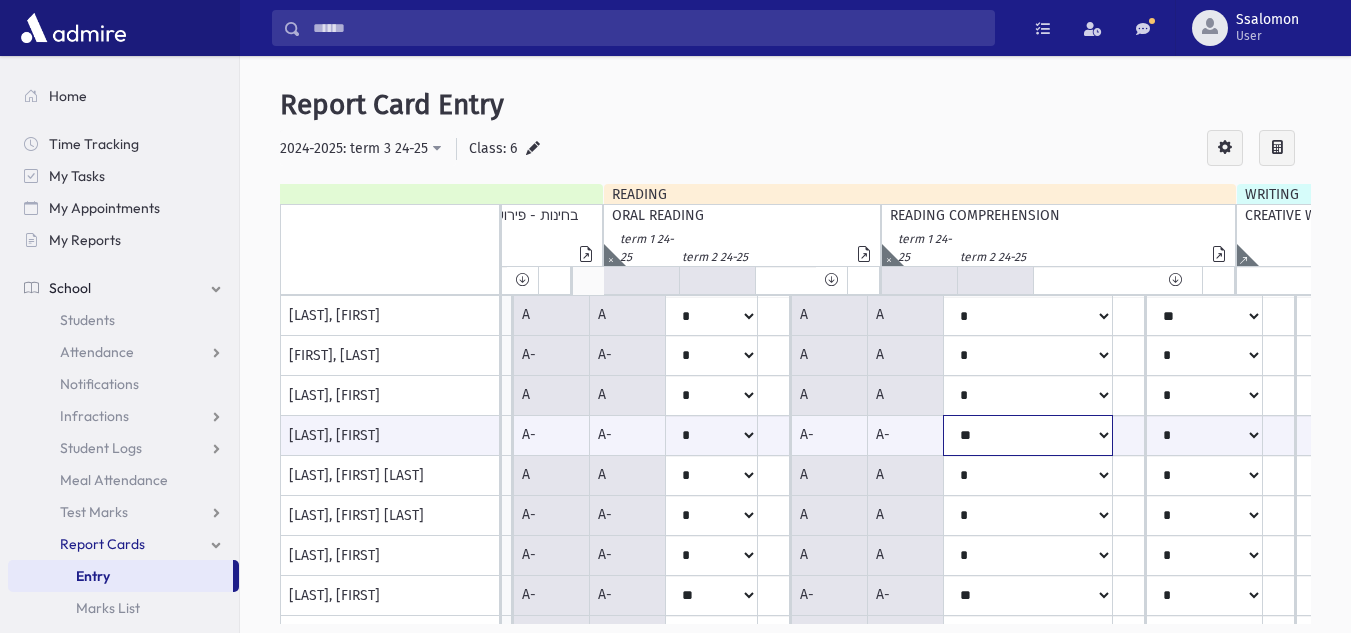 click on "**
*
**
**
*
**
**
*
**" at bounding box center (-4698, 435) 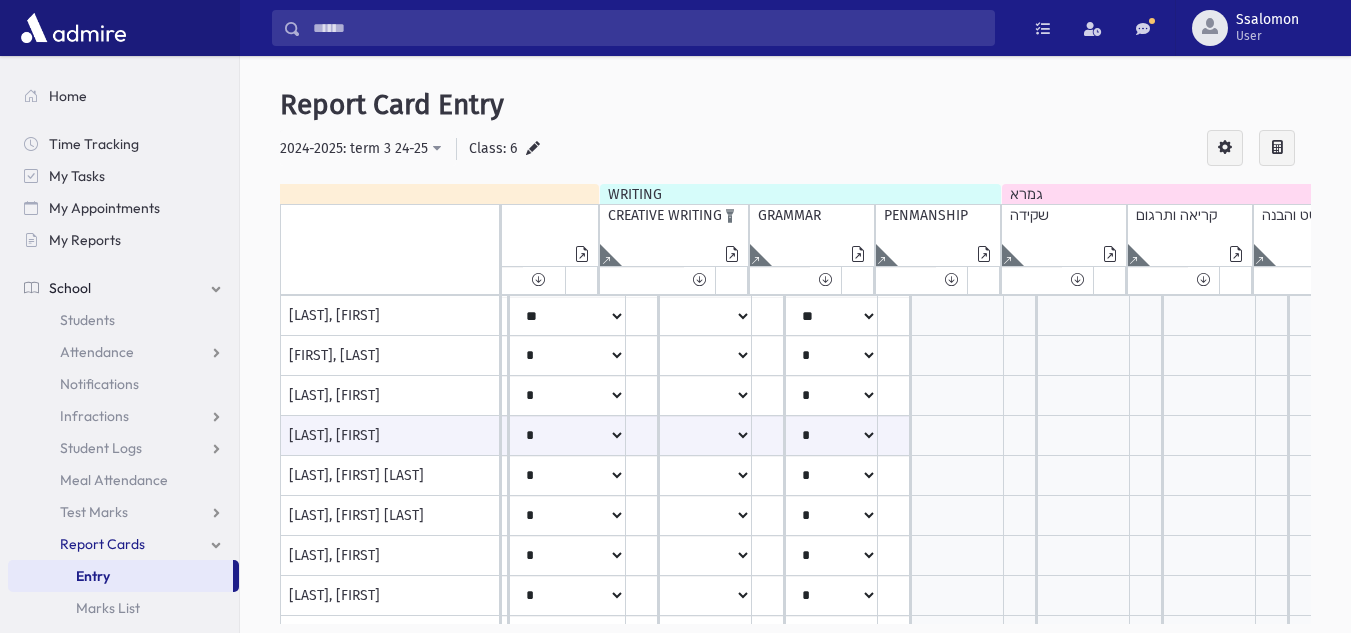 click at bounding box center (-2742, 255) 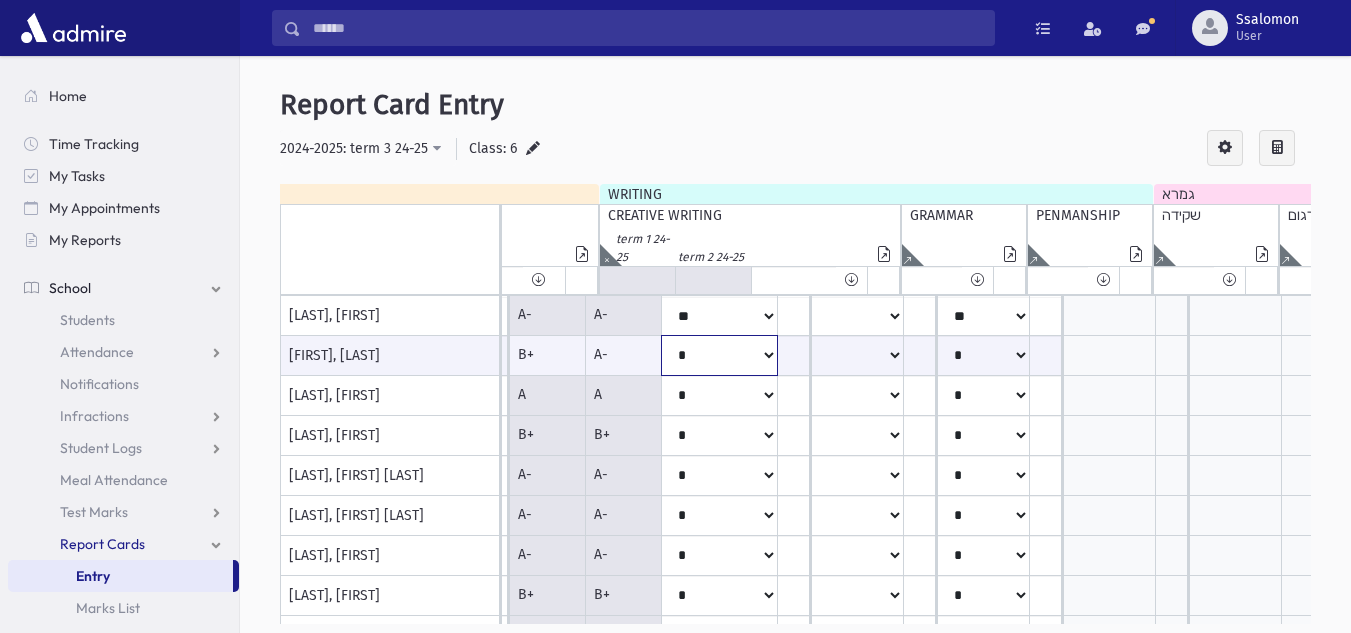 click on "**
*
**
**
*
**
**
*
**" at bounding box center [-5335, 355] 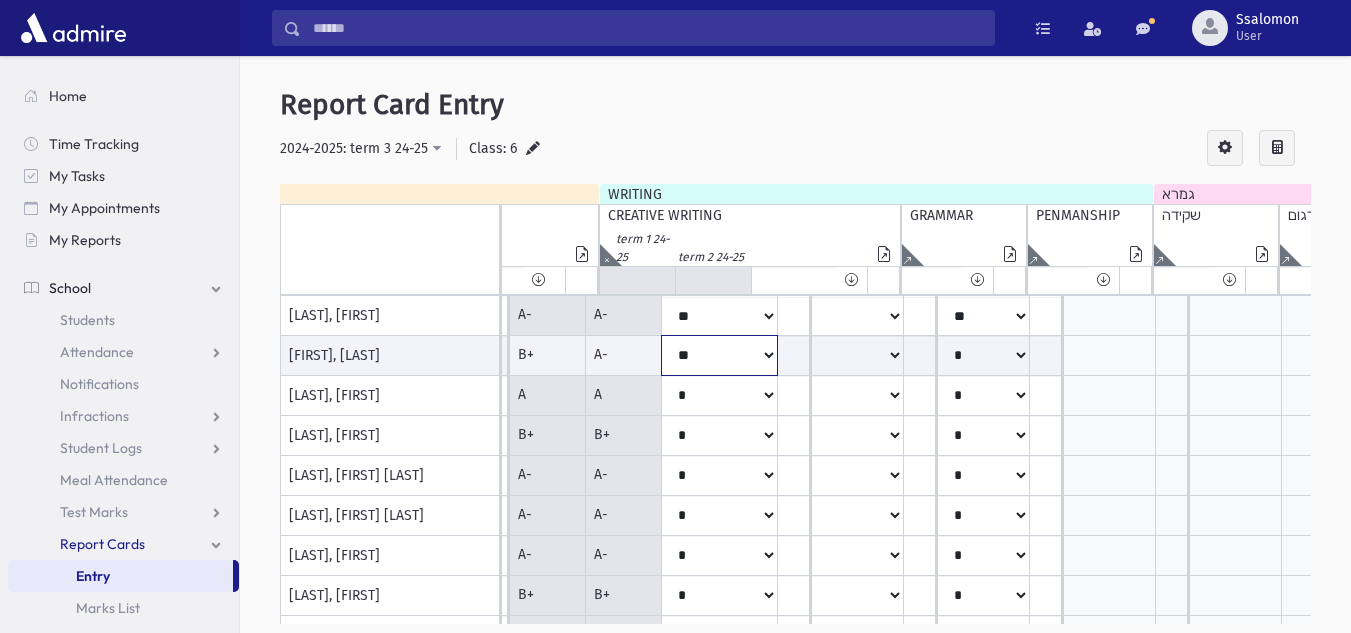 click on "**
*
**
**
*
**
**
*
**" at bounding box center [-5335, 355] 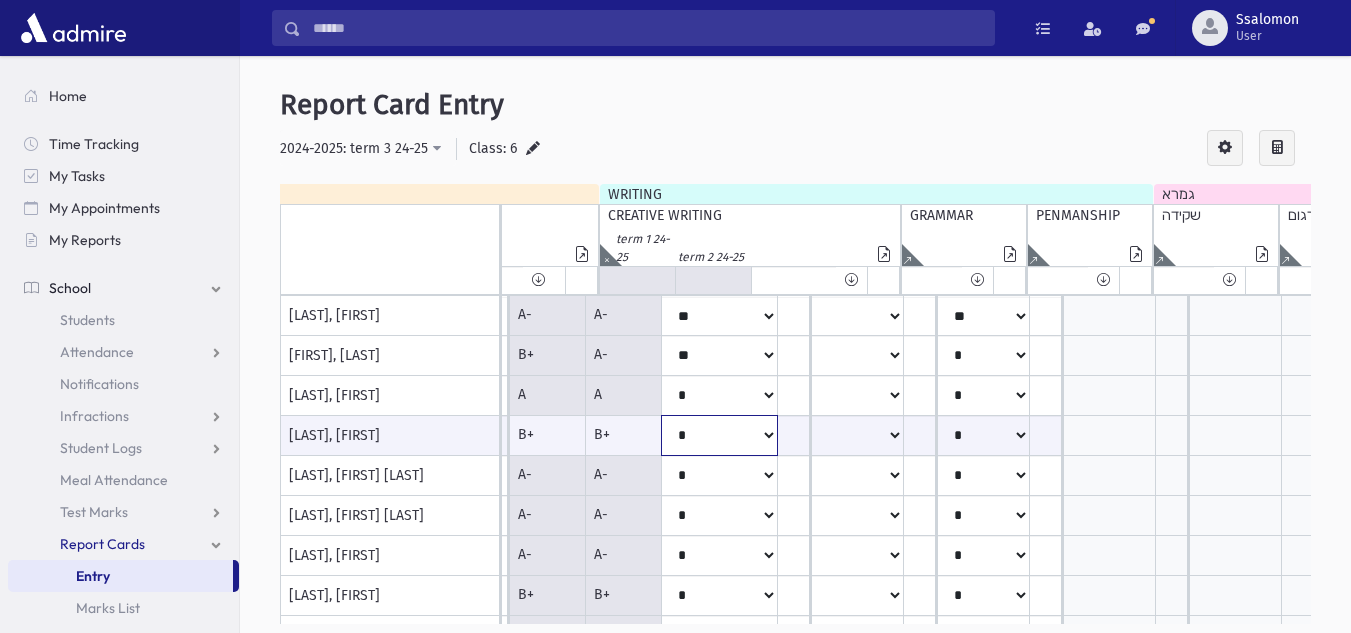 click on "**
*
**
**
*
**
**
*
**" at bounding box center [-5335, 435] 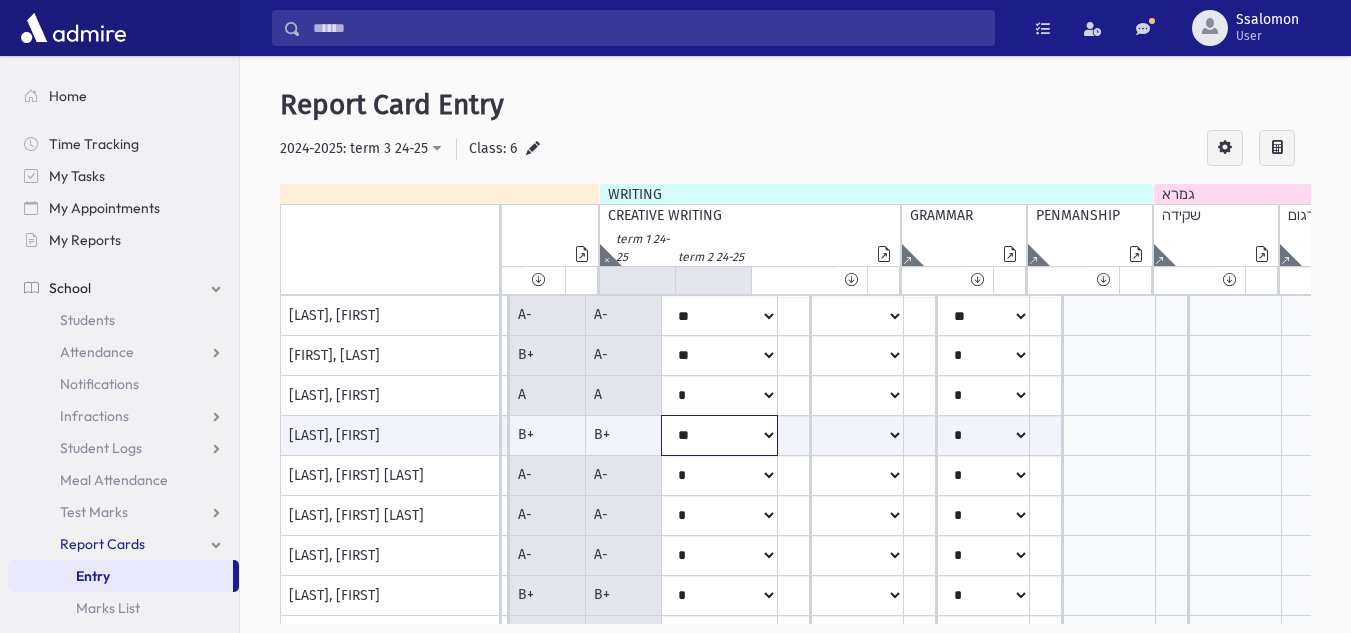 click on "**
*
**
**
*
**
**
*
**" at bounding box center (-5335, 435) 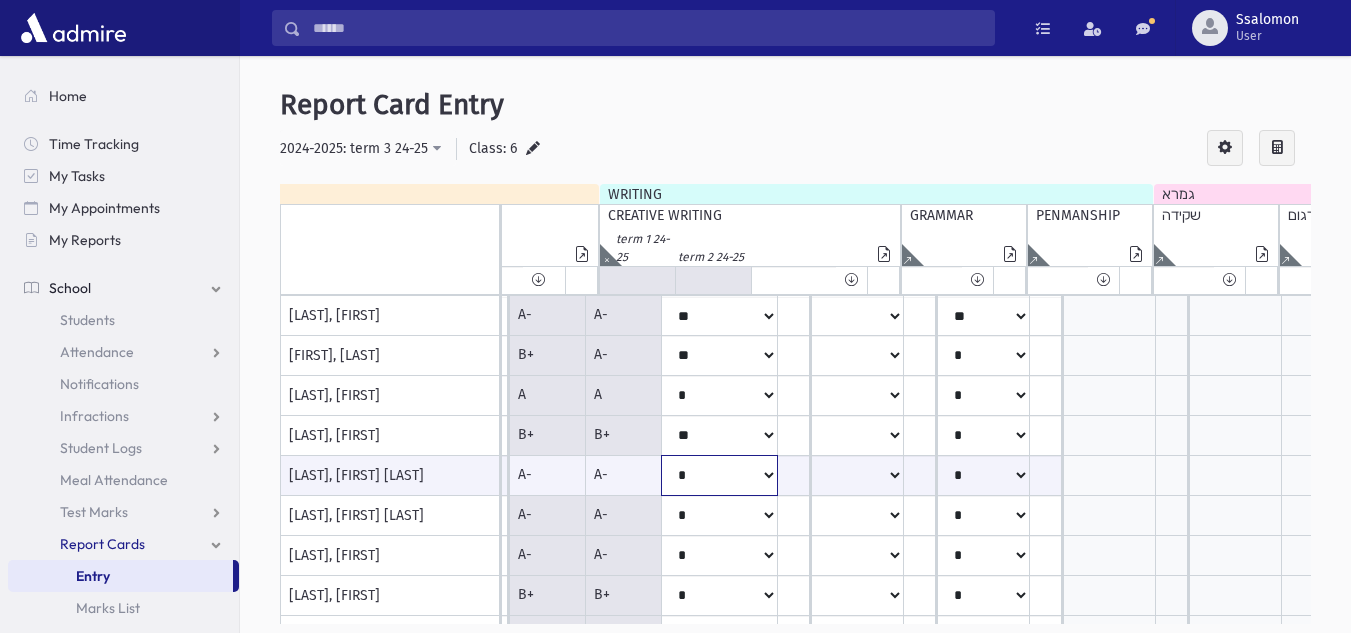 click on "**
*
**
**
*
**
**
*
**" at bounding box center (-5335, 475) 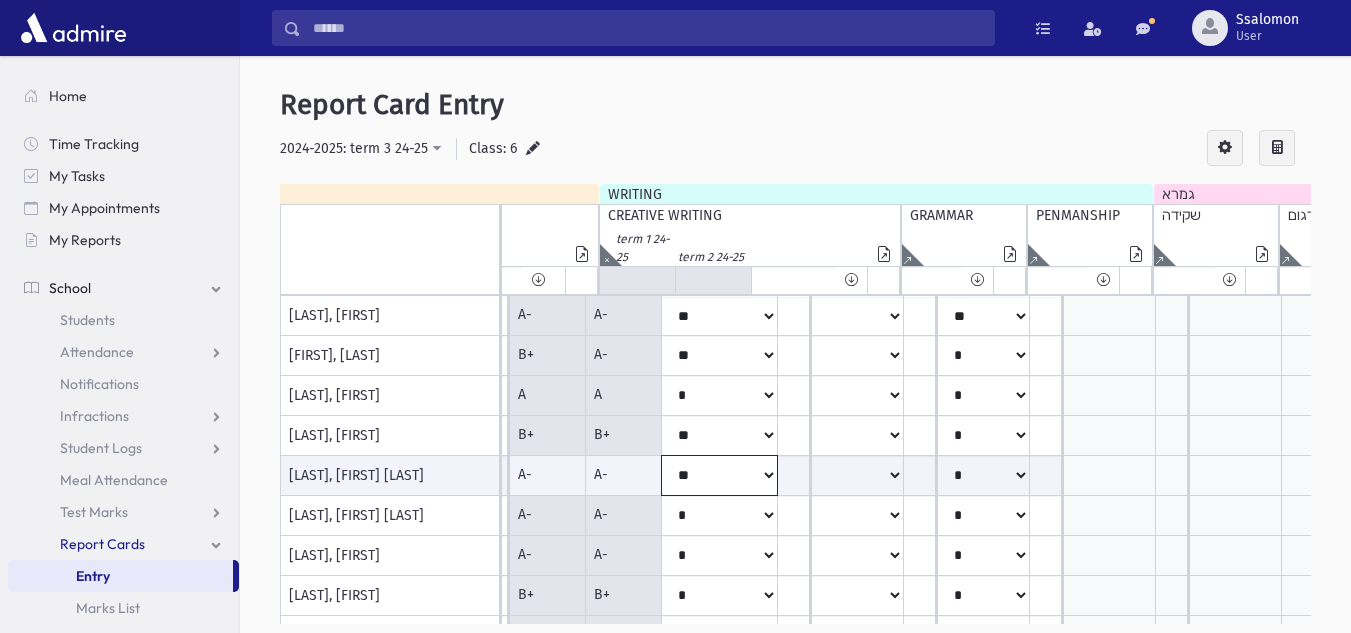 click on "**
*
**
**
*
**
**
*
**" at bounding box center (-5335, 475) 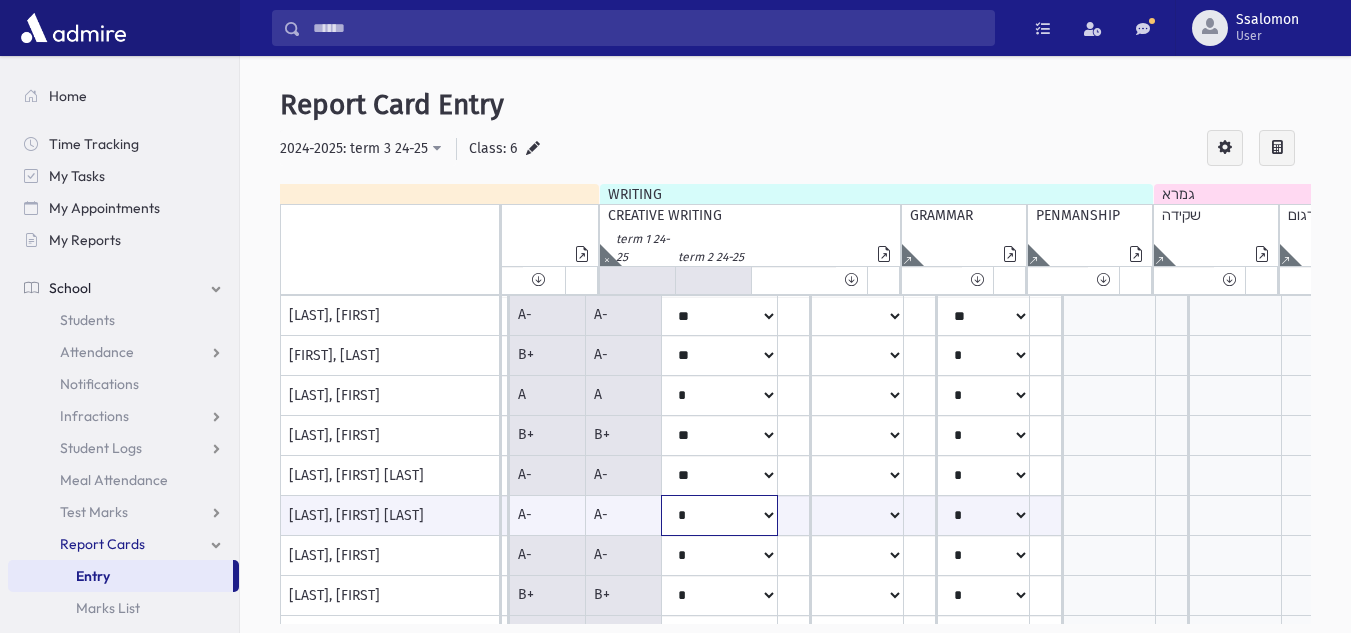 click on "**
*
**
**
*
**
**
*
**" at bounding box center [-5335, 515] 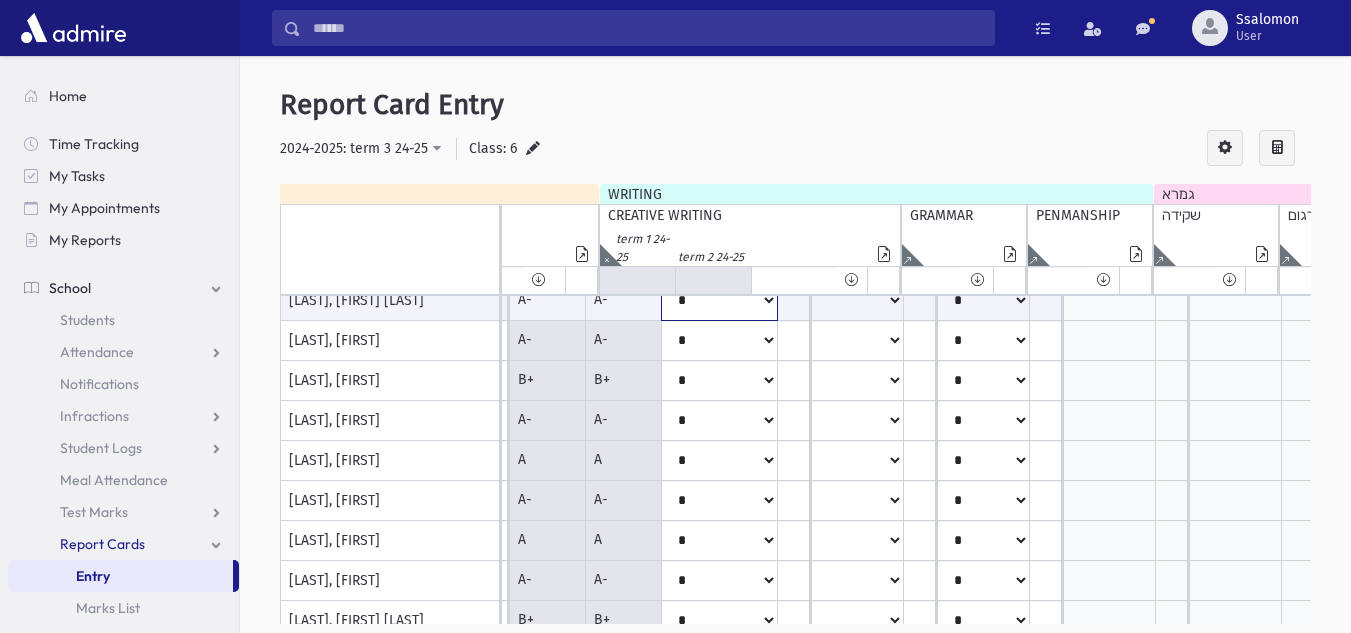 scroll, scrollTop: 228, scrollLeft: 6035, axis: both 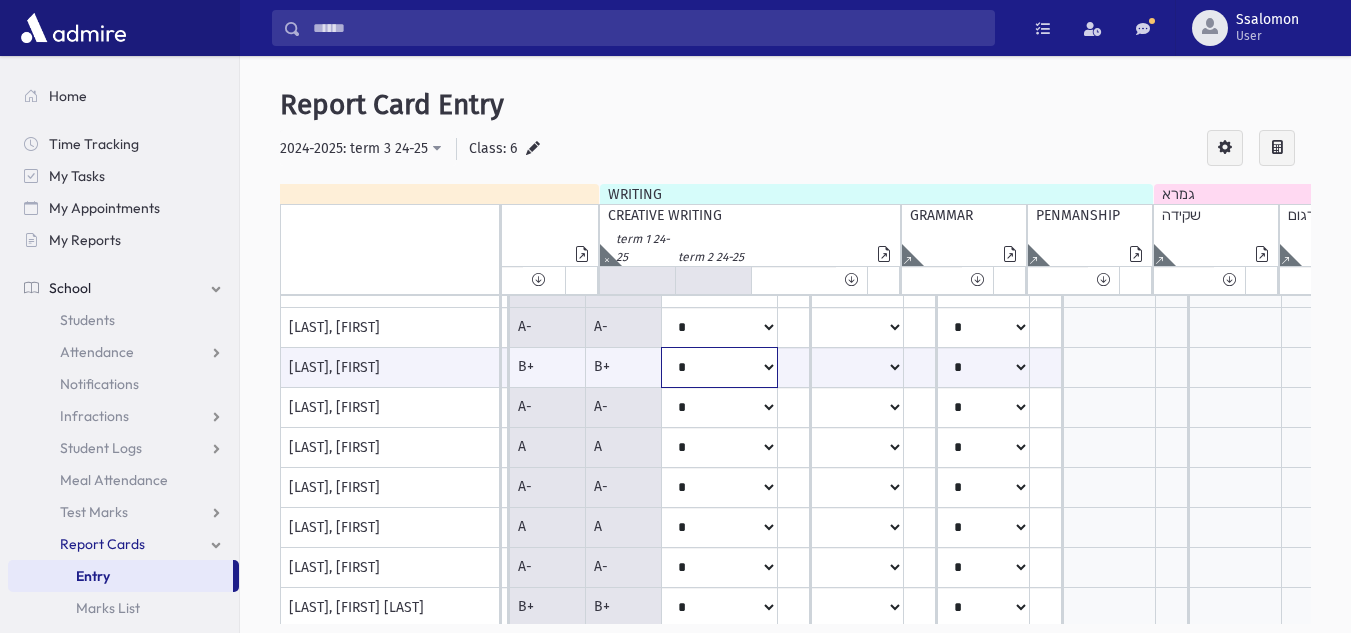click on "**
*
**
**
*
**
**
*
**" at bounding box center (-5335, 367) 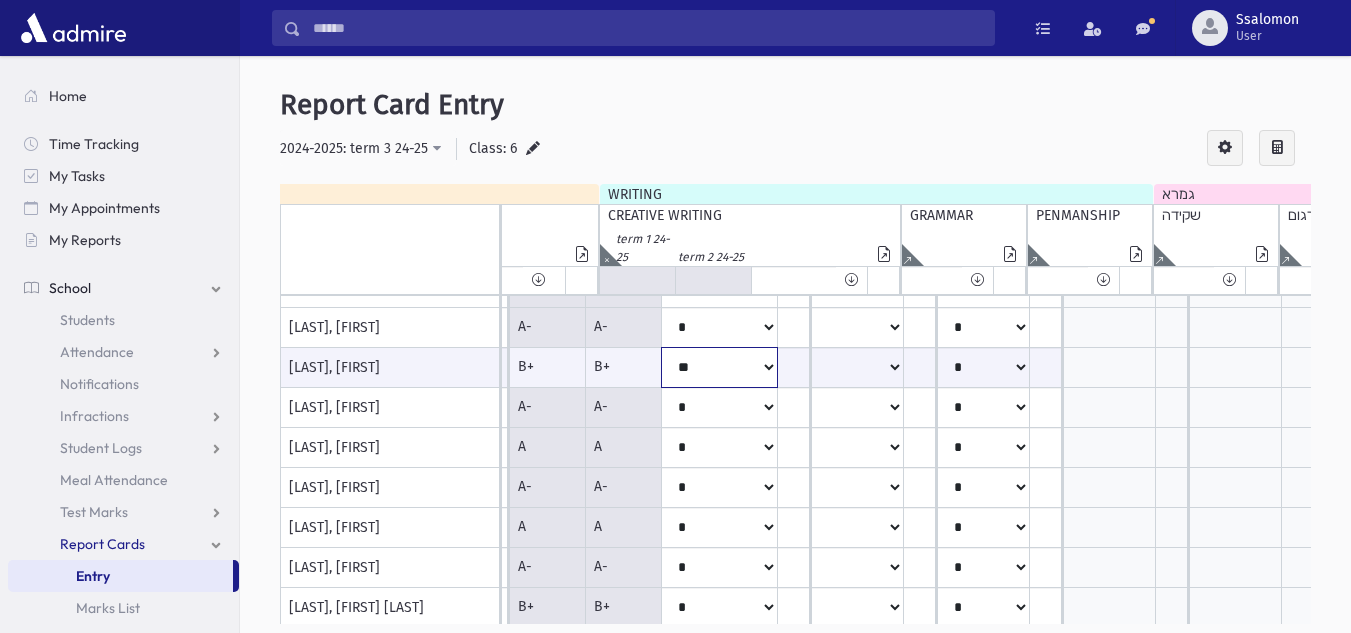 click on "**
*
**
**
*
**
**
*
**" at bounding box center (-5335, 367) 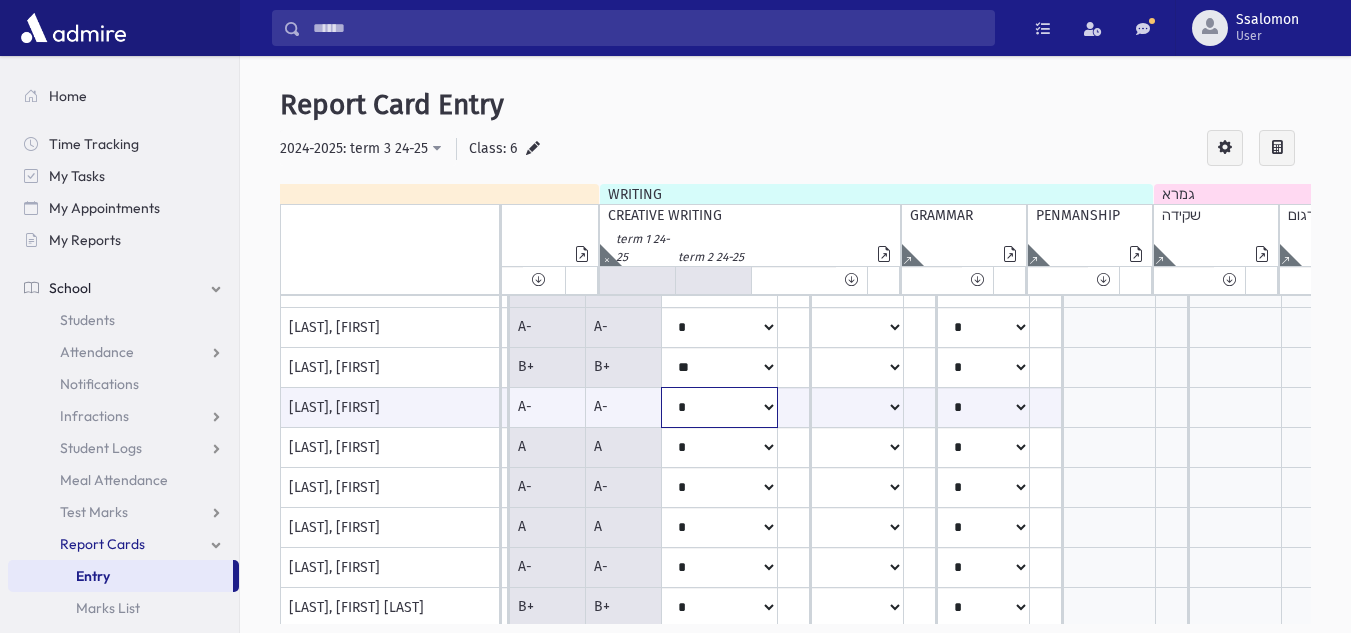 click on "**
*
**
**
*
**
**
*
**" at bounding box center (-5335, 407) 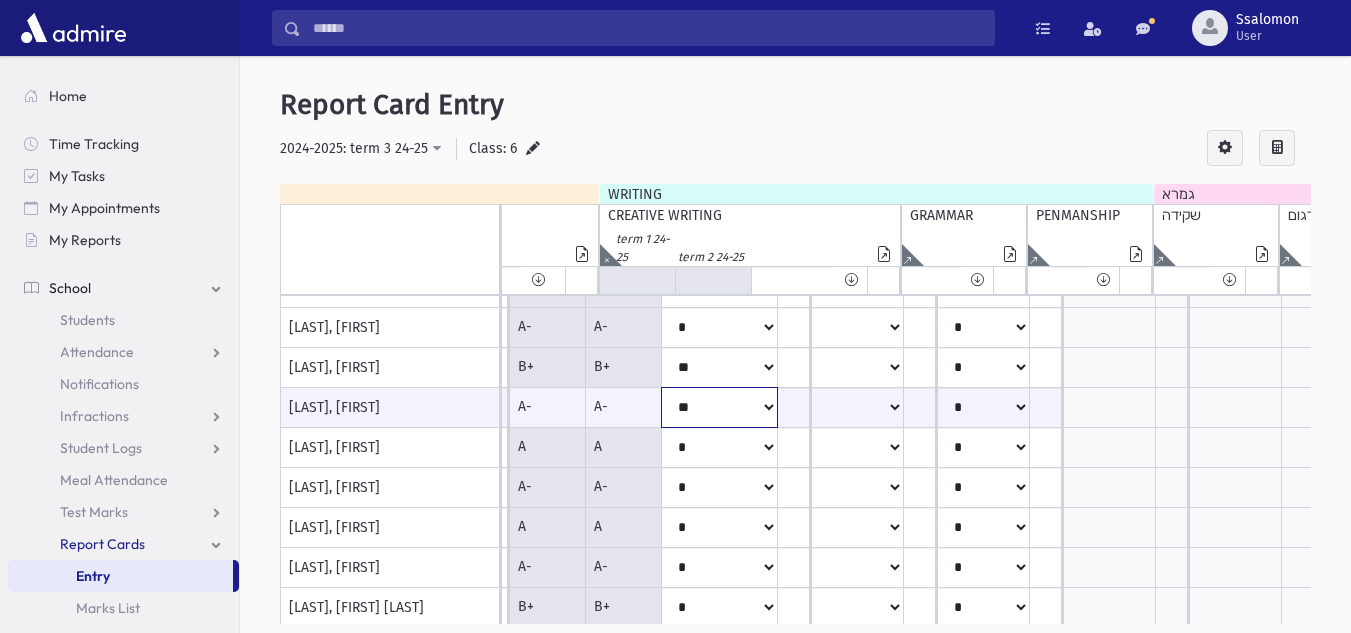 click on "**
*
**
**
*
**
**
*
**" at bounding box center (-5335, 407) 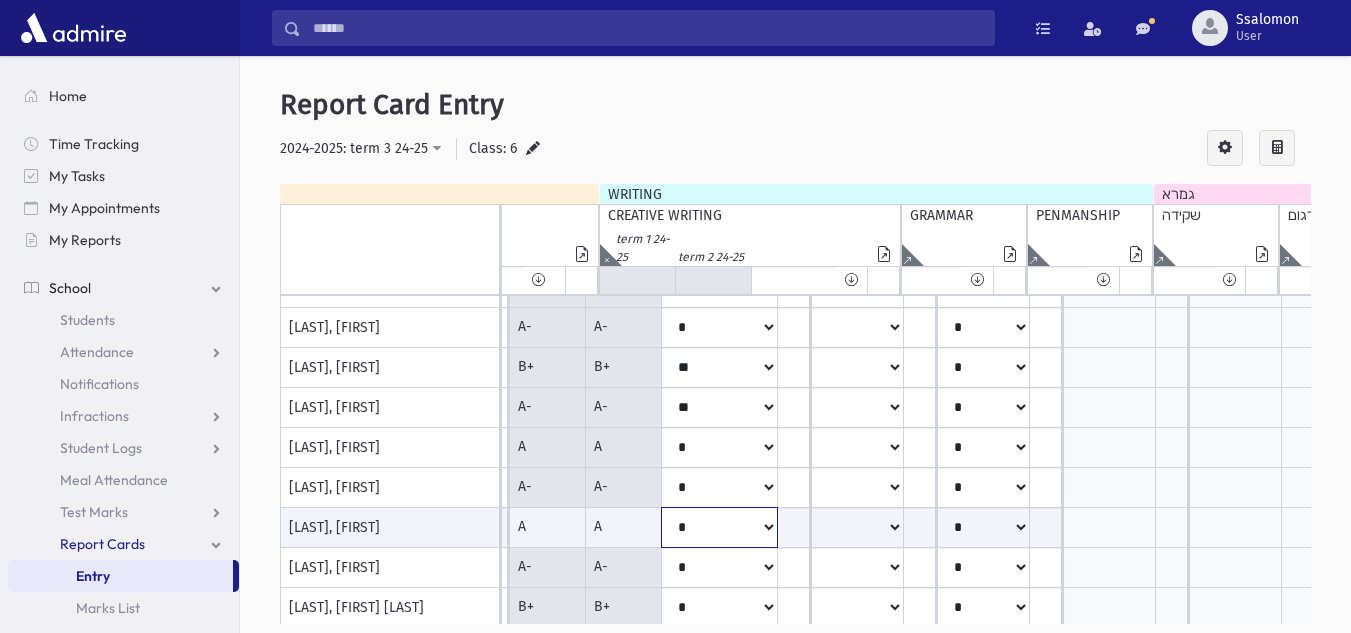 click on "**
*
**
**
*
**
**
*
**" at bounding box center [-5335, 527] 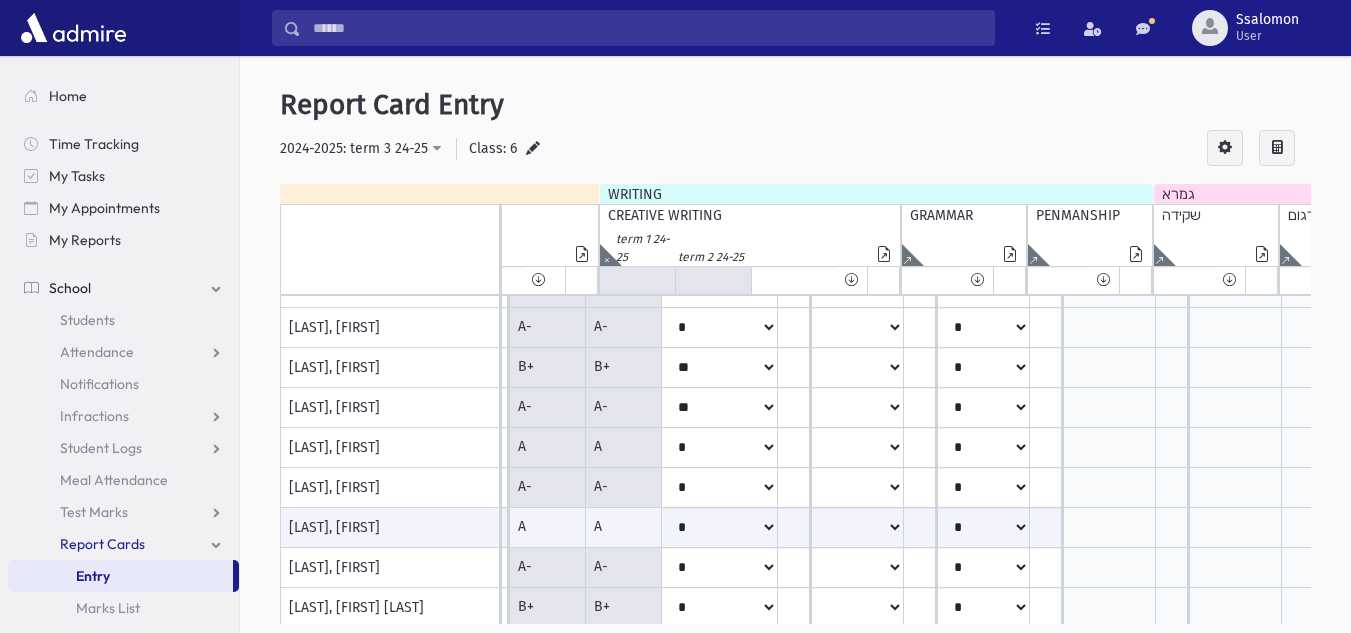 click on "A-" at bounding box center (-5495, 88) 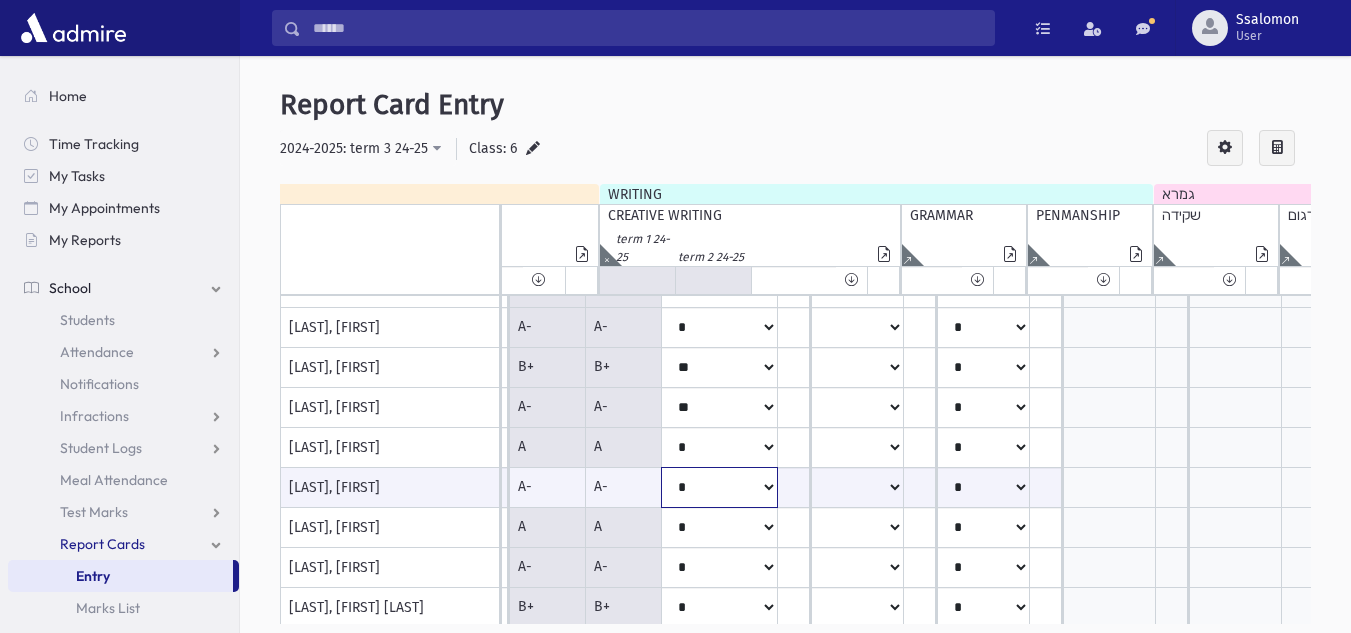 click on "**
*
**
**
*
**
**
*
**" at bounding box center (-5335, 487) 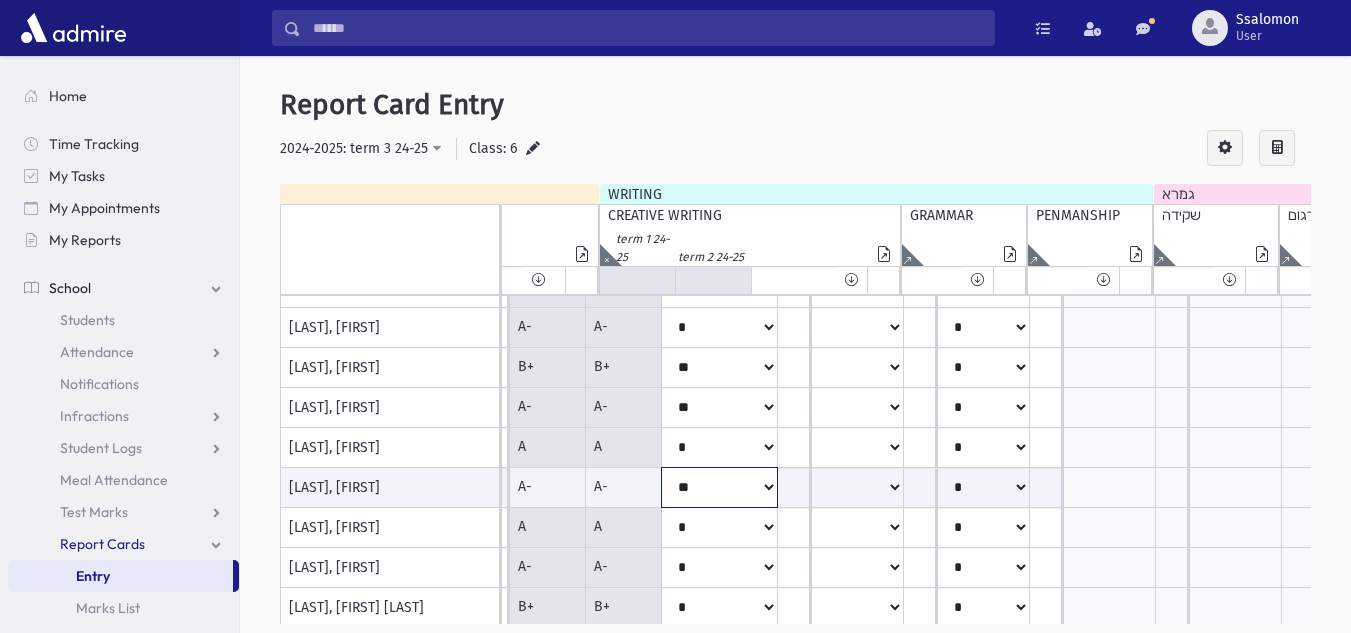 click on "**
*
**
**
*
**
**
*
**" at bounding box center [-5335, 487] 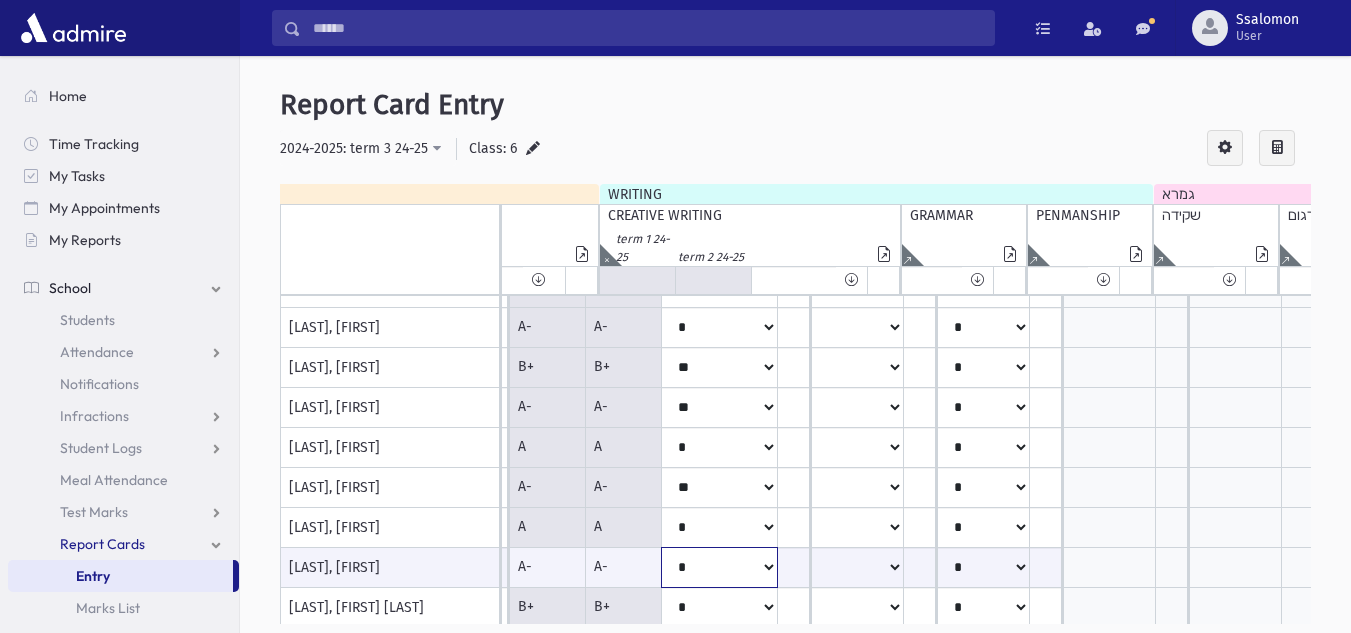 click on "**
*
**
**
*
**
**
*
**" at bounding box center [-5335, 567] 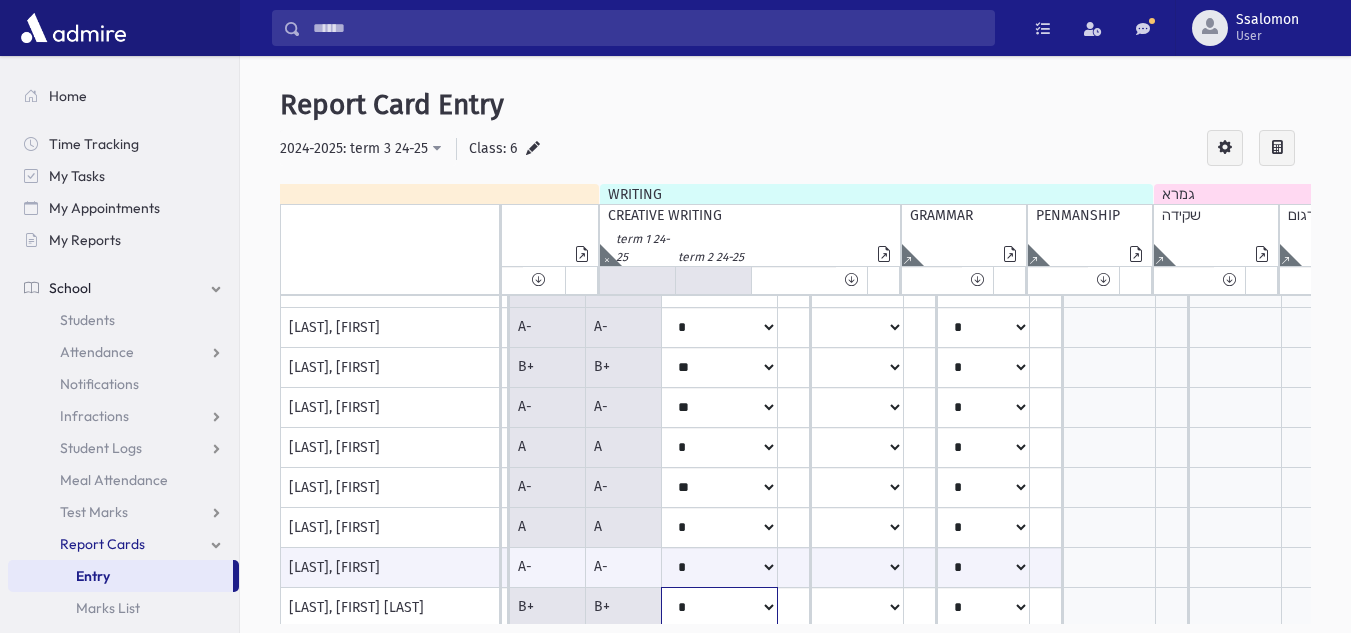 click on "**
*
**
**
*
**
**
*
**" at bounding box center (-5335, 88) 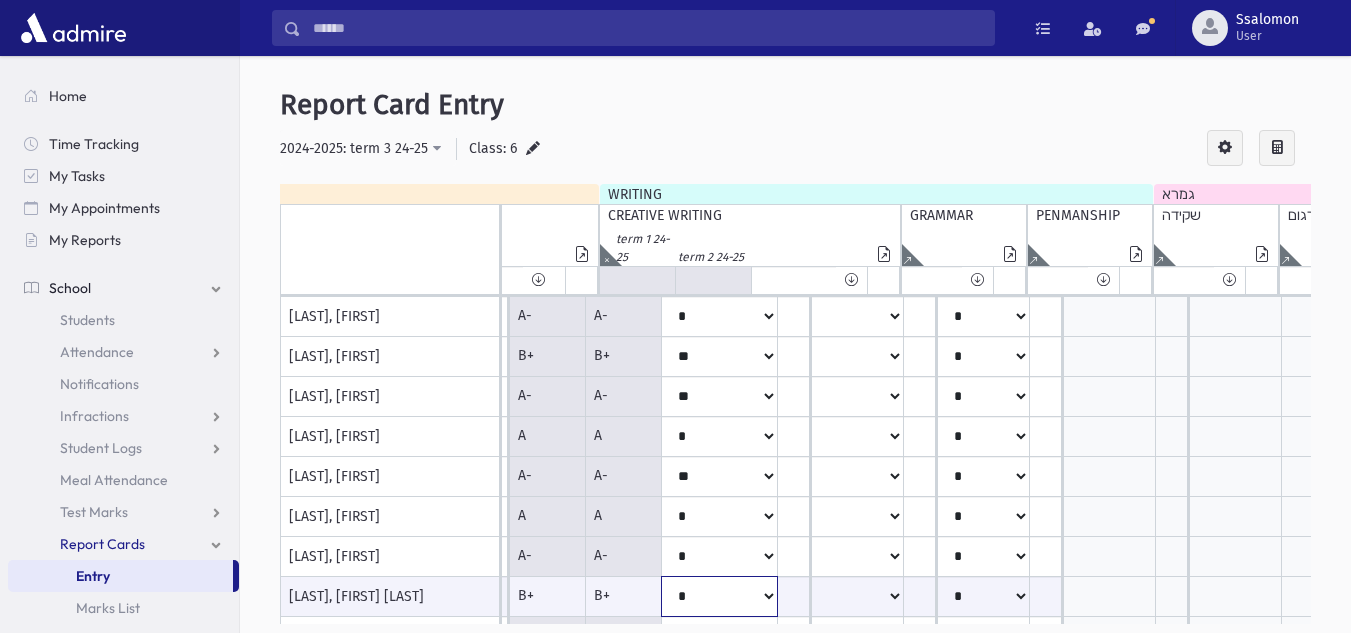 click on "**
*
**
**
*
**
**
*
**" at bounding box center [-5335, 596] 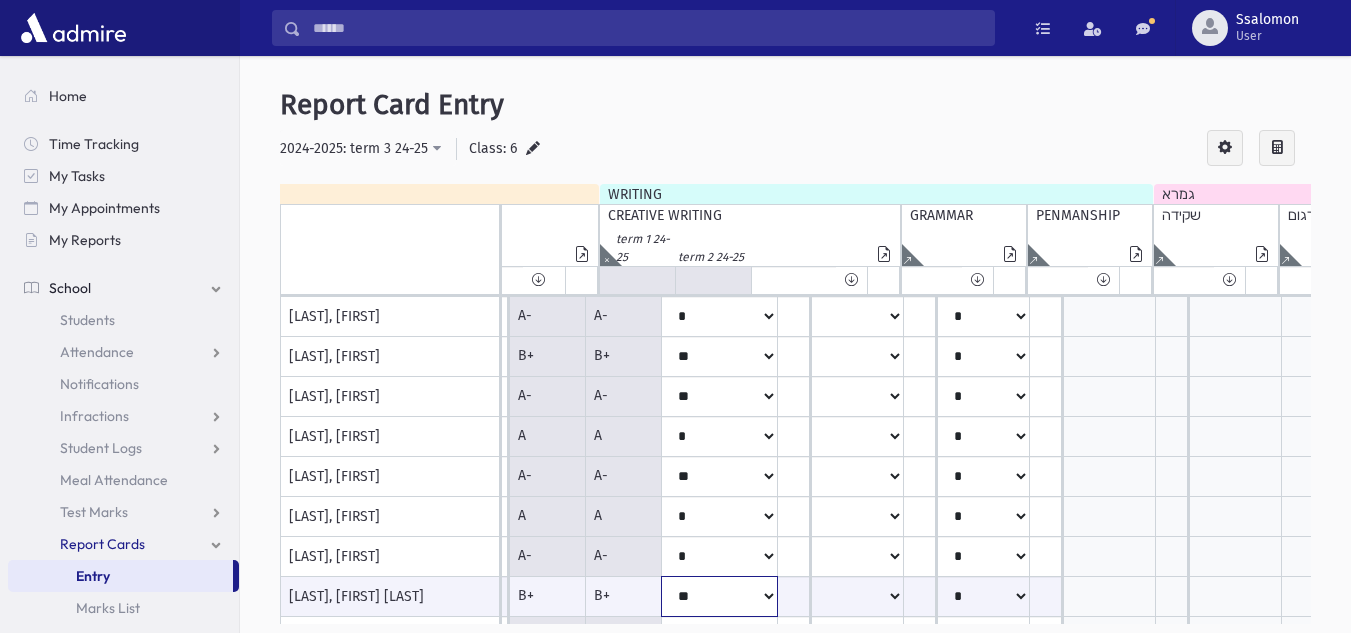 click on "**
*
**
**
*
**
**
*
**" at bounding box center (-5335, 596) 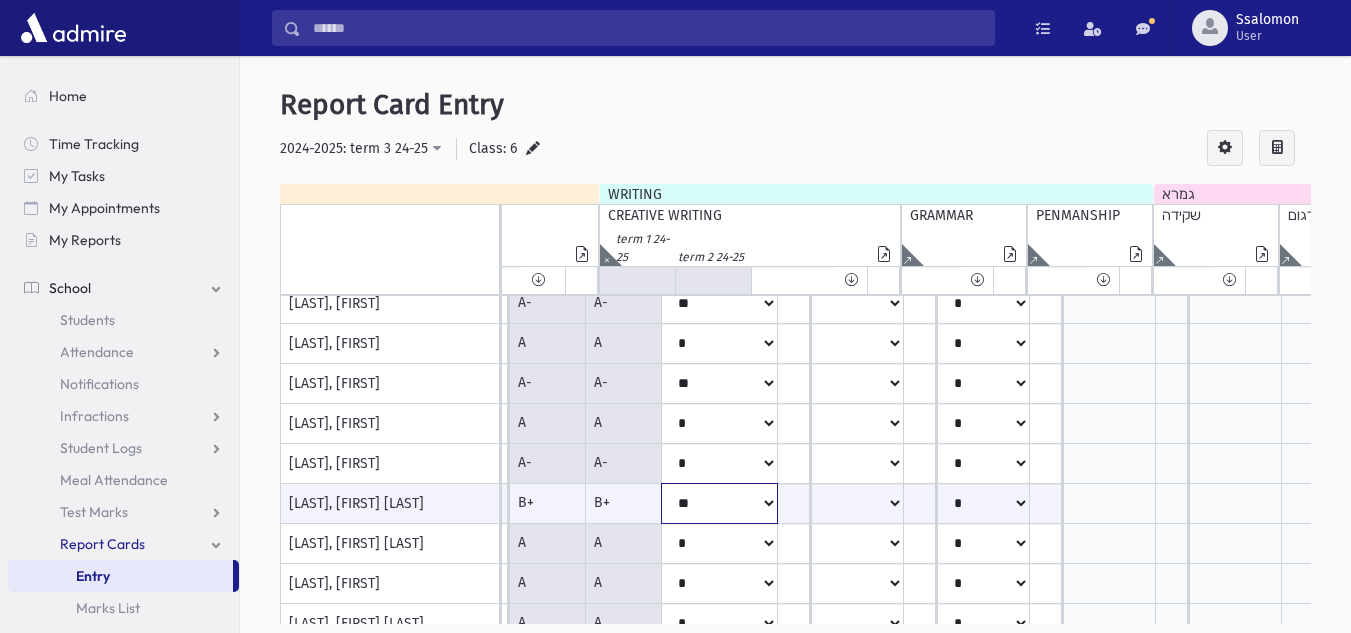 scroll, scrollTop: 360, scrollLeft: 6035, axis: both 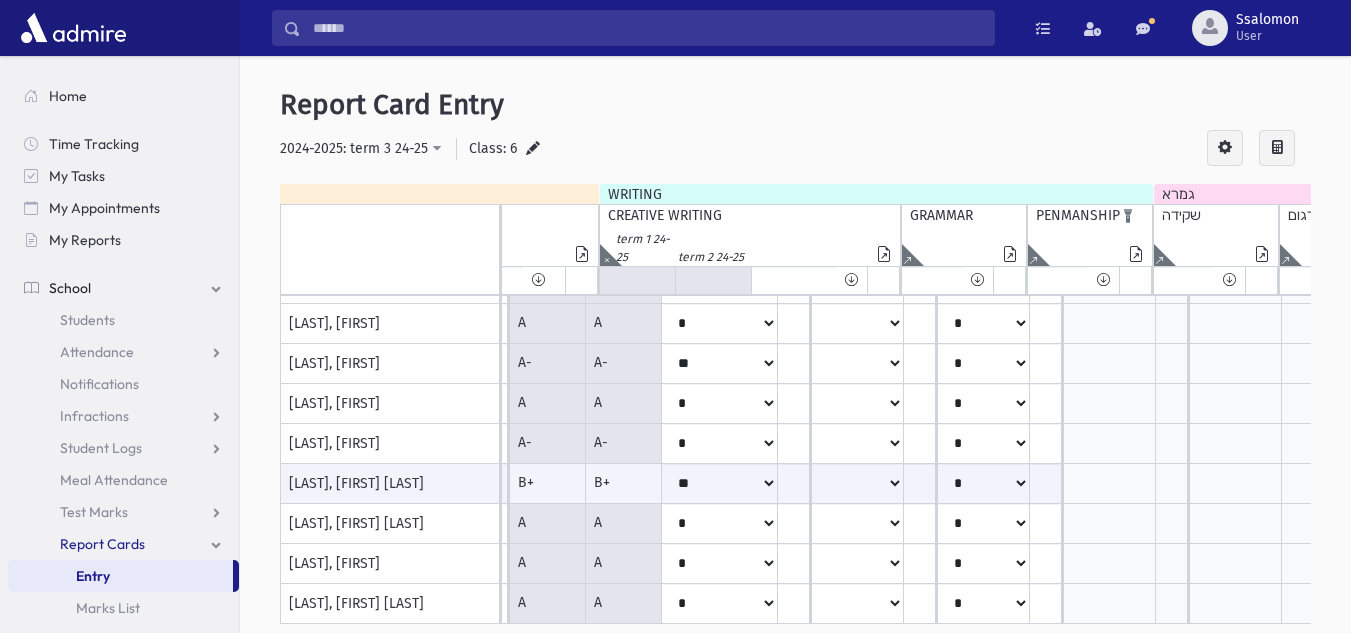 click 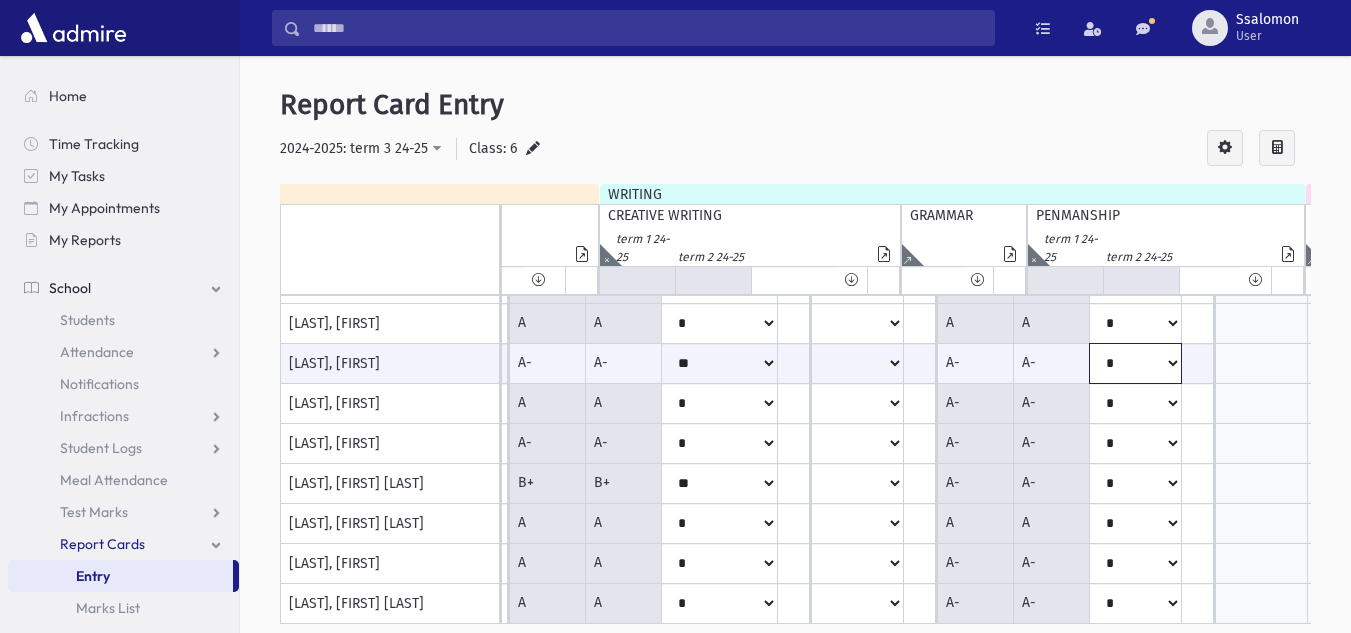 click on "**
*
**
**
*
**
**
*
**" at bounding box center [-5335, 363] 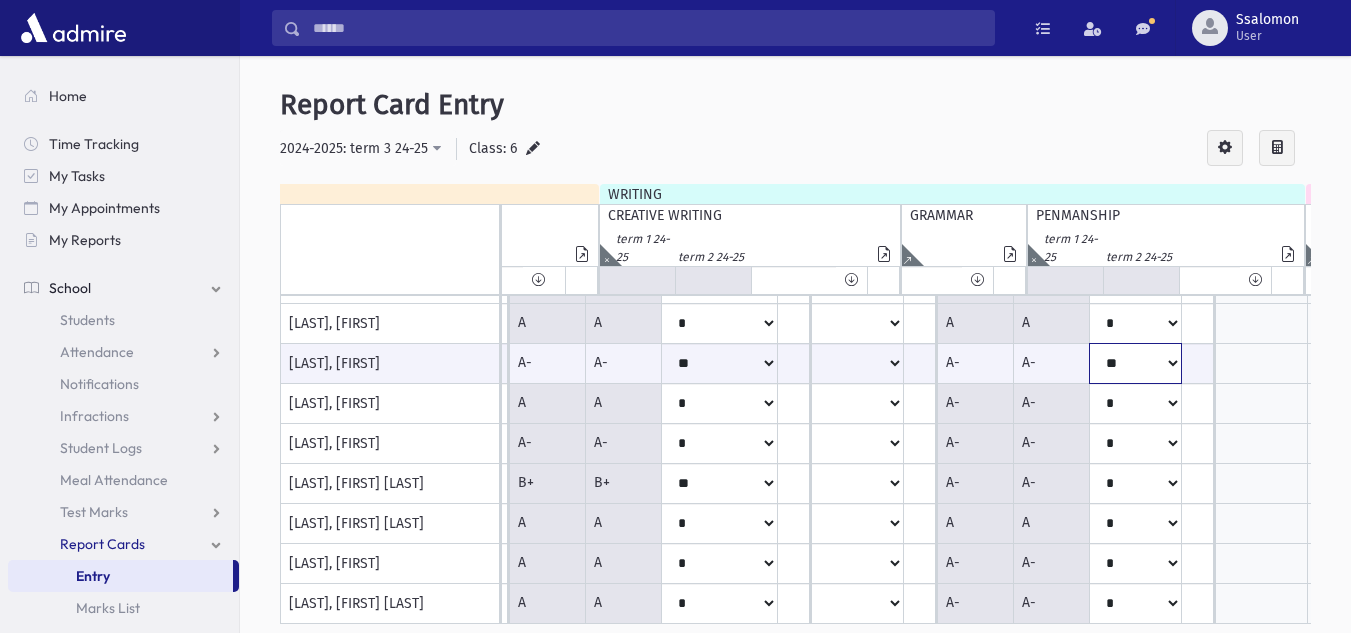 click on "**
*
**
**
*
**
**
*
**" at bounding box center (-5335, 363) 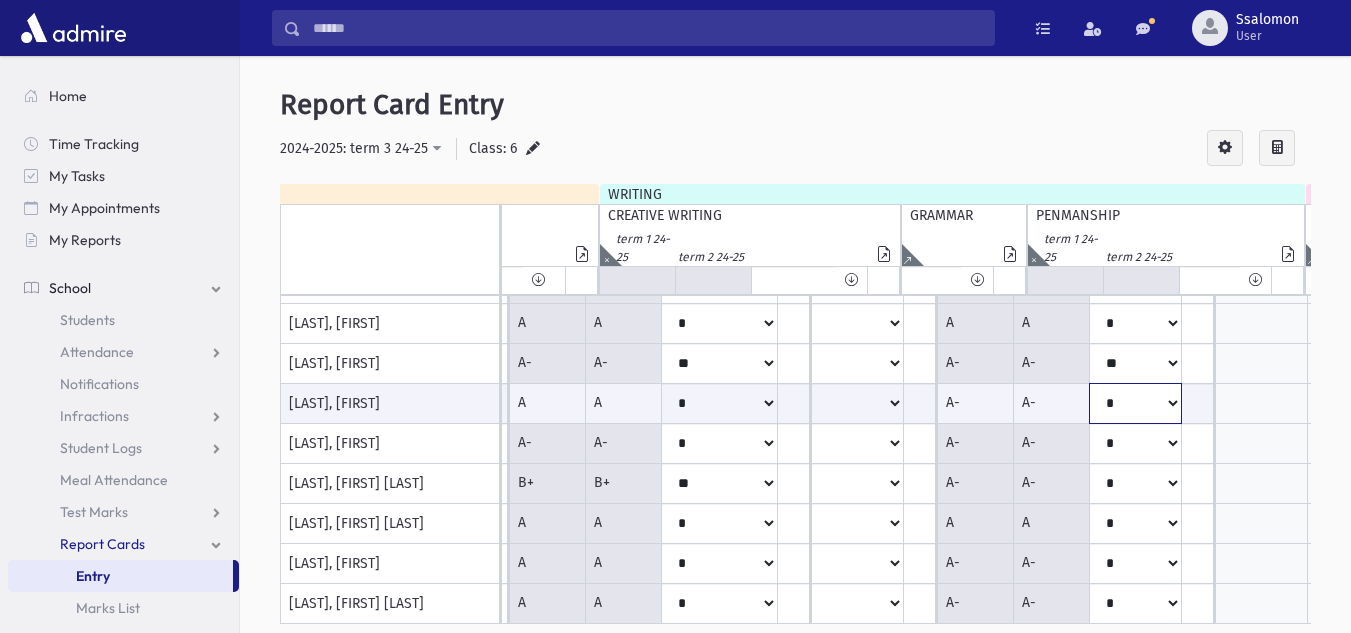 click on "**
*
**
**
*
**
**
*
**" at bounding box center (-5335, 403) 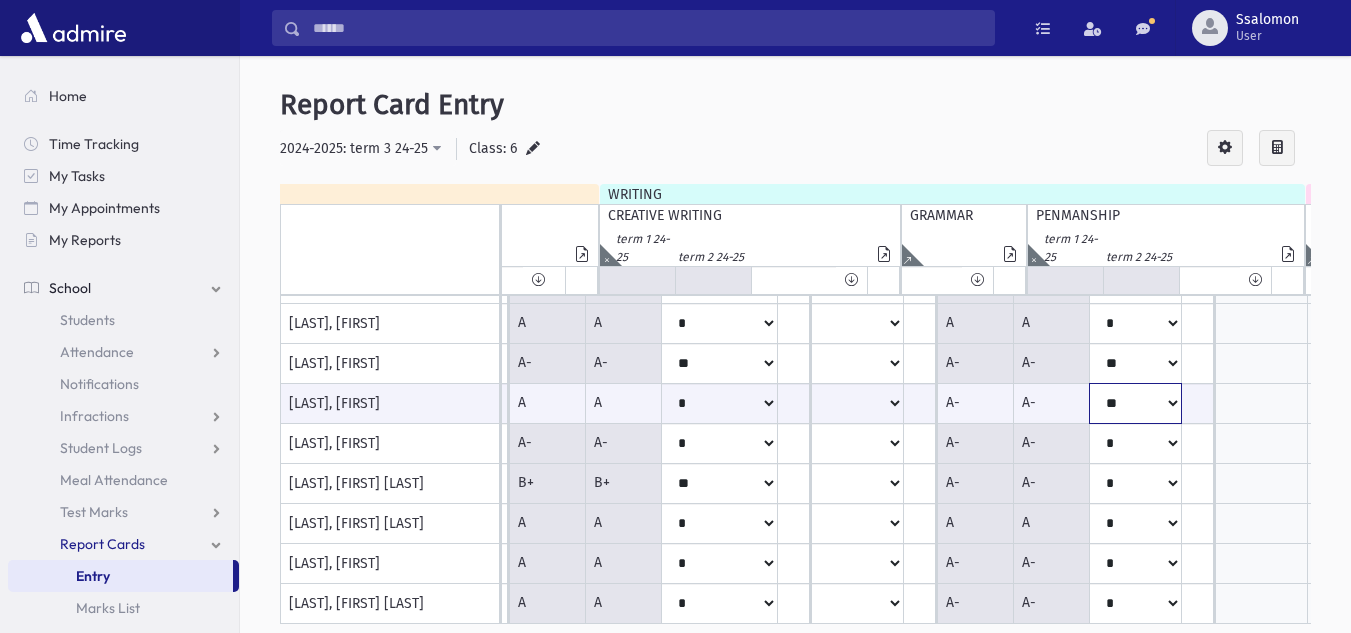 click on "**
*
**
**
*
**
**
*
**" at bounding box center (-5335, 403) 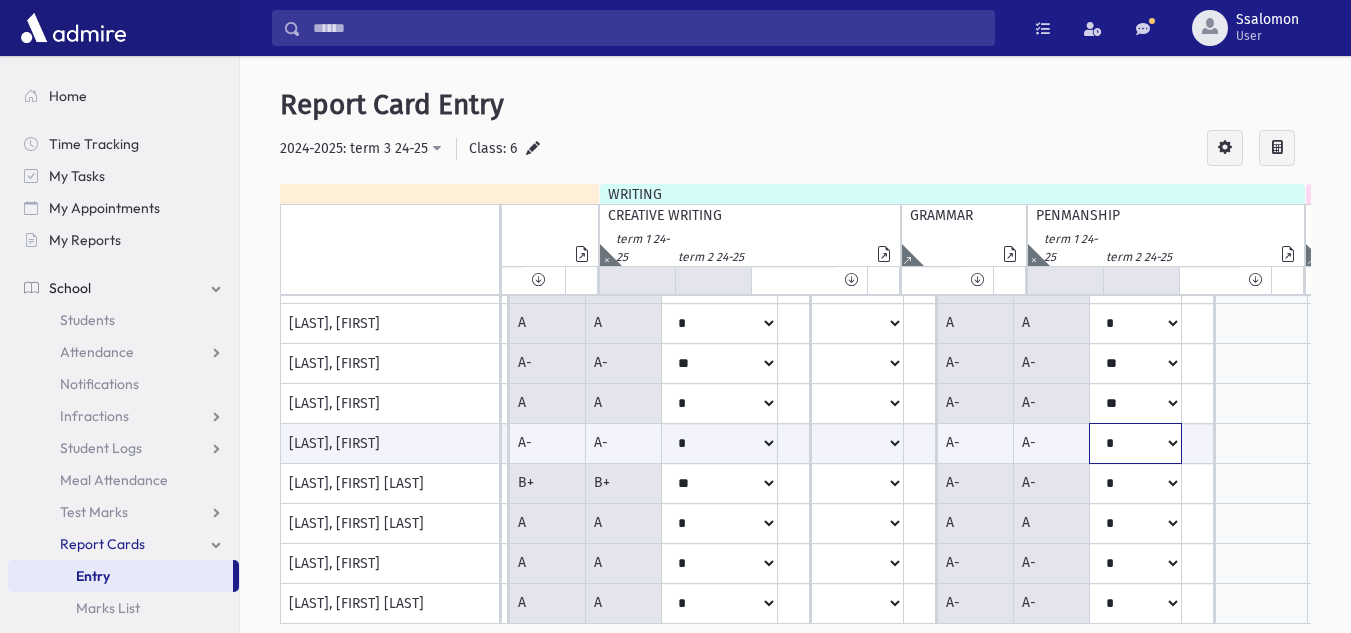 click on "**
*
**
**
*
**
**
*
**" at bounding box center (-5335, 443) 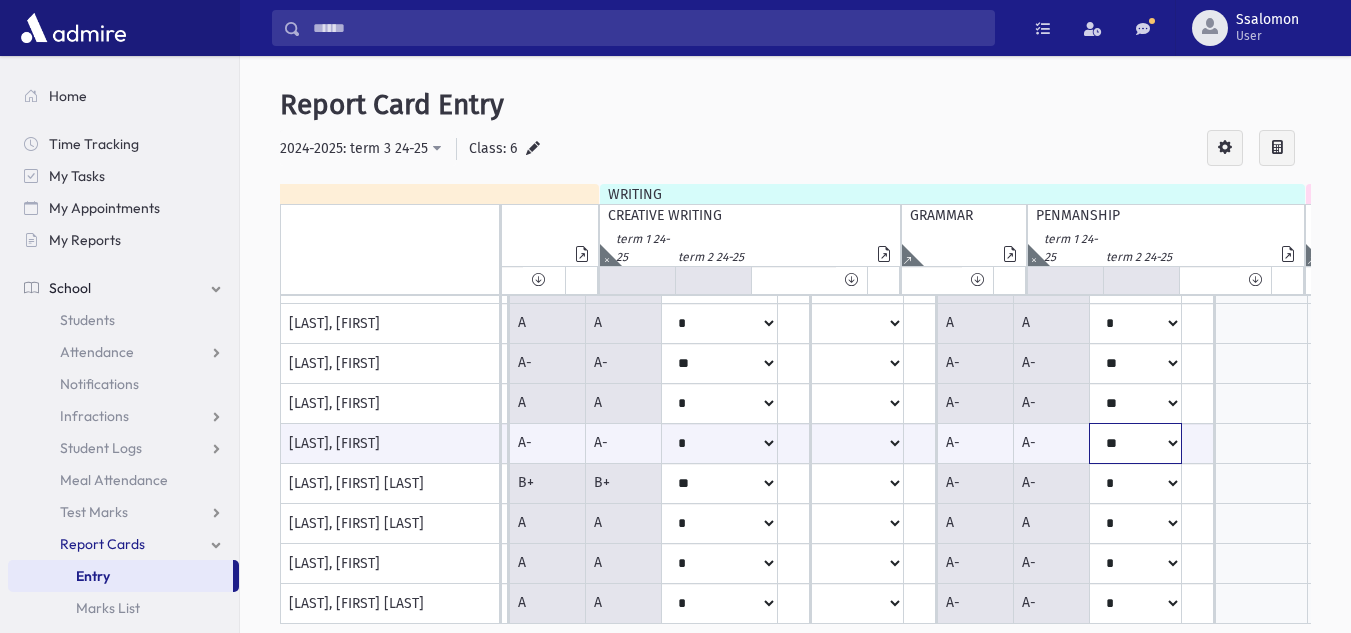 click on "**
*
**
**
*
**
**
*
**" at bounding box center (-5335, 443) 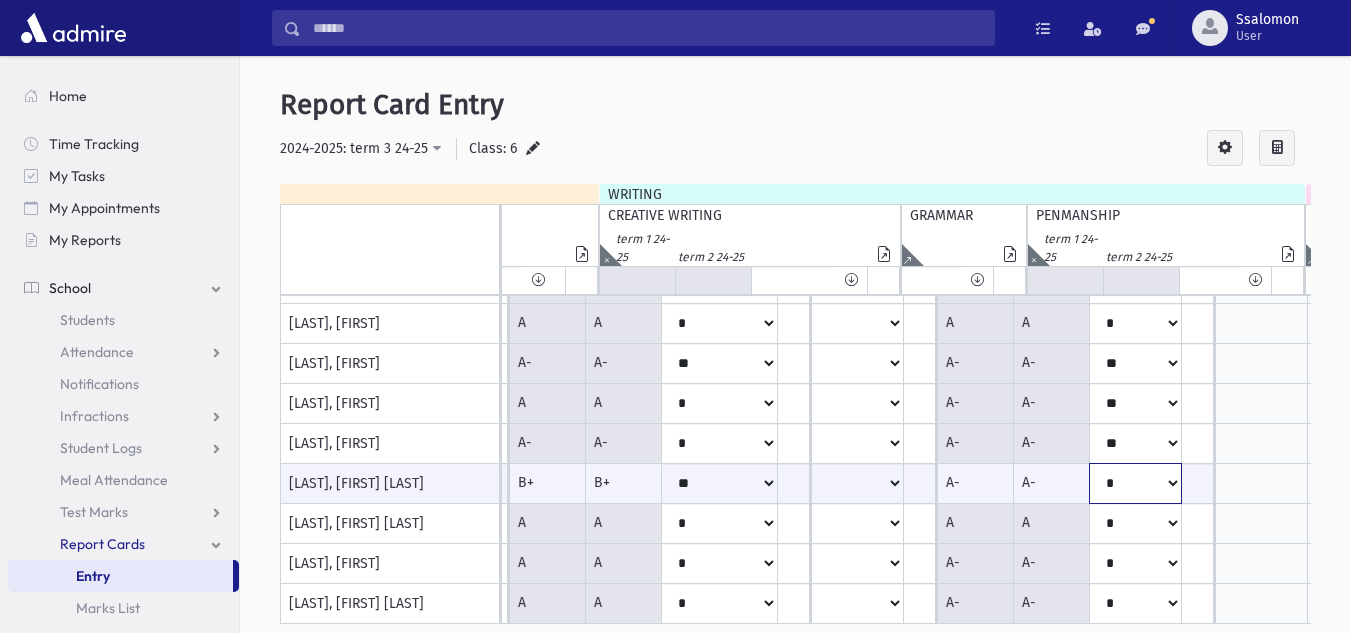 click on "**
*
**
**
*
**
**
*
**" at bounding box center [-5335, 483] 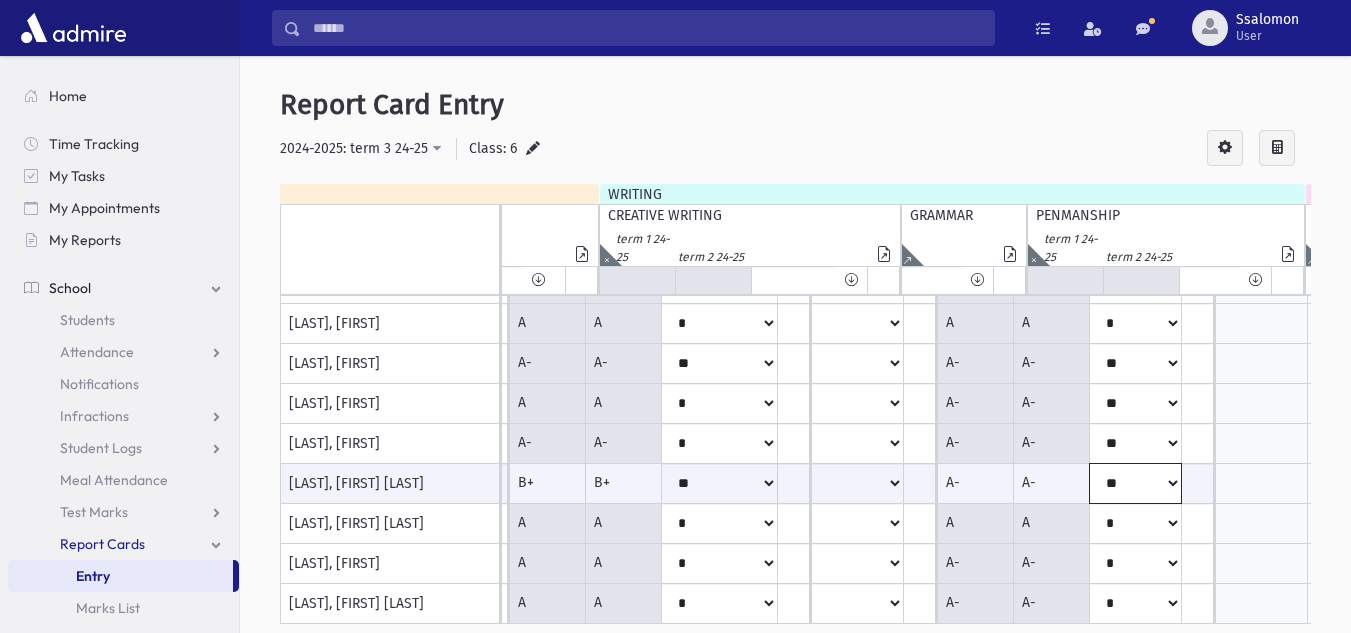 click on "**
*
**
**
*
**
**
*
**" at bounding box center [-5335, 483] 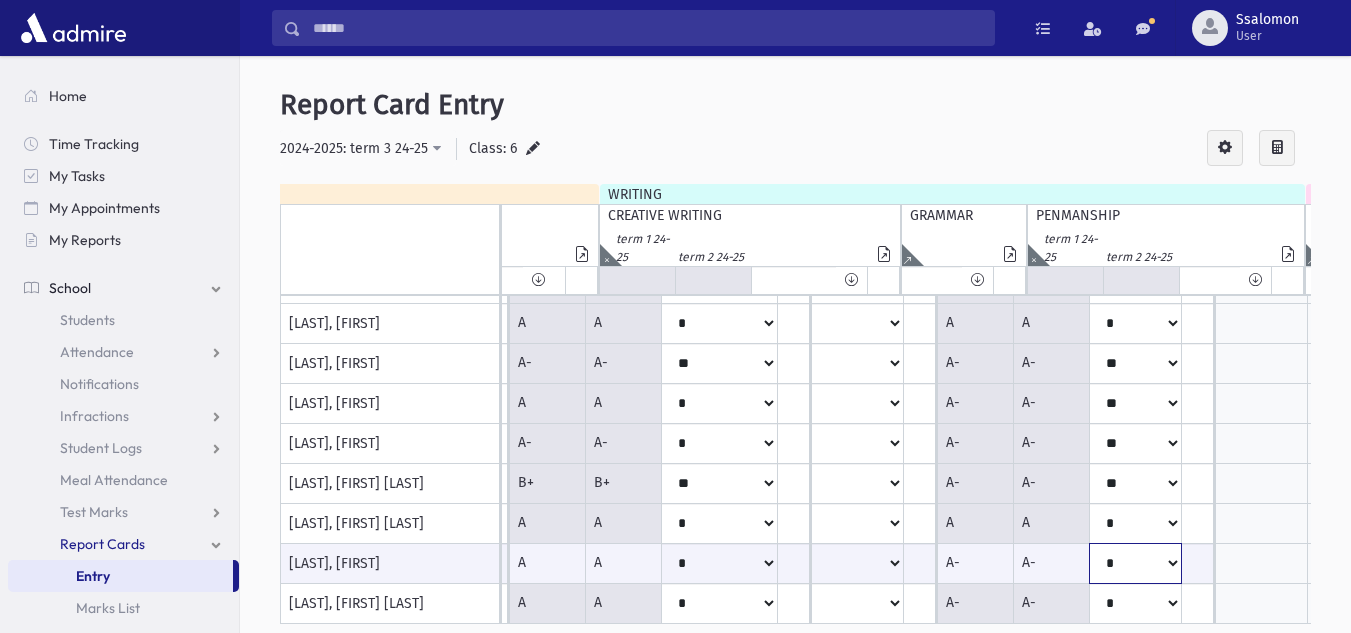 click on "**
*
**
**
*
**
**
*
**" at bounding box center (-5335, 563) 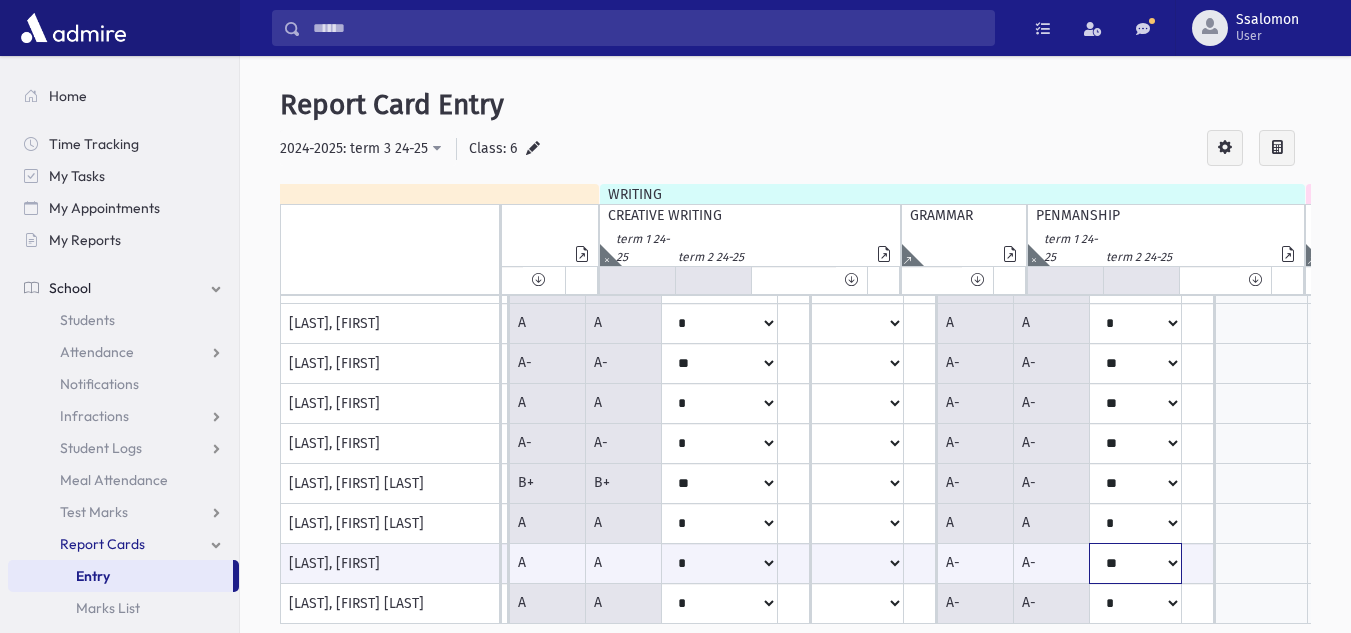 click on "**
*
**
**
*
**
**
*
**" at bounding box center (-5335, 563) 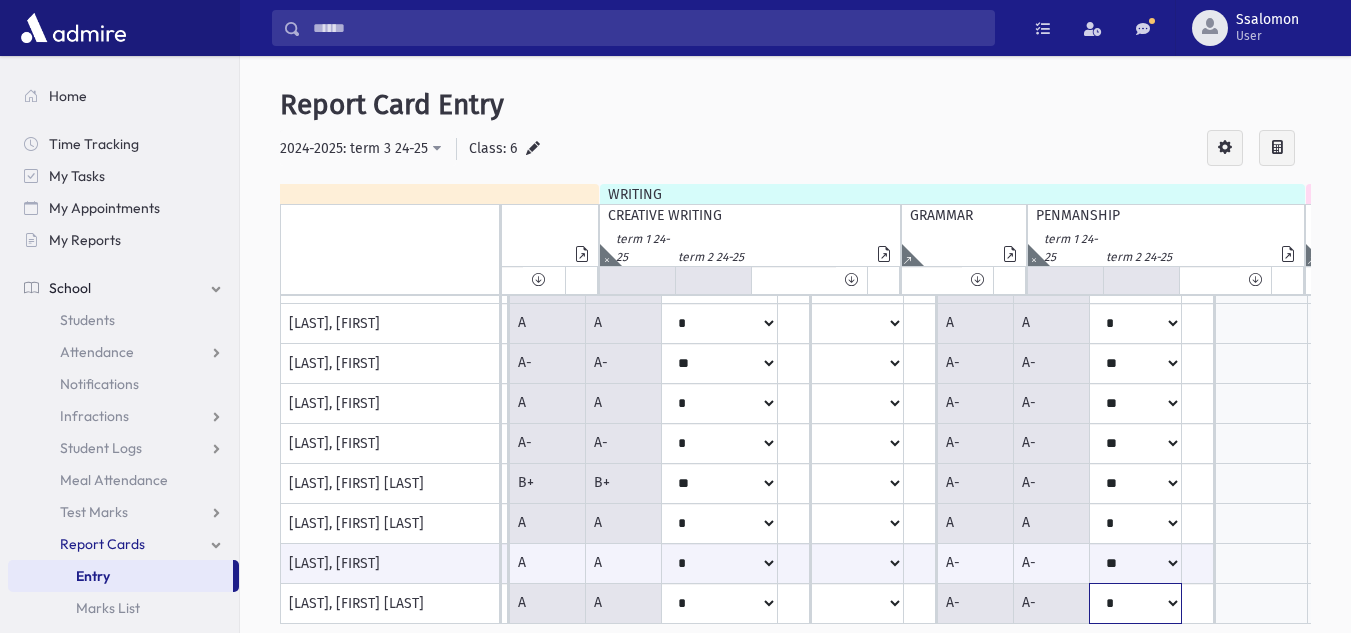 click on "**
*
**
**
*
**
**
*
**" at bounding box center [-5335, -36] 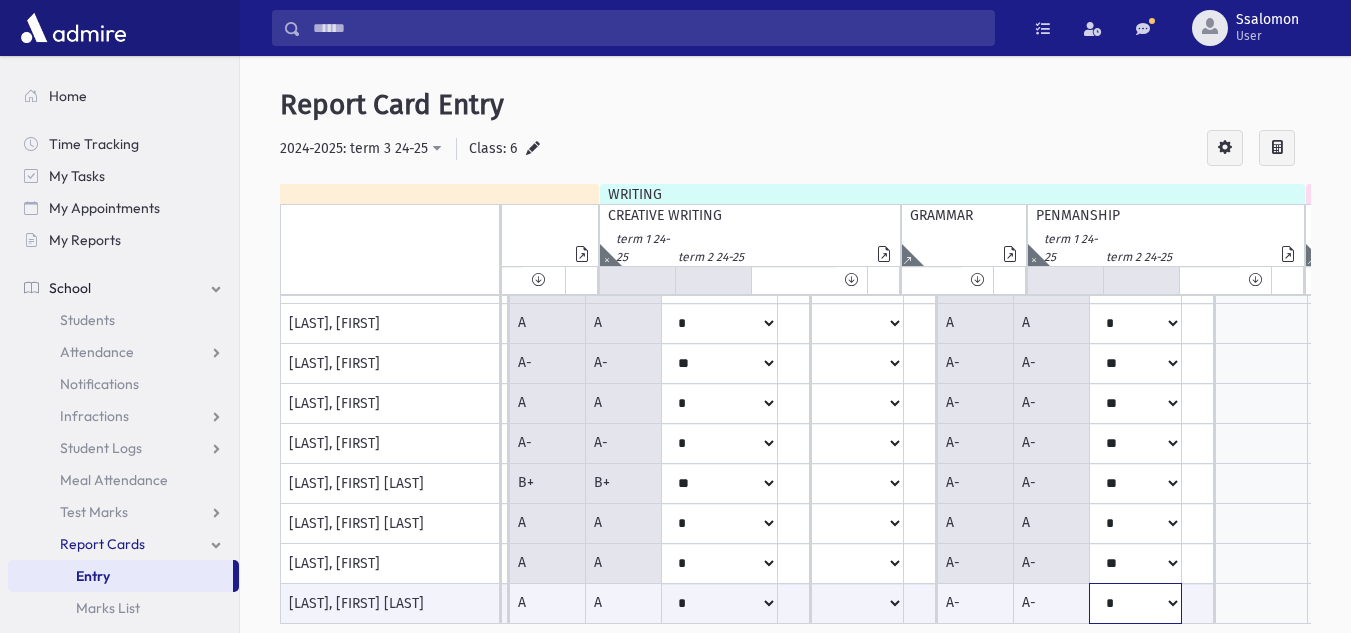 select on "**" 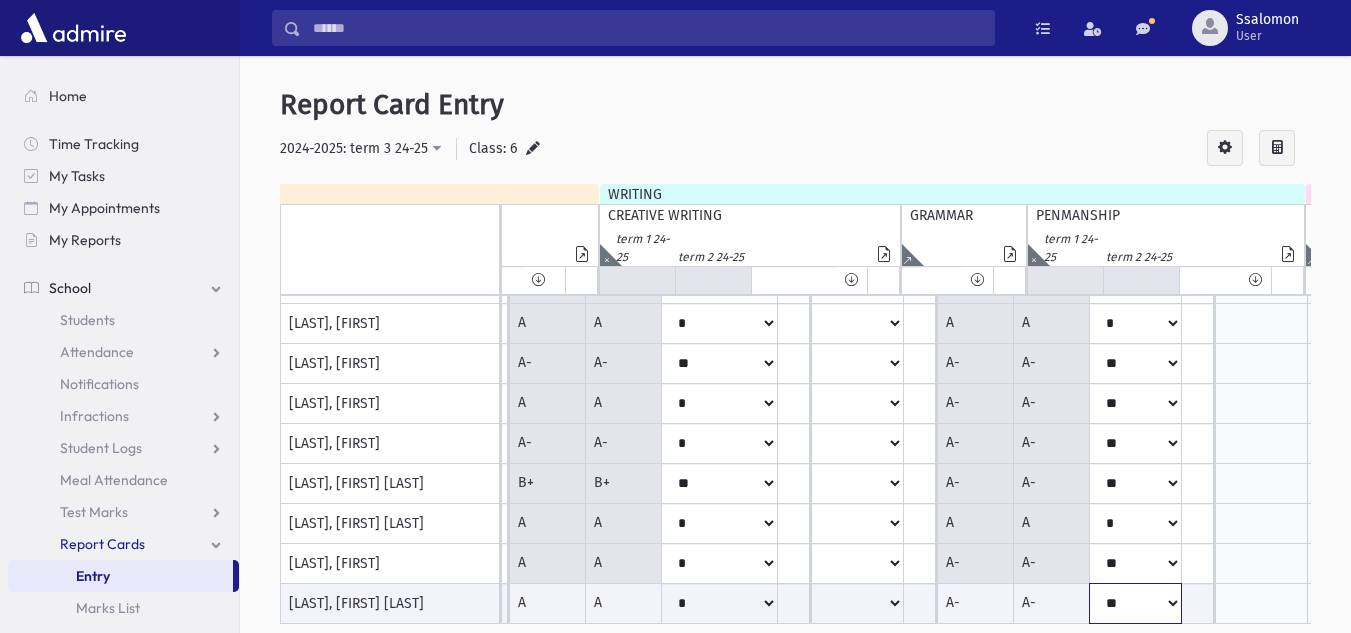 click on "**
*
**
**
*
**
**
*
**" at bounding box center [-5335, 603] 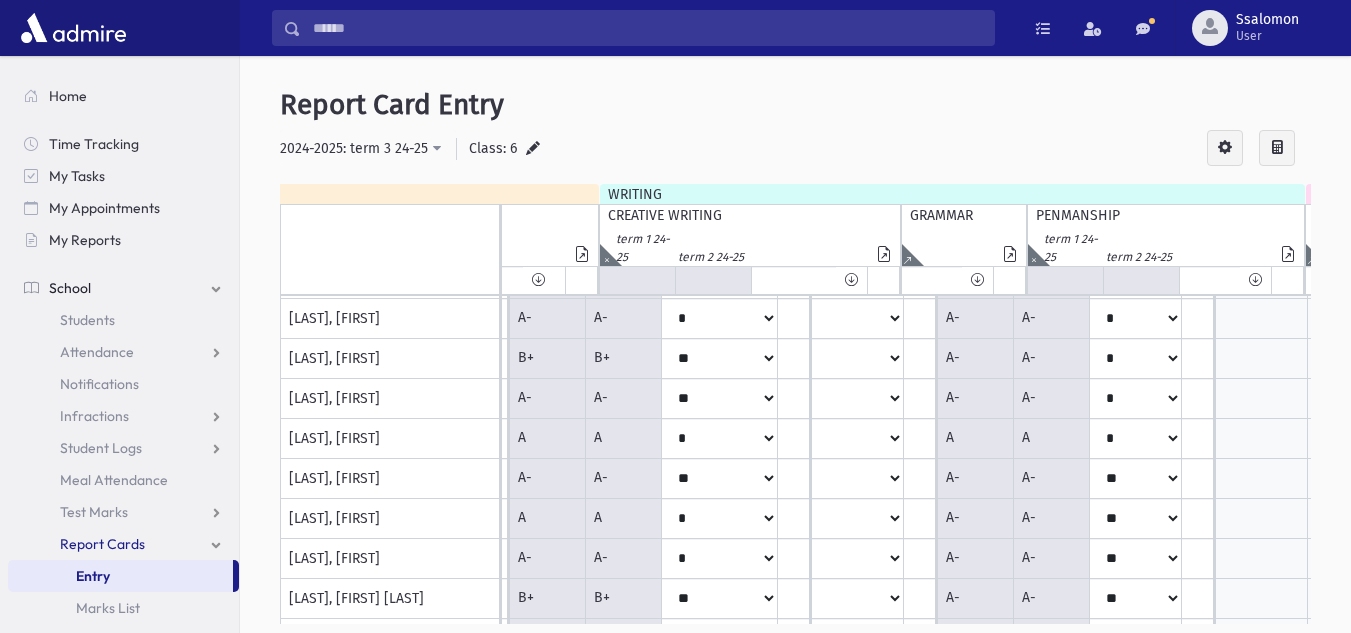 scroll, scrollTop: 238, scrollLeft: 6035, axis: both 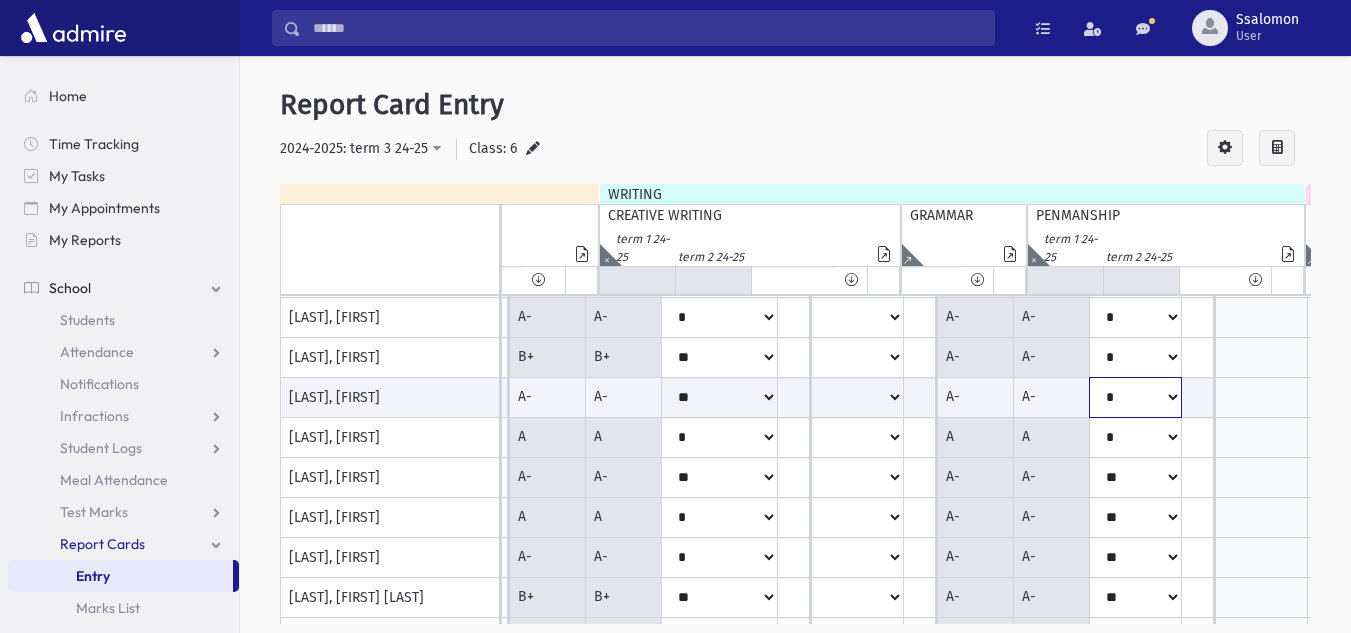 click on "**
*
**
**
*
**
**
*
**" at bounding box center [-5335, 397] 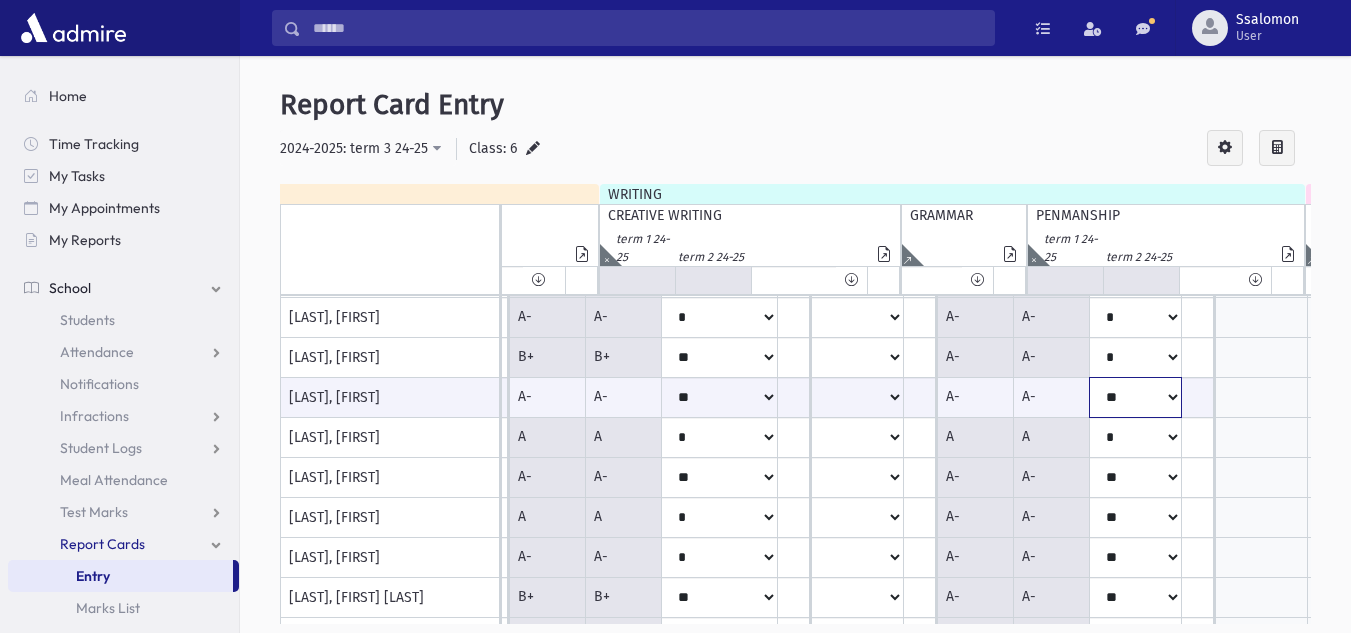 click on "**
*
**
**
*
**
**
*
**" at bounding box center [-5335, 397] 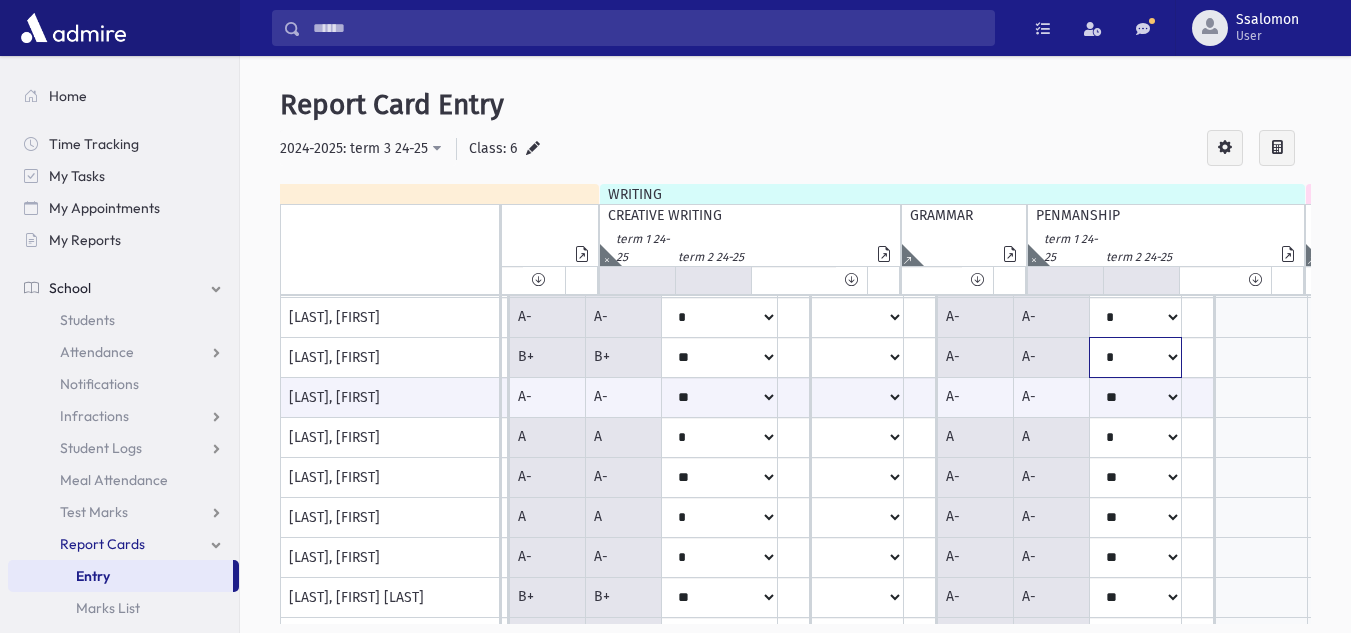 click on "**
*
**
**
*
**
**
*
**" at bounding box center [-5335, 78] 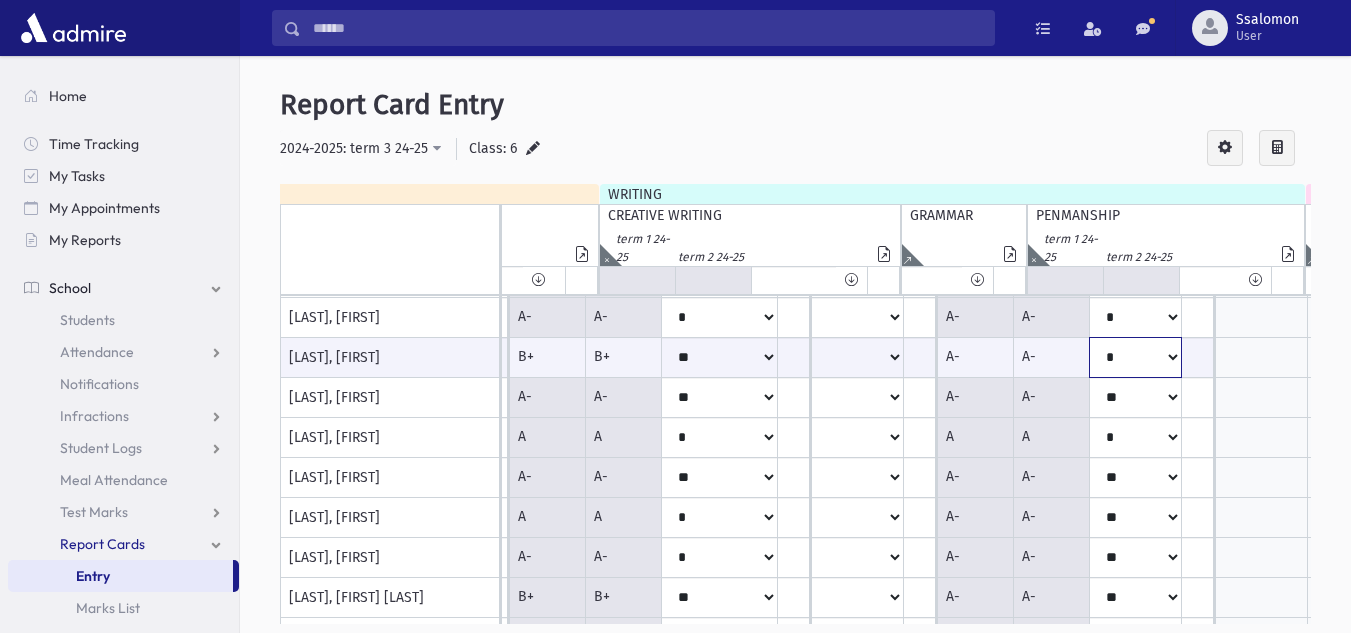 select on "**" 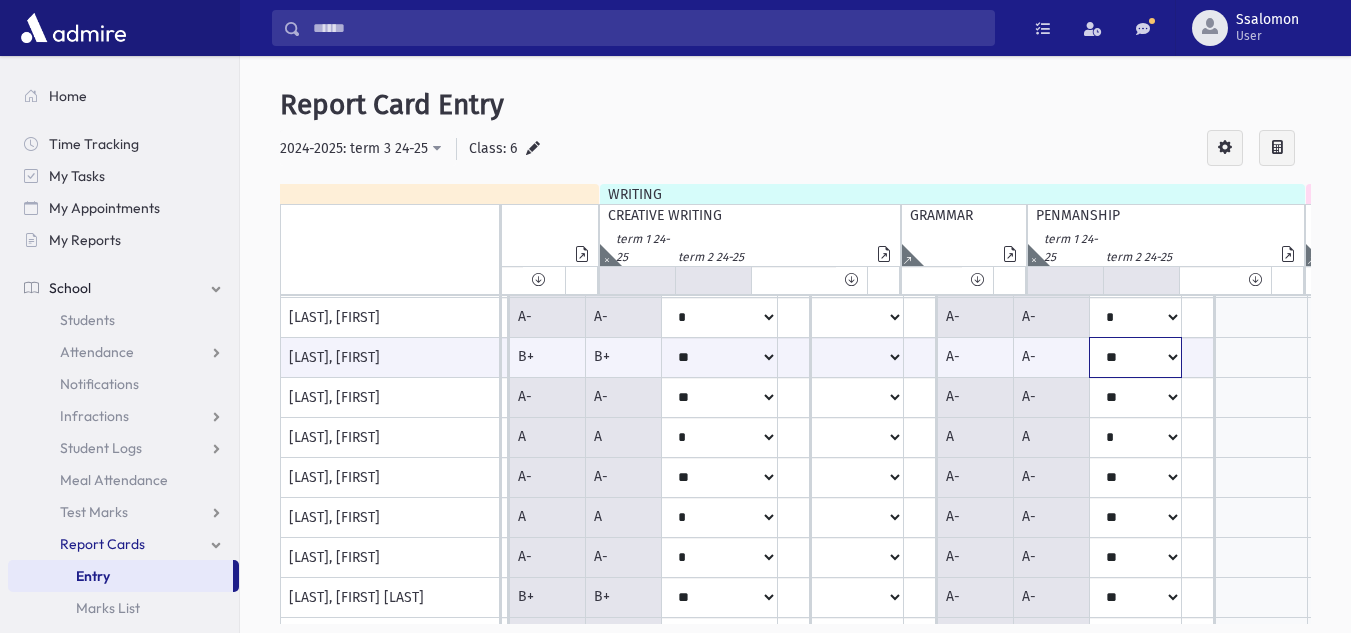 click on "**
*
**
**
*
**
**
*
**" at bounding box center (-5335, 357) 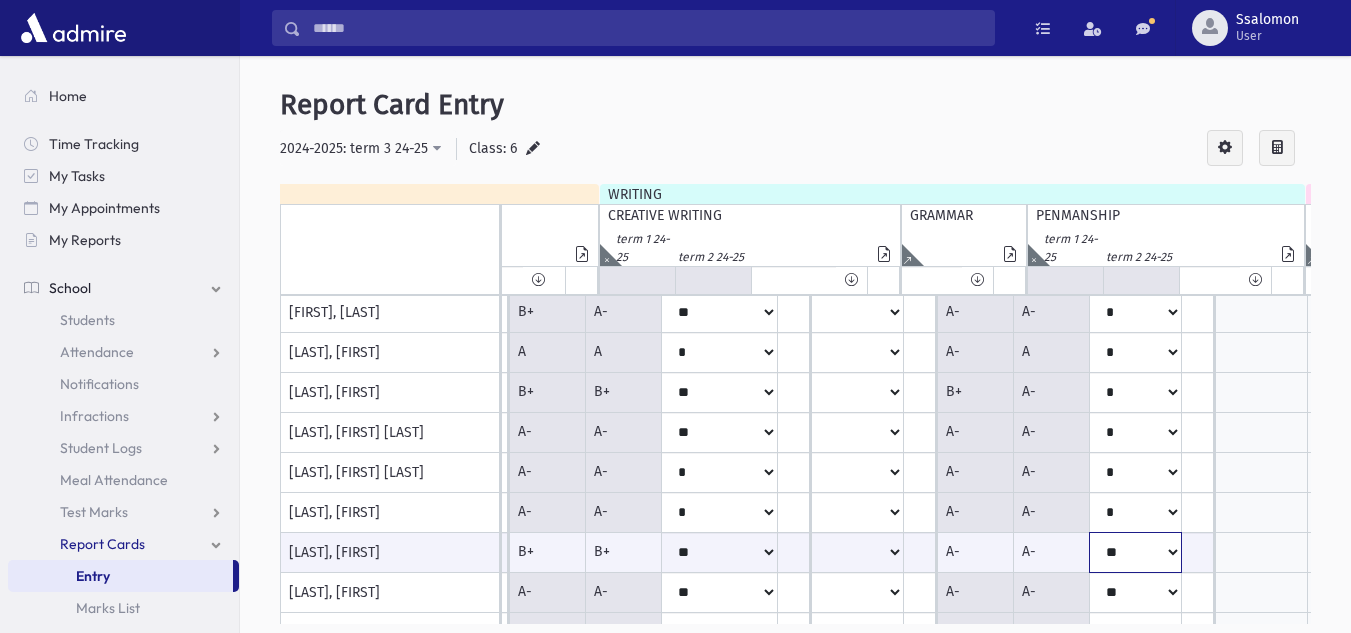 scroll, scrollTop: 40, scrollLeft: 6035, axis: both 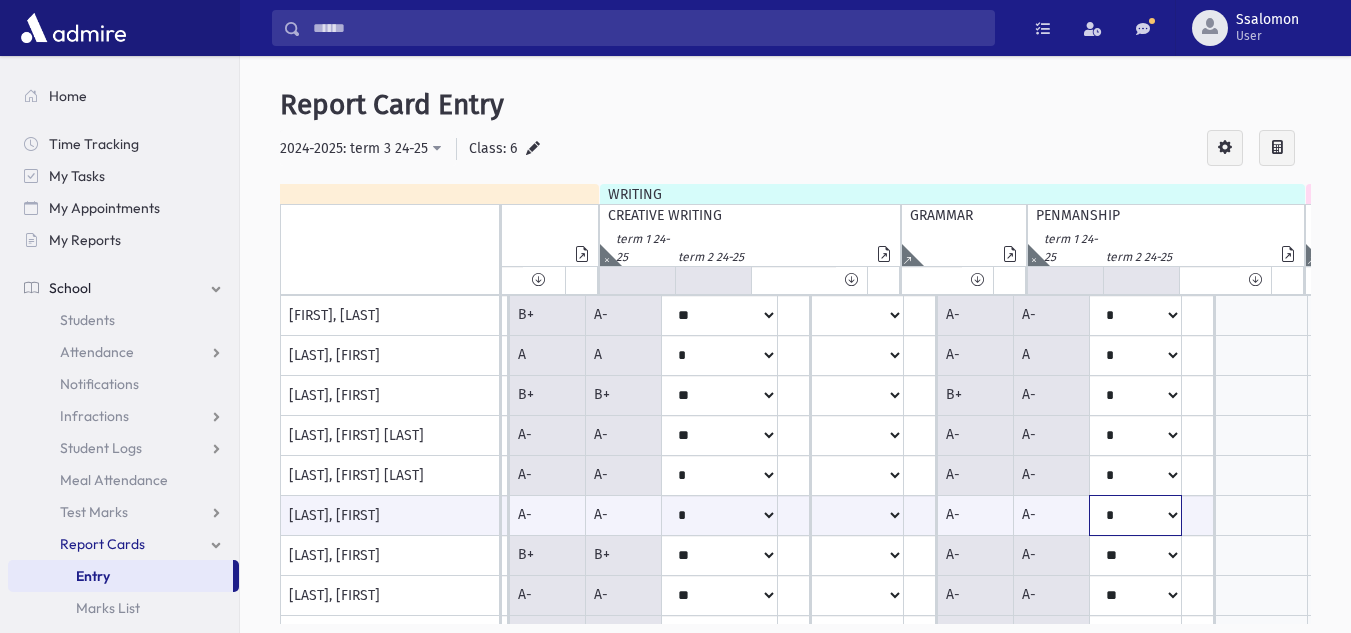 click on "**
*
**
**
*
**
**
*
**" at bounding box center (-5335, 515) 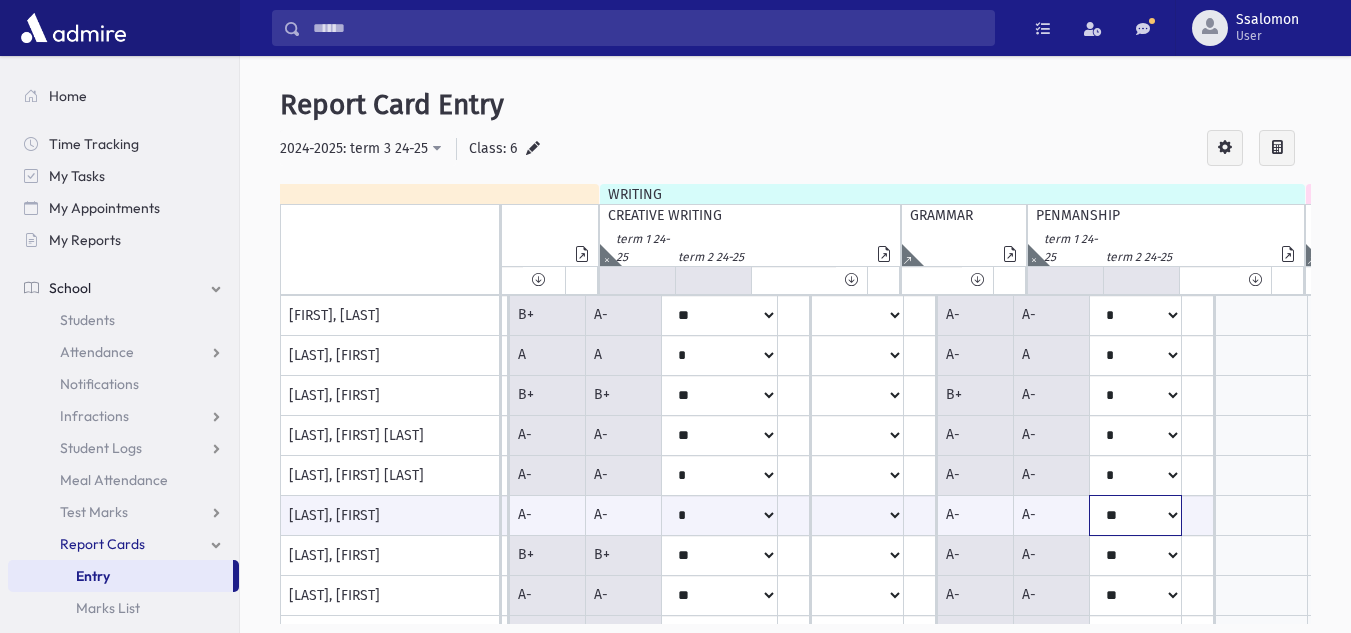 click on "**
*
**
**
*
**
**
*
**" at bounding box center [-5335, 515] 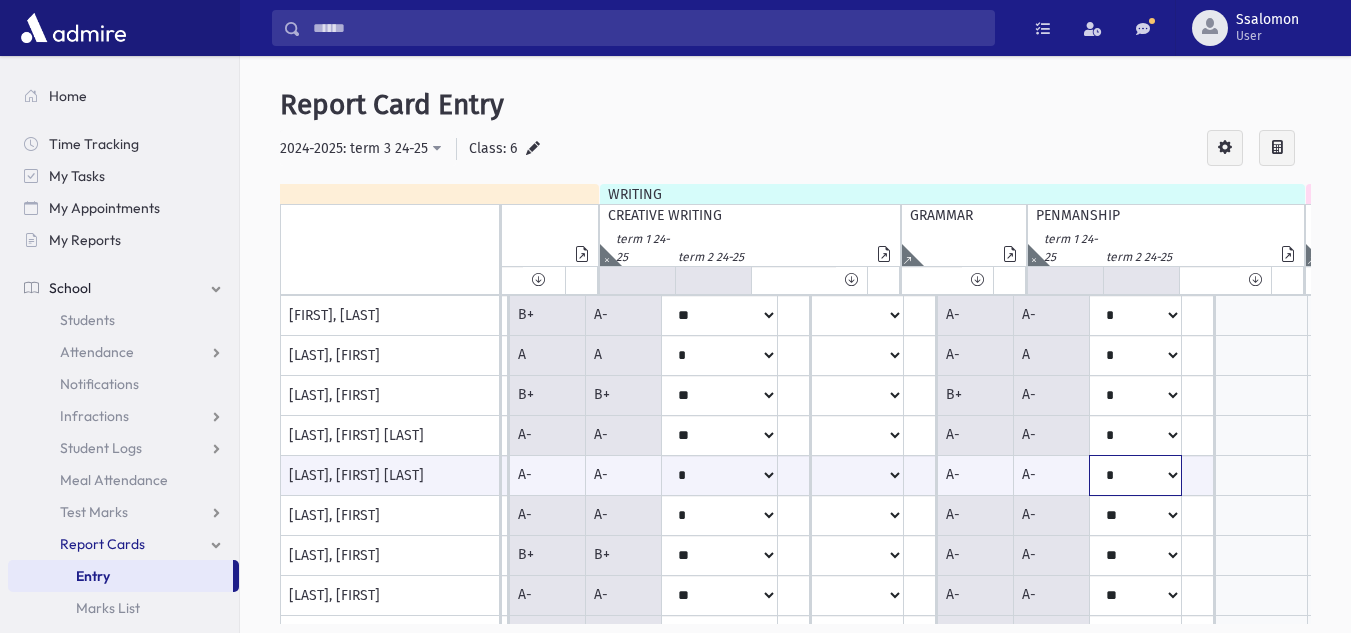 click on "**
*
**
**
*
**
**
*
**" at bounding box center [-5335, 475] 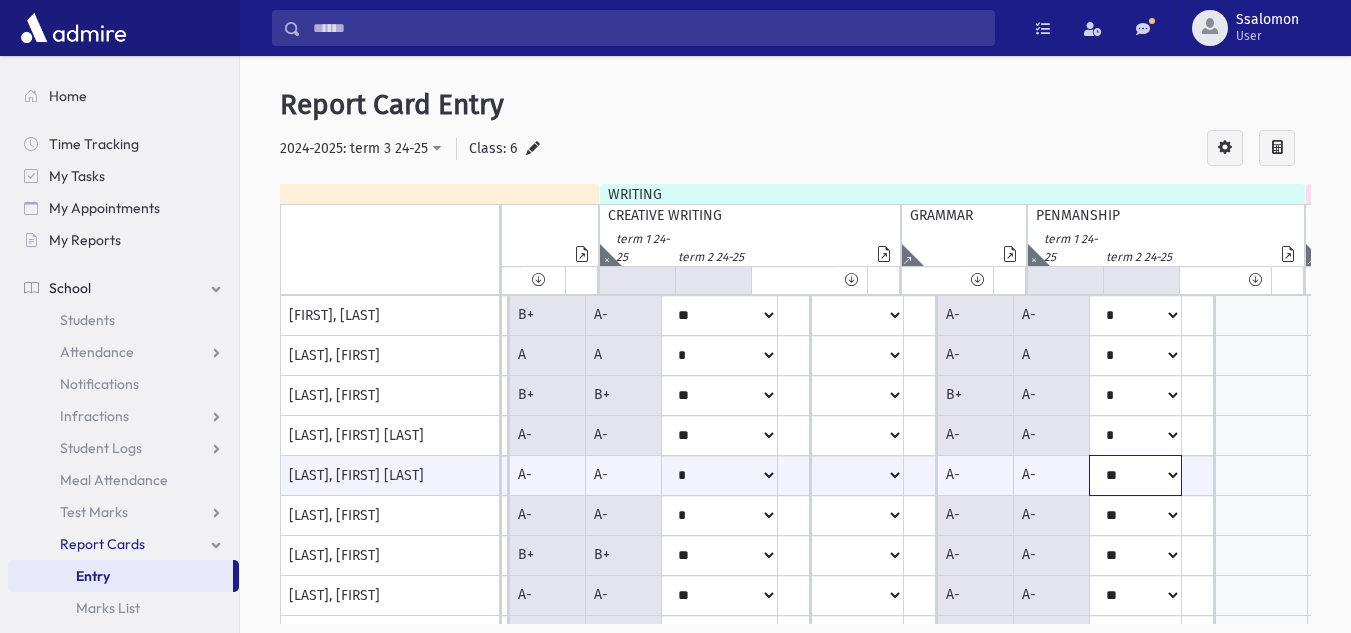 click on "**
*
**
**
*
**
**
*
**" at bounding box center (-5335, 475) 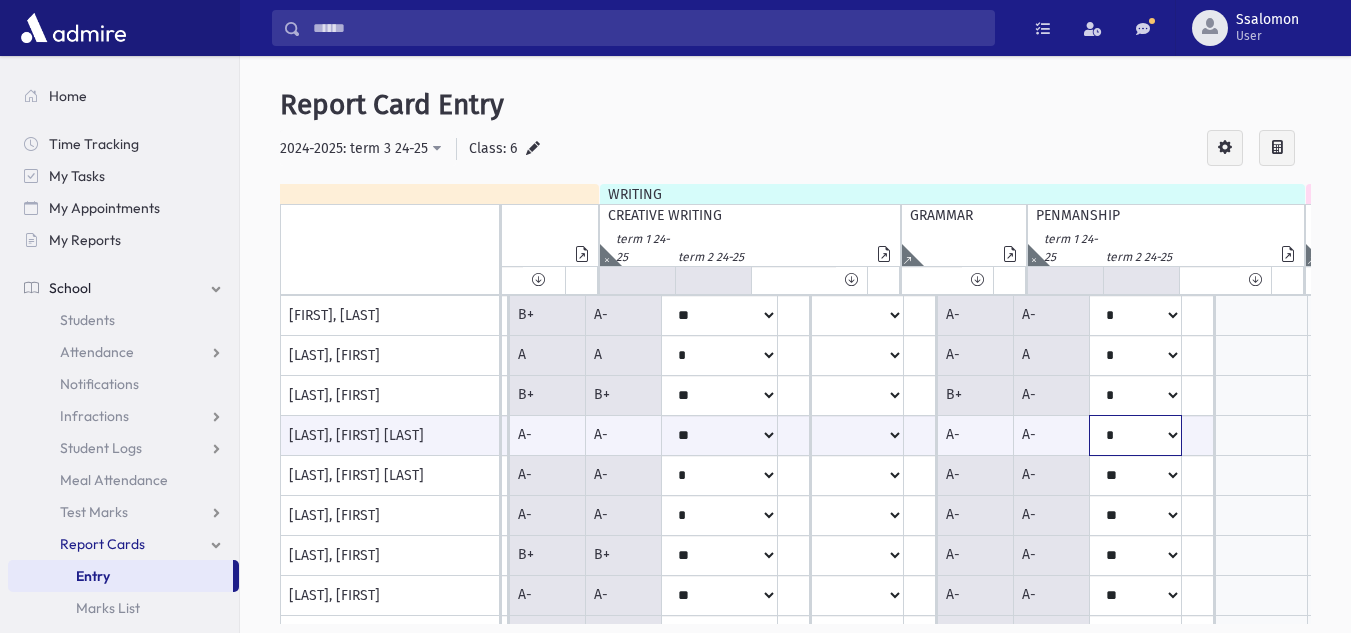 click on "**
*
**
**
*
**
**
*
**" at bounding box center (-5335, 435) 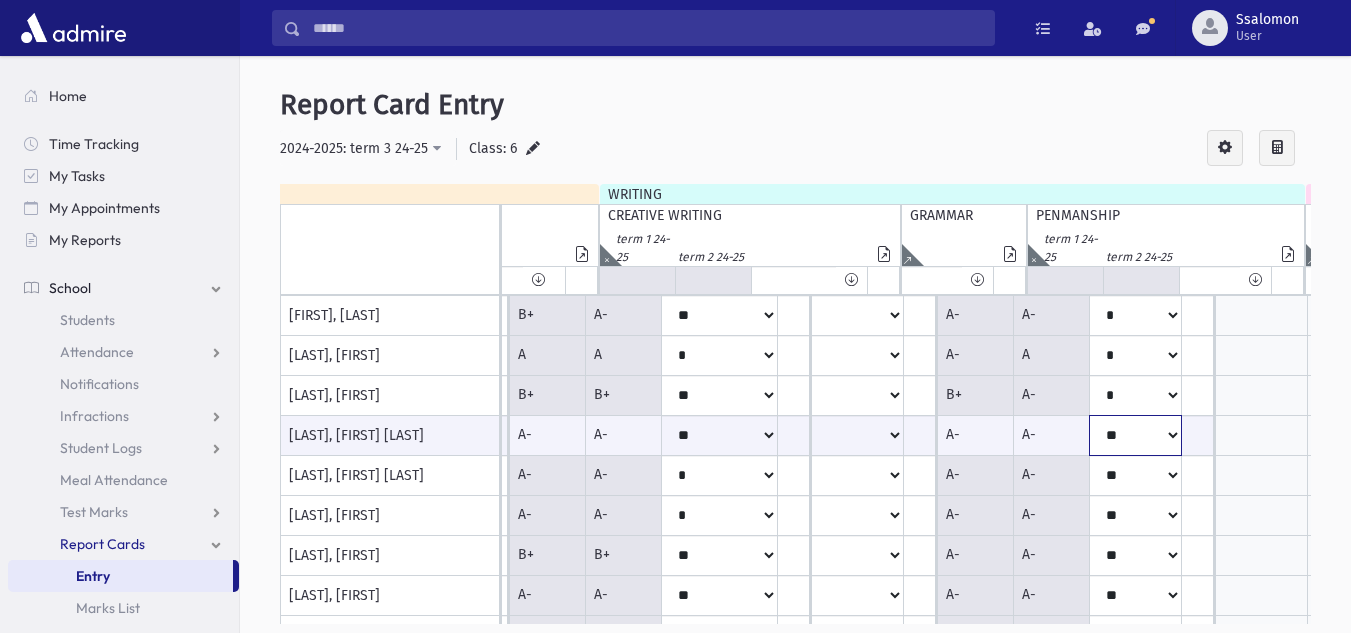 click on "**
*
**
**
*
**
**
*
**" at bounding box center (-5335, 435) 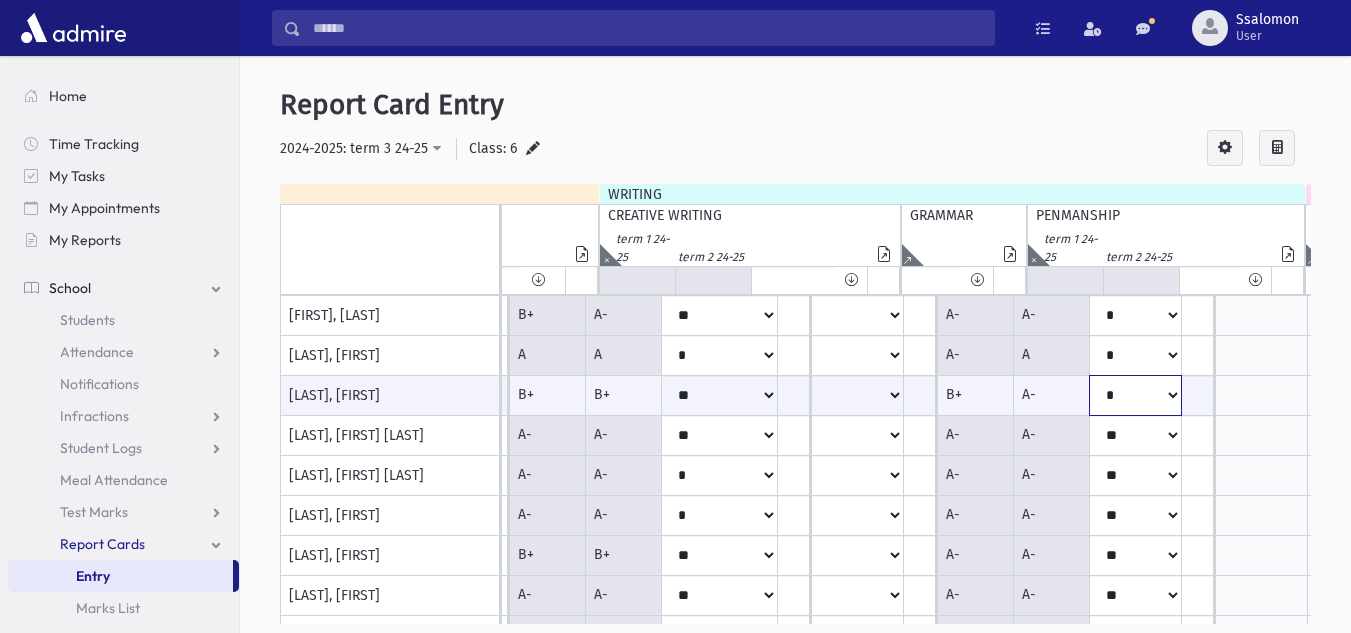 click on "**
*
**
**
*
**
**
*
**" at bounding box center (-5335, 395) 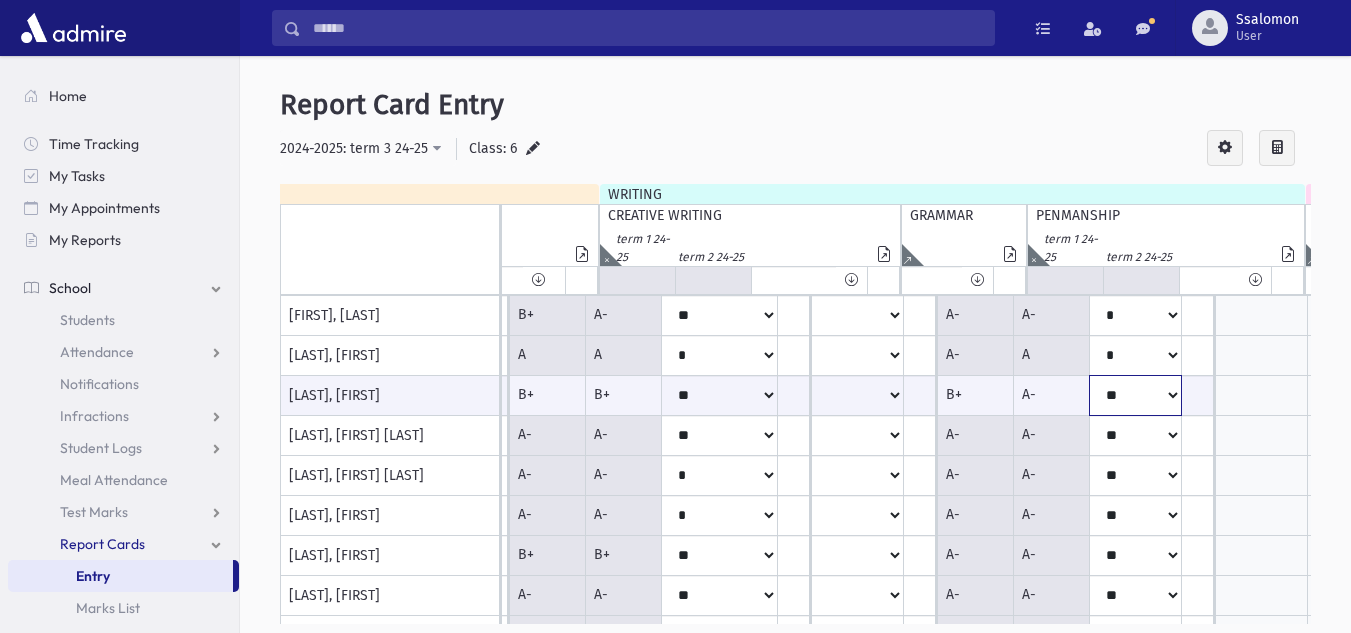 click on "**
*
**
**
*
**
**
*
**" at bounding box center [-5335, 395] 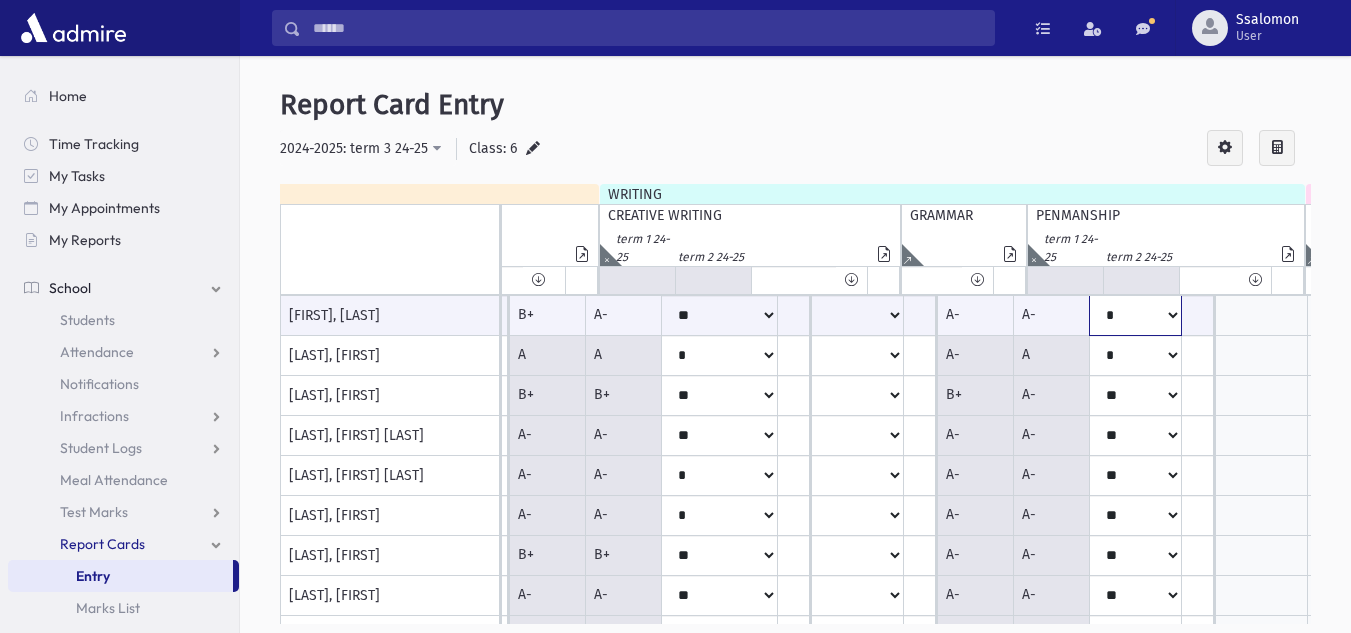 click on "**
*
**
**
*
**
**
*
**" at bounding box center (-5335, 315) 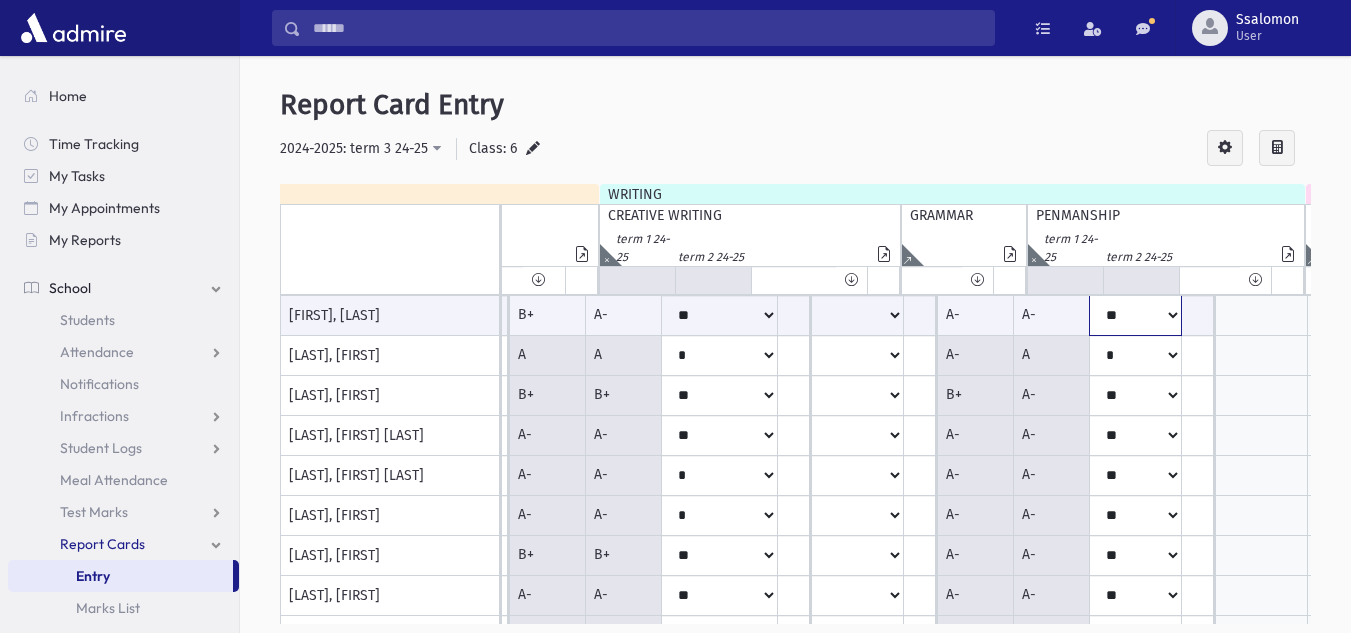 click on "**
*
**
**
*
**
**
*
**" at bounding box center (-5335, 315) 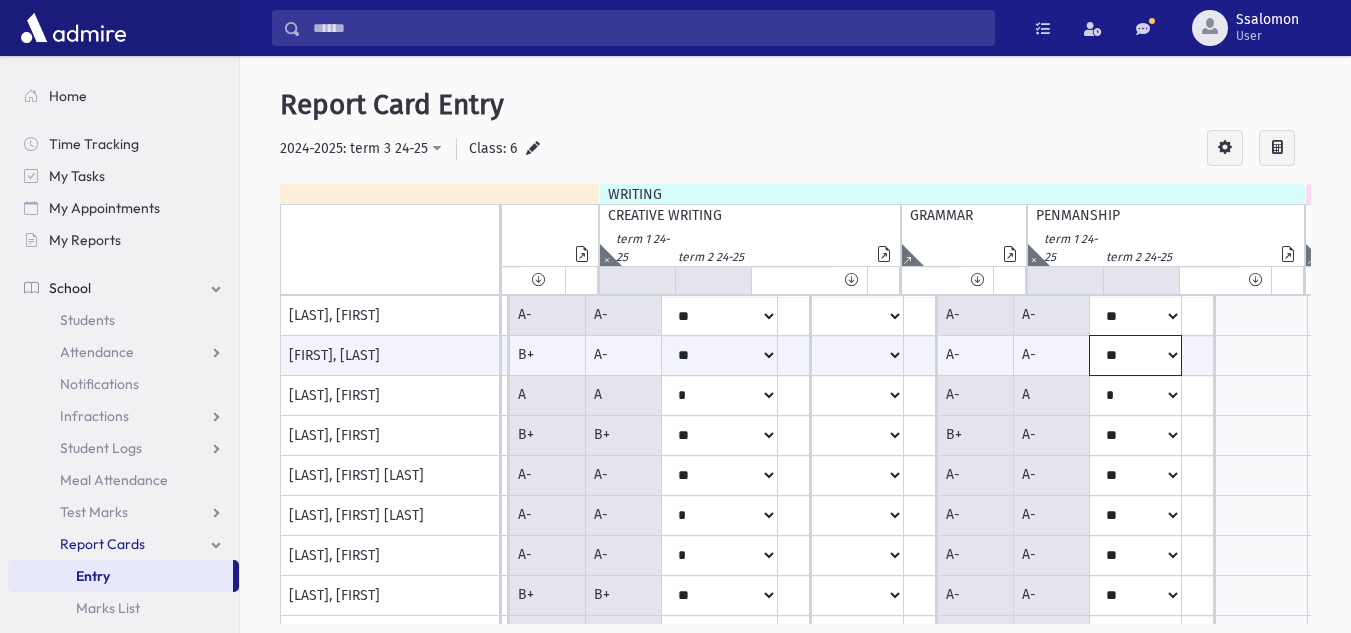 scroll, scrollTop: 0, scrollLeft: 6042, axis: horizontal 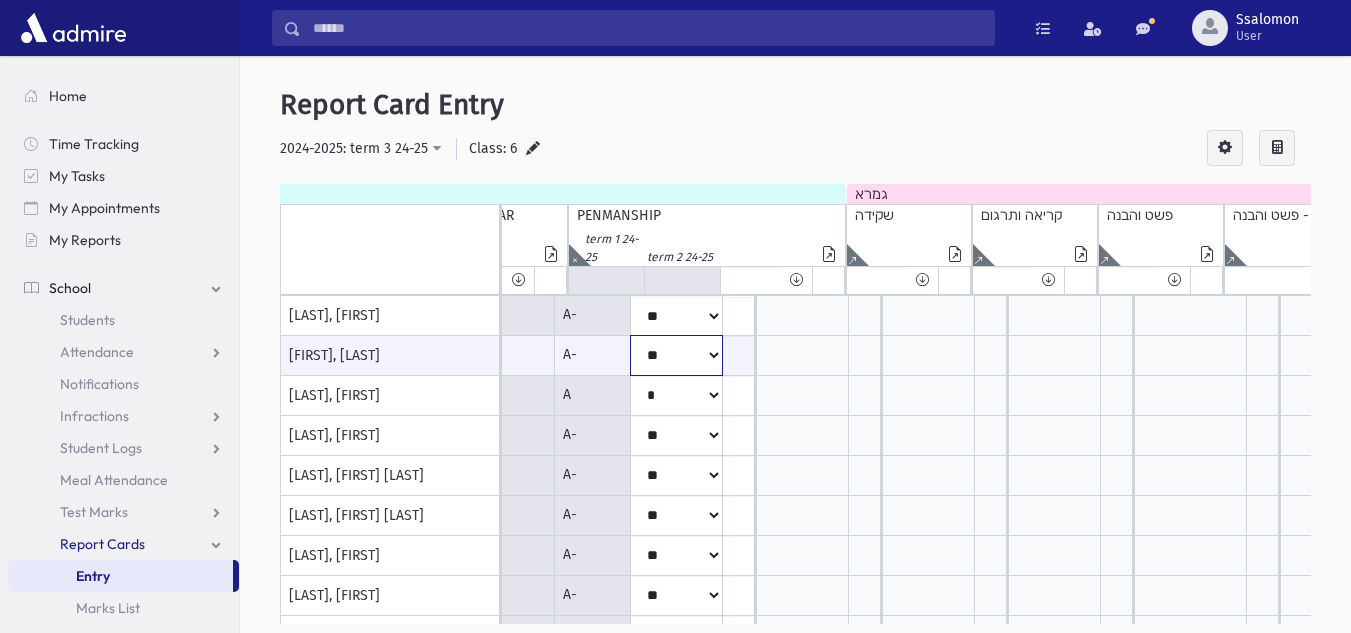 click on "**
*
**
**
*
**
**
*
**" at bounding box center (-5794, 355) 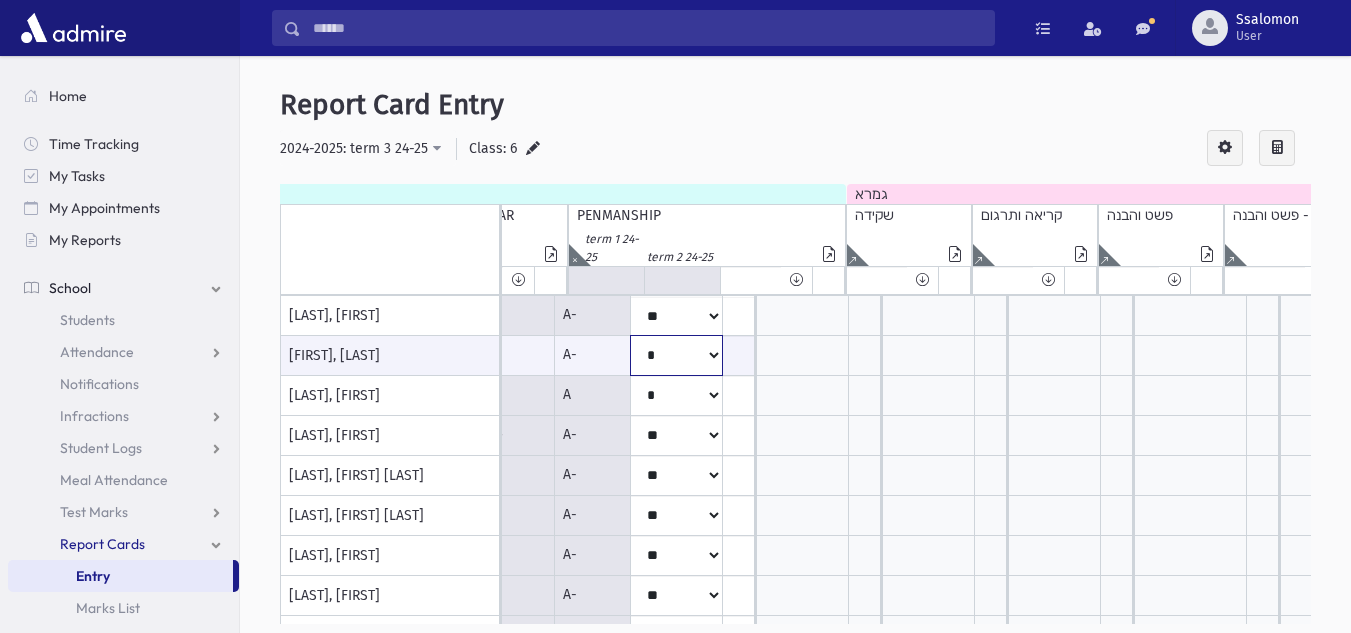 click on "**
*
**
**
*
**
**
*
**" at bounding box center (-5794, 355) 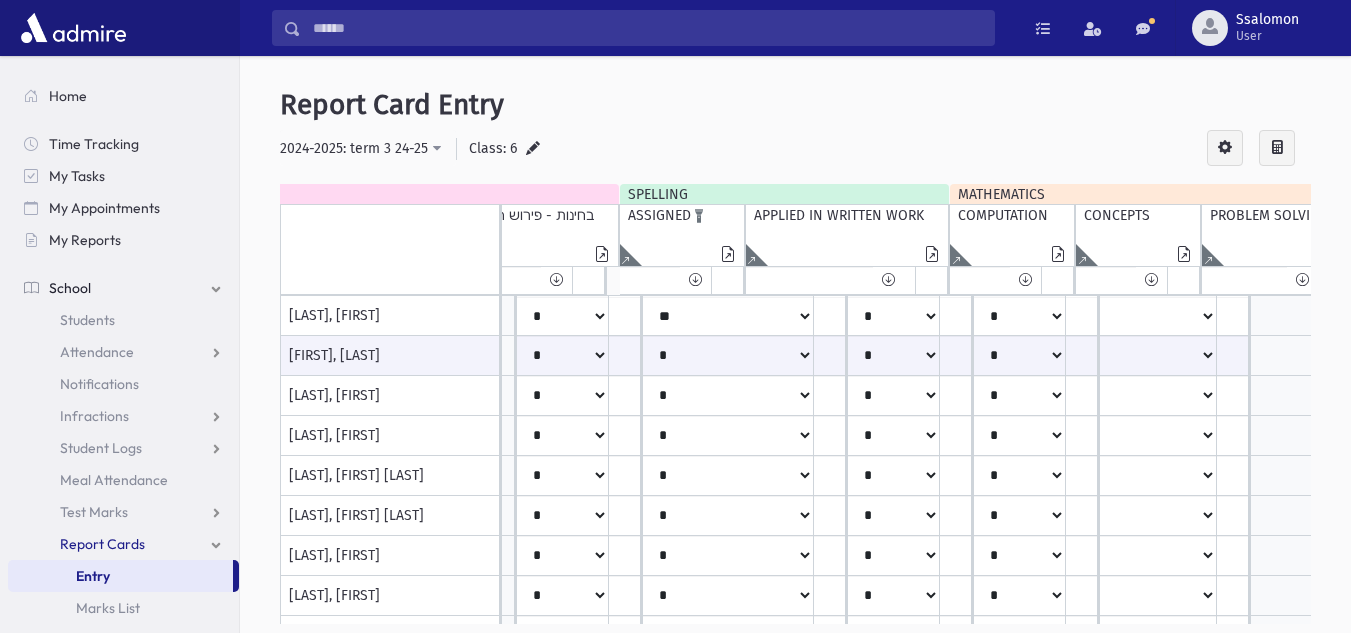 click 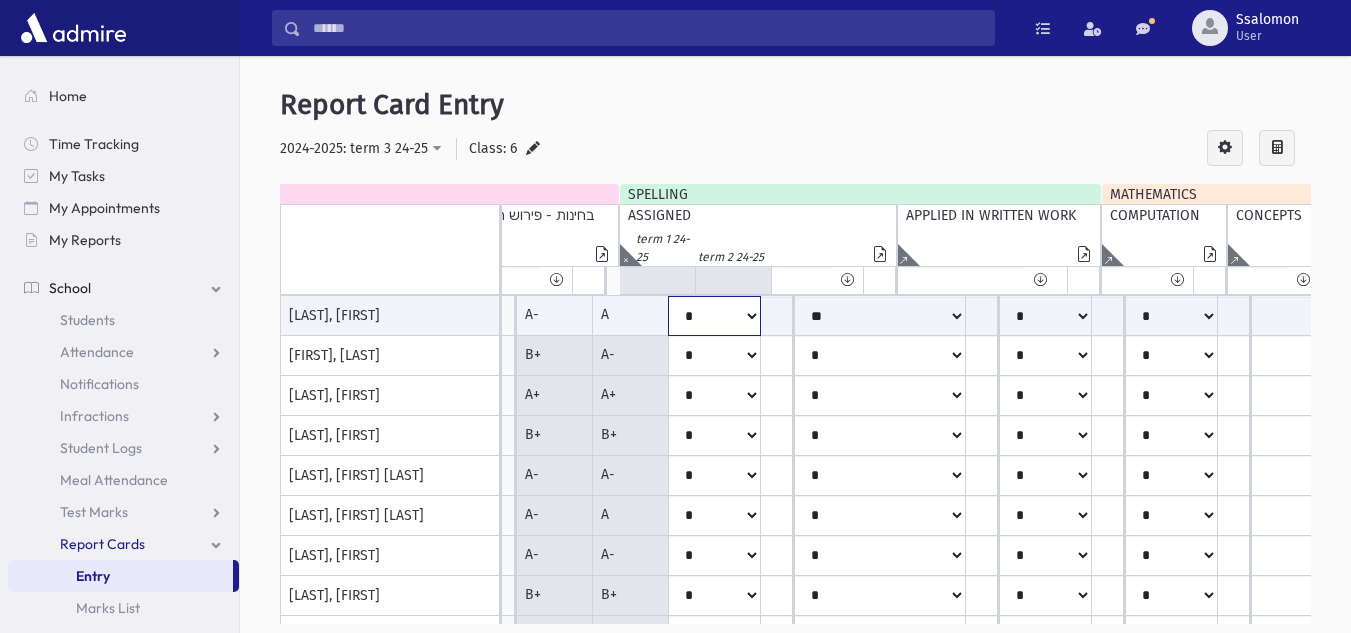click on "**
*
**
**
*
**
**
*
**" at bounding box center (-6715, 316) 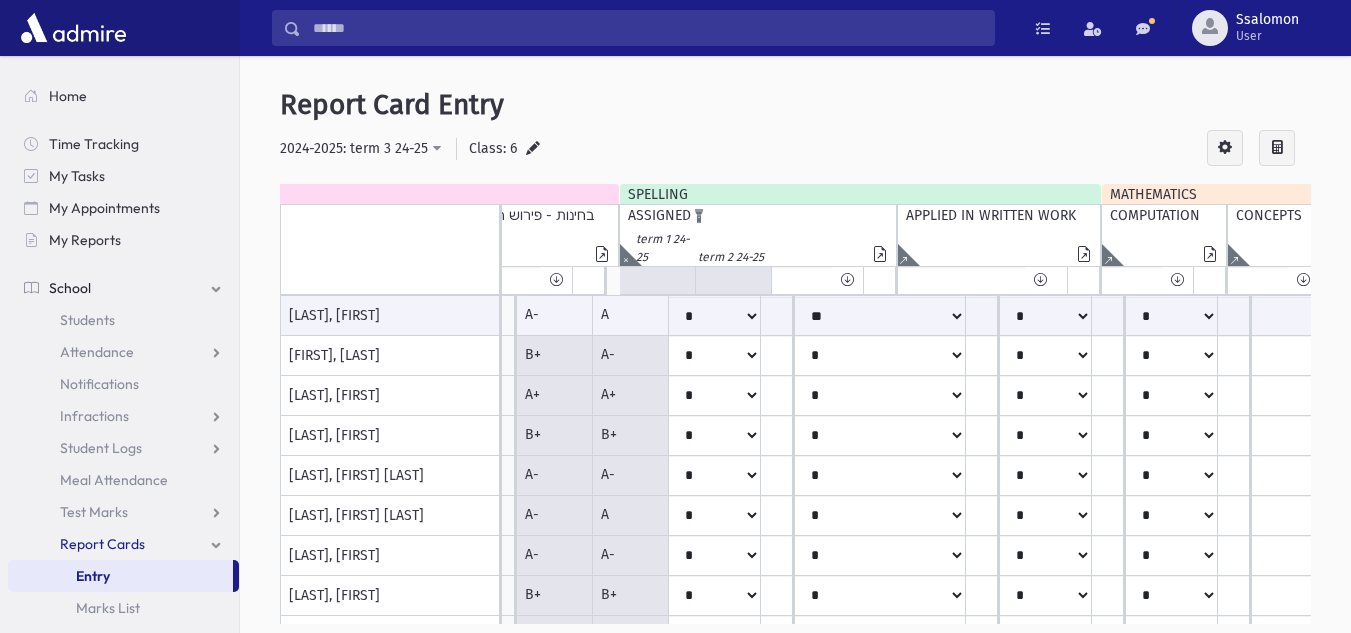 click on "ASSIGNED
Isolate" at bounding box center (758, 215) 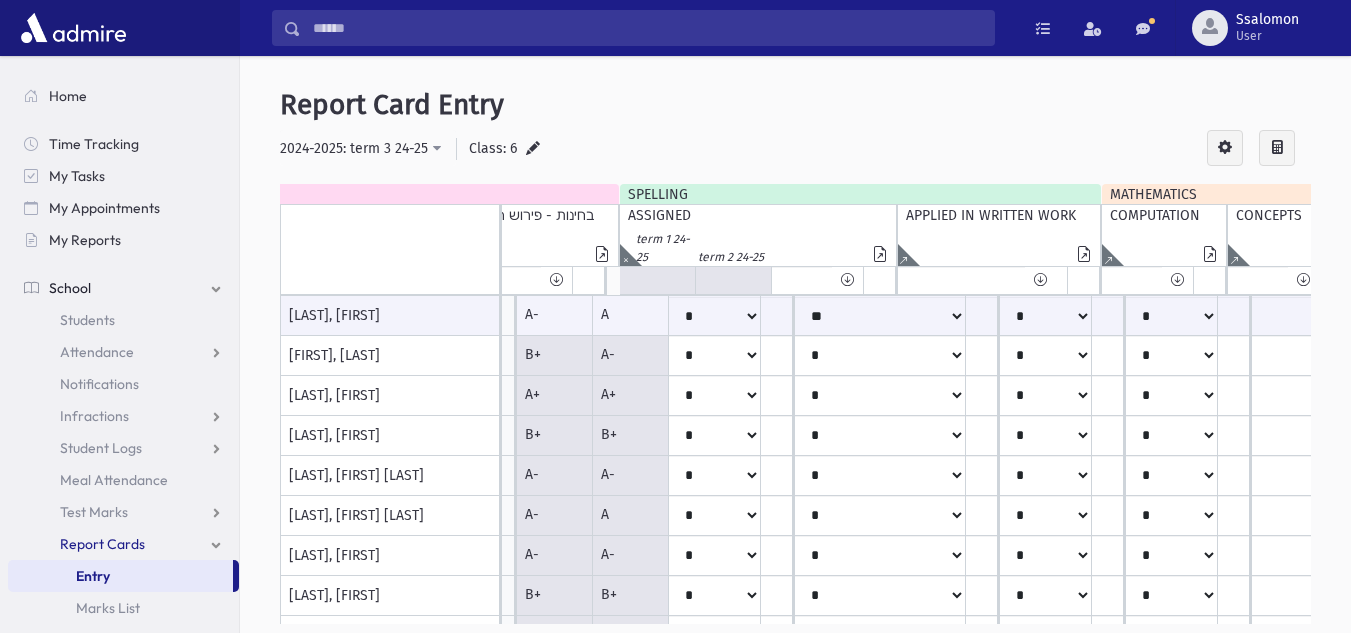 click on "Report Card Entry" at bounding box center (795, 105) 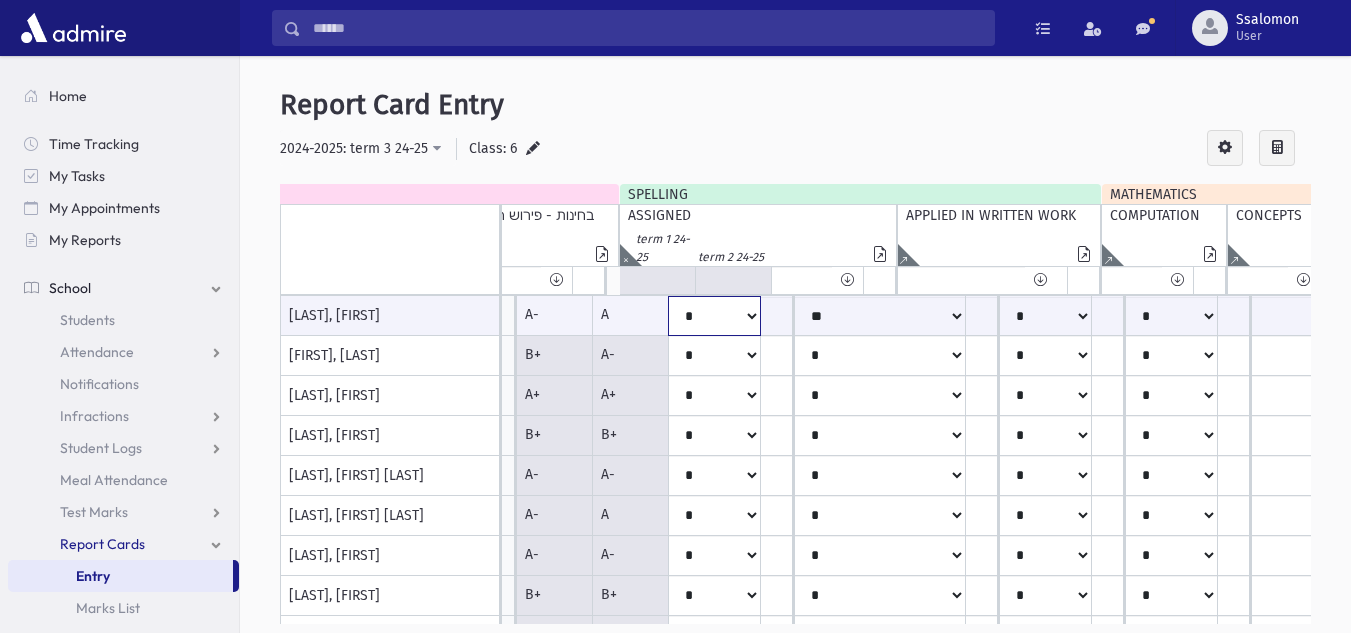 click on "**
*
**
**
*
**
**
*
**" at bounding box center (-6715, 316) 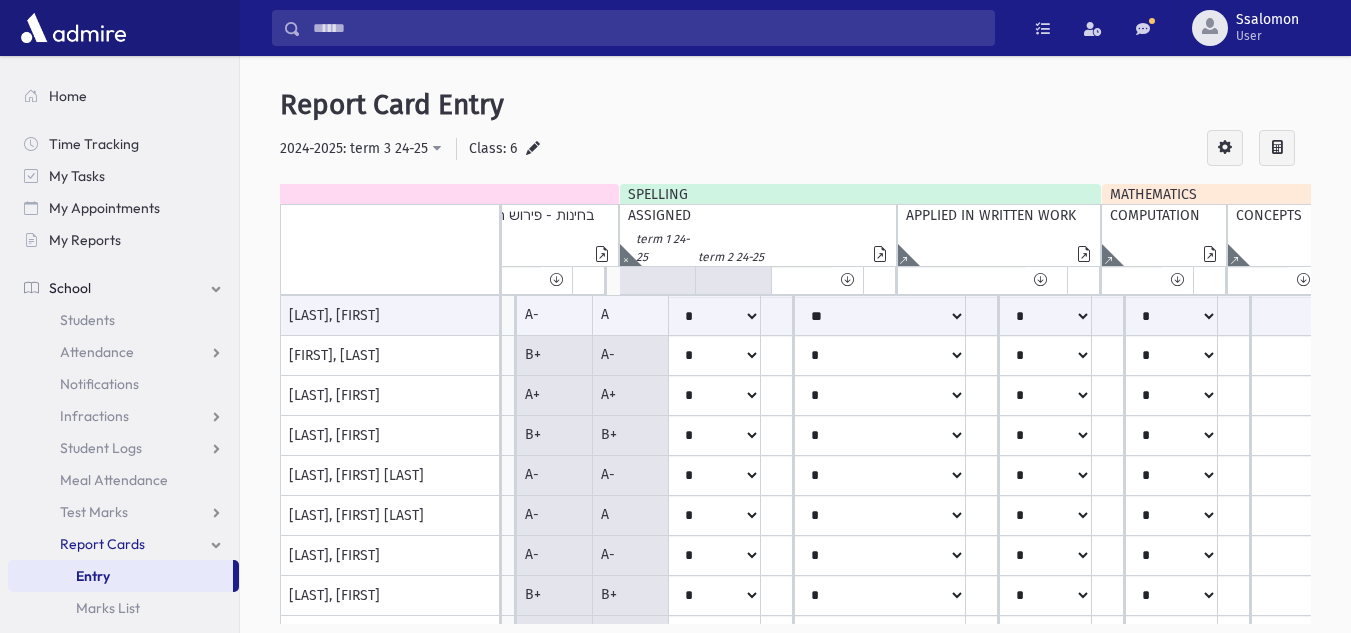 click on "A" at bounding box center (-6875, 316) 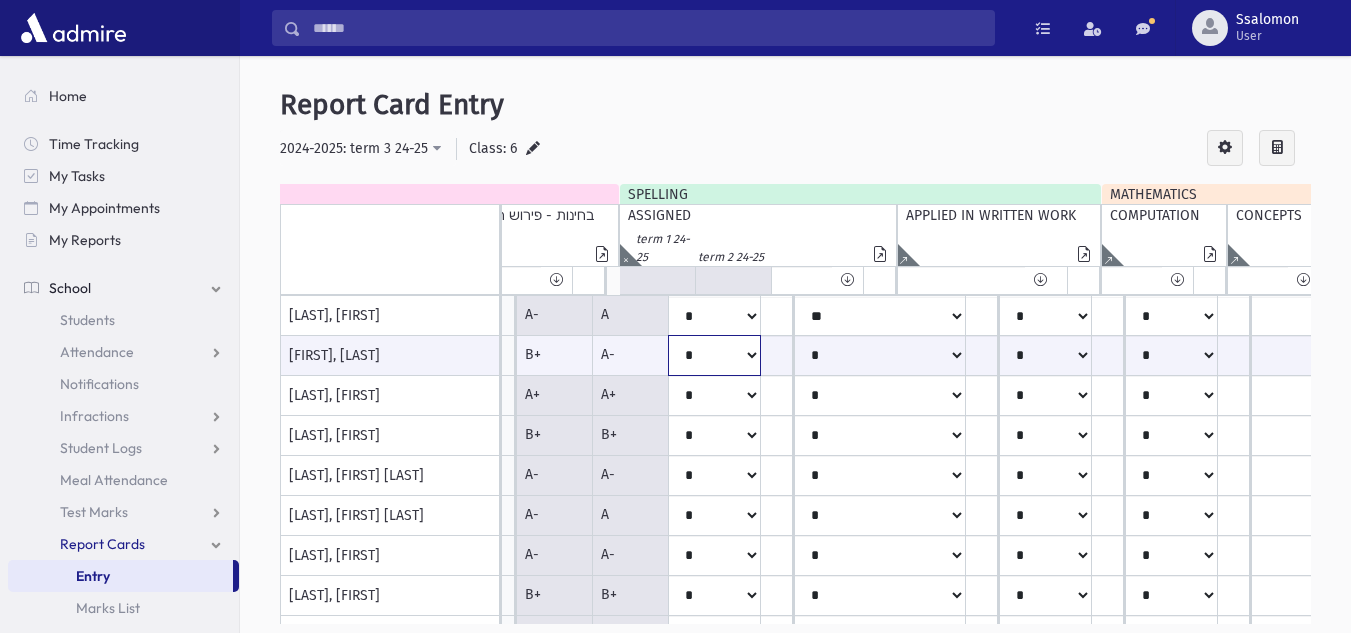 click on "**
*
**
**
*
**
**
*
**" at bounding box center (-6715, 355) 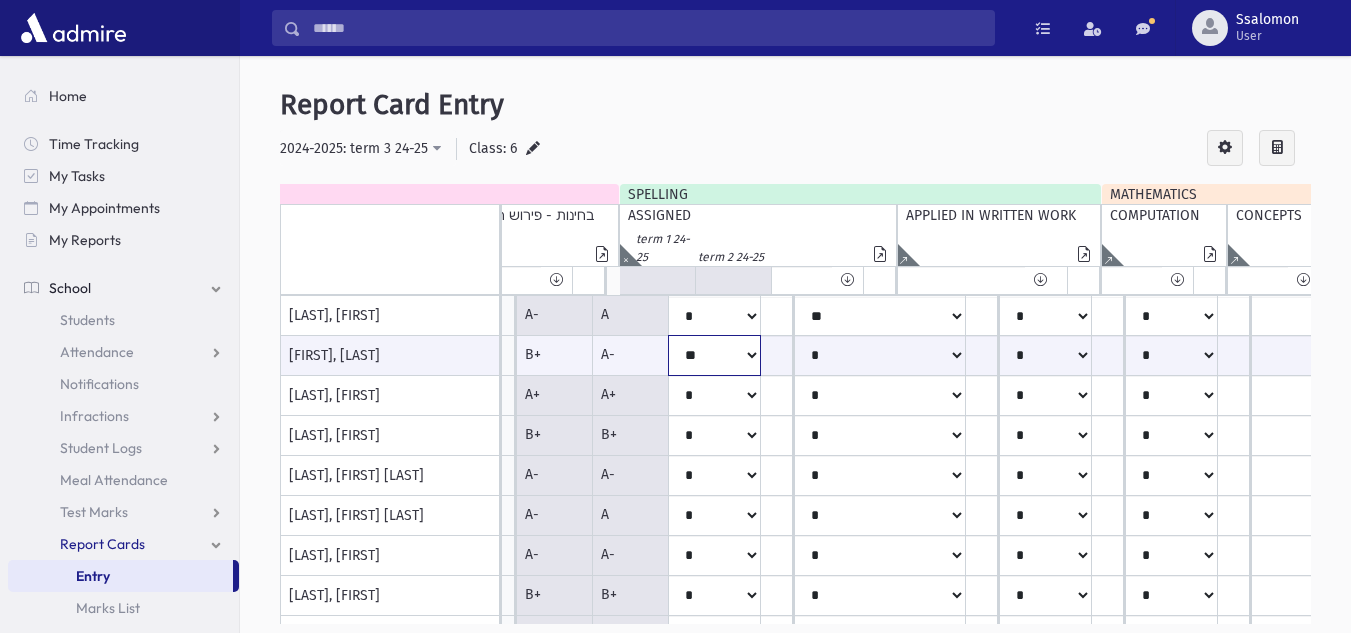 click on "**
*
**
**
*
**
**
*
**" at bounding box center (-6715, 355) 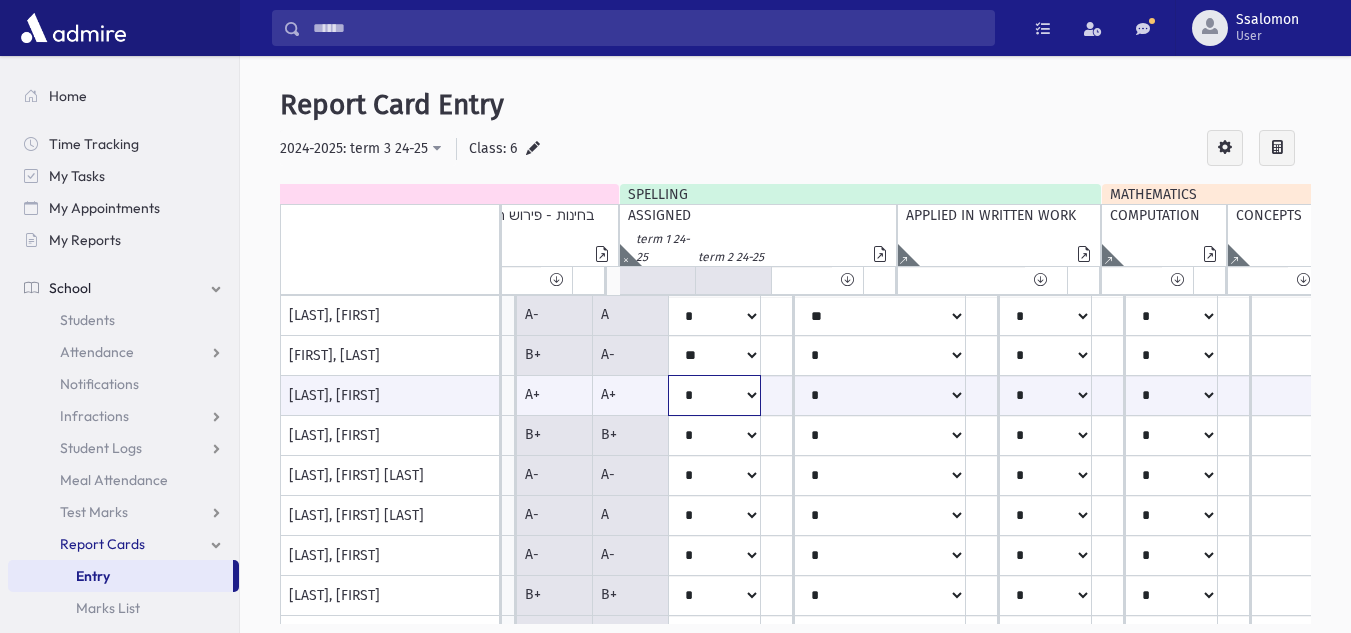 click on "**
*
**
**
*
**
**
*
**" at bounding box center [-6715, 395] 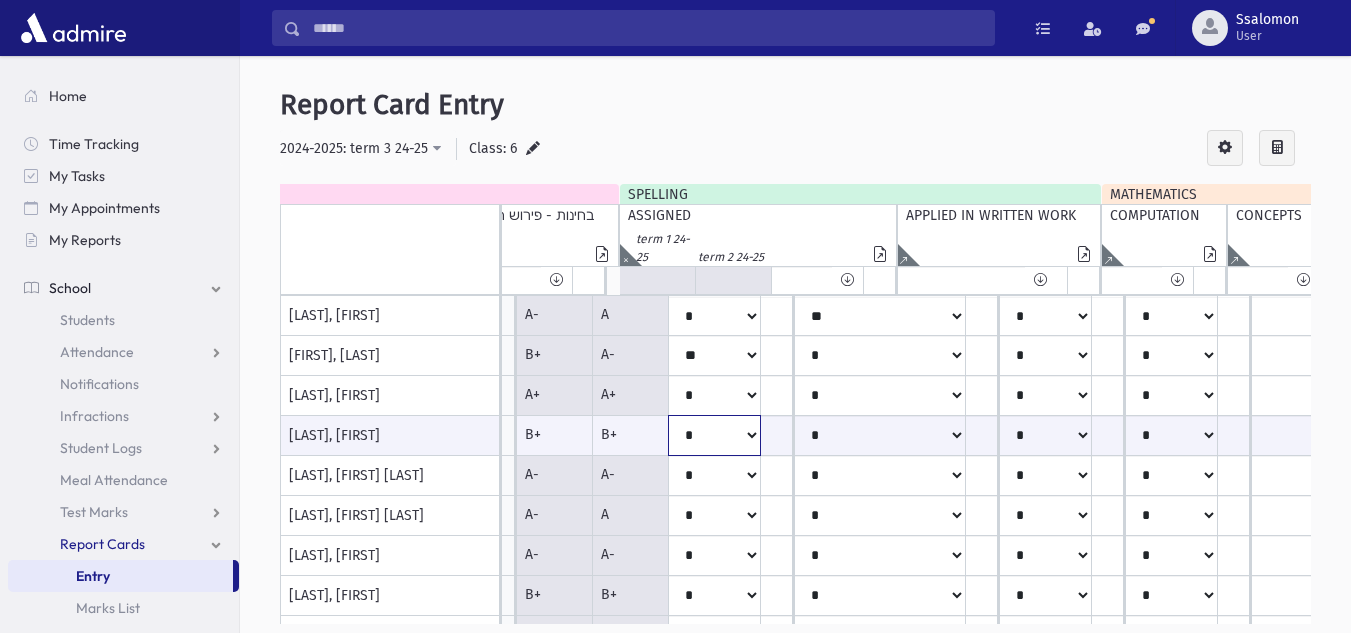 click on "**
*
**
**
*
**
**
*
**" at bounding box center (-6715, 435) 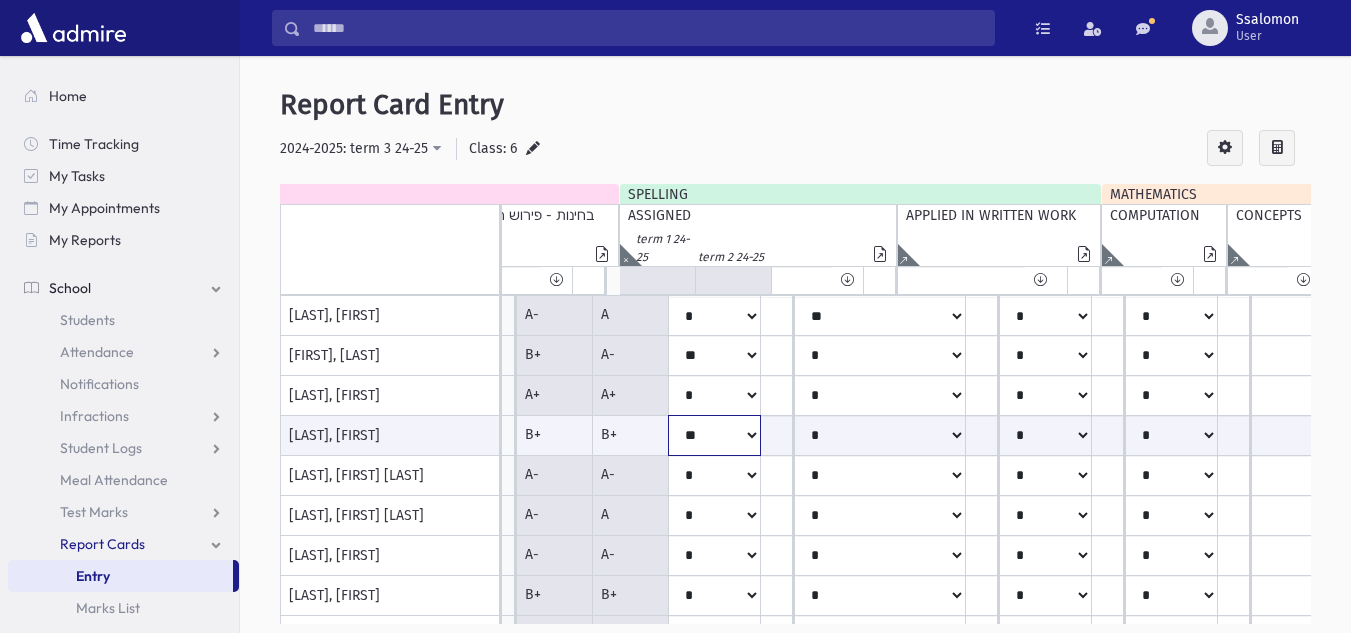 click on "**
*
**
**
*
**
**
*
**" at bounding box center [-6715, 435] 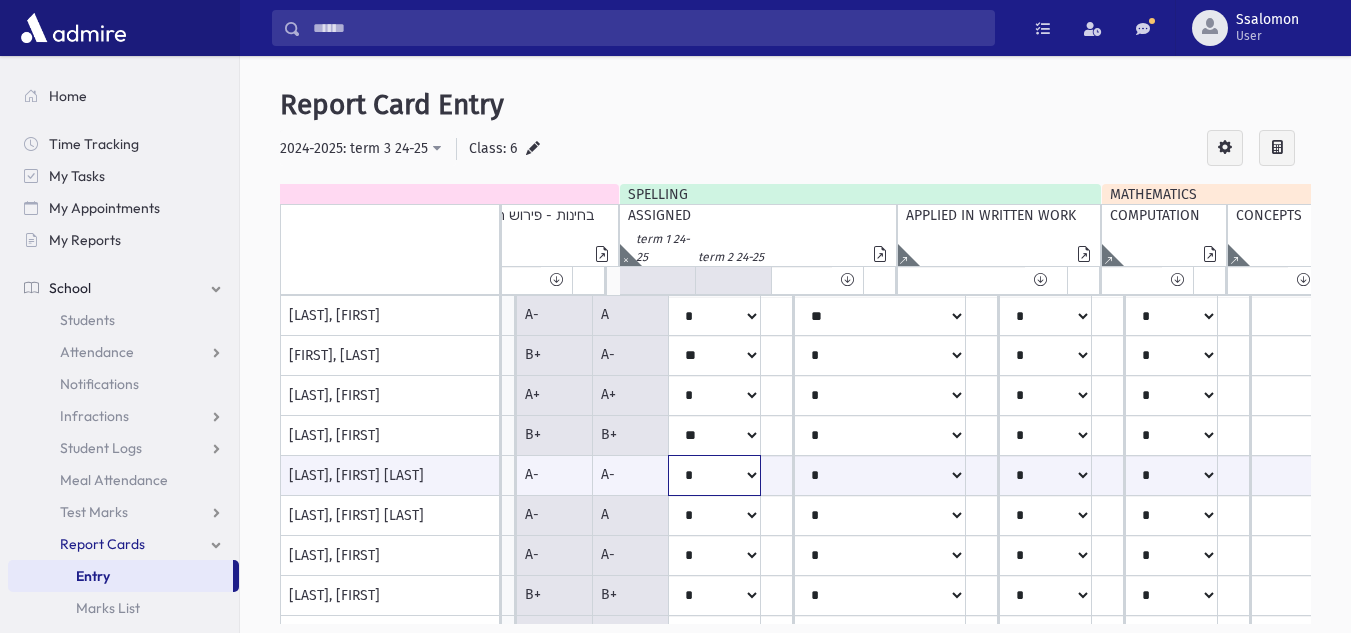 click on "**
*
**
**
*
**
**
*
**" at bounding box center (-6715, 475) 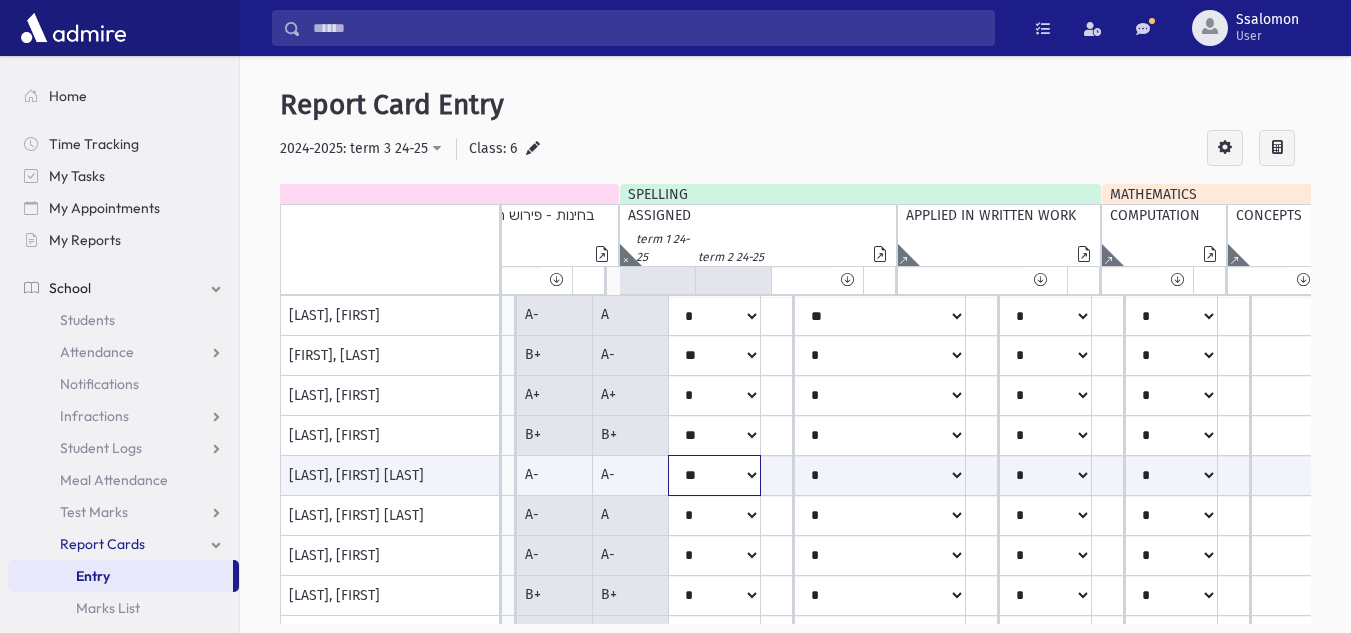 click on "**
*
**
**
*
**
**
*
**" at bounding box center (-6715, 475) 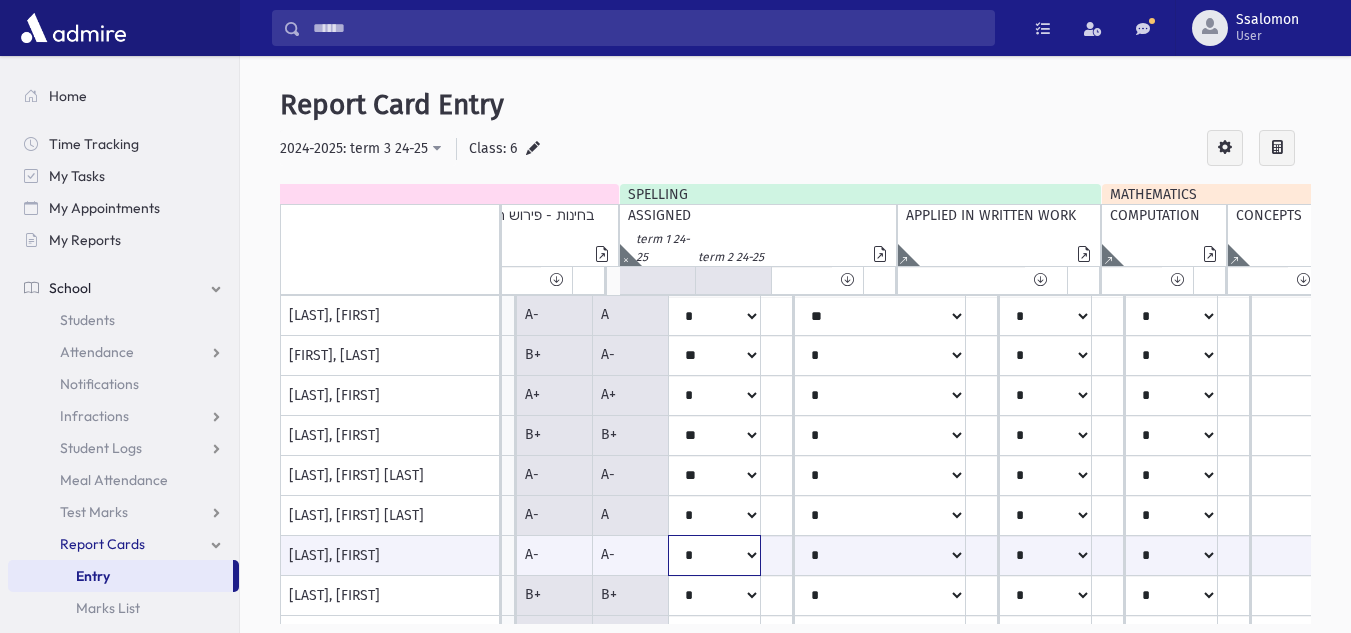 click on "**
*
**
**
*
**
**
*
**" at bounding box center (-6715, 555) 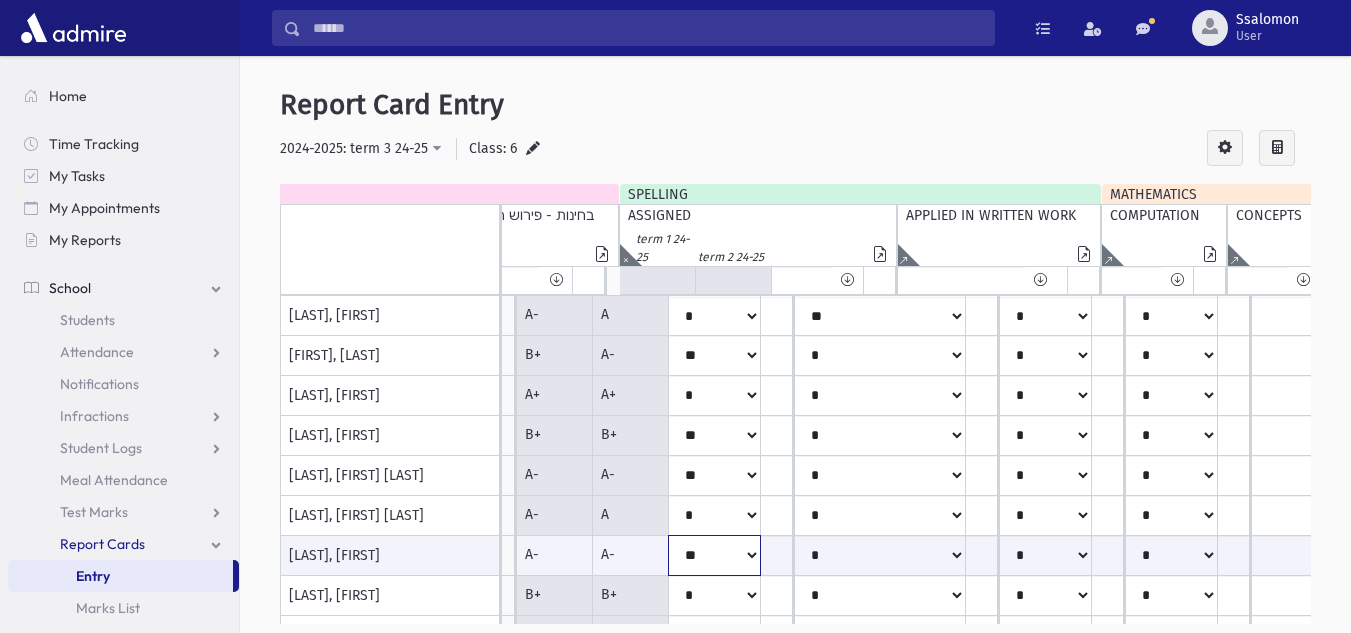 click on "**
*
**
**
*
**
**
*
**" at bounding box center [-6715, 555] 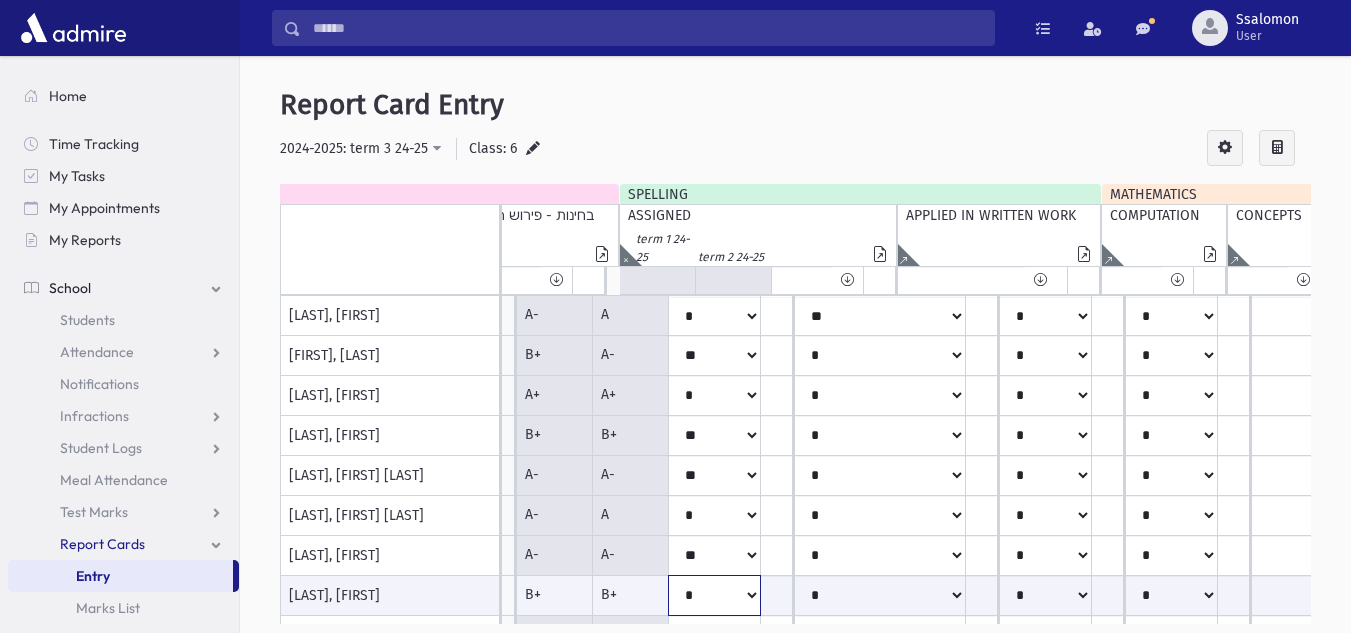 click on "**
*
**
**
*
**
**
*
**" at bounding box center [-6715, 595] 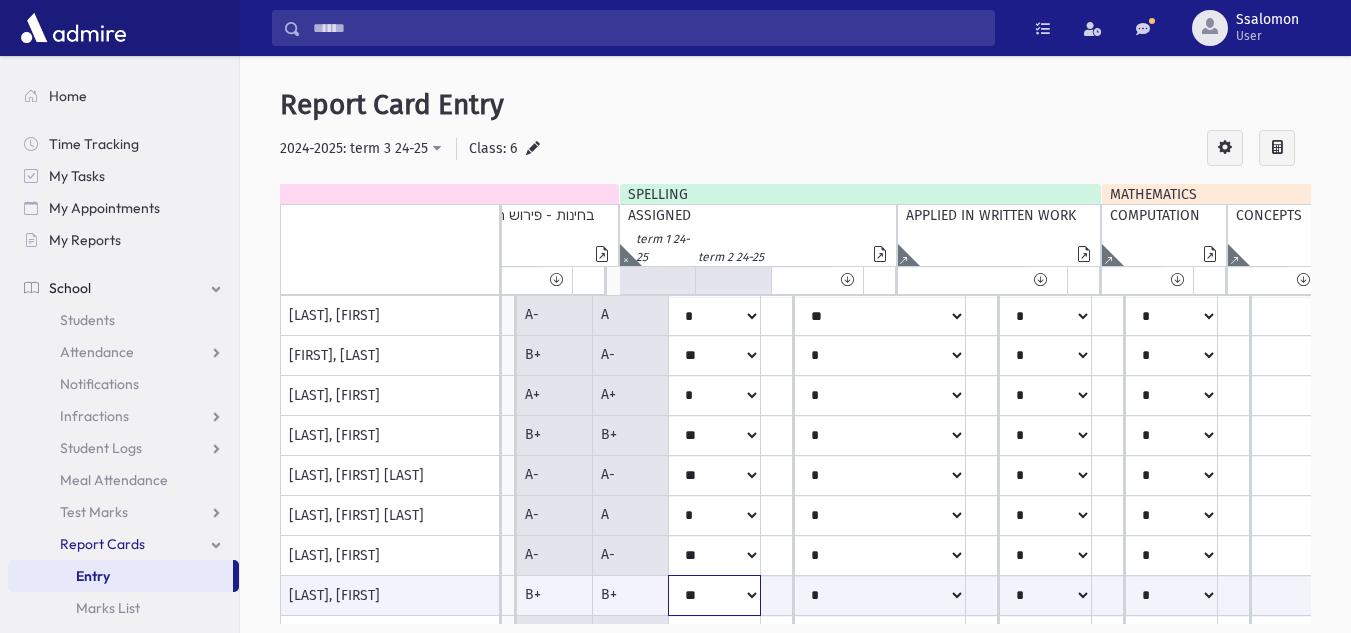 click on "**
*
**
**
*
**
**
*
**" at bounding box center (-6715, 595) 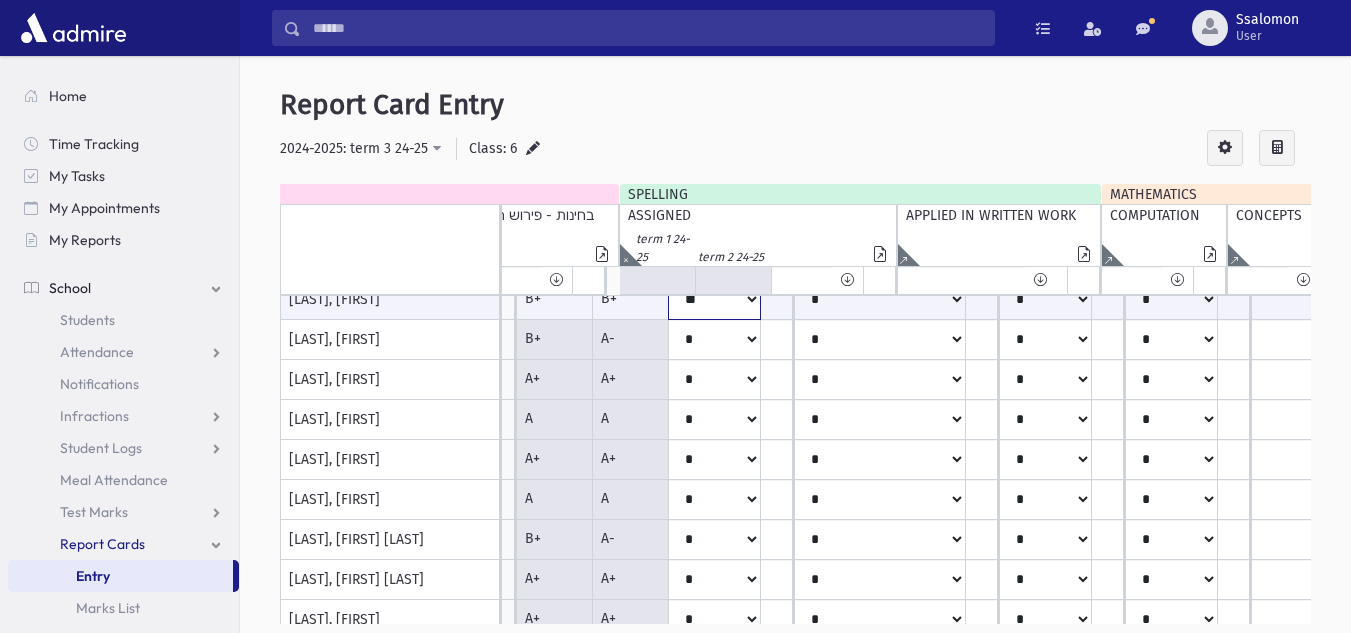 scroll, scrollTop: 307, scrollLeft: 7415, axis: both 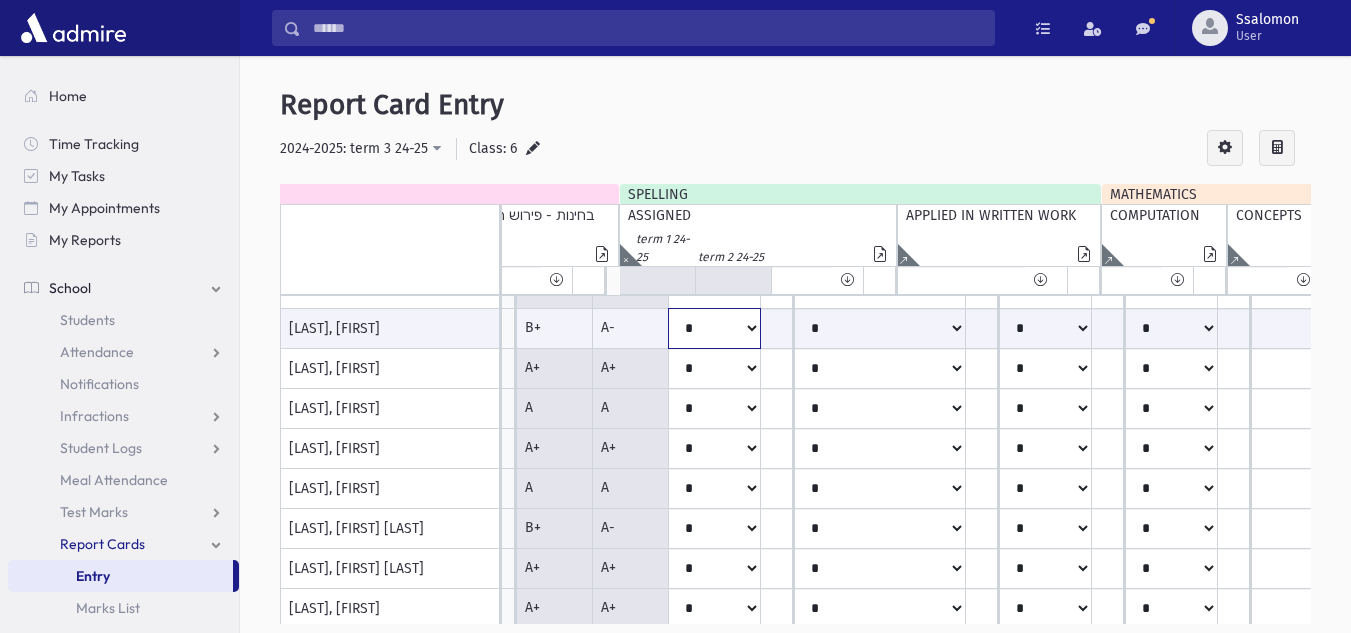 click on "**
*
**
**
*
**
**
*
**" at bounding box center [-6715, 328] 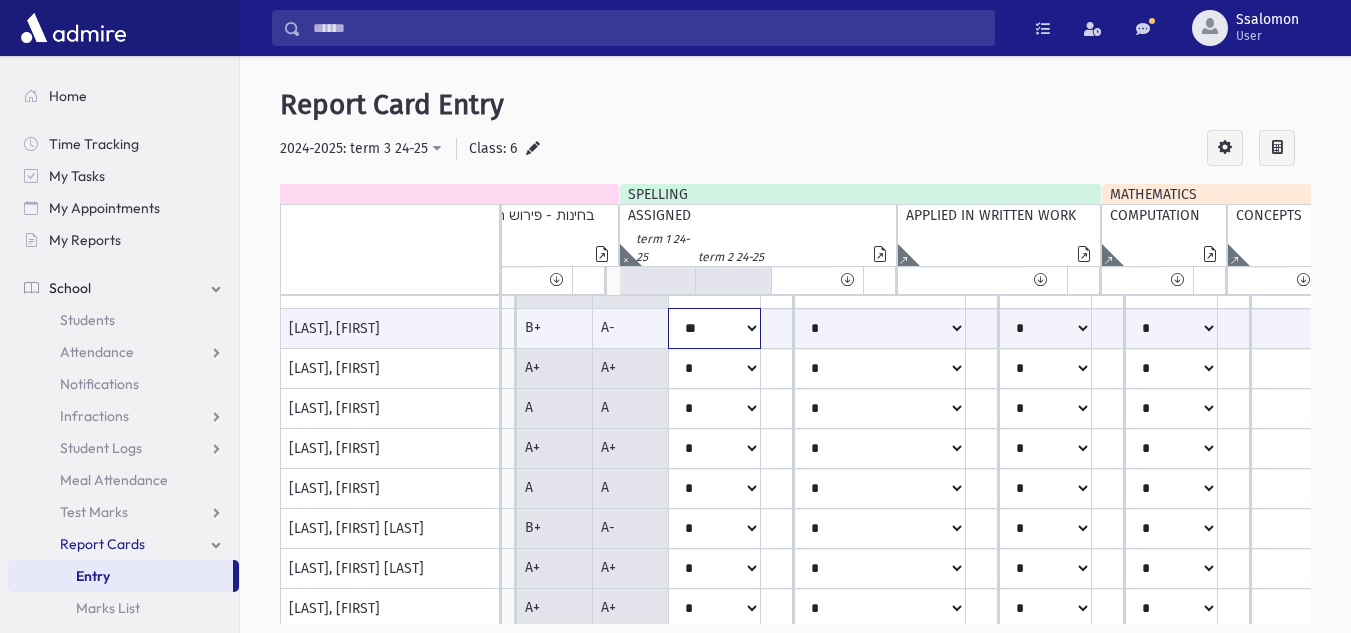 click on "**
*
**
**
*
**
**
*
**" at bounding box center [-6715, 328] 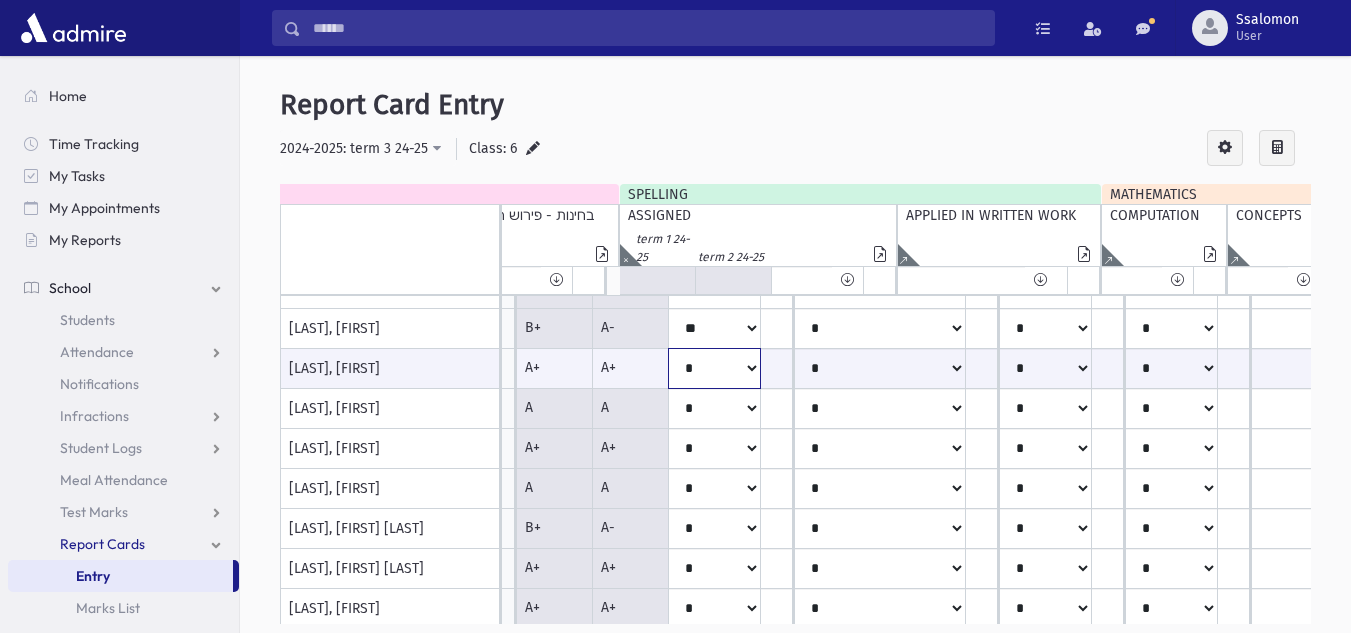 click on "**
*
**
**
*
**
**
*
**" at bounding box center (-6715, 368) 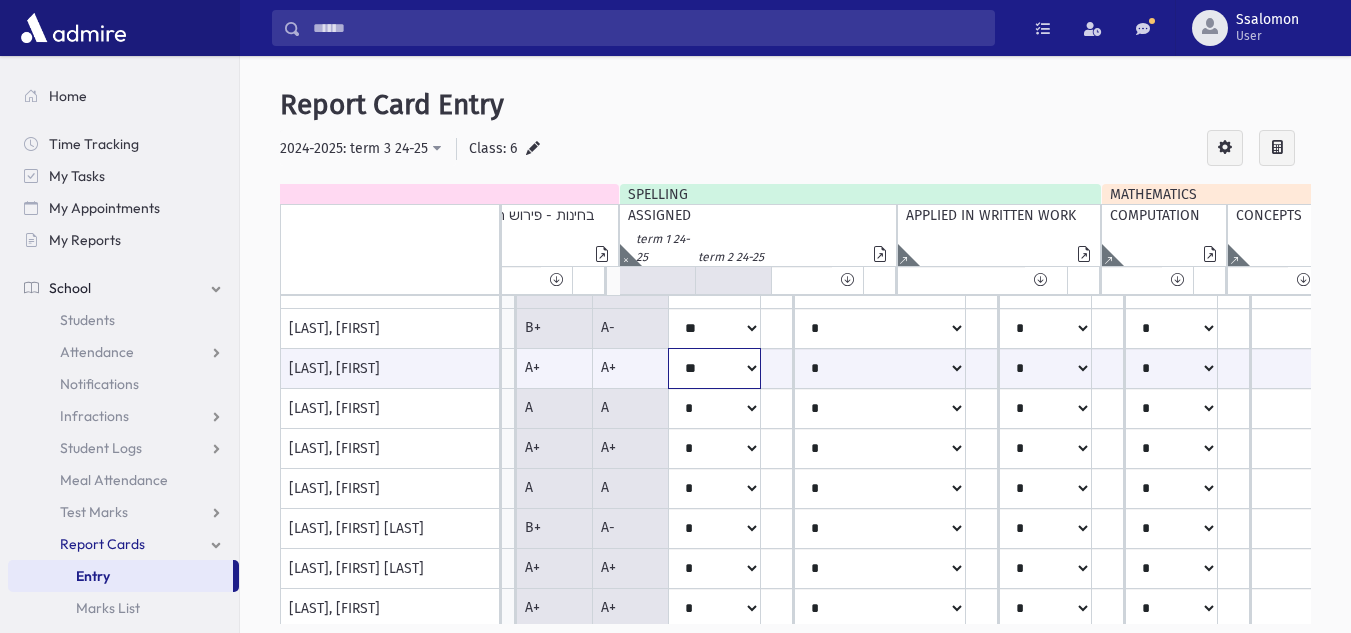click on "**
*
**
**
*
**
**
*
**" at bounding box center [-6715, 368] 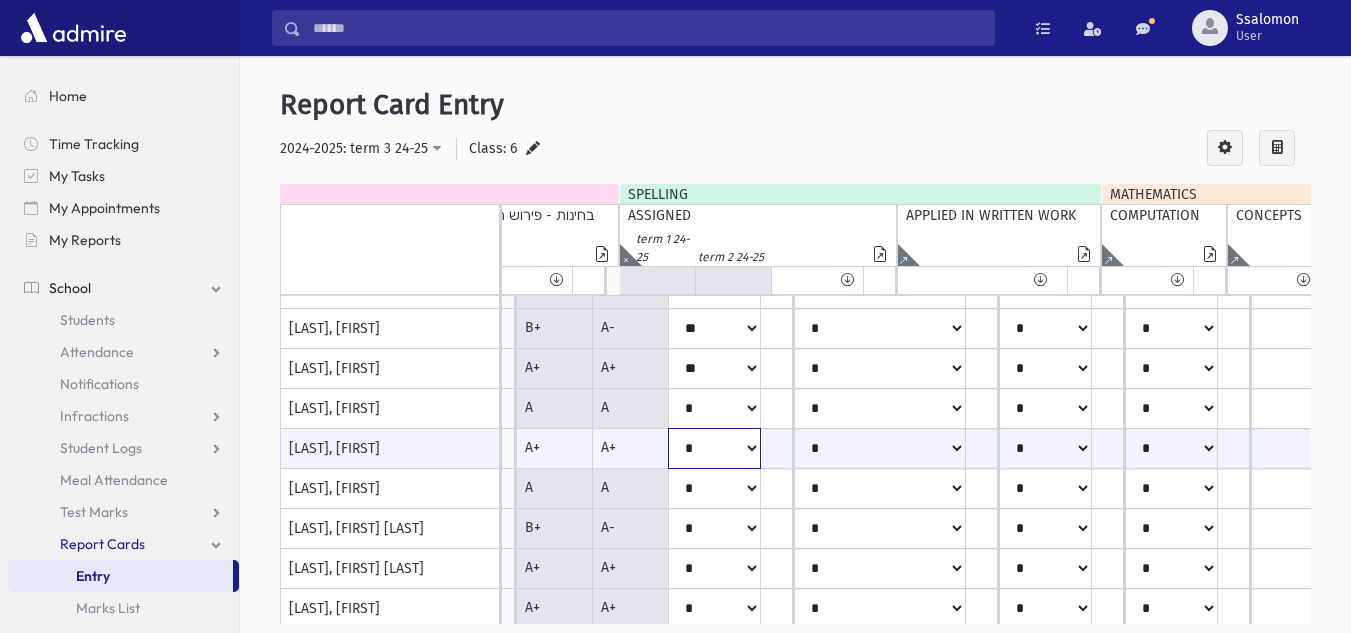 click on "**
*
**
**
*
**
**
*
**" at bounding box center (-6715, 448) 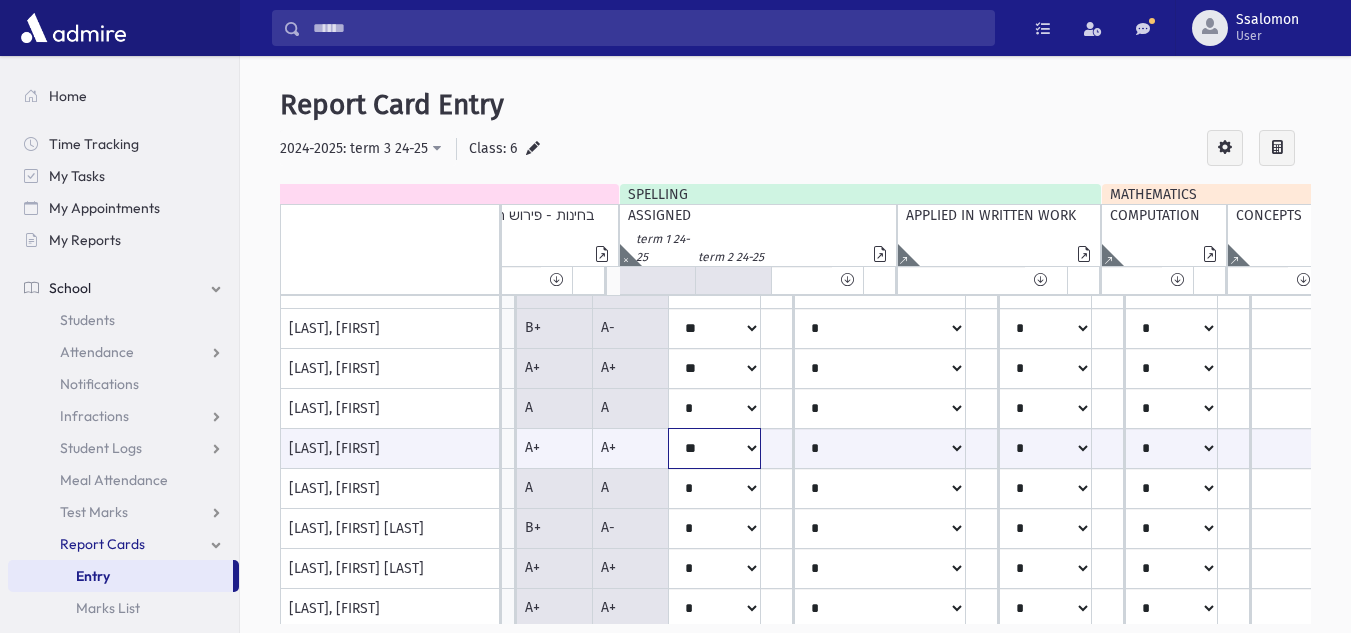 click on "**
*
**
**
*
**
**
*
**" at bounding box center (-6715, 448) 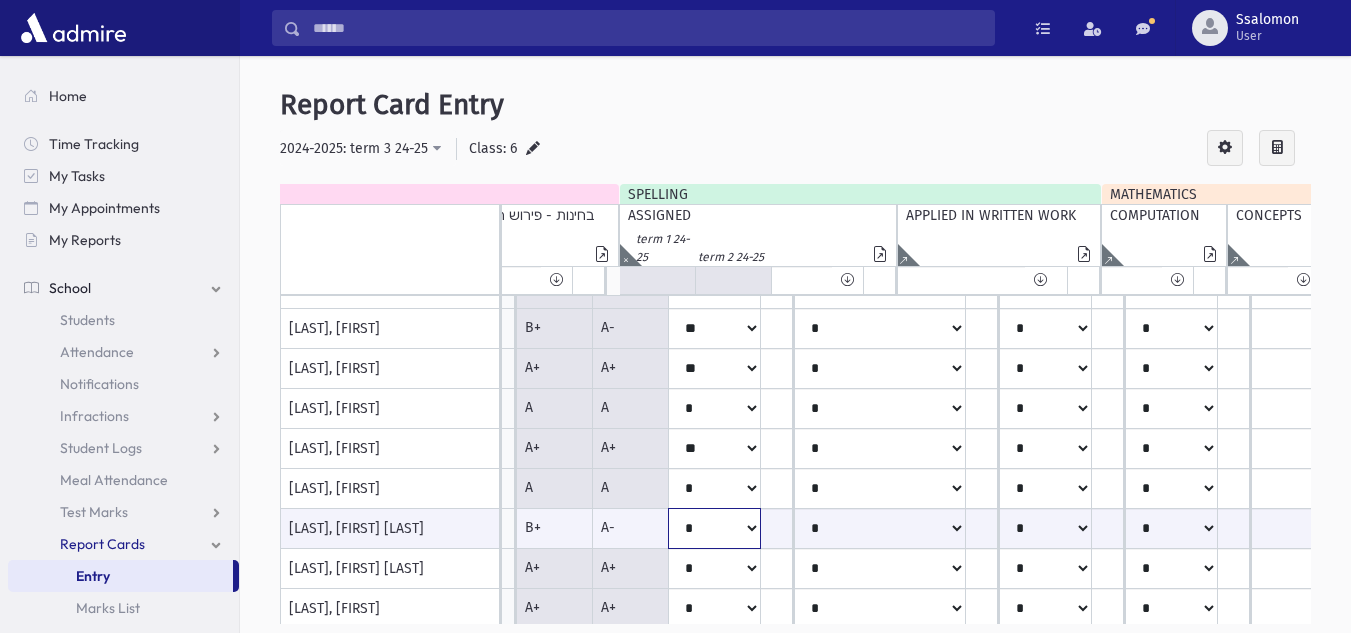 click on "**
*
**
**
*
**
**
*
**" at bounding box center [-6715, 528] 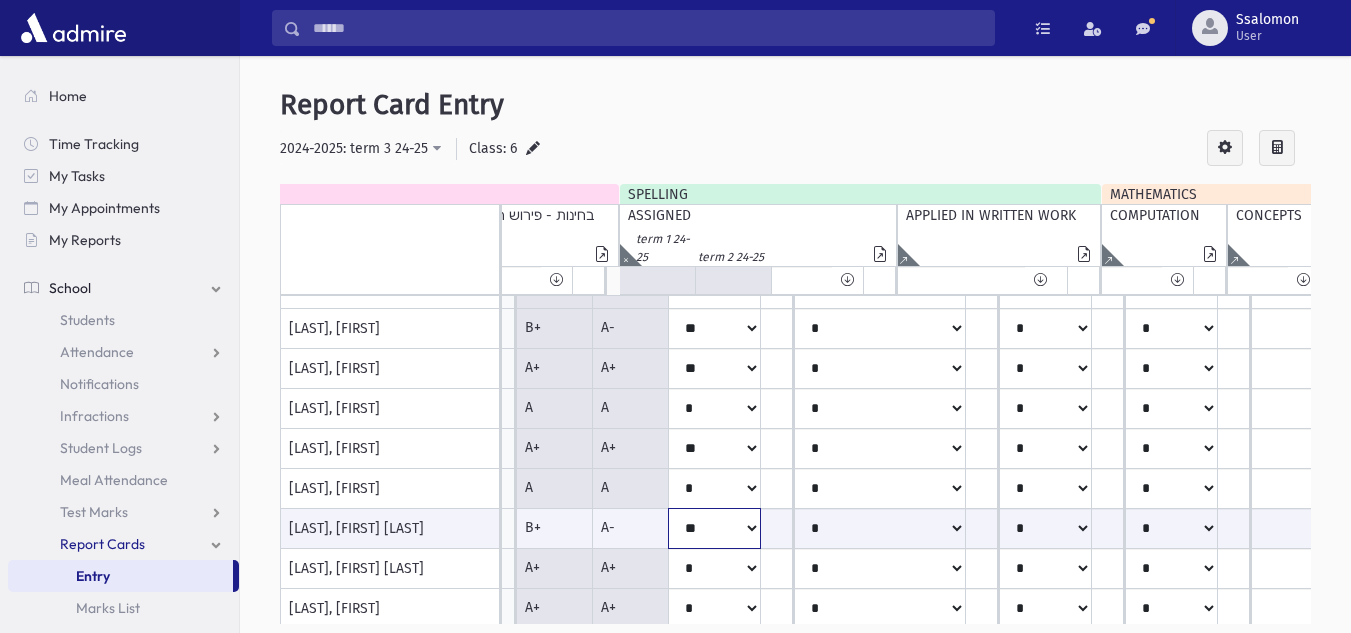 click on "**
*
**
**
*
**
**
*
**" at bounding box center (-6715, 528) 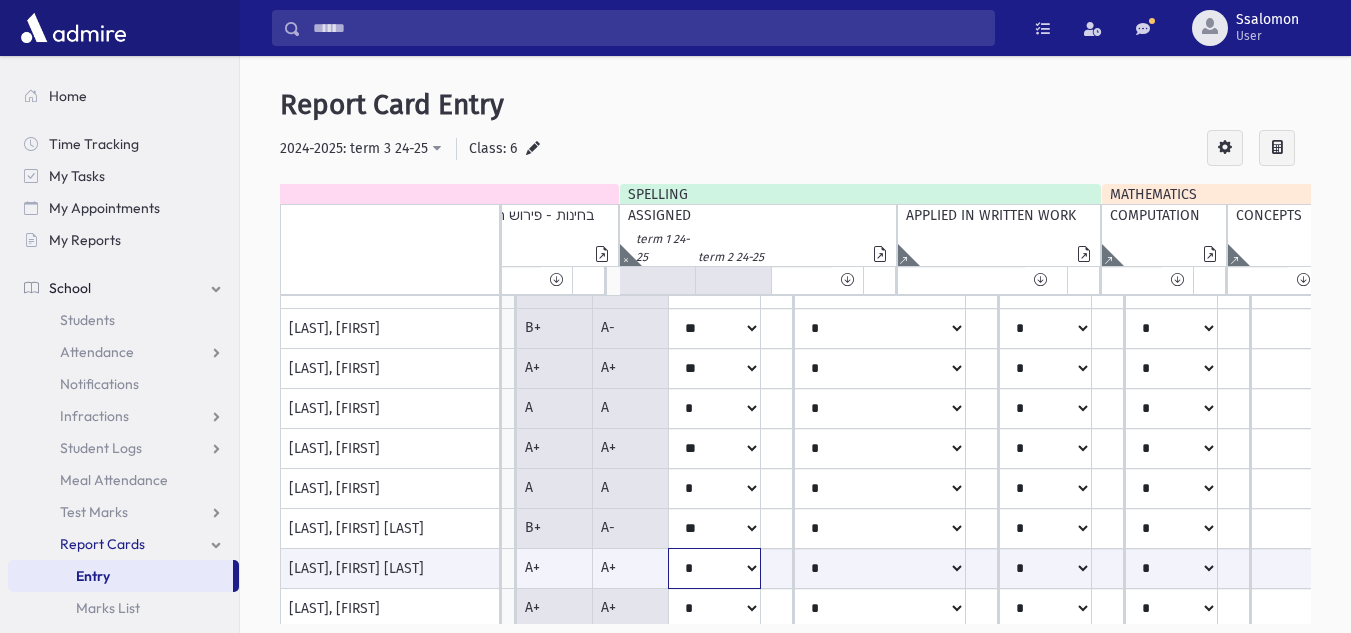click on "**
*
**
**
*
**
**
*
**" at bounding box center [-6715, 568] 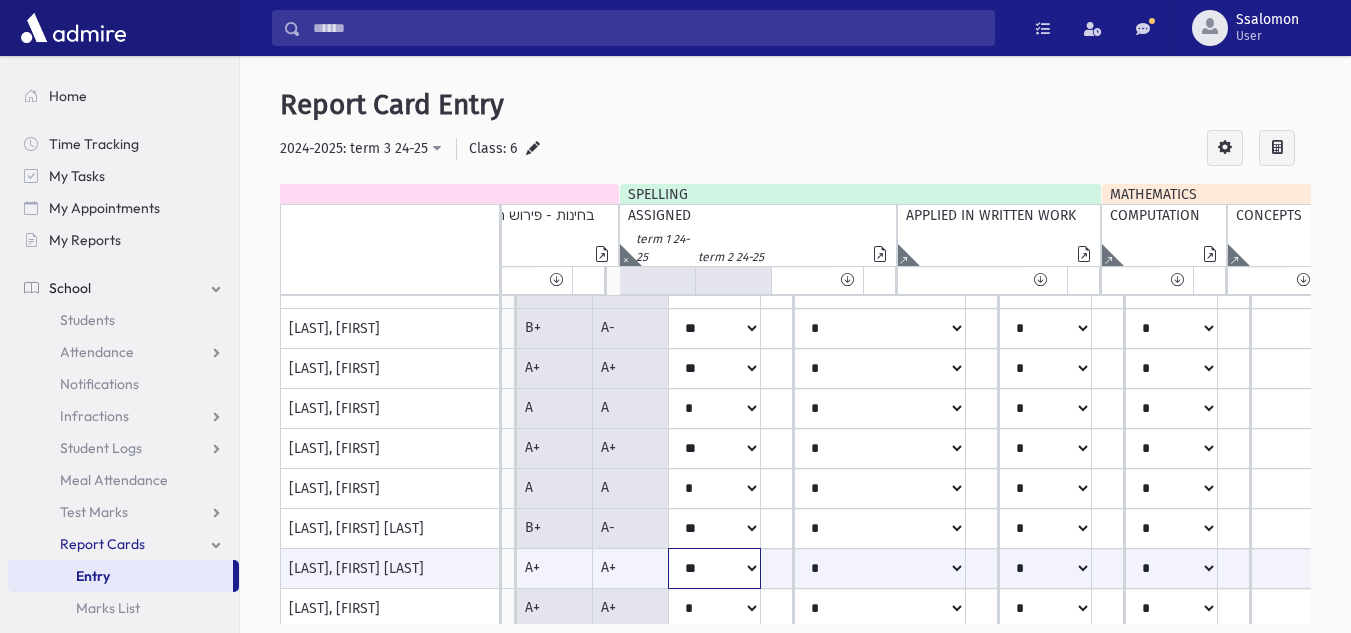 click on "**
*
**
**
*
**
**
*
**" at bounding box center (-6715, 568) 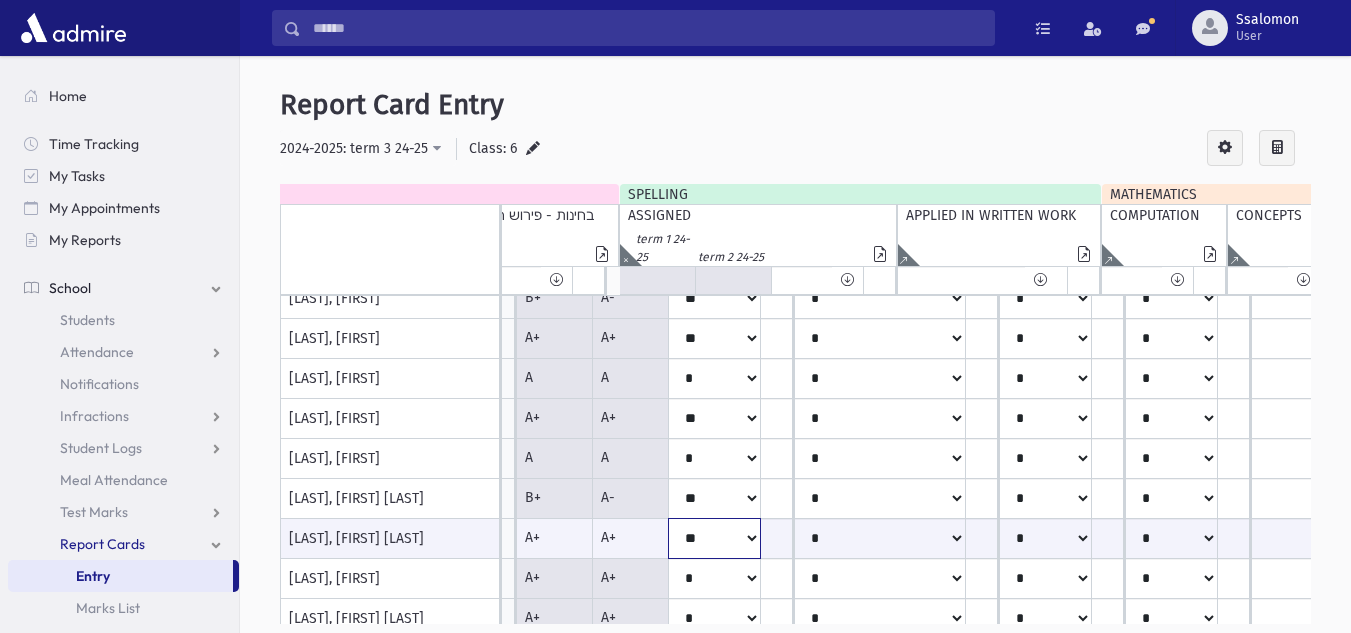 scroll, scrollTop: 360, scrollLeft: 7415, axis: both 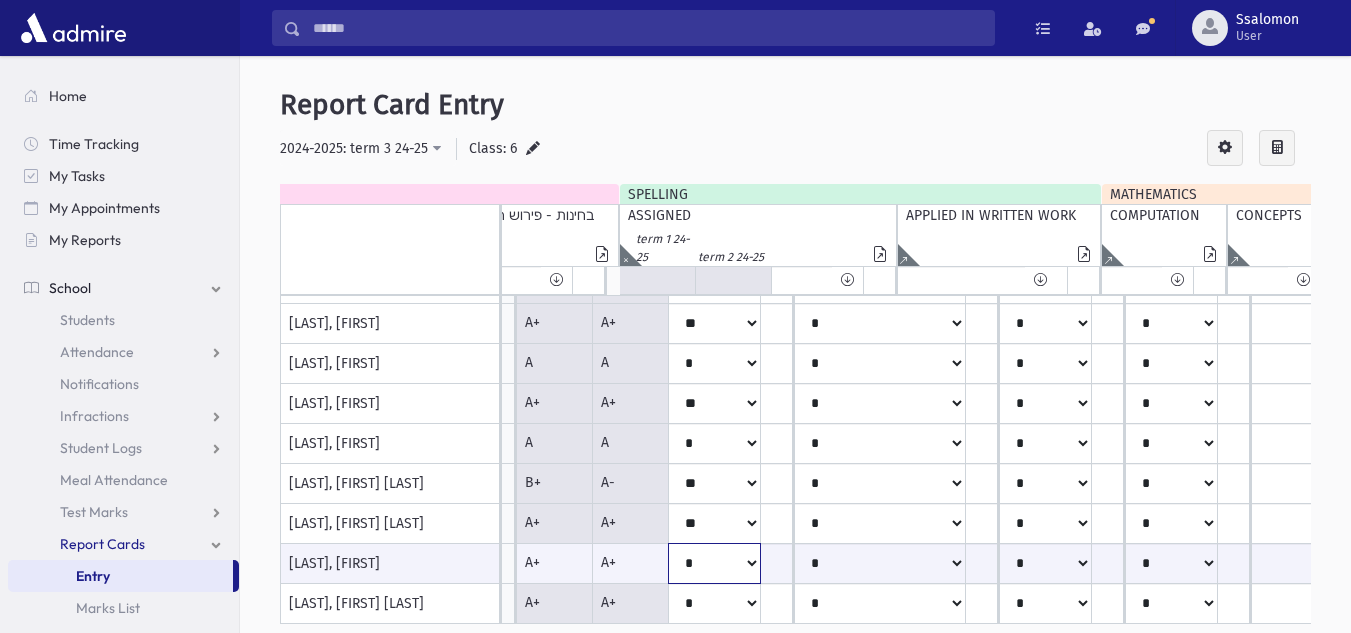 click on "**
*
**
**
*
**
**
*
**" at bounding box center (-6715, 563) 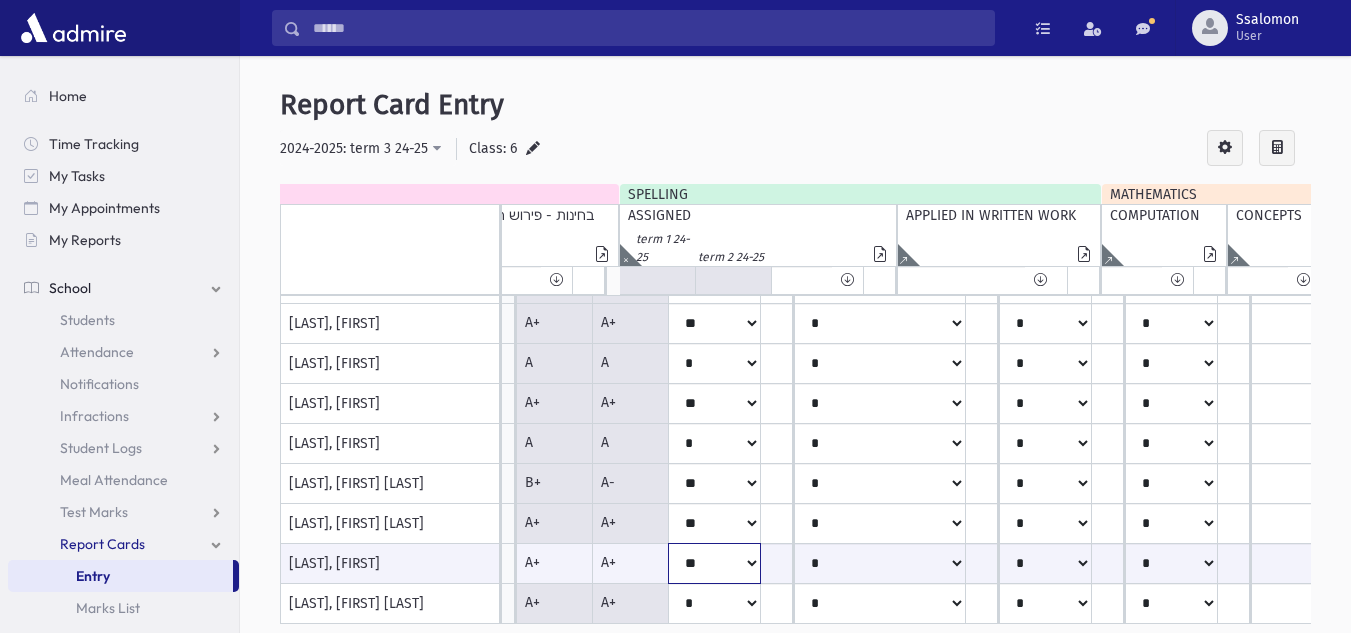 click on "**
*
**
**
*
**
**
*
**" at bounding box center (-6715, 563) 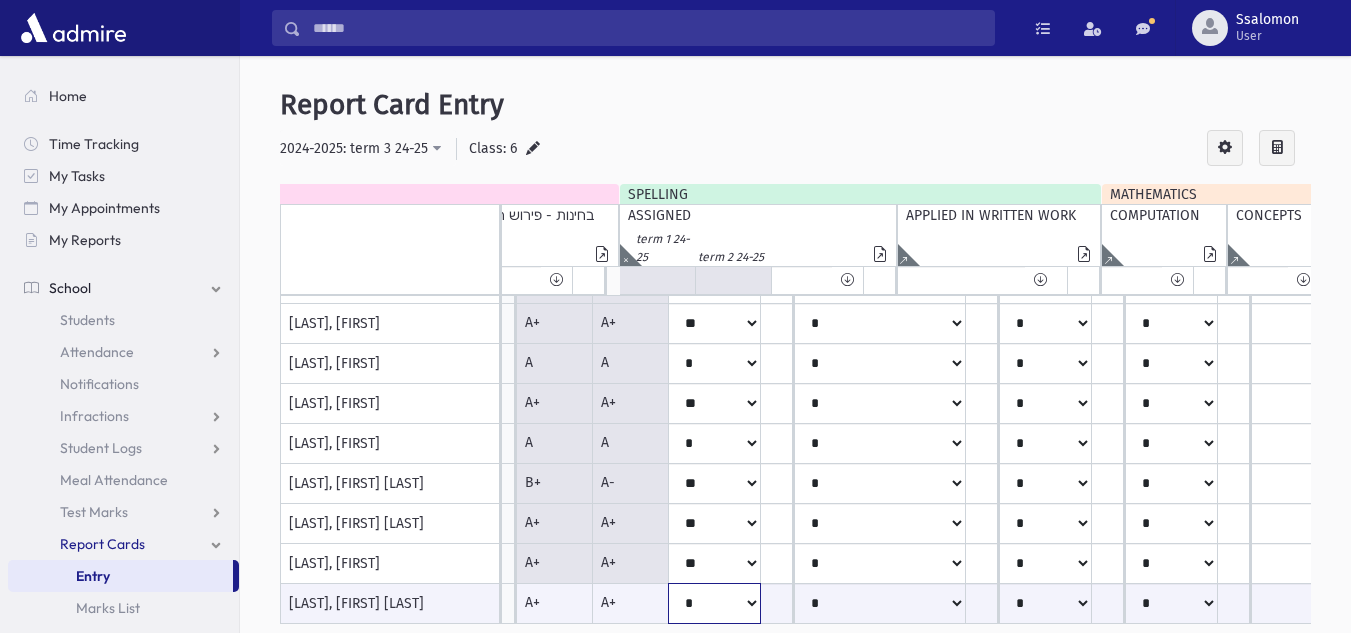 click on "**
*
**
**
*
**
**
*
**" at bounding box center [-6715, 603] 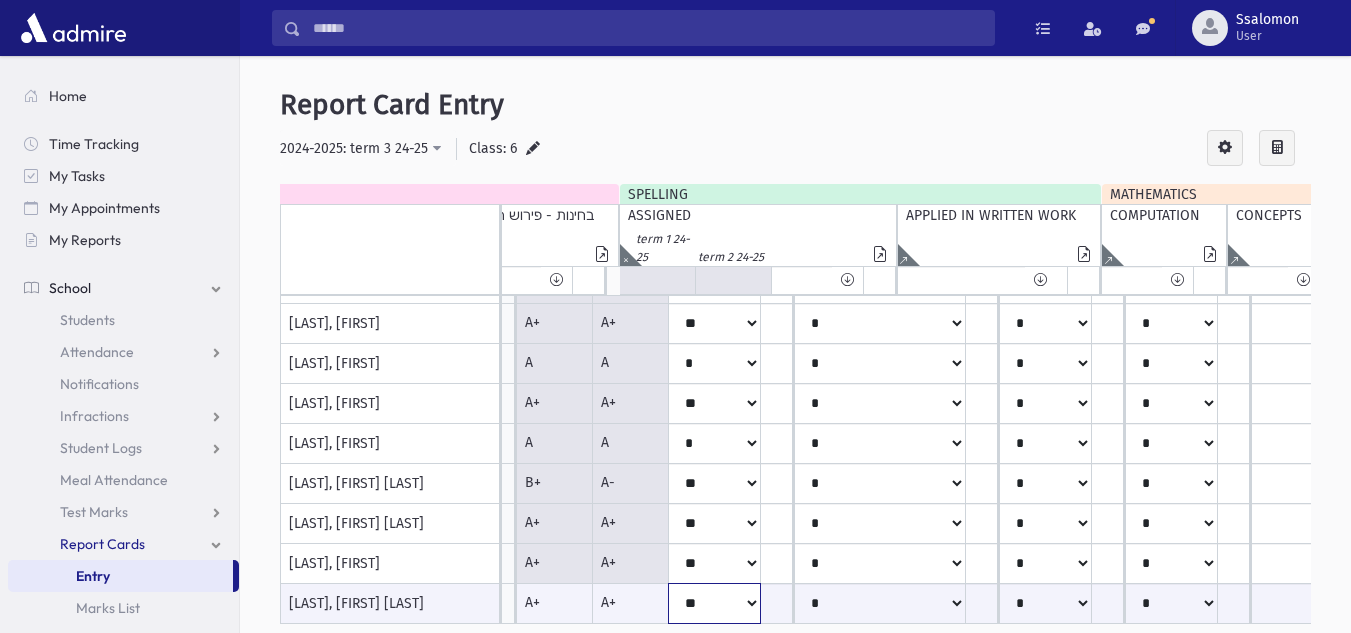 click on "**
*
**
**
*
**
**
*
**" at bounding box center [-6715, 603] 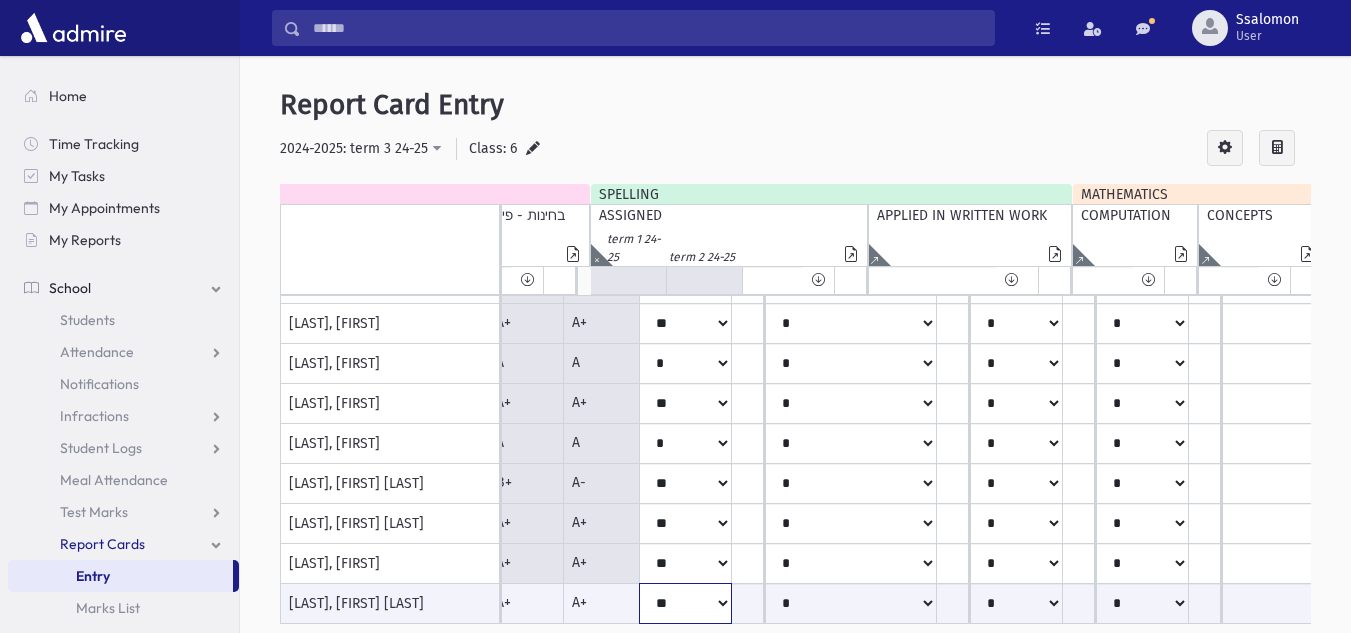 scroll, scrollTop: 360, scrollLeft: 7470, axis: both 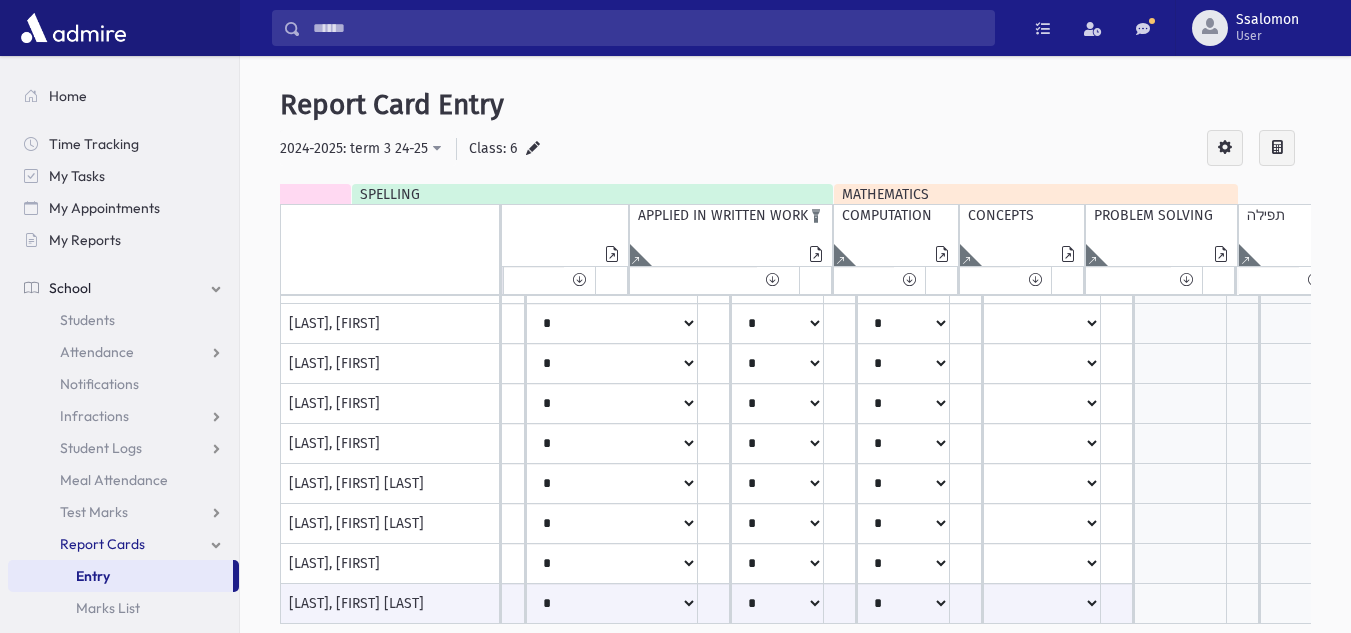 click at bounding box center (-4390, 255) 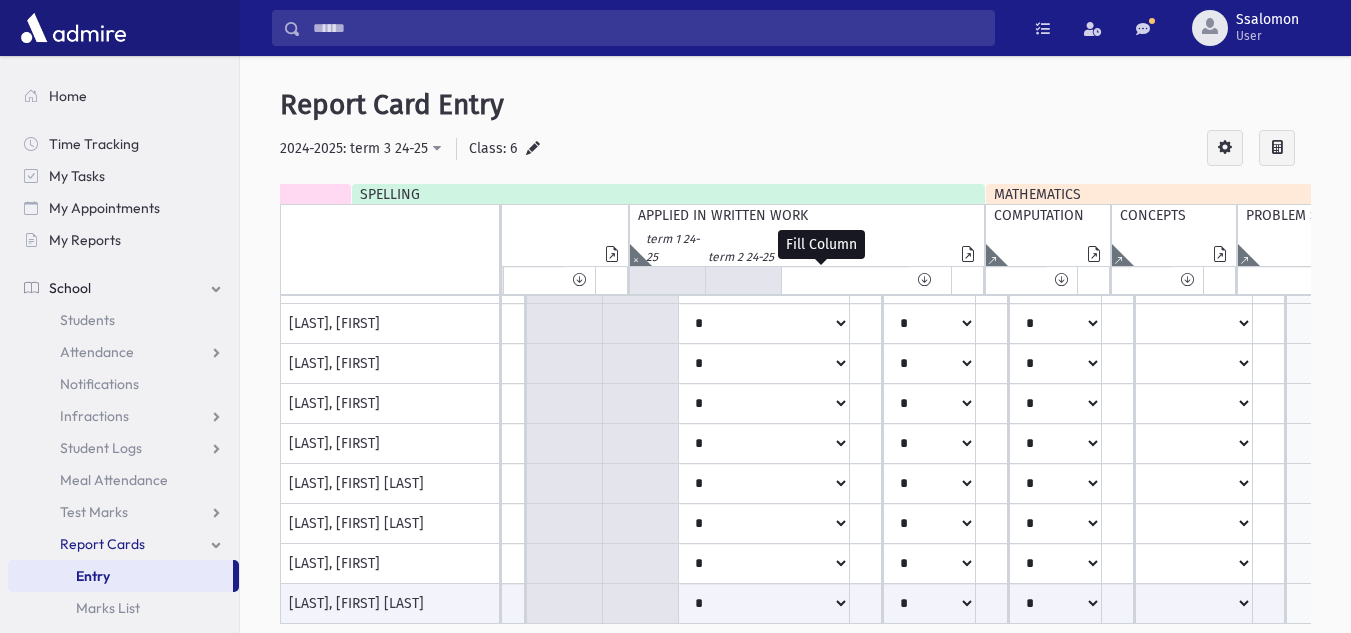click at bounding box center [924, 280] 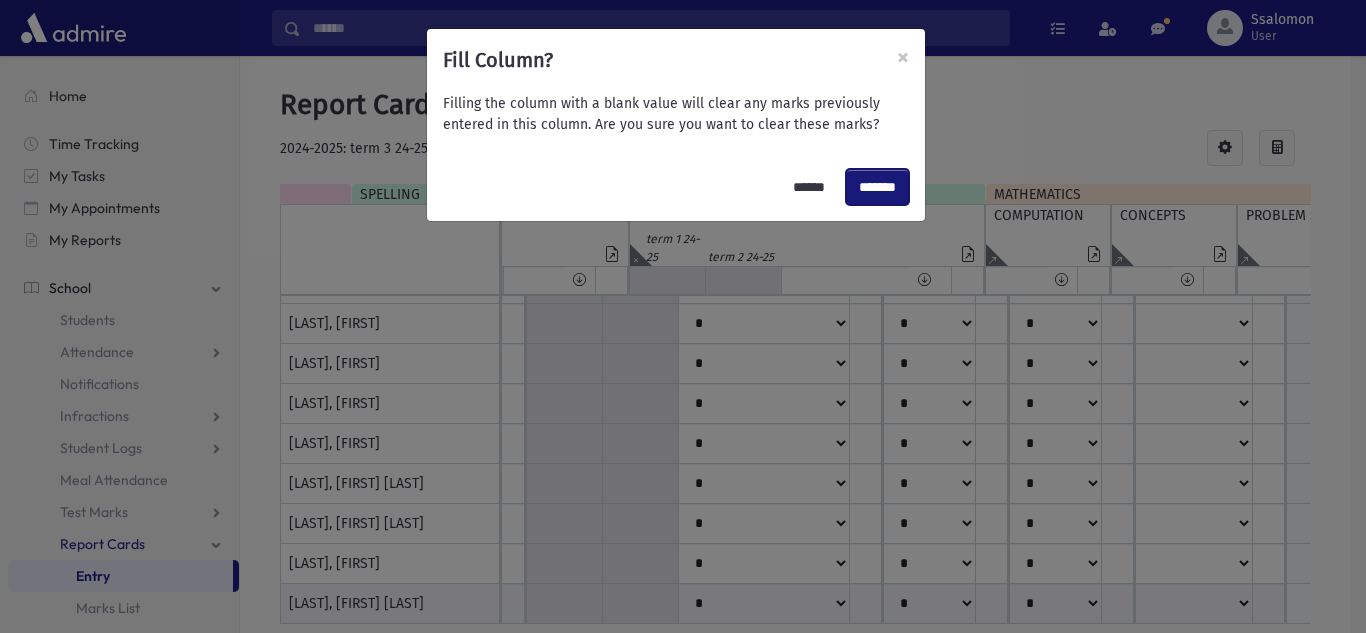 click on "*******" at bounding box center (877, 187) 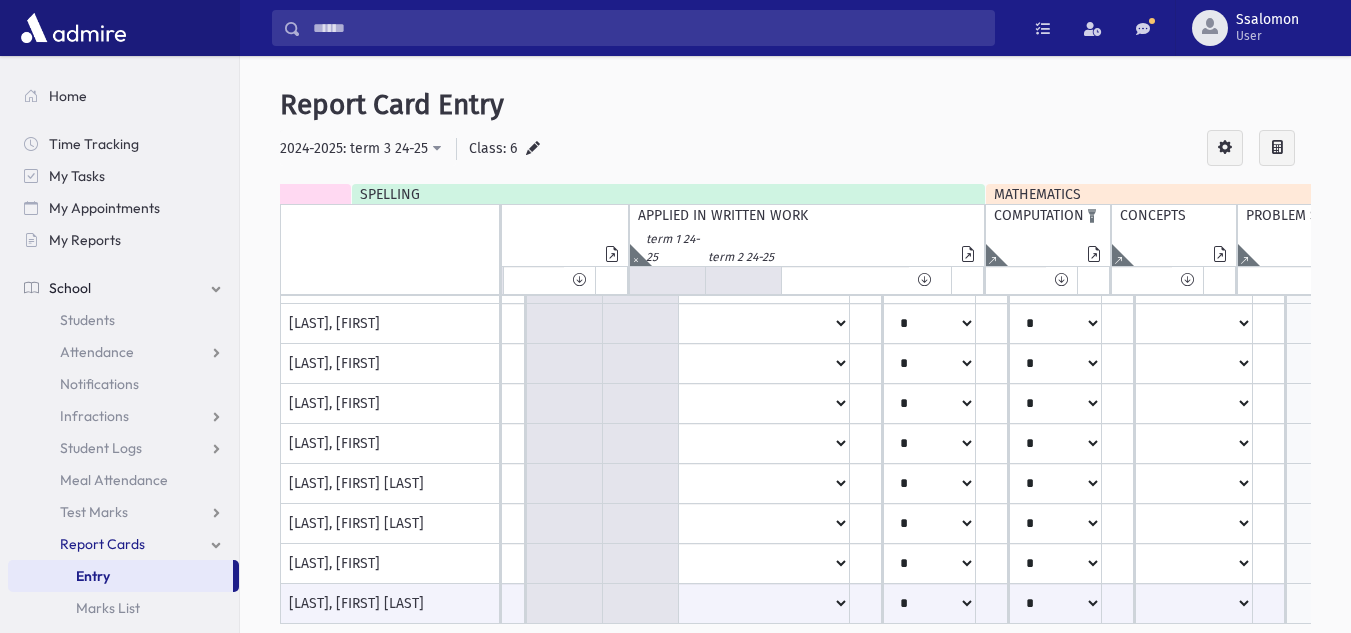 click 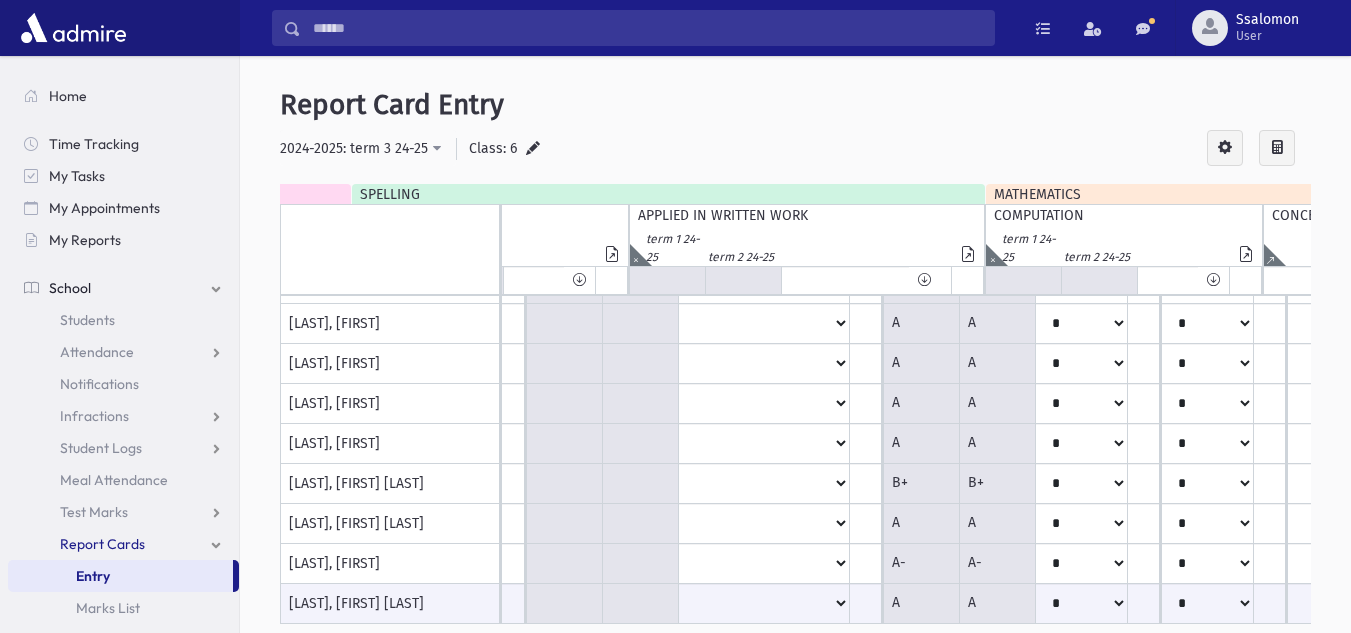click at bounding box center (-4390, 255) 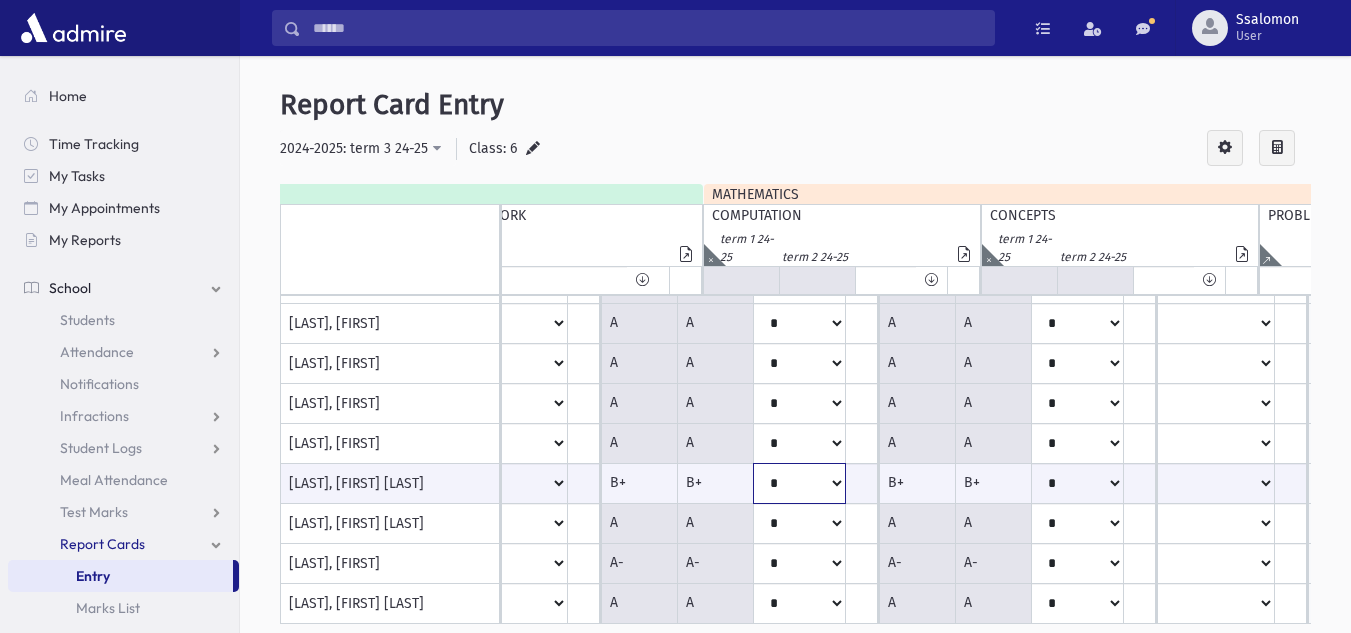click on "**
*
**
**
*
**
**
*
**" at bounding box center (-7265, 483) 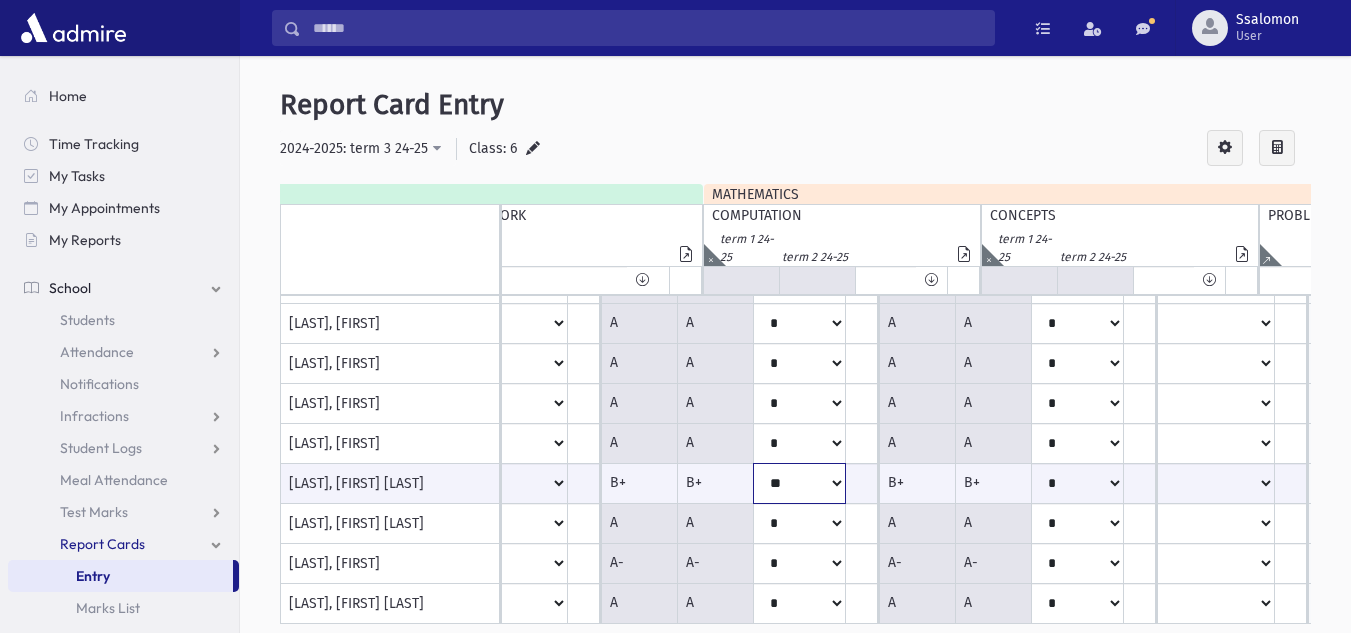 click on "**
*
**
**
*
**
**
*
**" at bounding box center (-7265, 483) 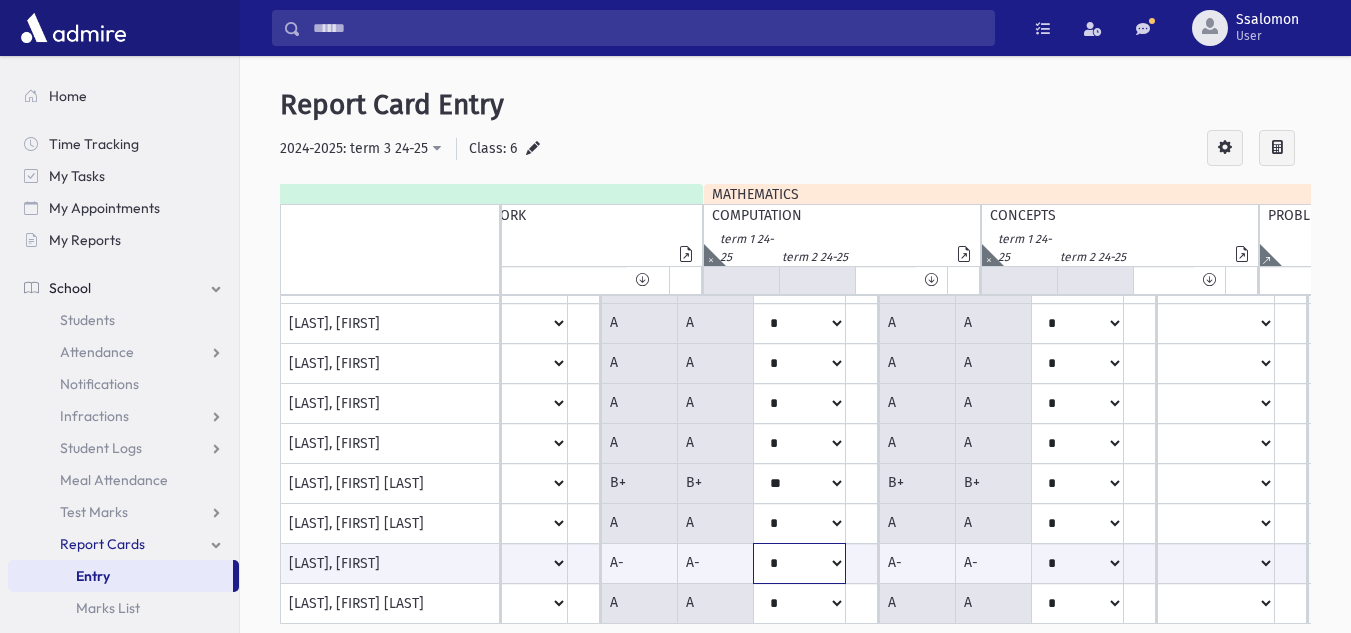 click on "**
*
**
**
*
**
**
*
**" at bounding box center (-7265, 563) 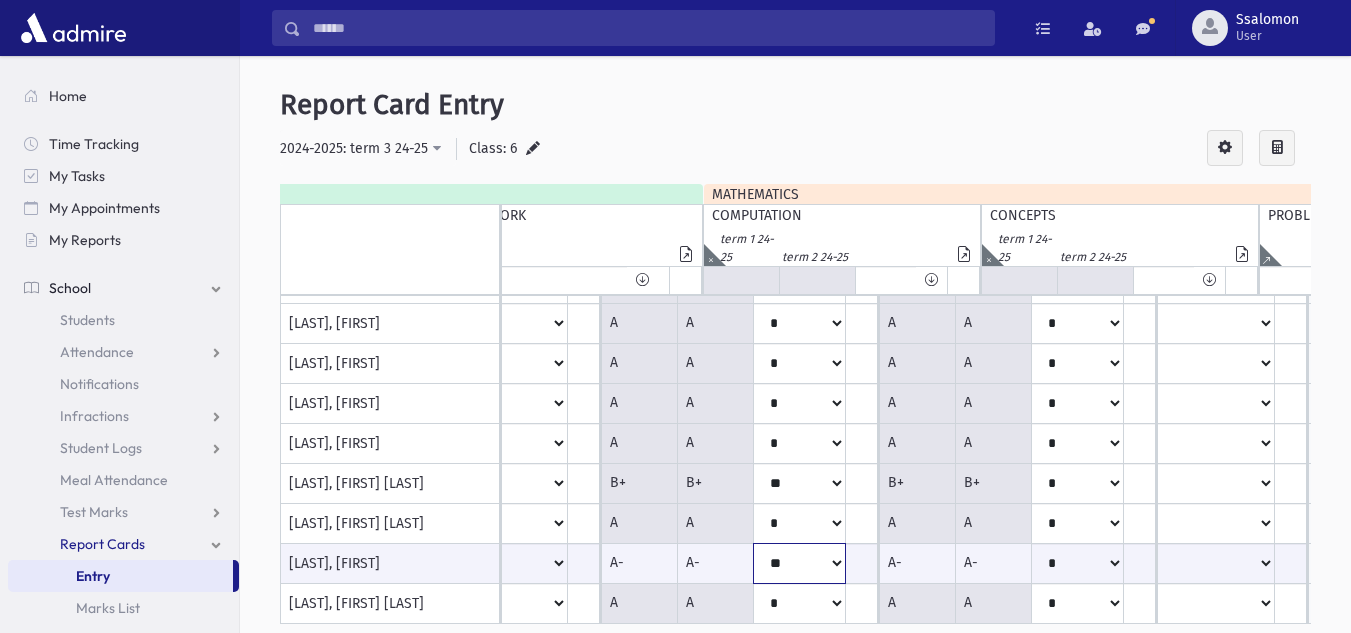 click on "**
*
**
**
*
**
**
*
**" at bounding box center [-7265, 563] 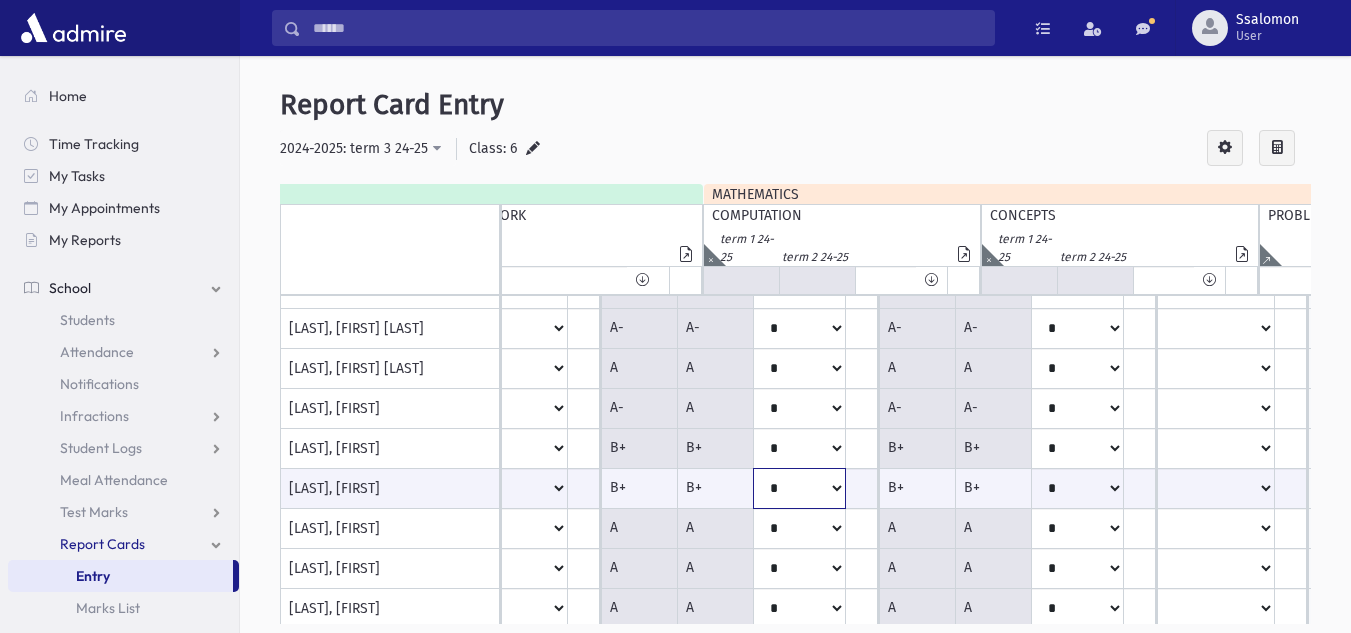 click on "**
*
**
**
*
**
**
*
**" at bounding box center [-7265, 488] 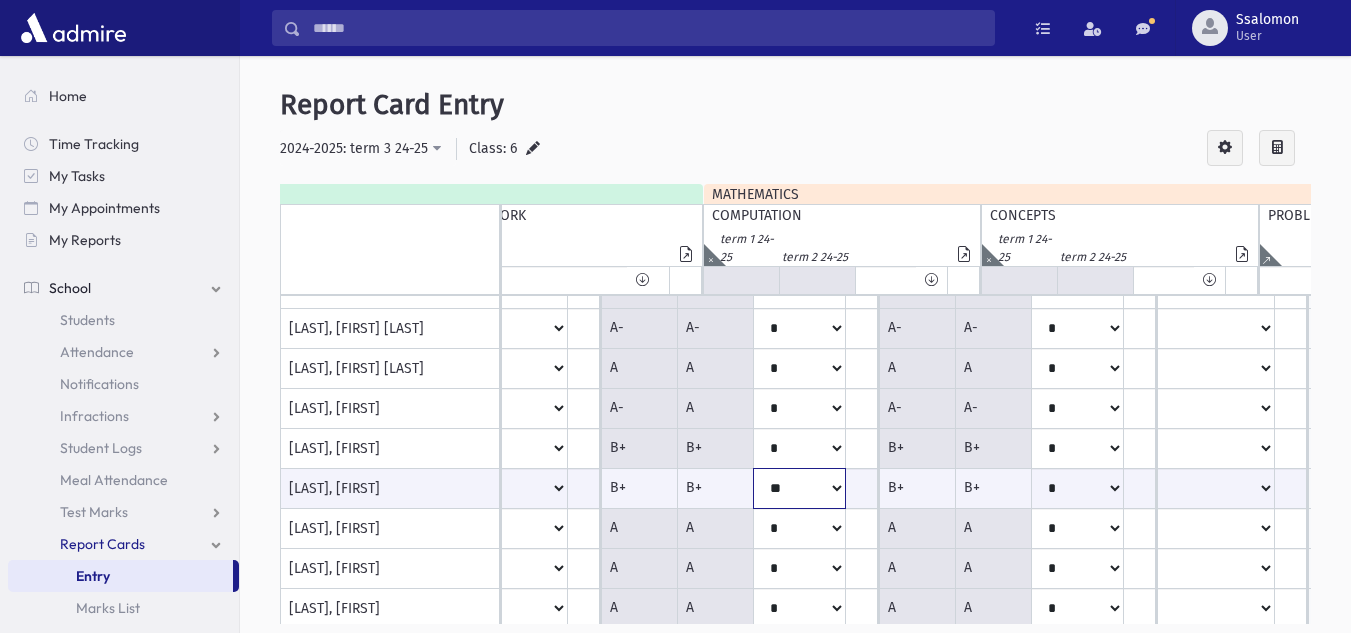 click on "**
*
**
**
*
**
**
*
**" at bounding box center [-7265, 488] 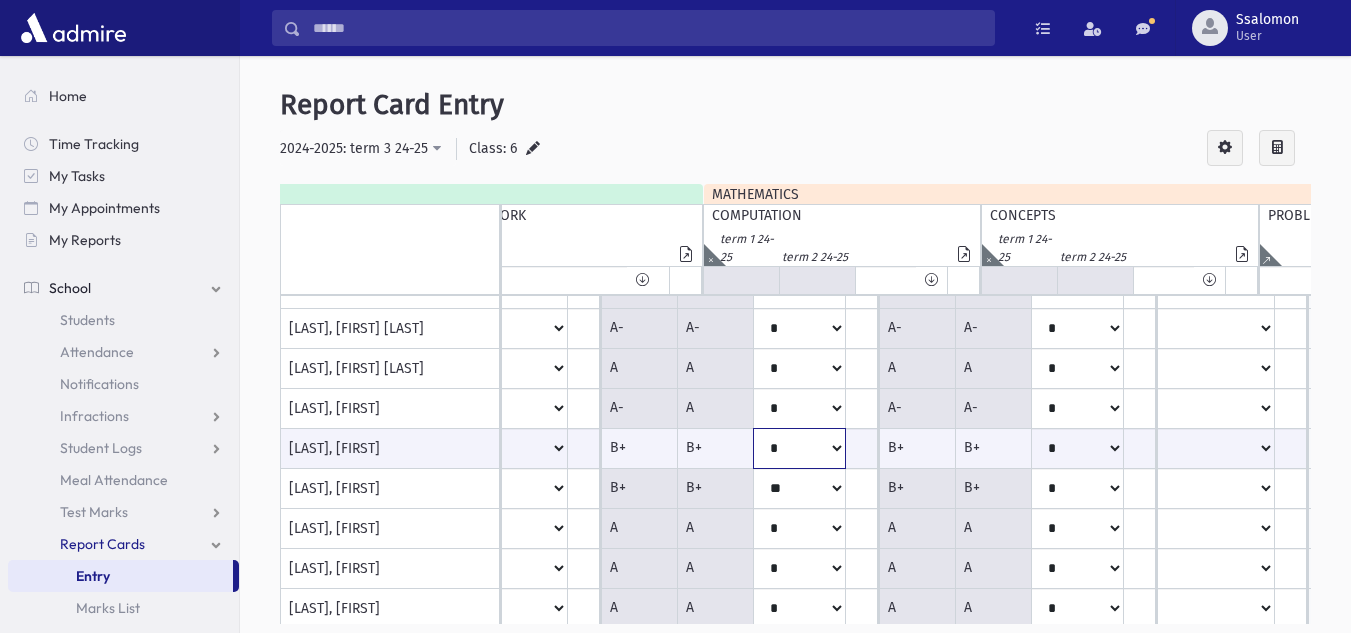 click on "**
*
**
**
*
**
**
*
**" at bounding box center [-7265, 448] 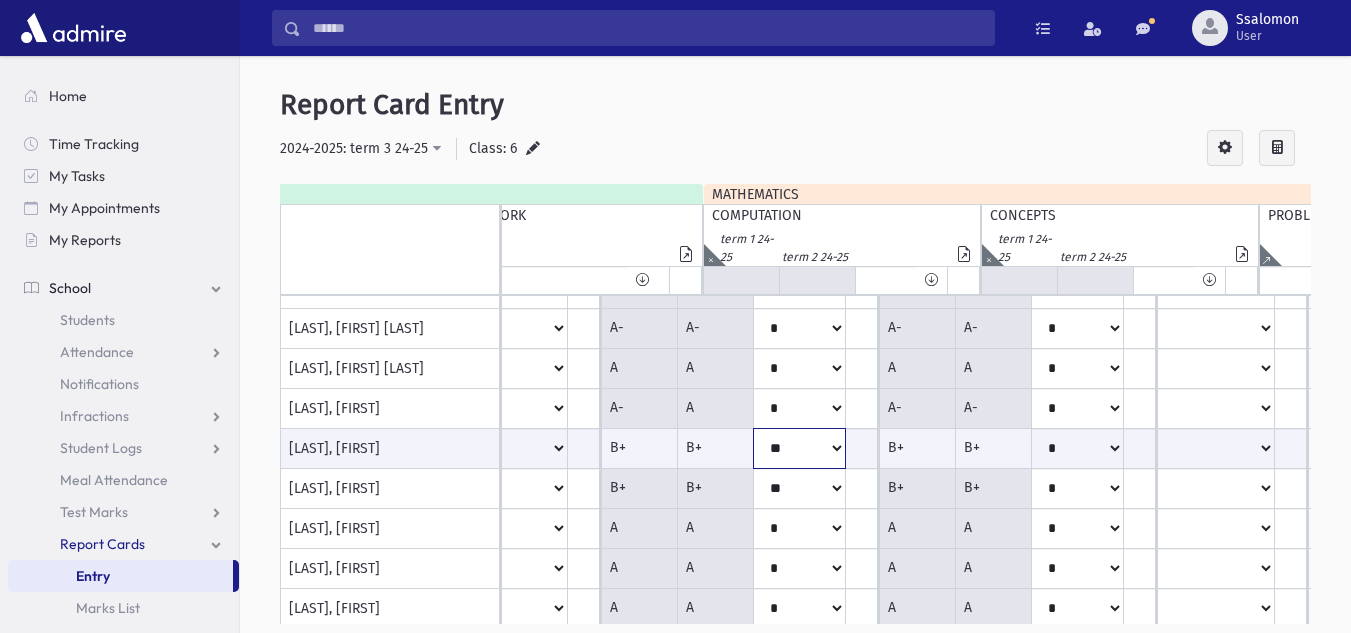 click on "**
*
**
**
*
**
**
*
**" at bounding box center (-7265, 448) 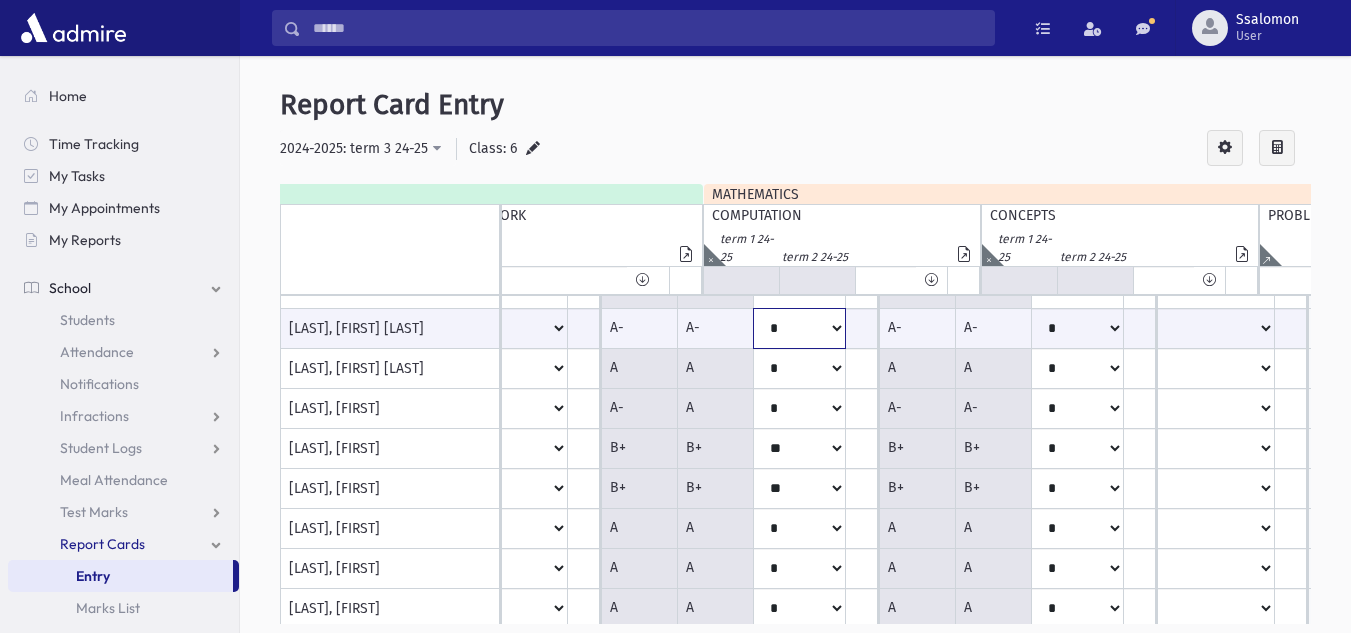 click on "**
*
**
**
*
**
**
*
**" at bounding box center [-7265, 328] 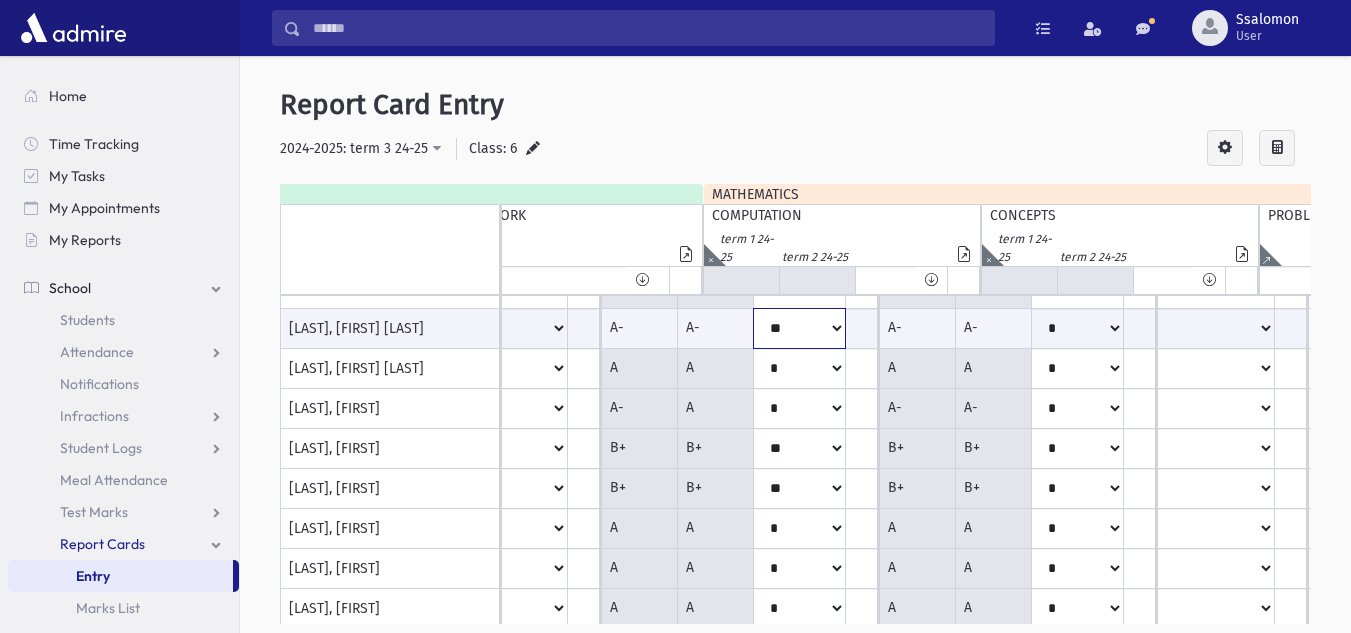 click on "**
*
**
**
*
**
**
*
**" at bounding box center [-7265, 328] 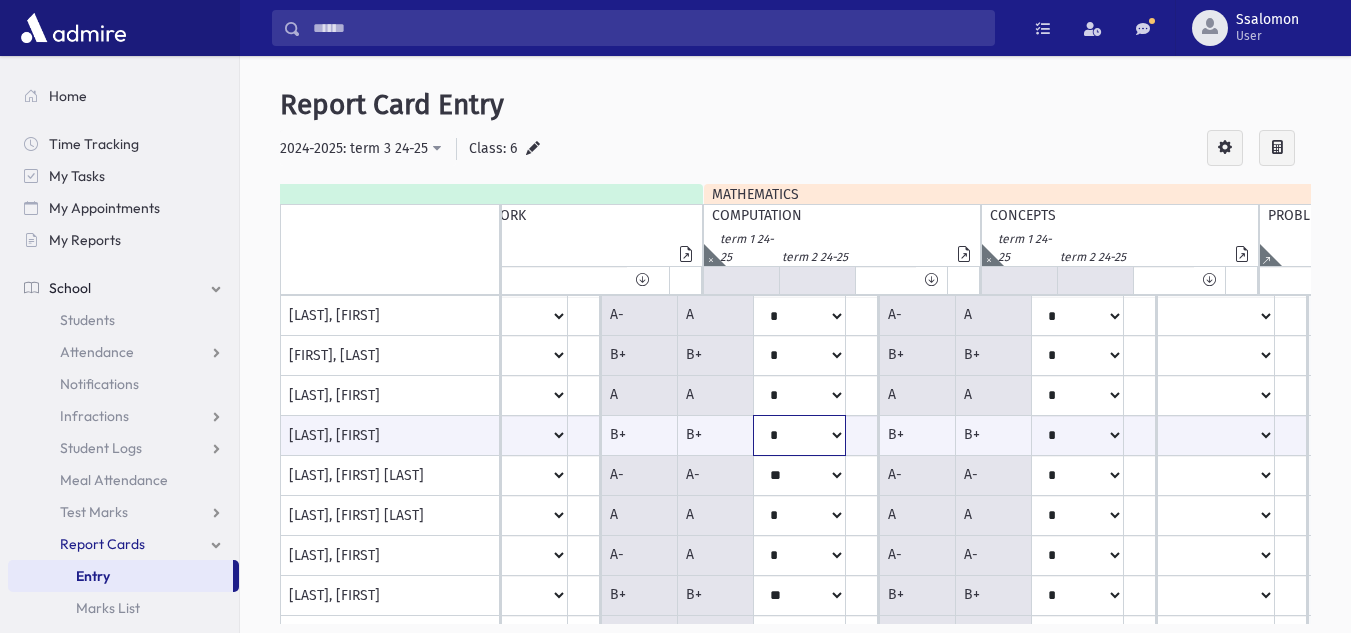 click on "**
*
**
**
*
**
**
*
**" at bounding box center [-7265, 435] 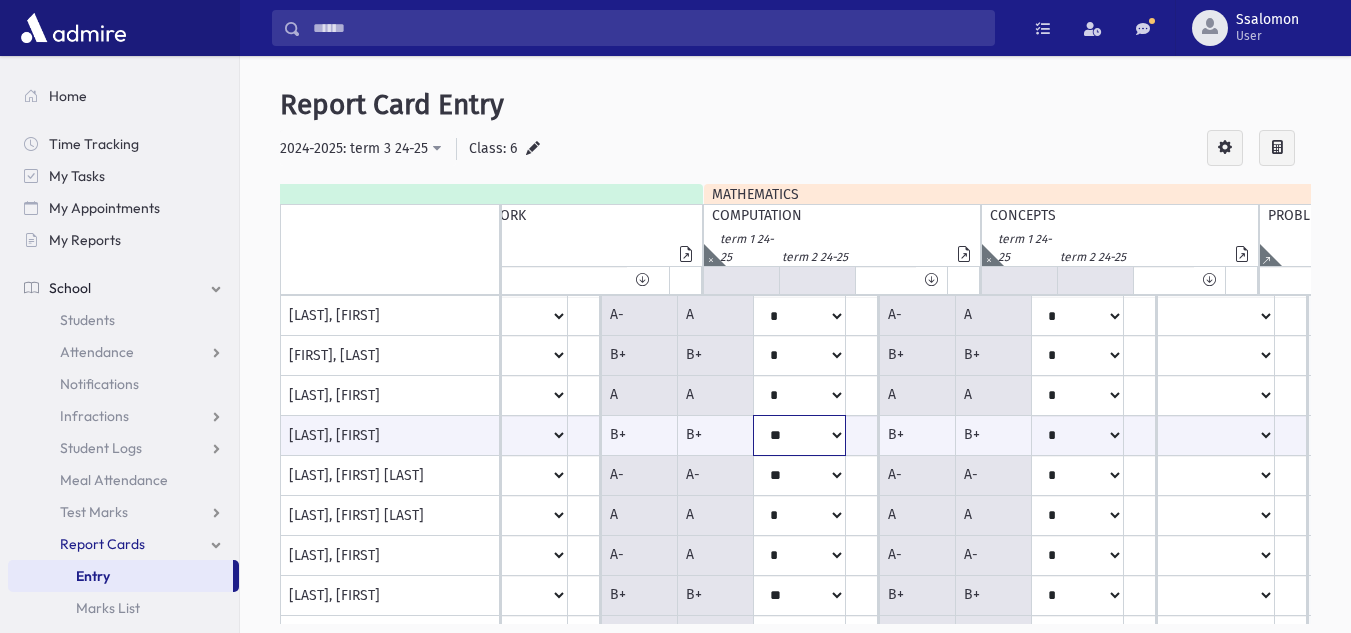 click on "**
*
**
**
*
**
**
*
**" at bounding box center (-7265, 435) 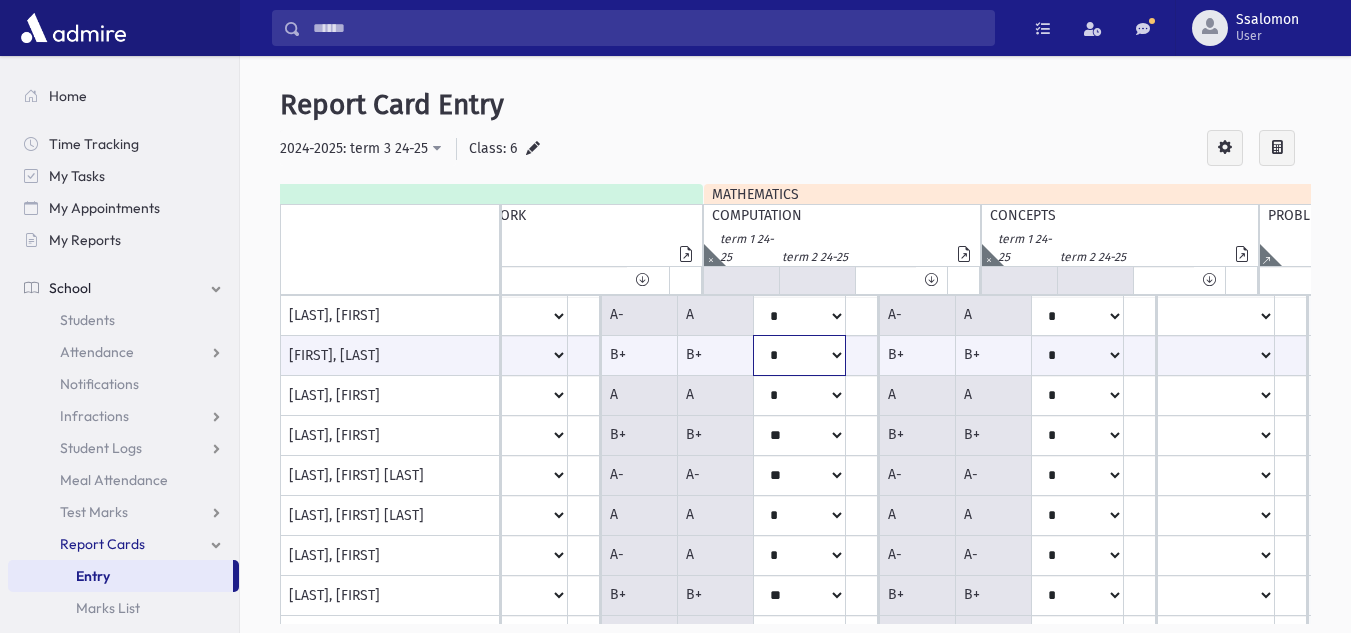 click on "**
*
**
**
*
**
**
*
**" at bounding box center [-7265, 355] 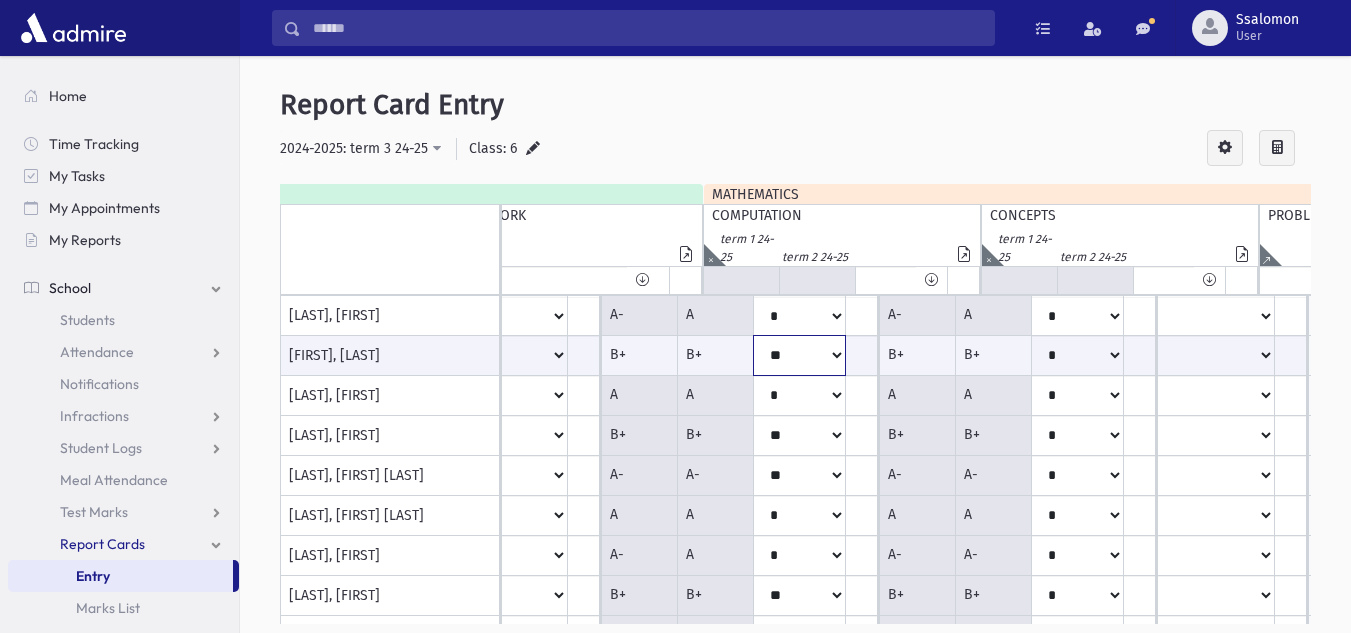 click on "**
*
**
**
*
**
**
*
**" at bounding box center [-7265, 355] 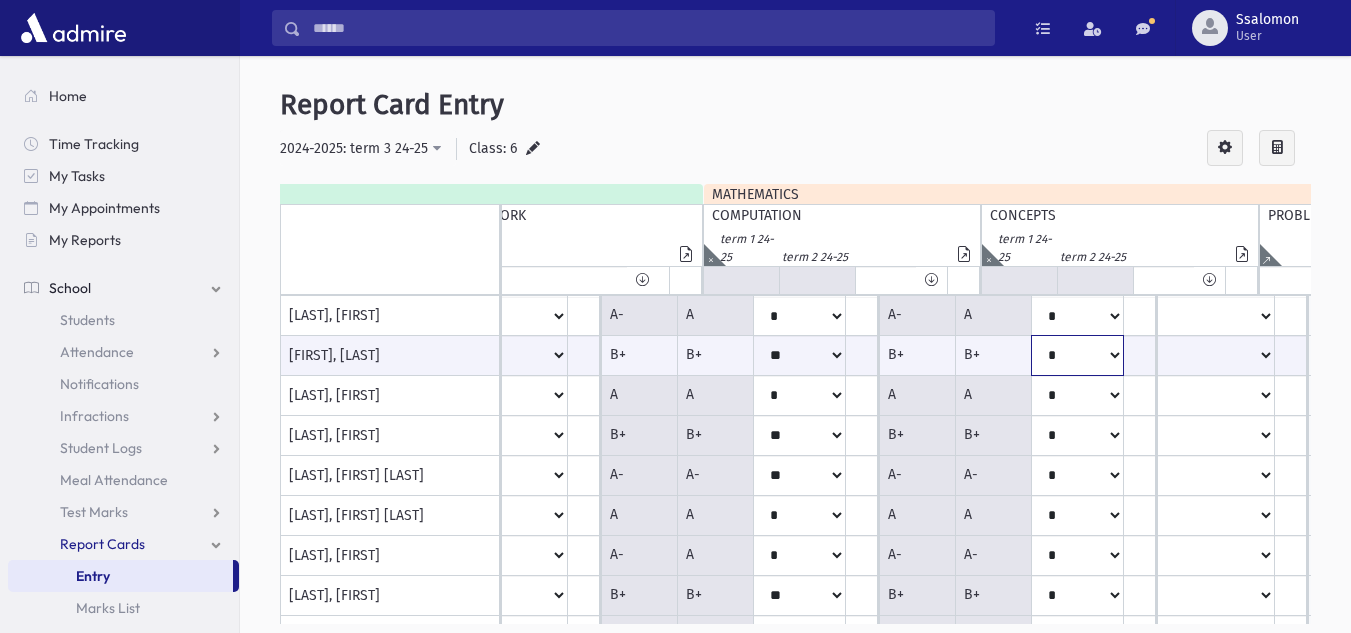 click on "**
*
**
**
*
**
**
*
**" at bounding box center [-7265, 355] 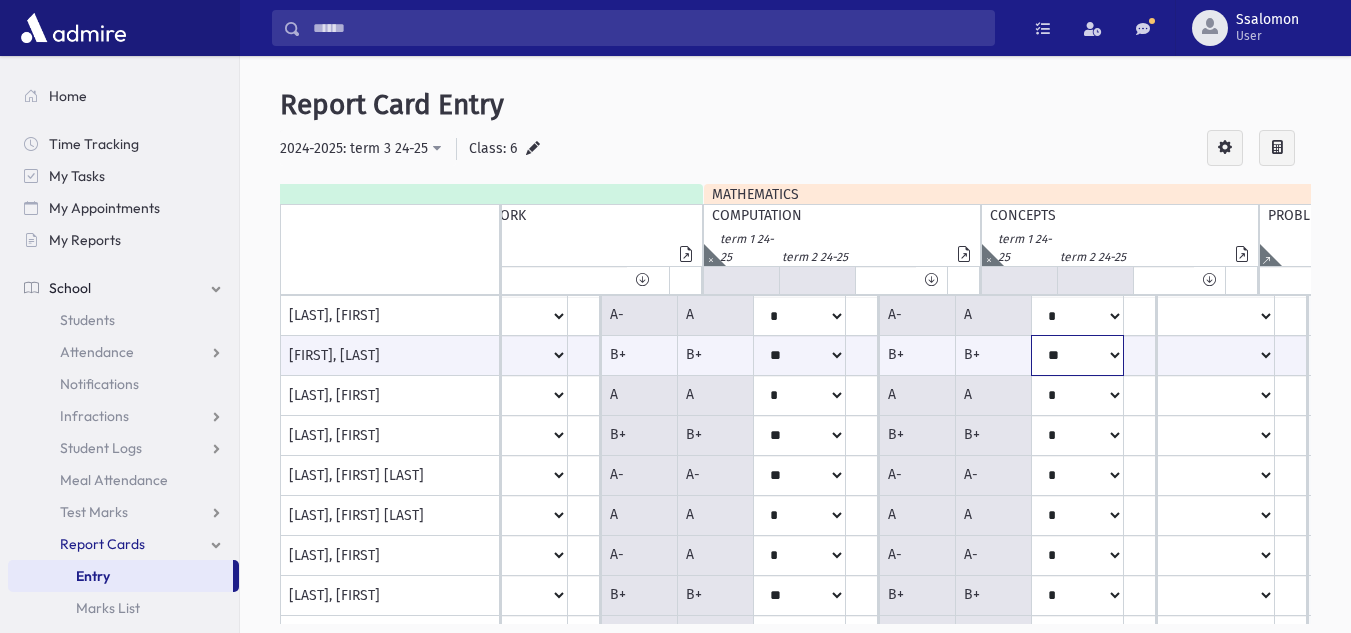 click on "**
*
**
**
*
**
**
*
**" at bounding box center [-7265, 355] 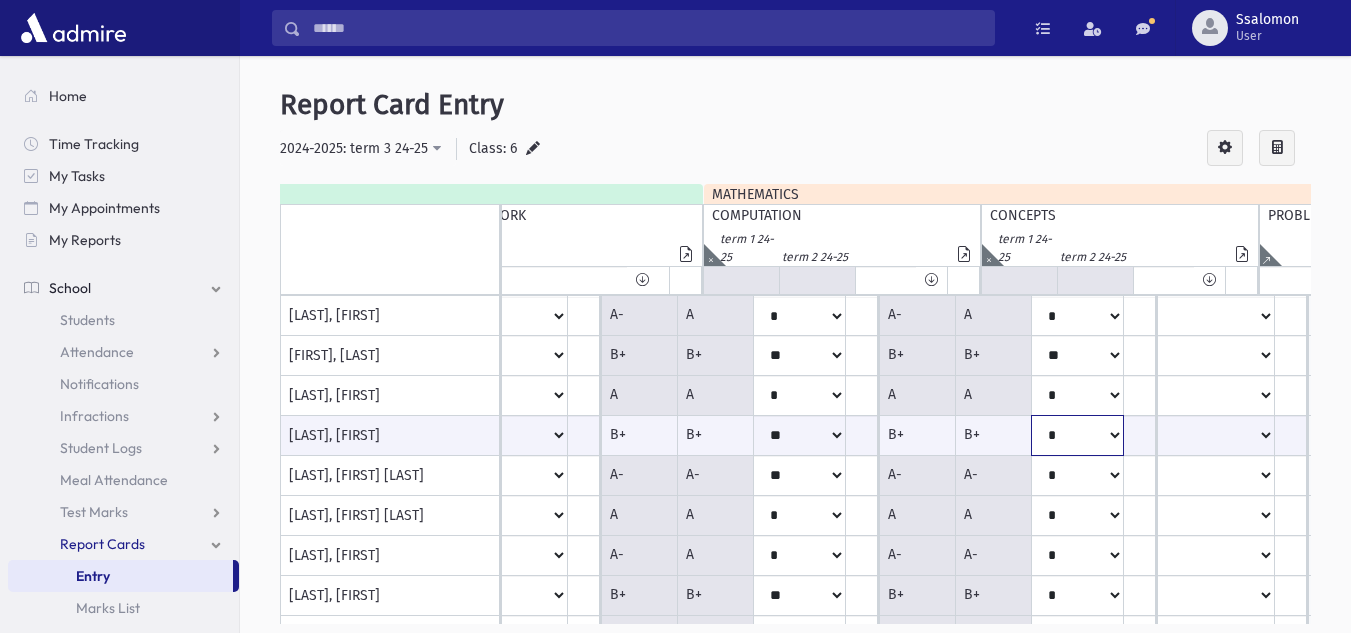 click on "**
*
**
**
*
**
**
*
**" at bounding box center [-7265, 435] 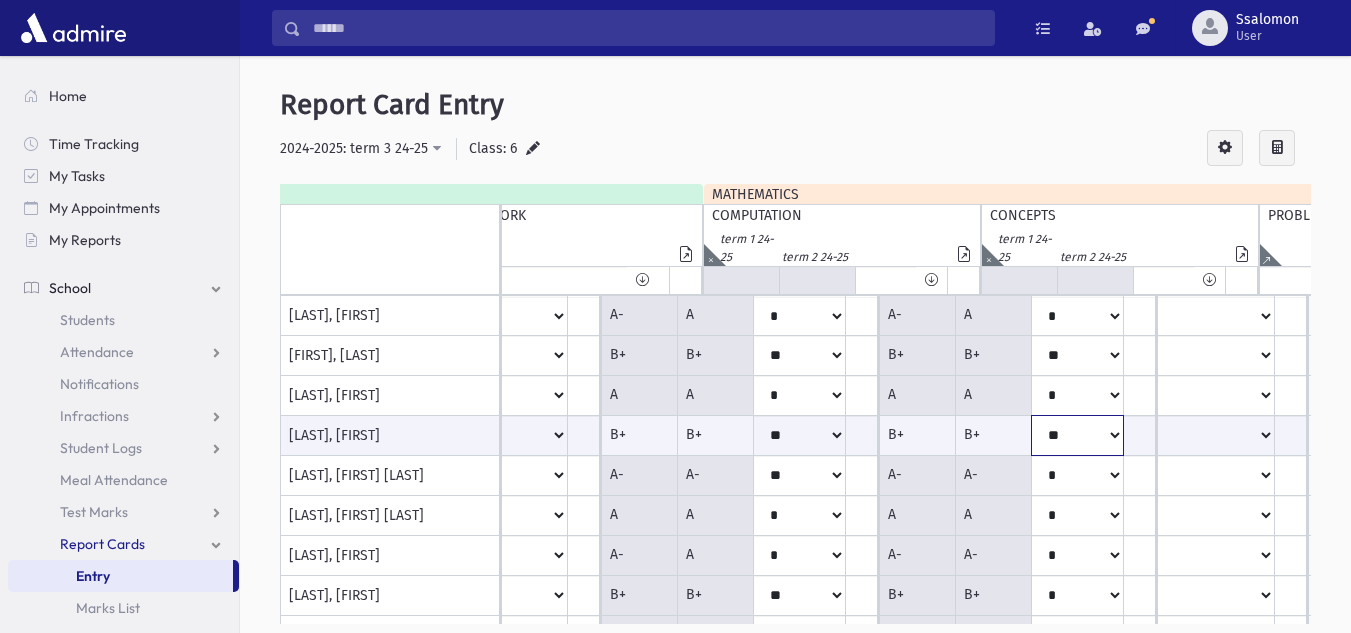 click on "**
*
**
**
*
**
**
*
**" at bounding box center (-7265, 435) 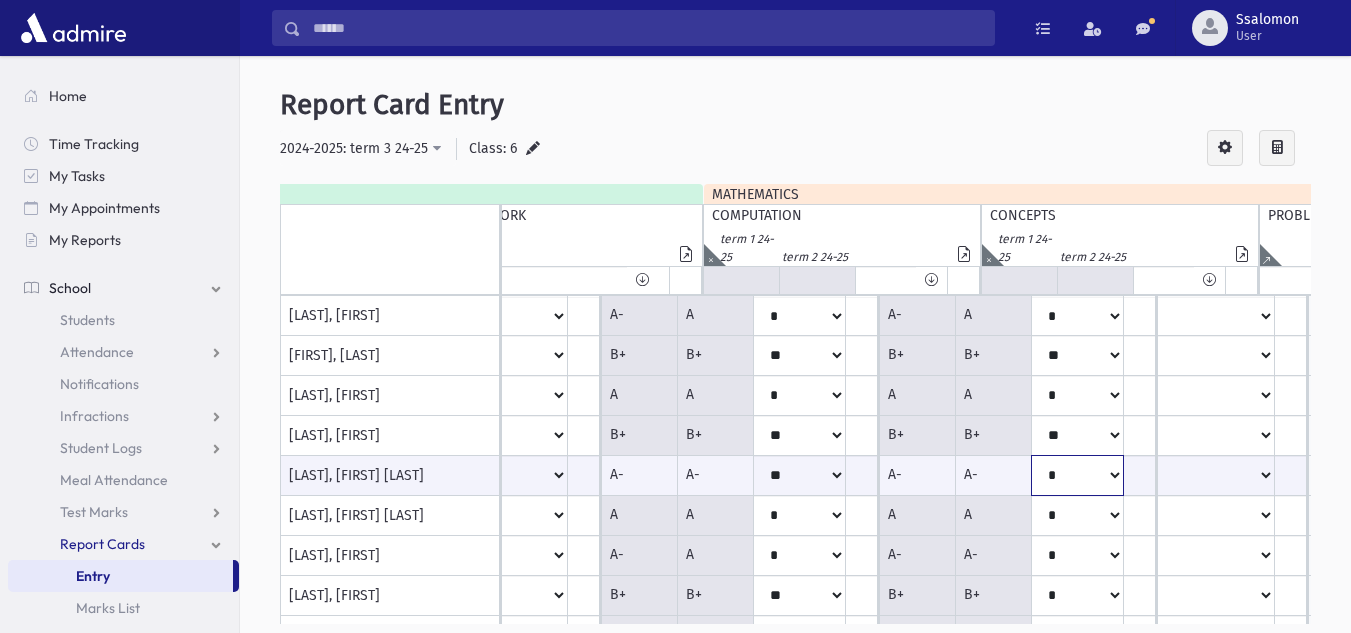 click on "**
*
**
**
*
**
**
*
**" at bounding box center (-7265, 475) 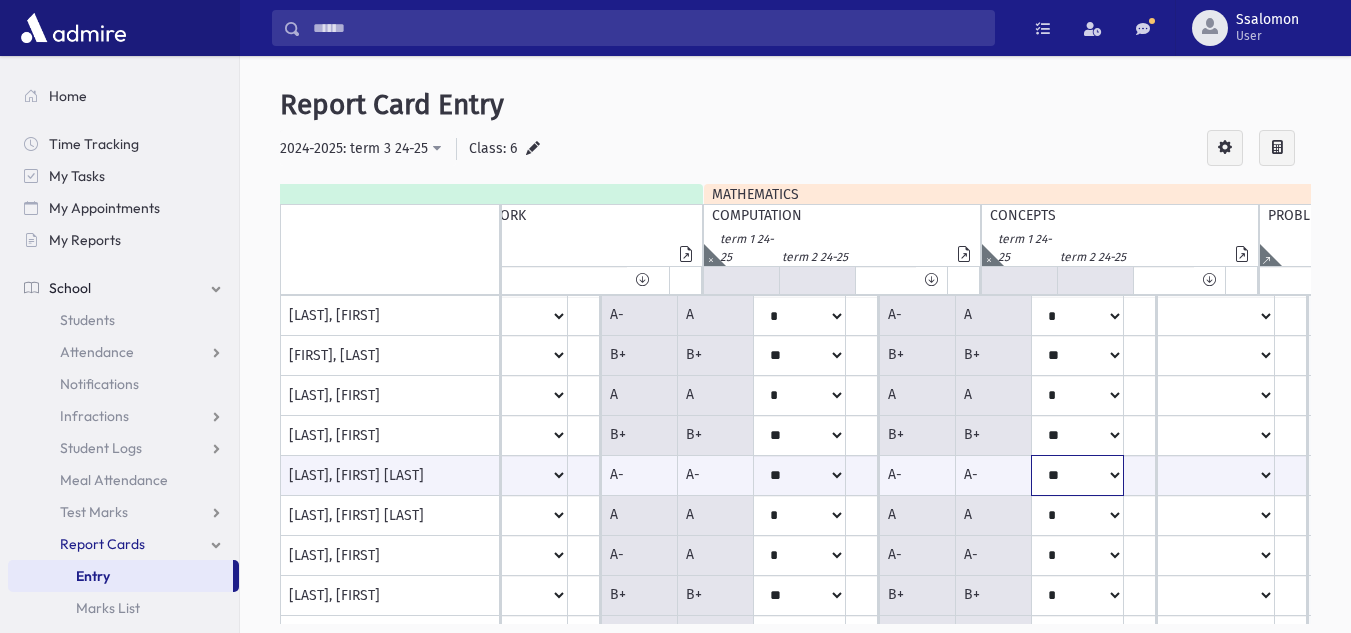 click on "**
*
**
**
*
**
**
*
**" at bounding box center (-7265, 475) 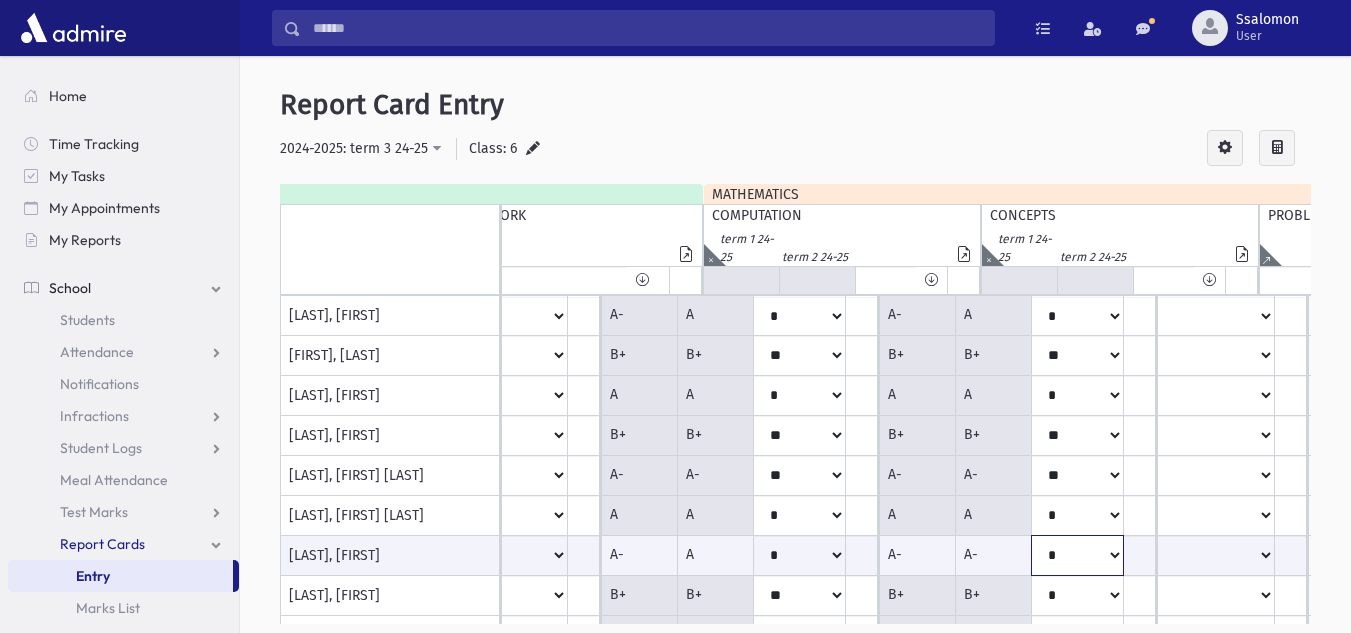 click on "**
*
**
**
*
**
**
*
**" at bounding box center [-7265, 555] 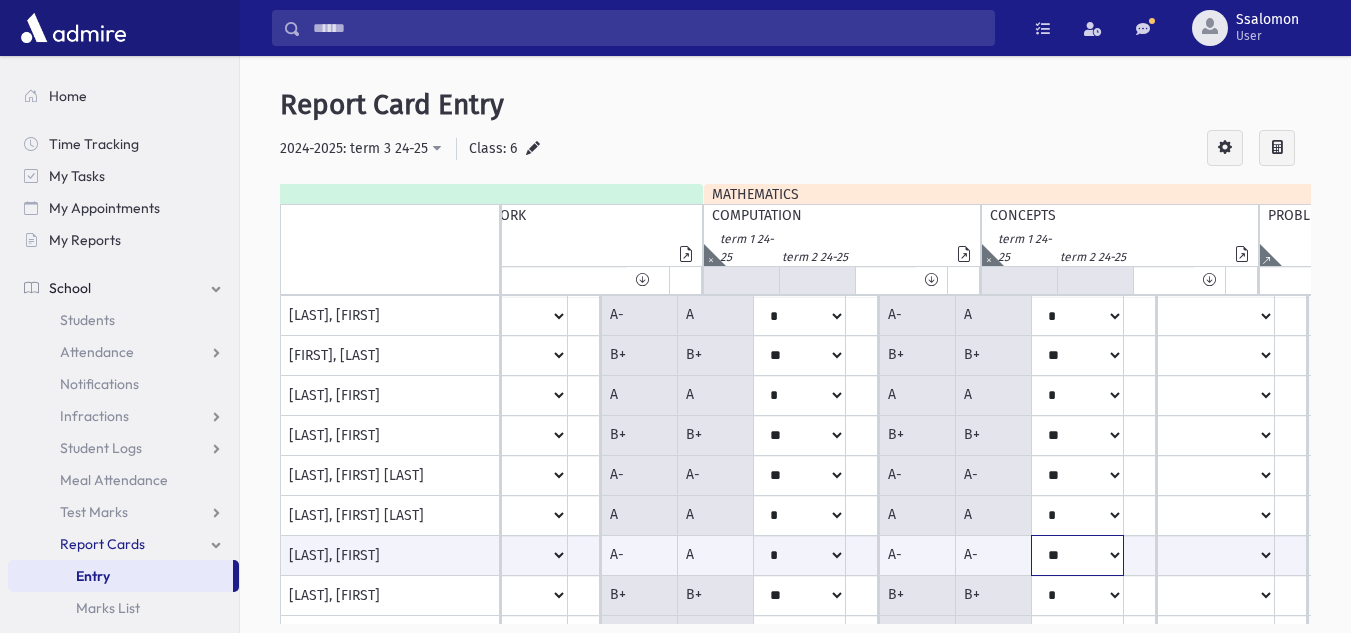click on "**
*
**
**
*
**
**
*
**" at bounding box center (-7265, 555) 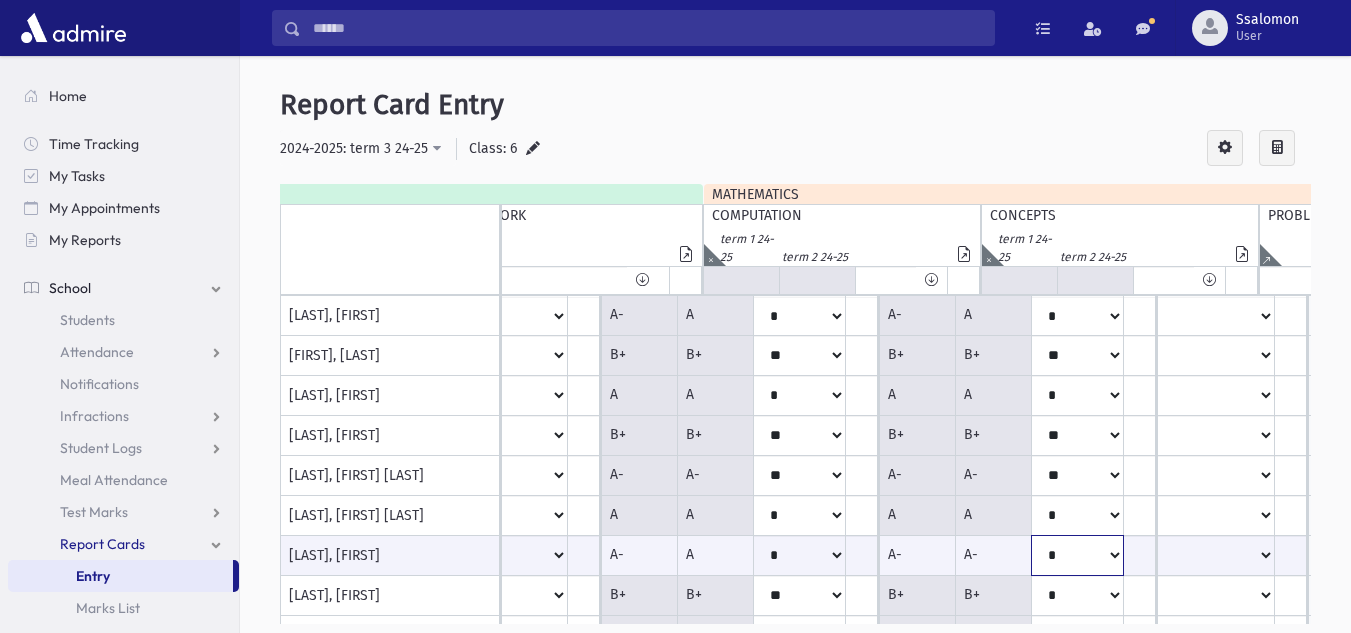 click on "**
*
**
**
*
**
**
*
**" at bounding box center (-7265, 555) 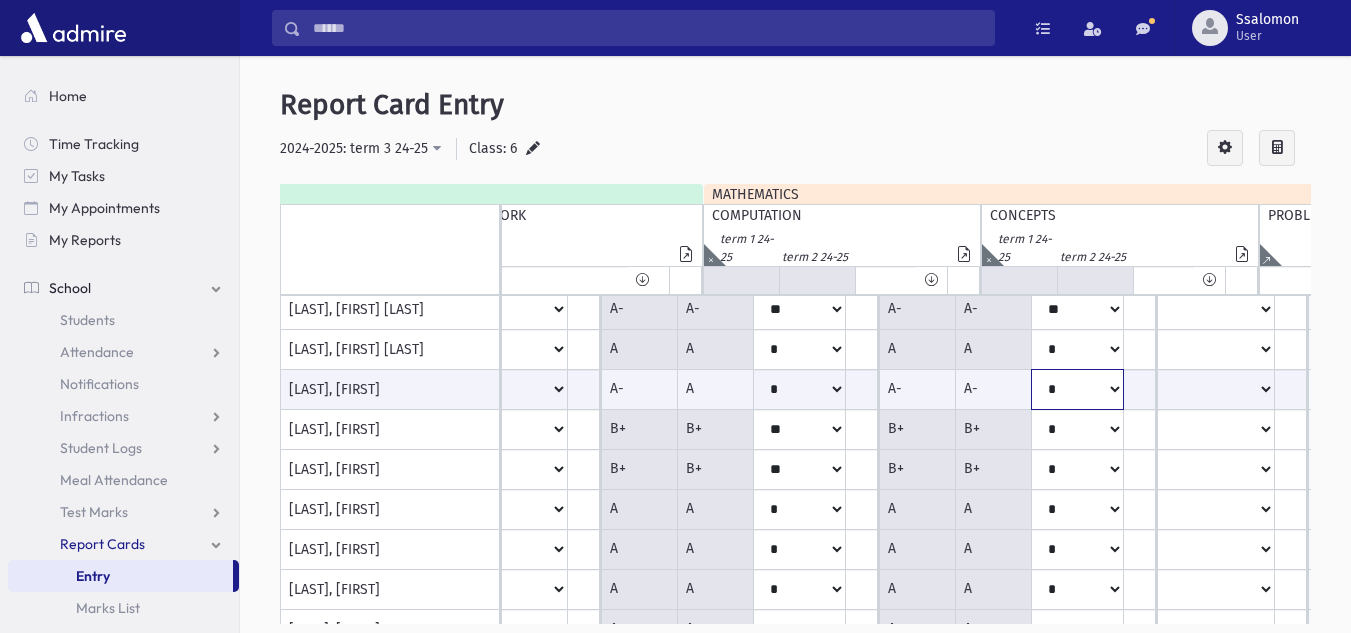 scroll, scrollTop: 194, scrollLeft: 7965, axis: both 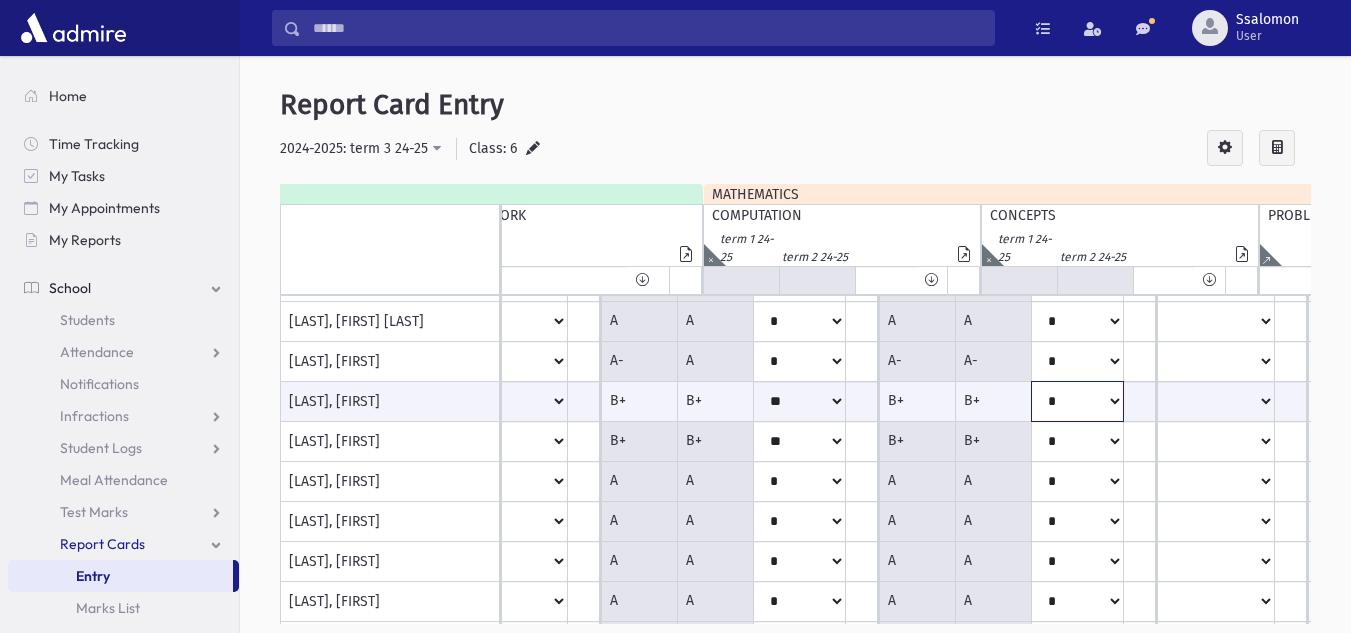 click on "**
*
**
**
*
**
**
*
**" at bounding box center (-7265, 401) 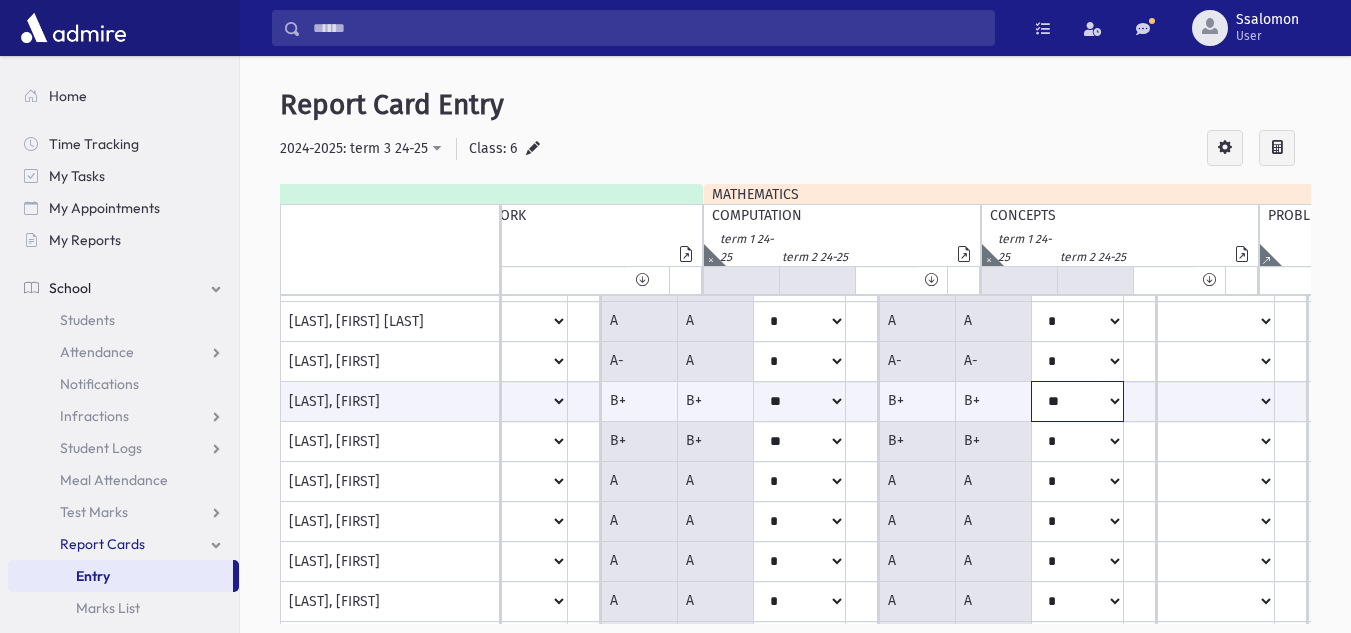 click on "**
*
**
**
*
**
**
*
**" at bounding box center (-7265, 401) 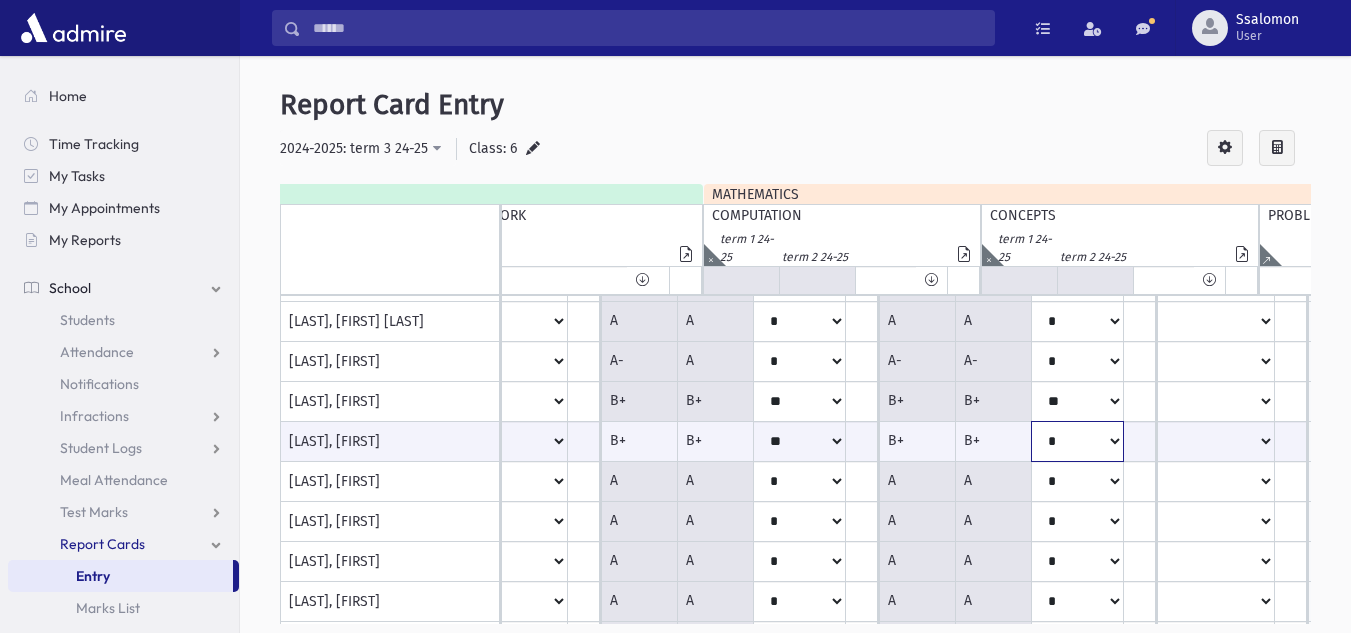 click on "**
*
**
**
*
**
**
*
**" at bounding box center [-7265, 441] 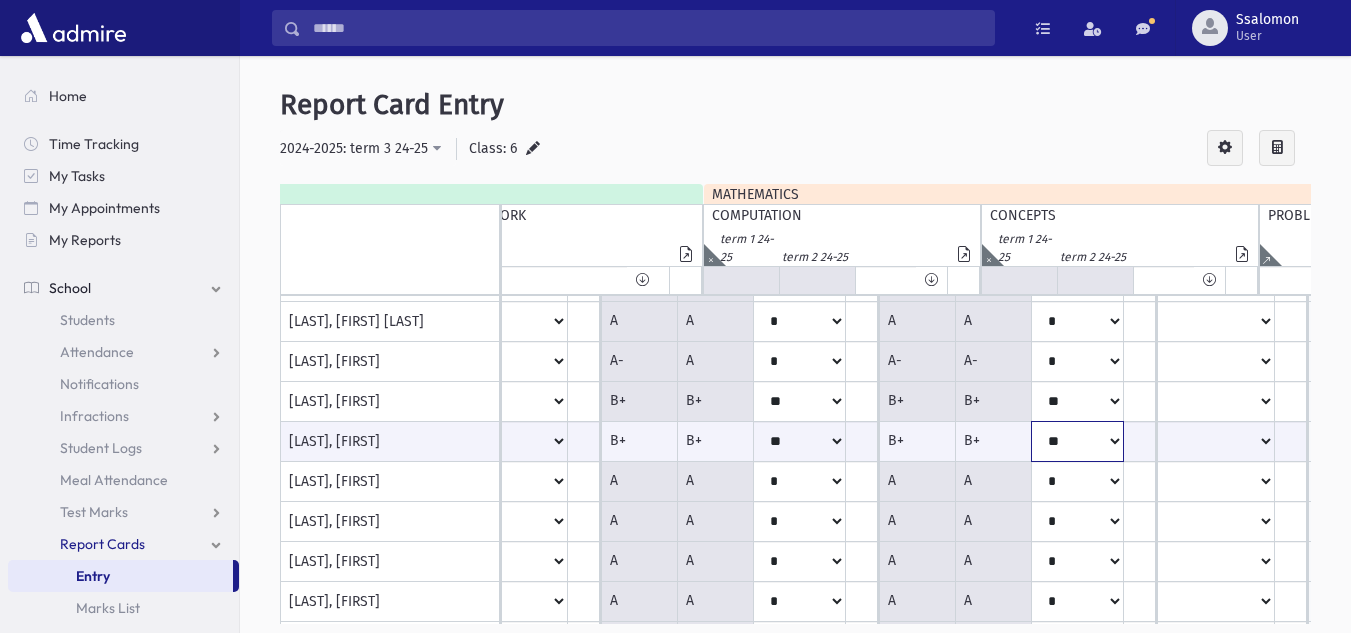 click on "**
*
**
**
*
**
**
*
**" at bounding box center (-7265, 441) 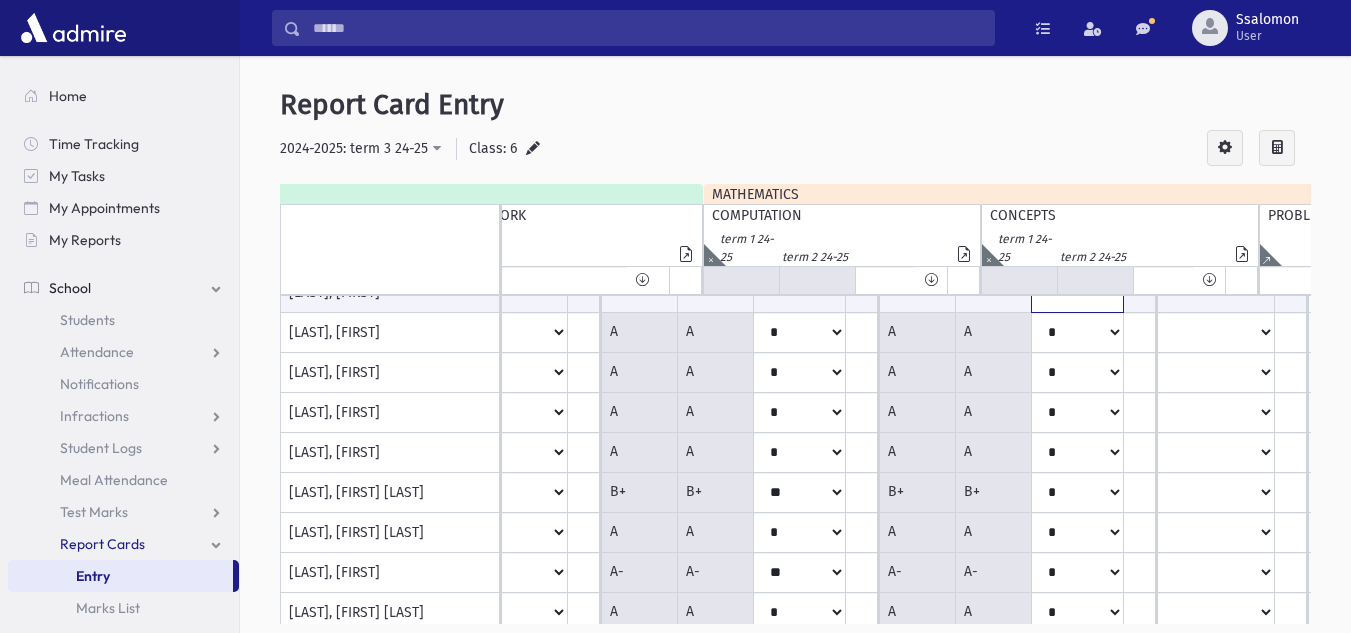 scroll, scrollTop: 360, scrollLeft: 7965, axis: both 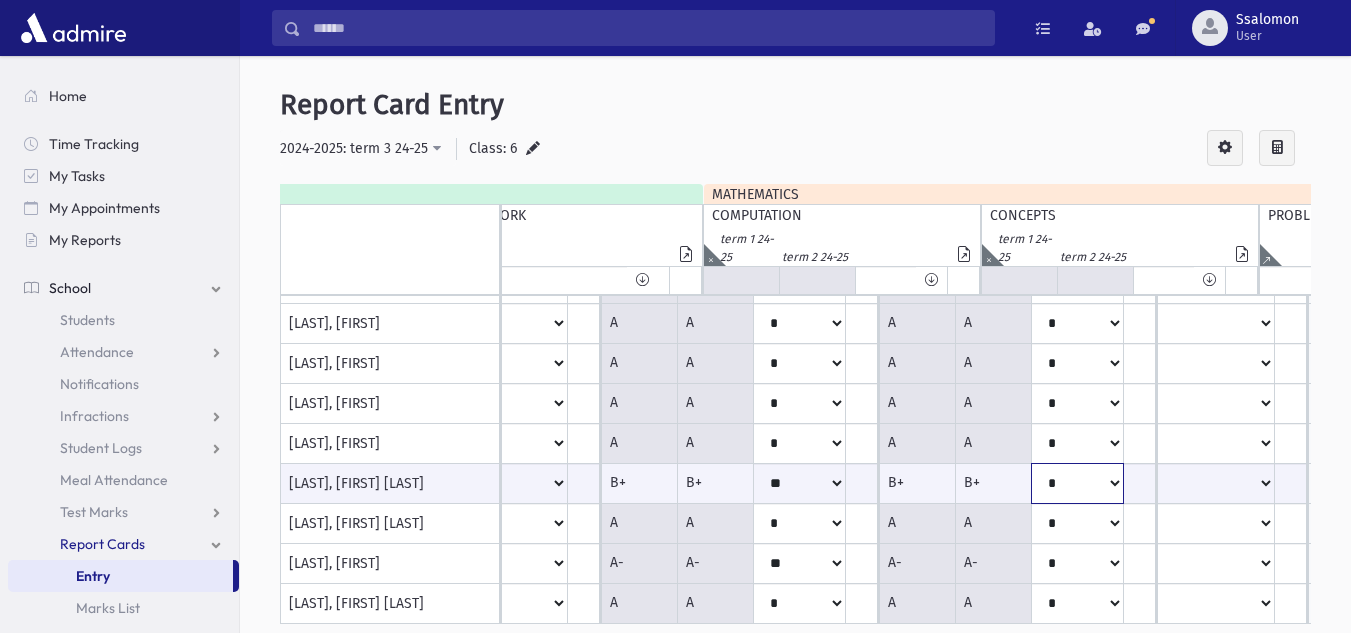 click on "**
*
**
**
*
**
**
*
**" at bounding box center [-7265, 483] 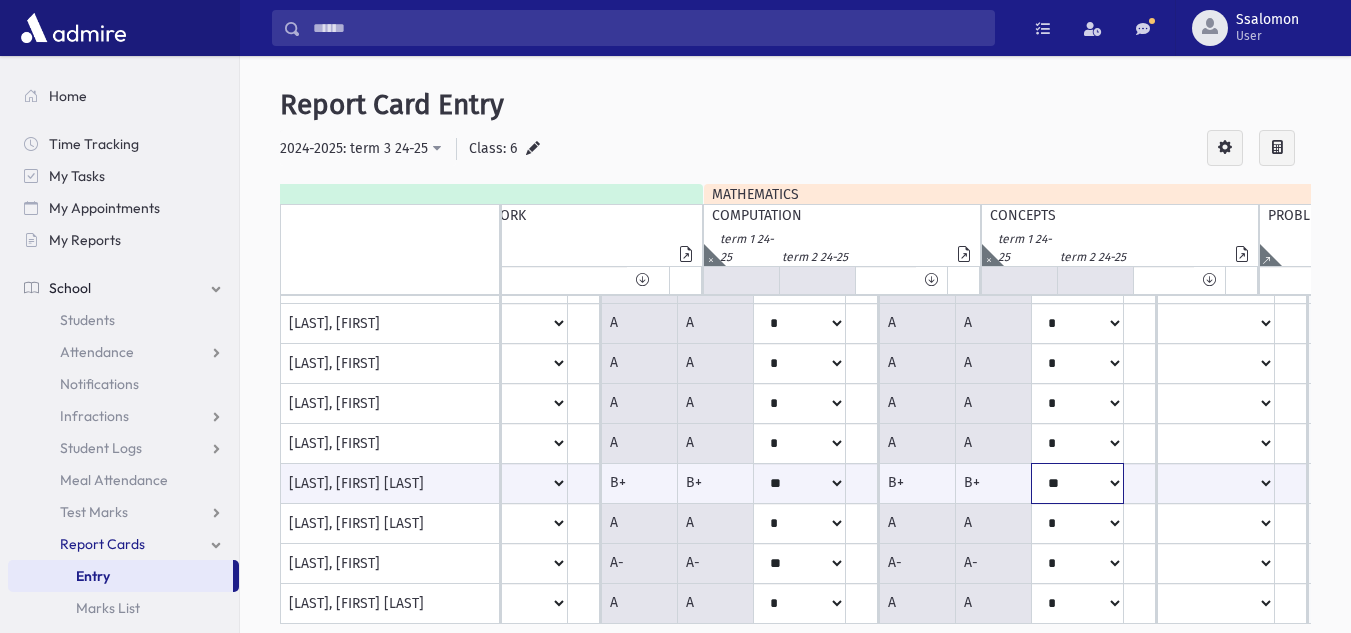 click on "**
*
**
**
*
**
**
*
**" at bounding box center [-7265, 483] 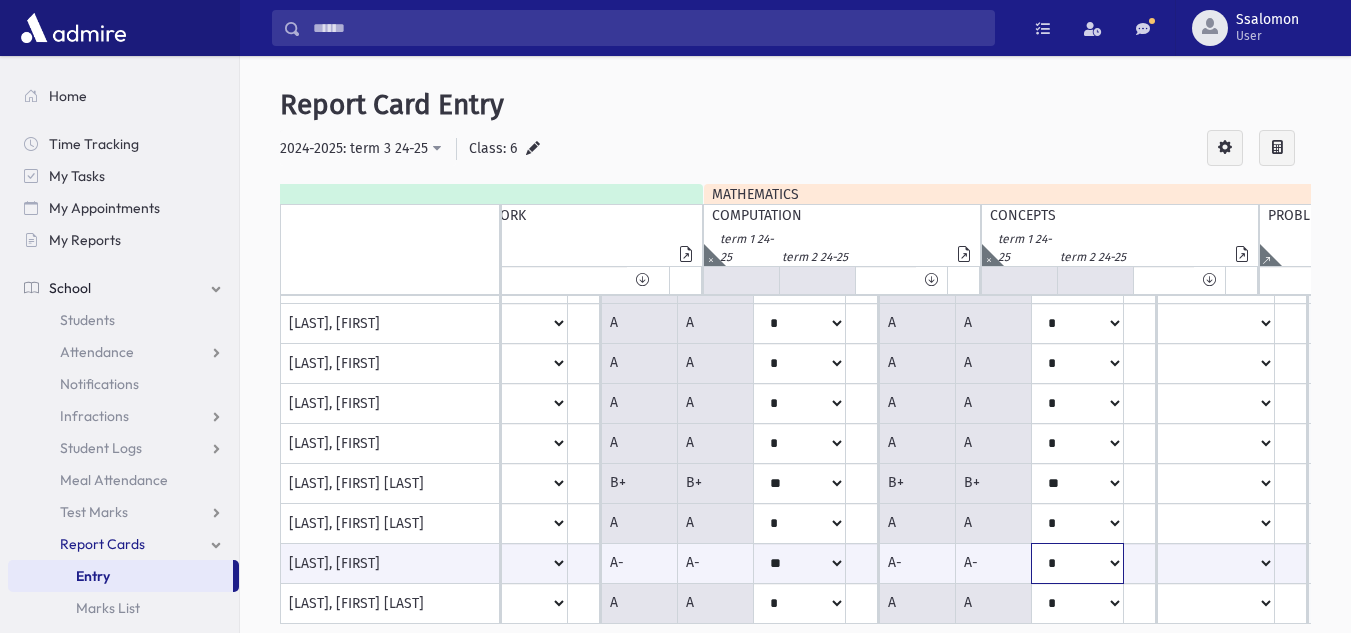 click on "**
*
**
**
*
**
**
*
**" at bounding box center (-7265, 563) 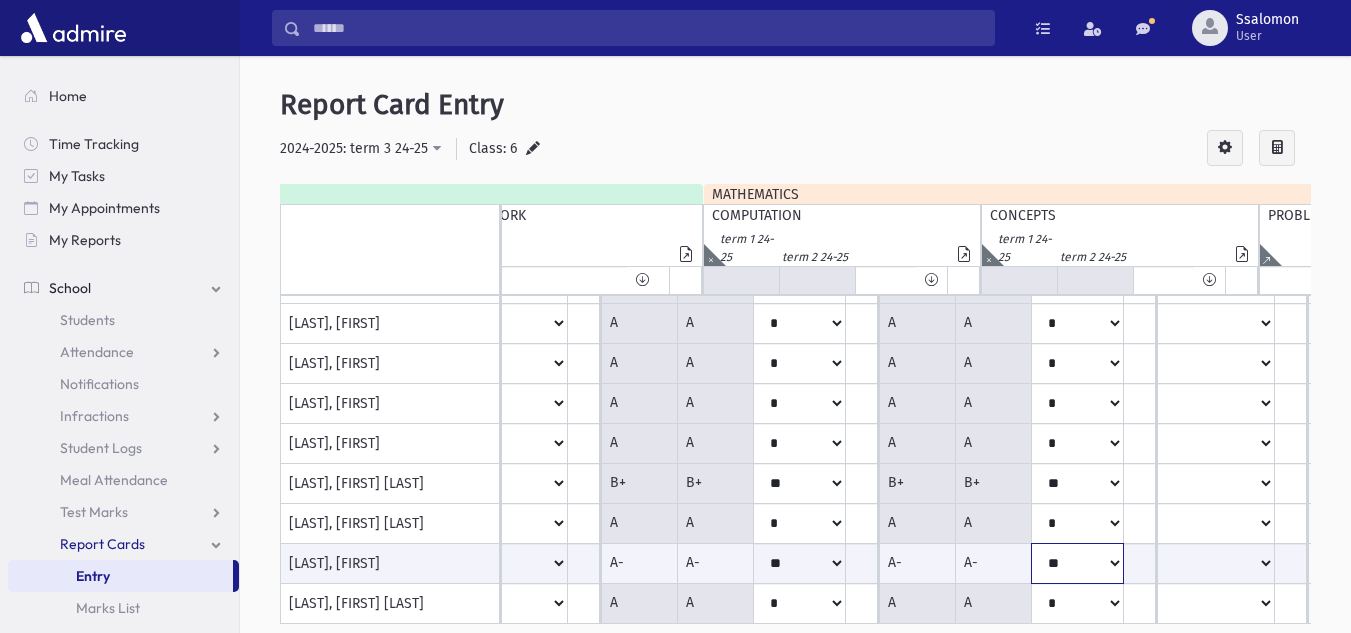 click on "**
*
**
**
*
**
**
*
**" at bounding box center [-7265, 563] 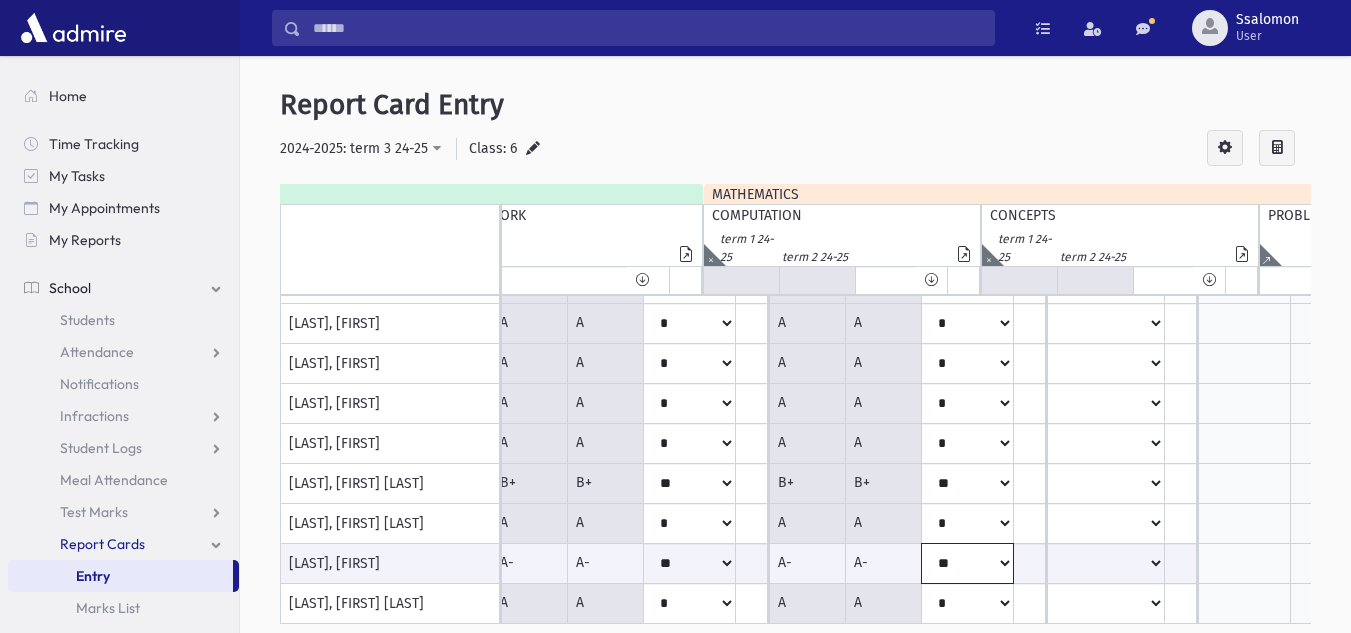 scroll, scrollTop: 0, scrollLeft: 8075, axis: horizontal 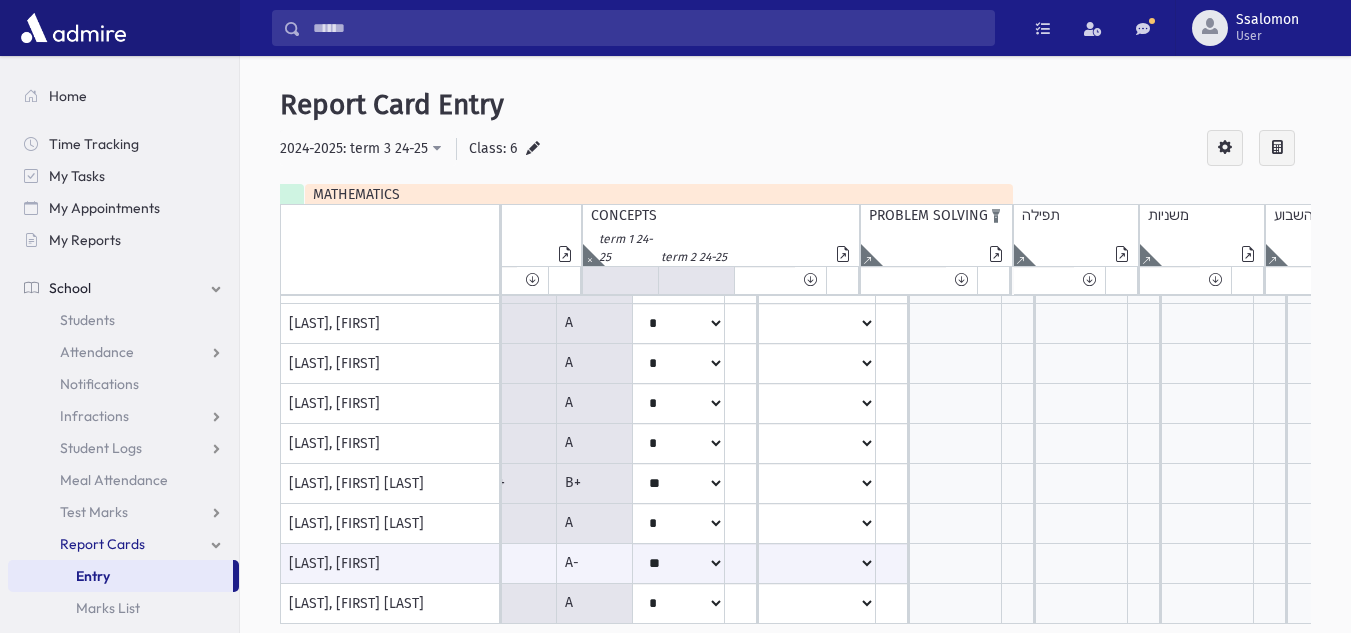 click at bounding box center [-5071, 255] 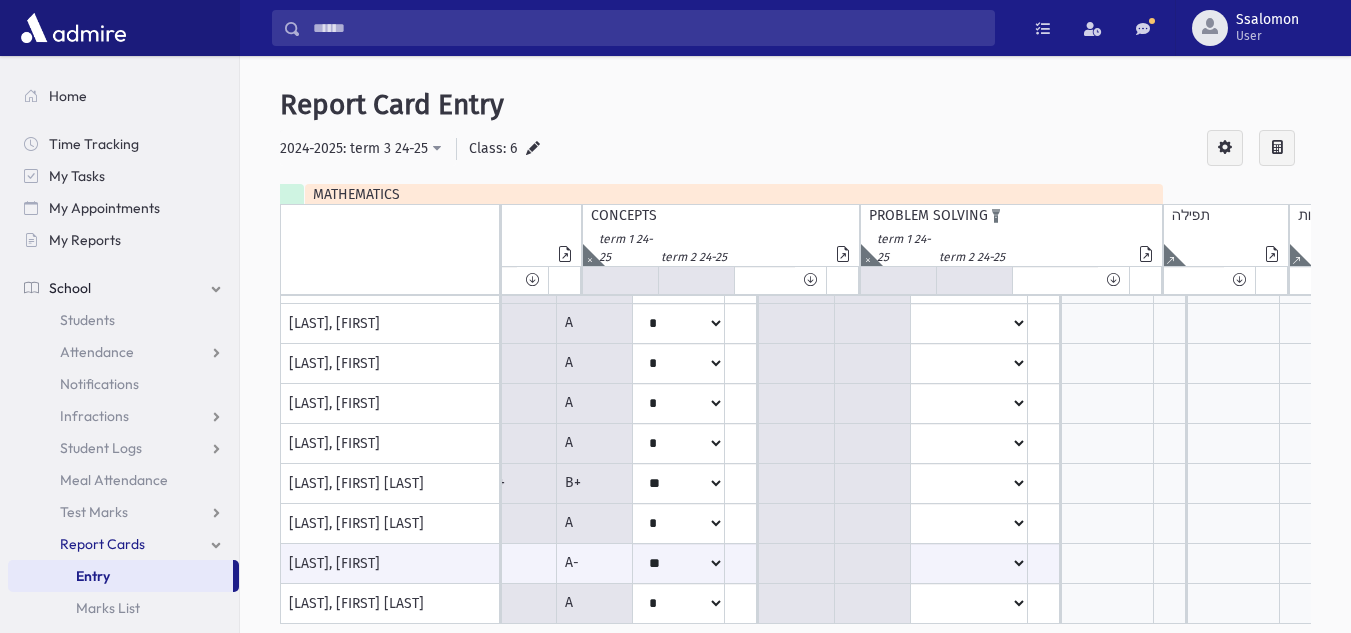 click at bounding box center (-7856, 255) 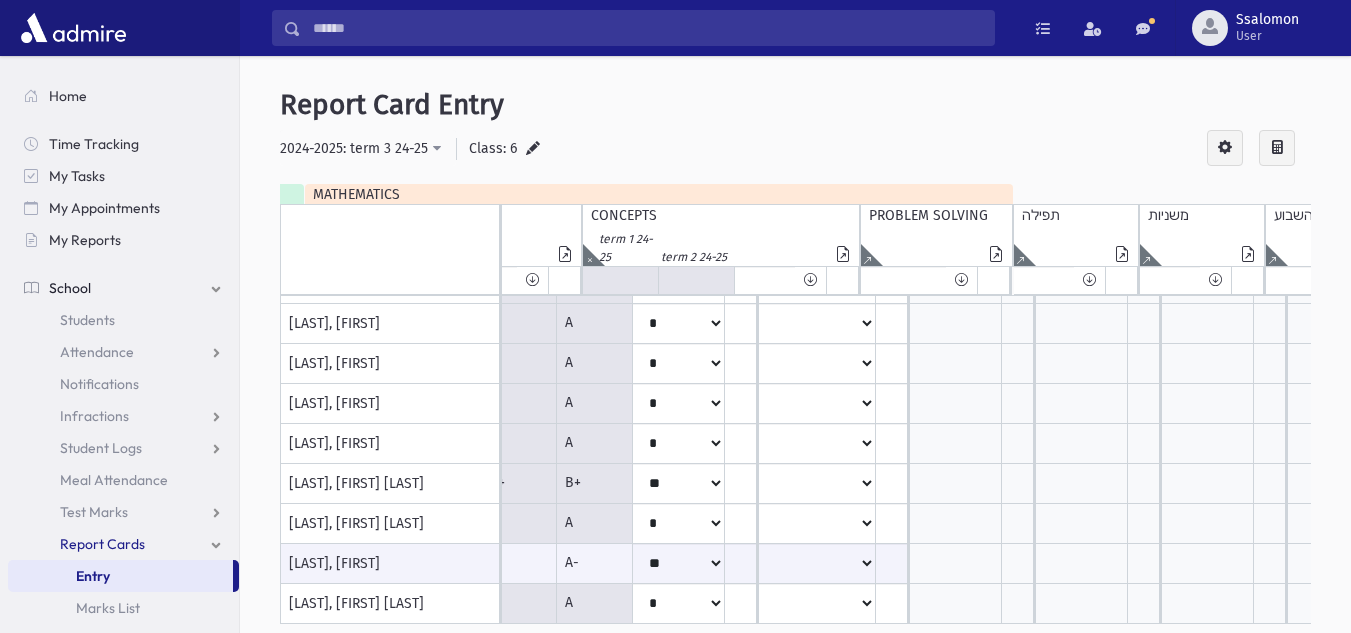 scroll, scrollTop: 360, scrollLeft: 8475, axis: both 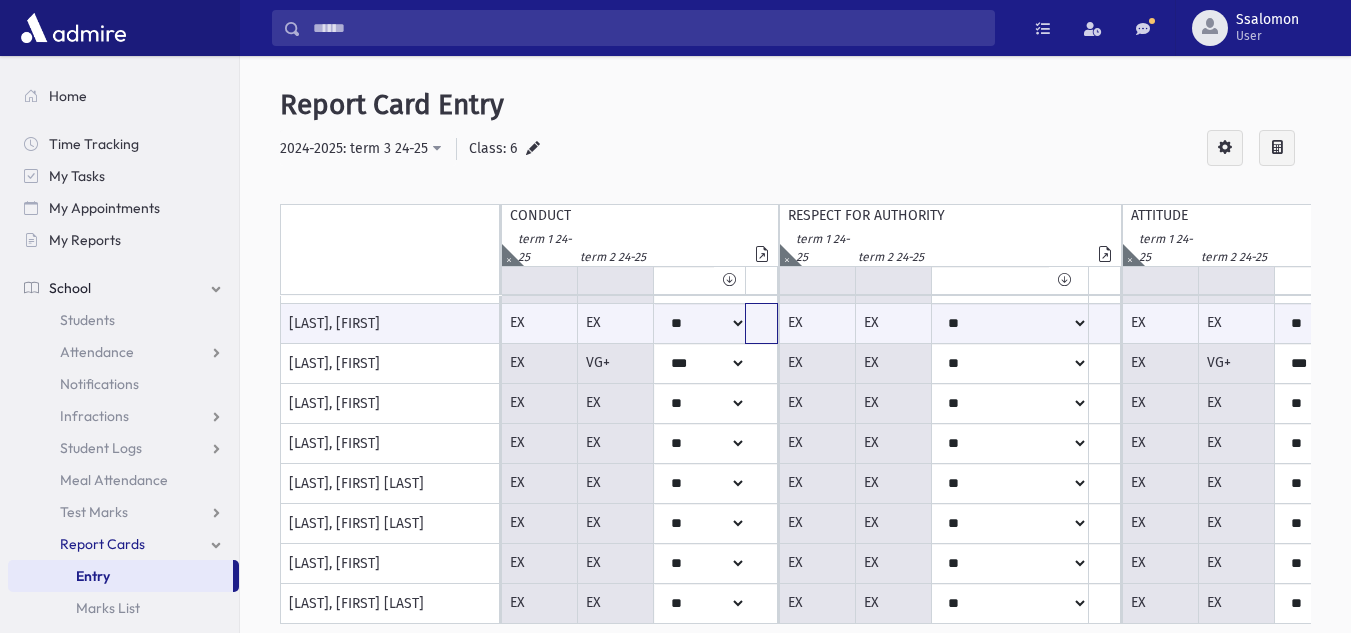 click at bounding box center (761, 323) 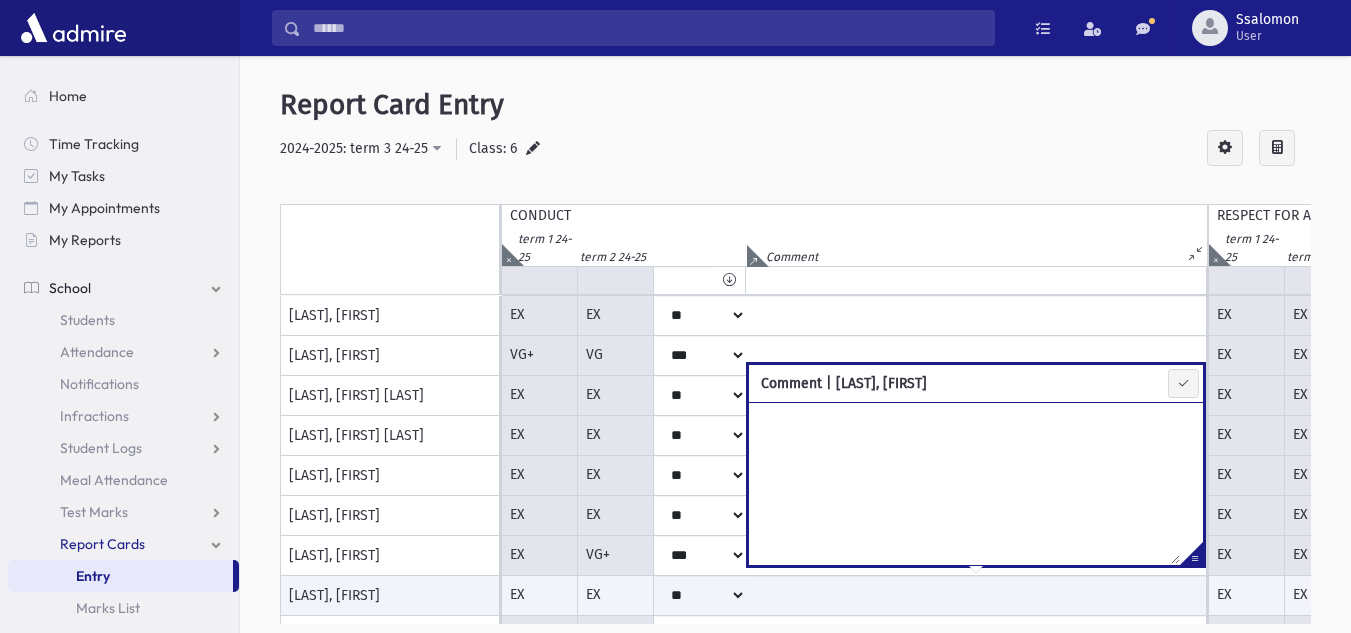 scroll, scrollTop: 28, scrollLeft: 0, axis: vertical 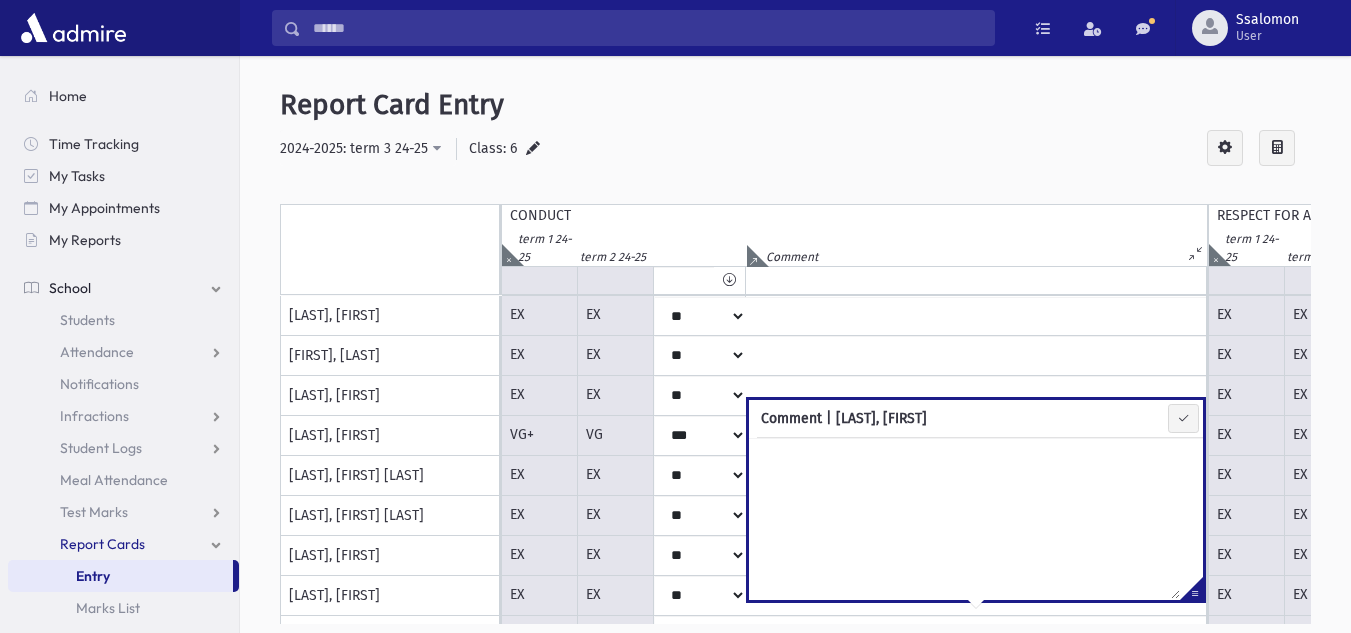 click at bounding box center (976, 280) 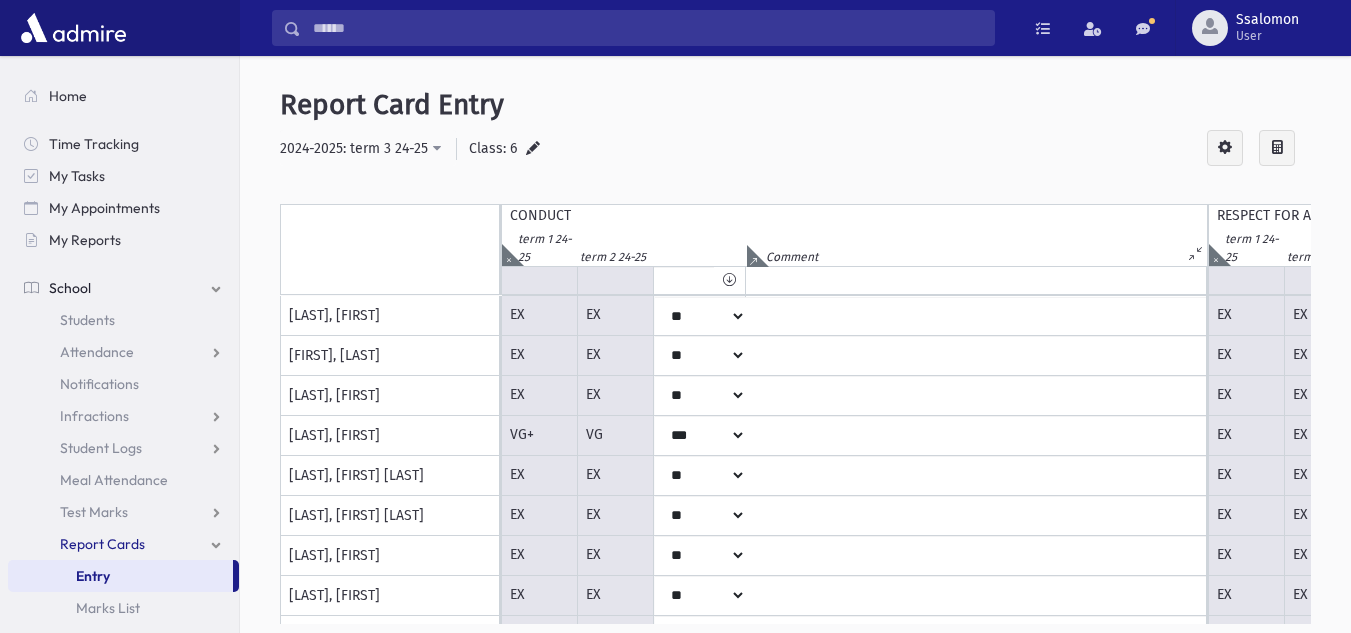click at bounding box center (976, 280) 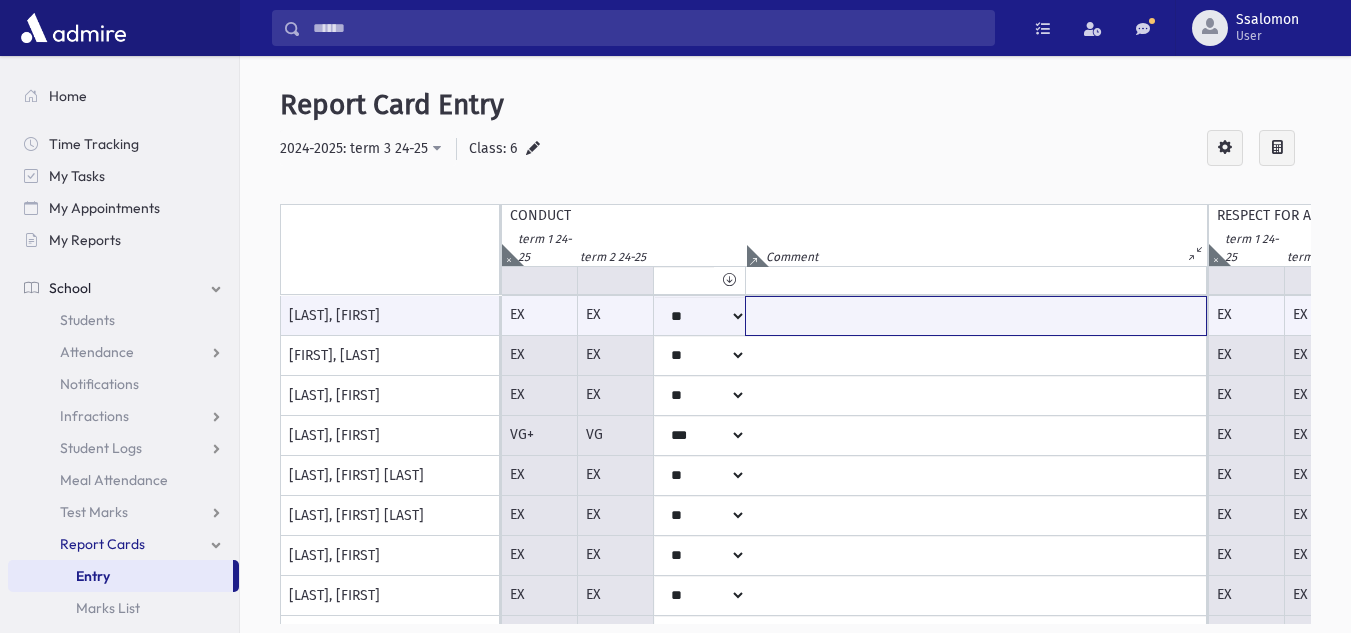 click at bounding box center (976, 316) 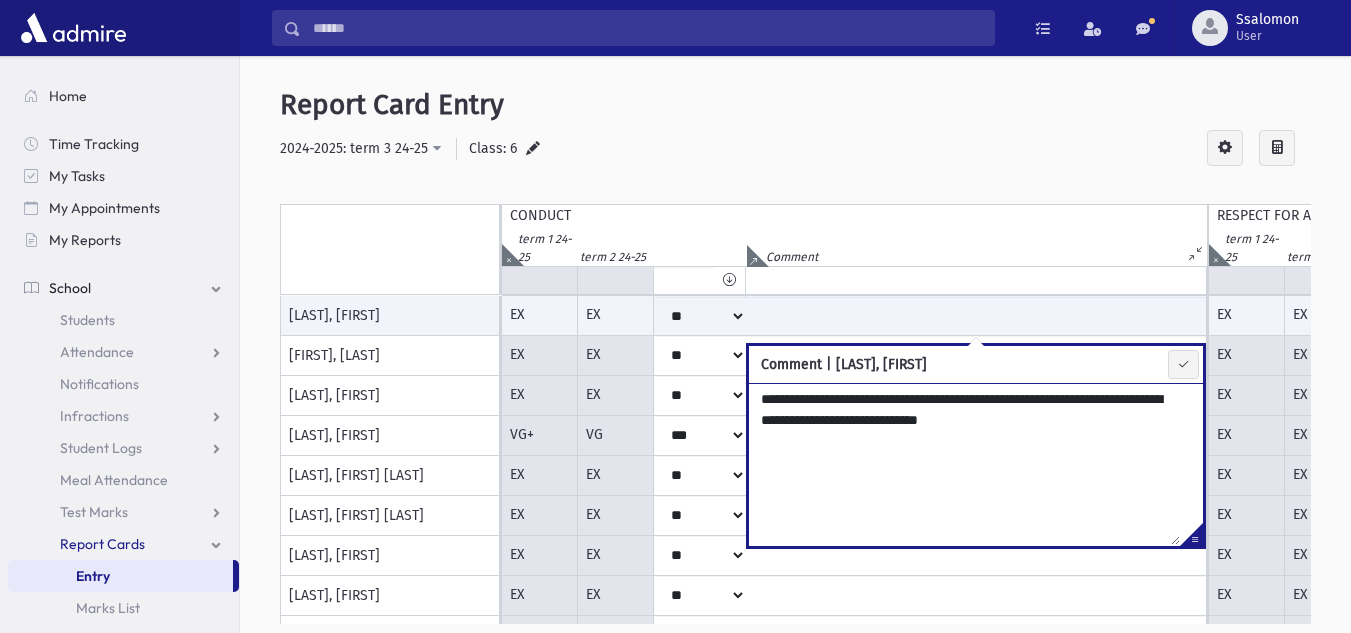type on "**********" 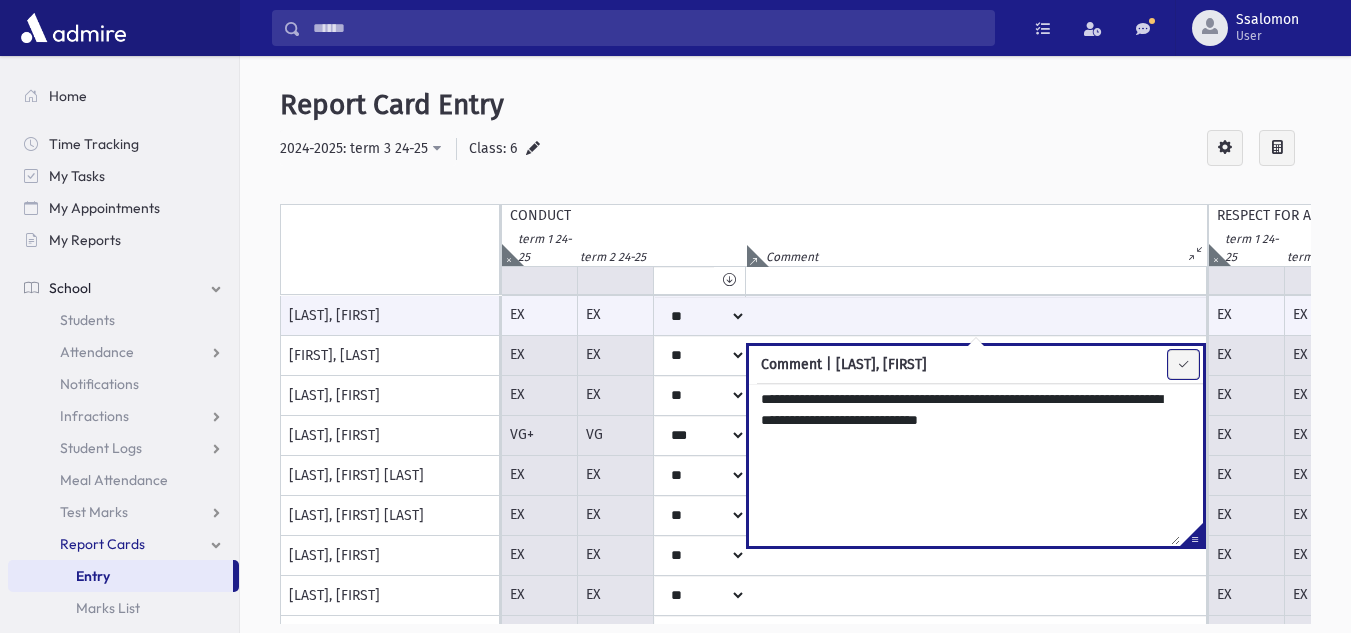 click at bounding box center (1183, 364) 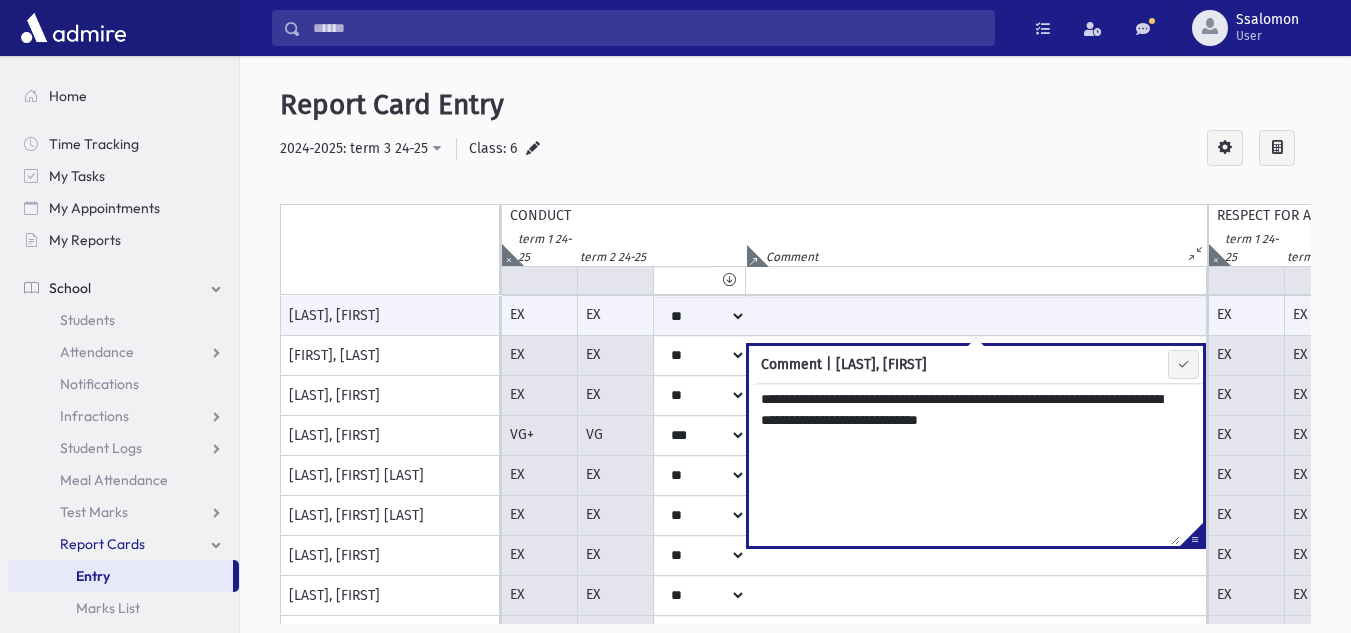 type on "**********" 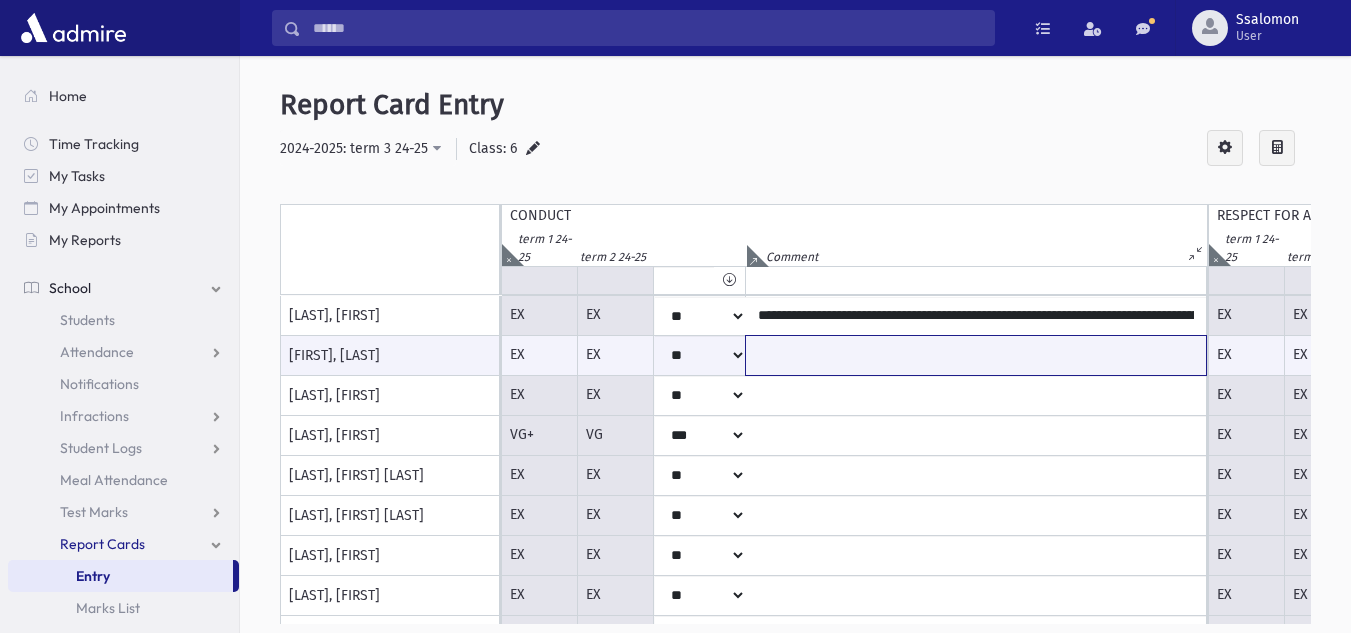 click at bounding box center (976, 355) 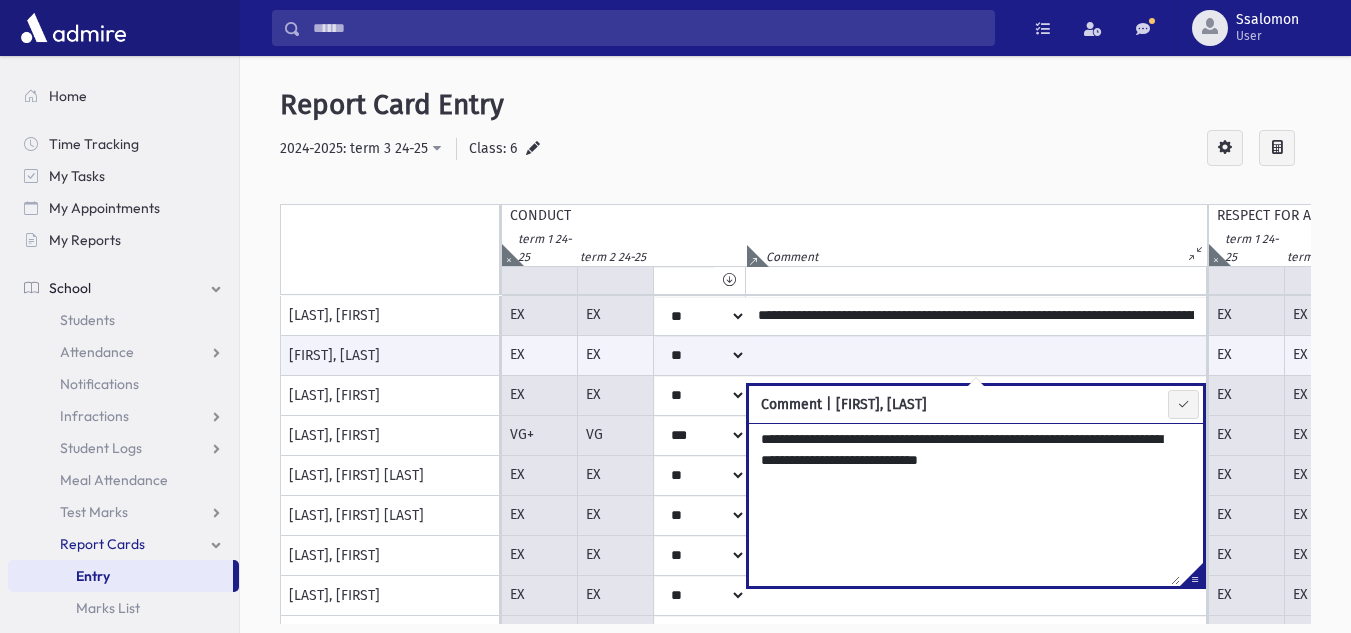 click on "**********" at bounding box center (964, 504) 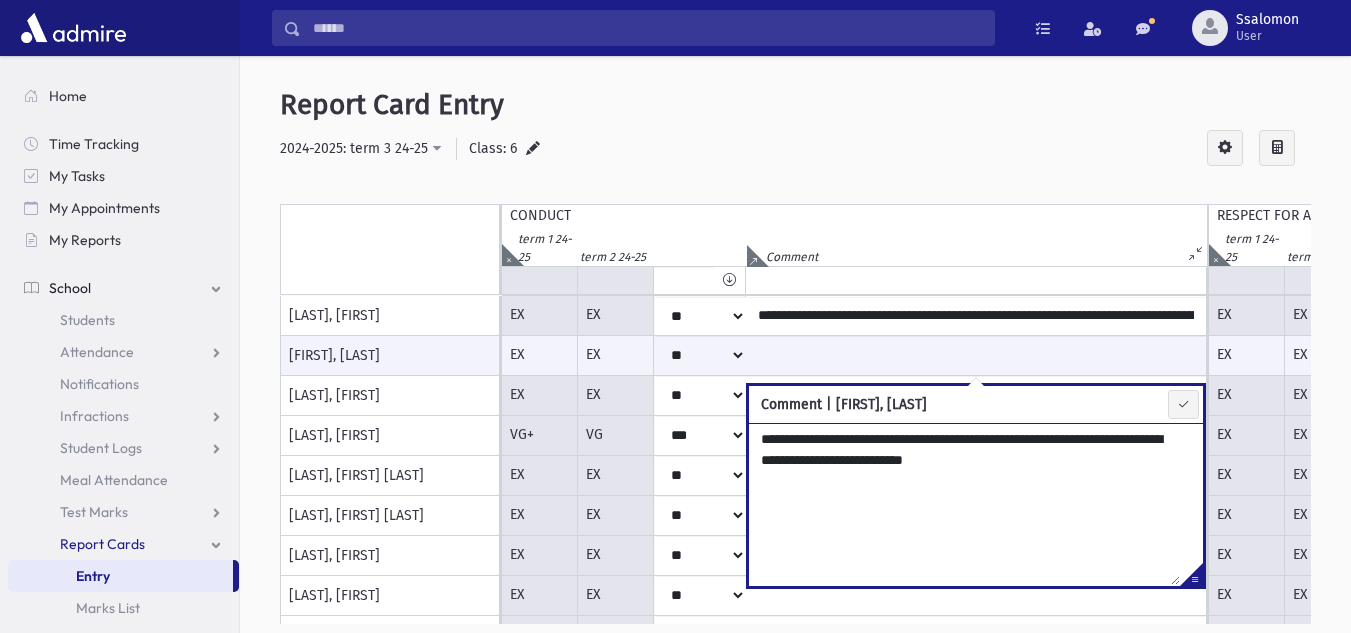 drag, startPoint x: 791, startPoint y: 463, endPoint x: 1055, endPoint y: 442, distance: 264.83392 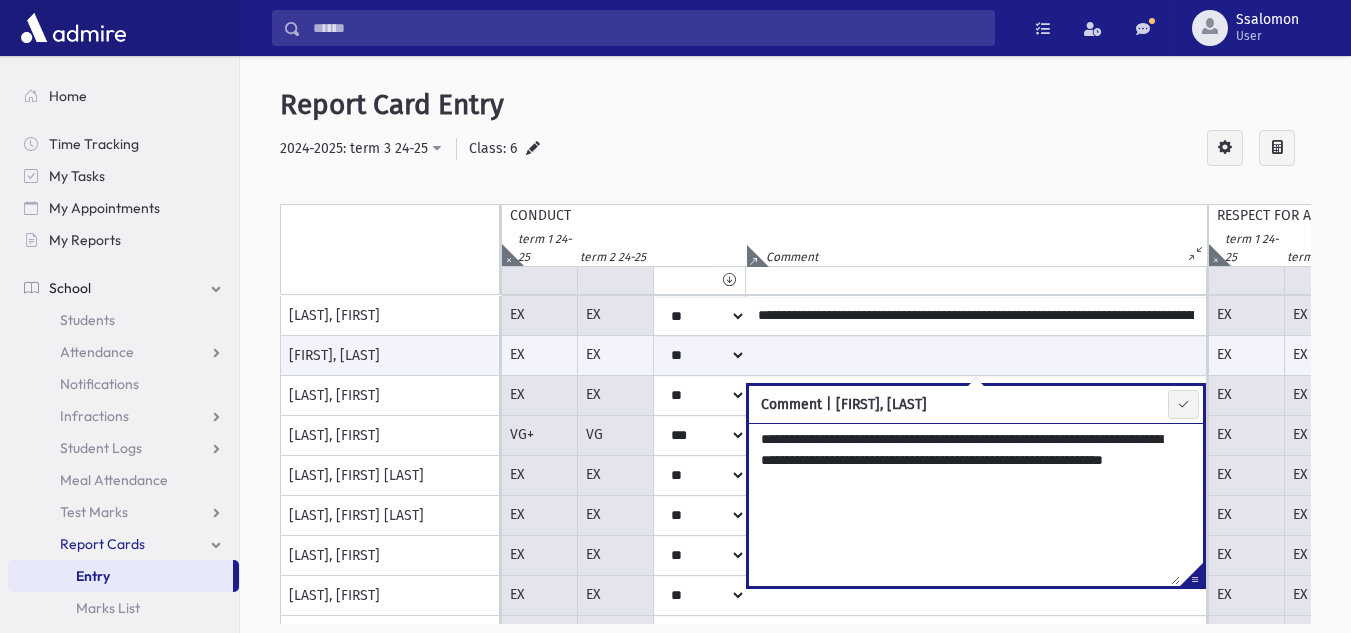 type on "**********" 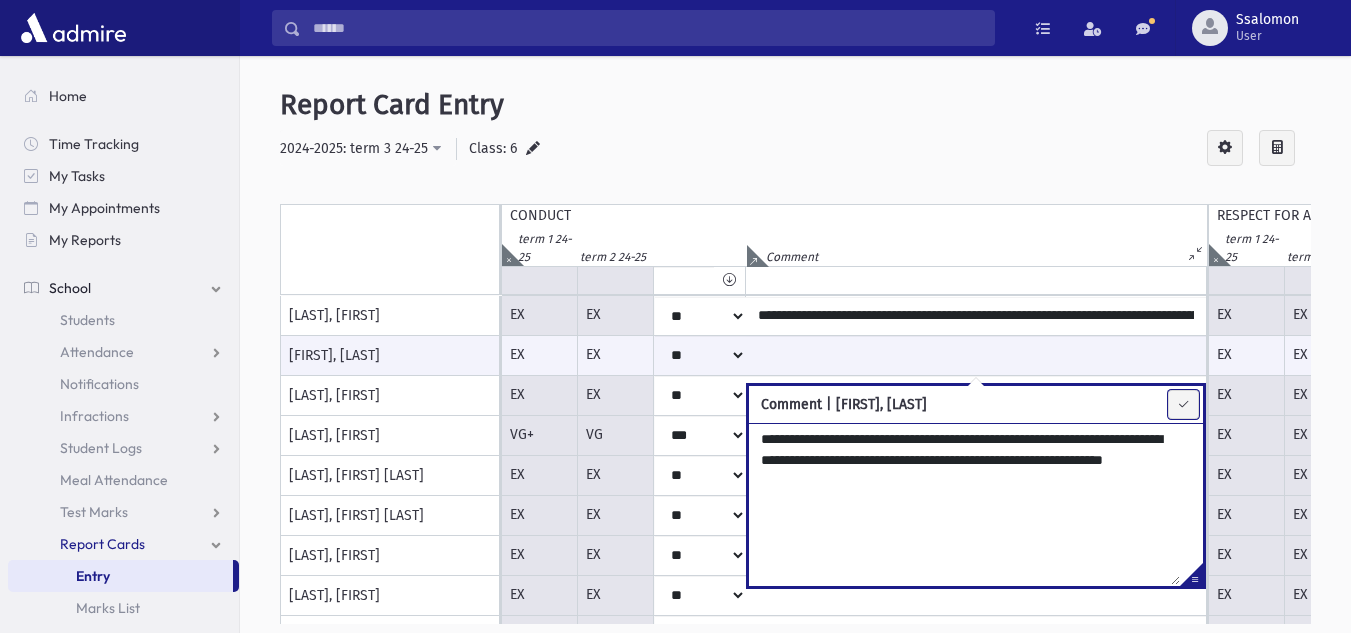 click at bounding box center (1183, 404) 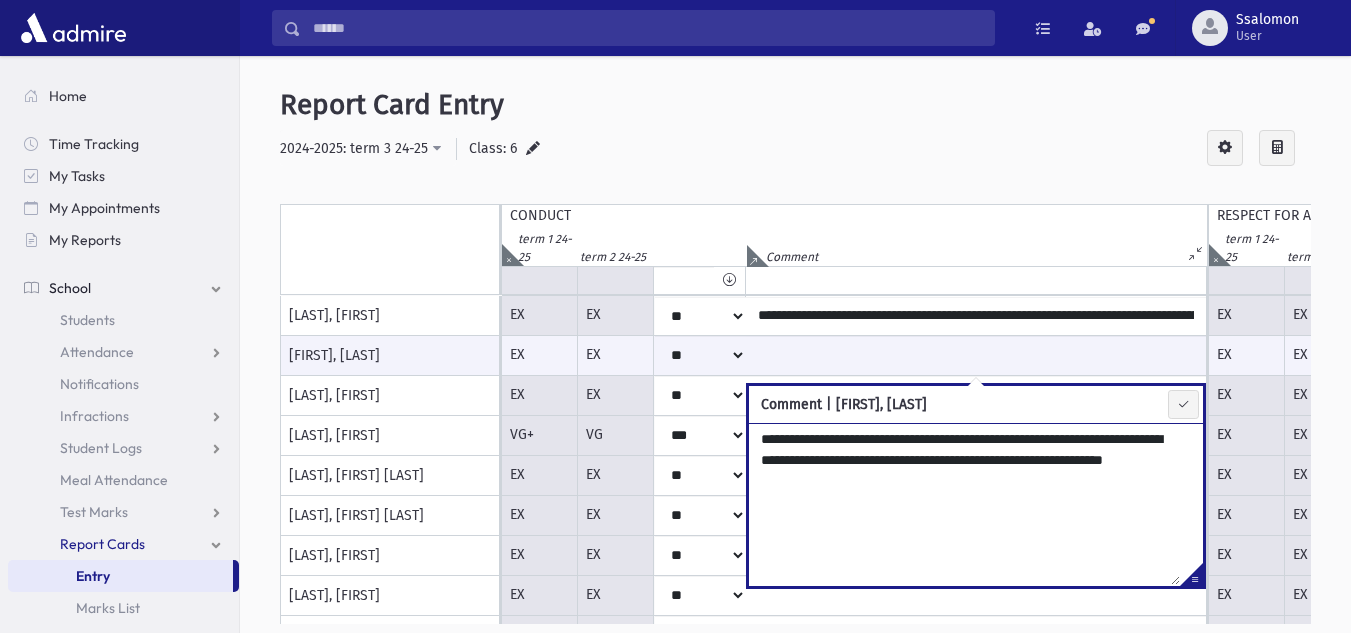 type on "**********" 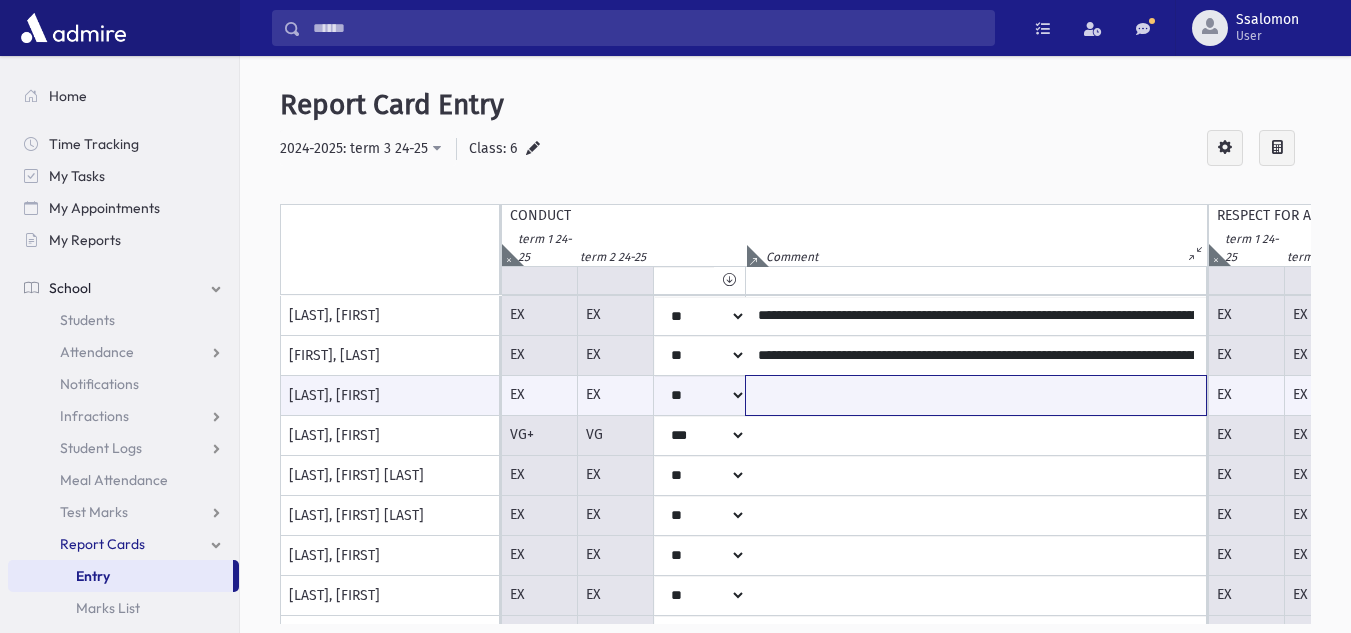 click at bounding box center [976, 395] 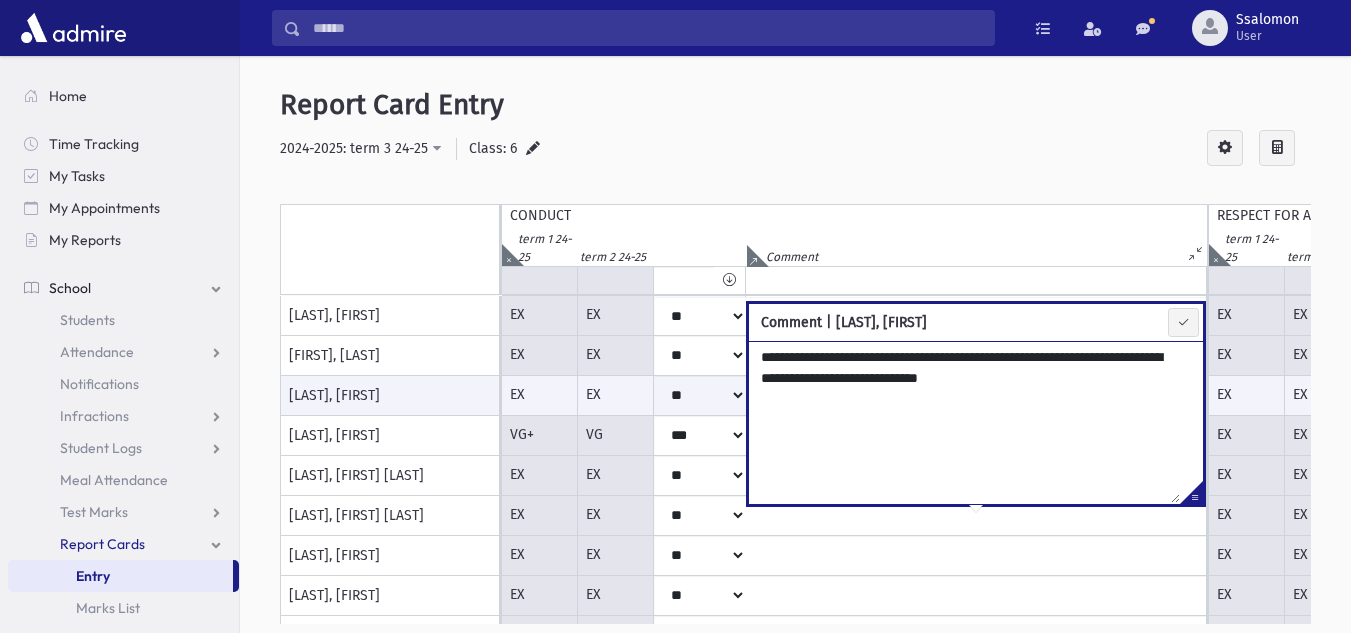 click on "**********" at bounding box center (964, 422) 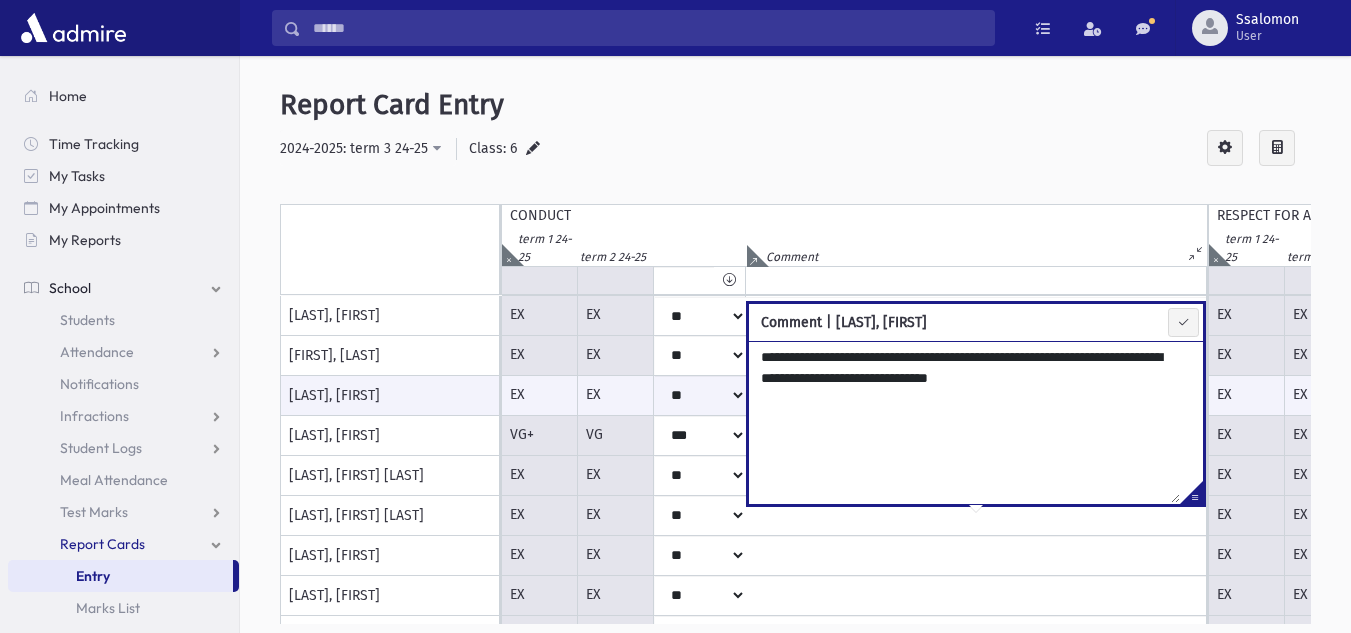 type on "**********" 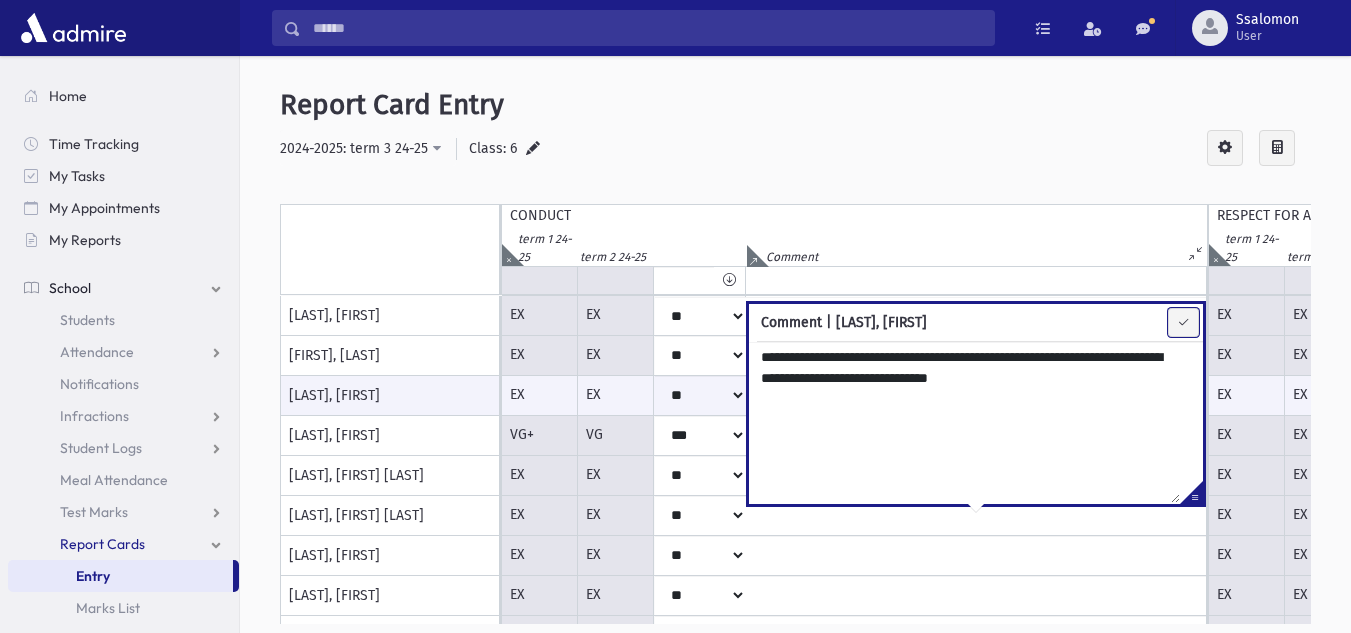 click at bounding box center [1183, 322] 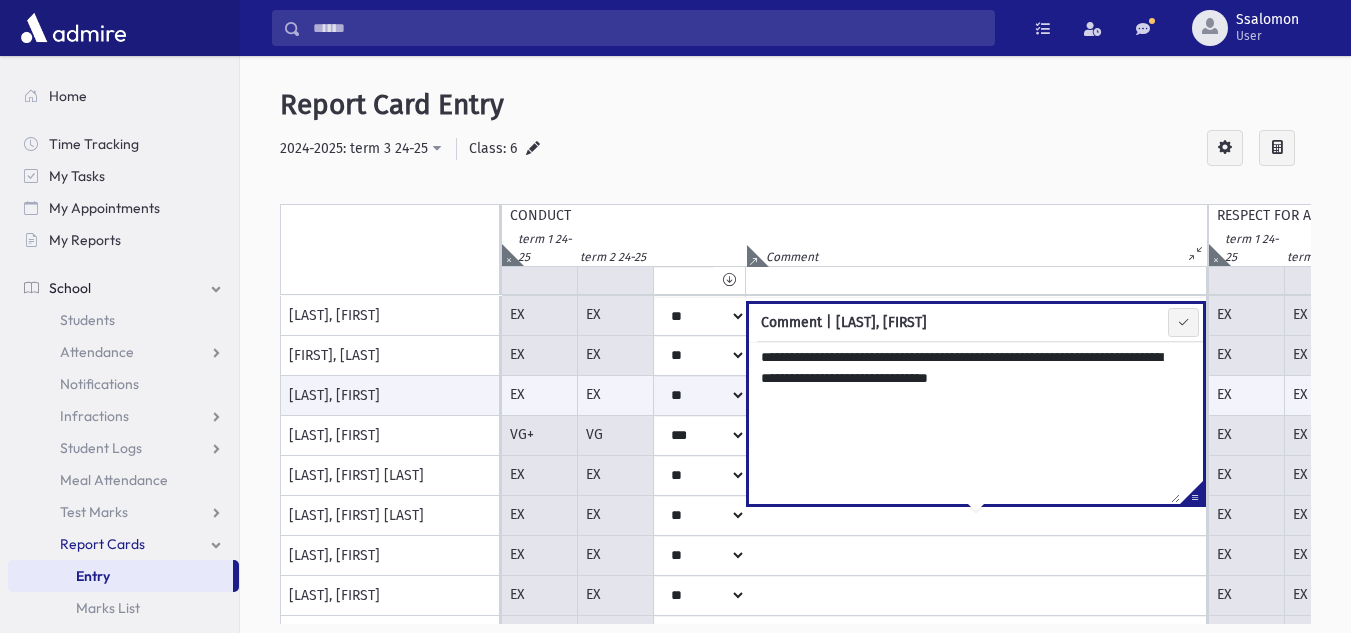 type on "**********" 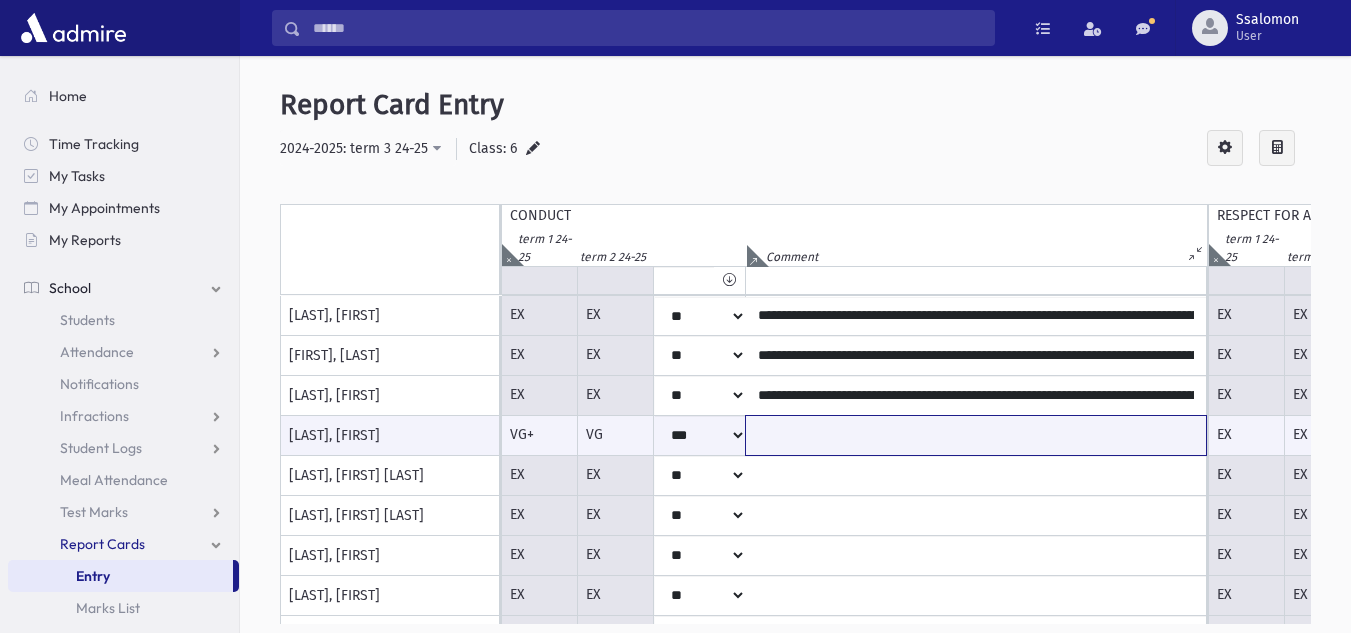 click at bounding box center (976, 435) 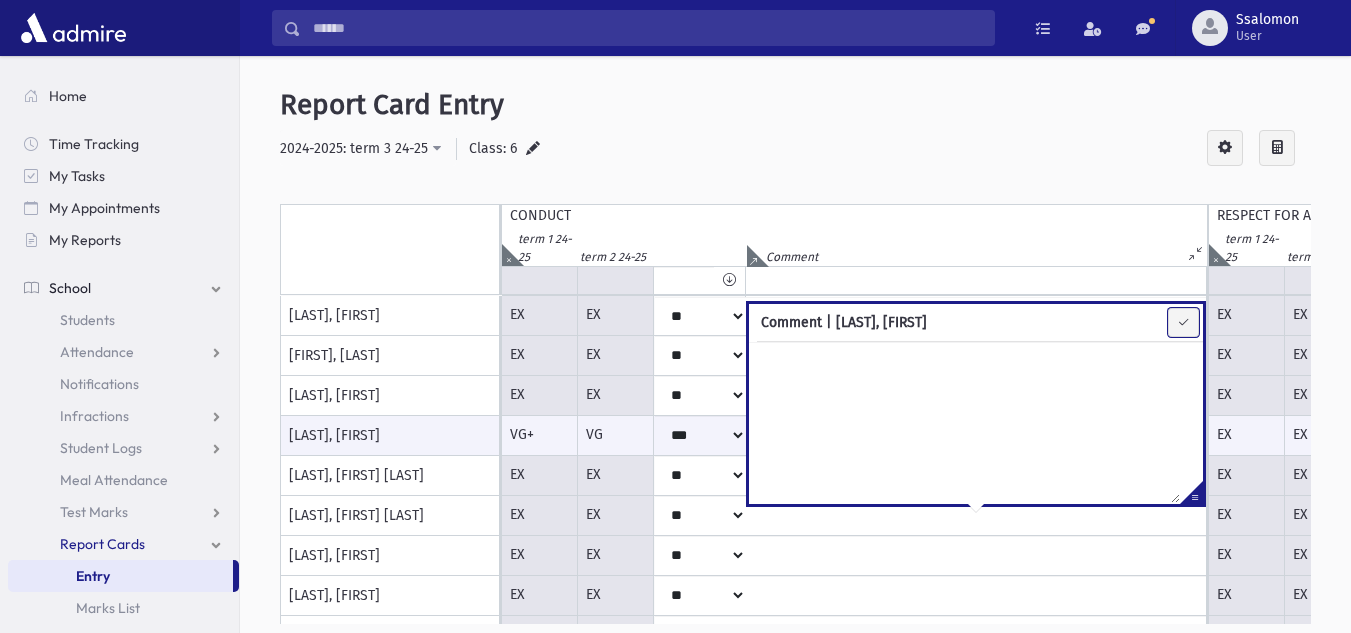 click at bounding box center [1183, 322] 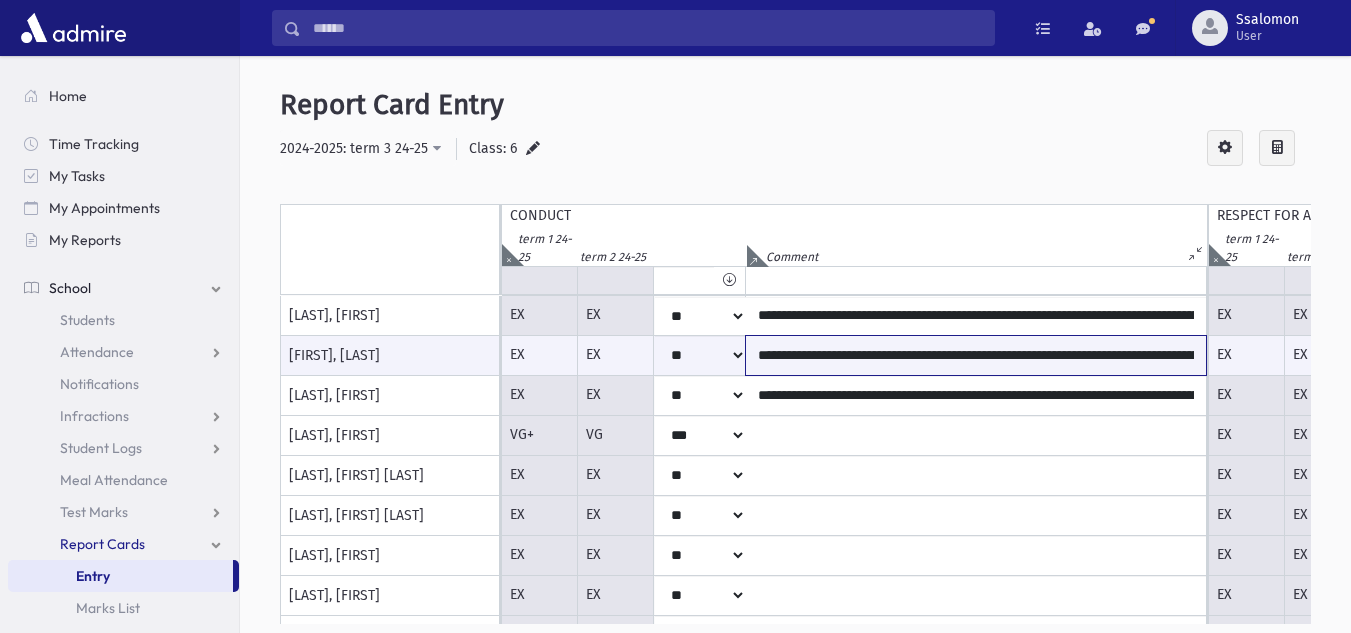 click on "**********" at bounding box center (976, 355) 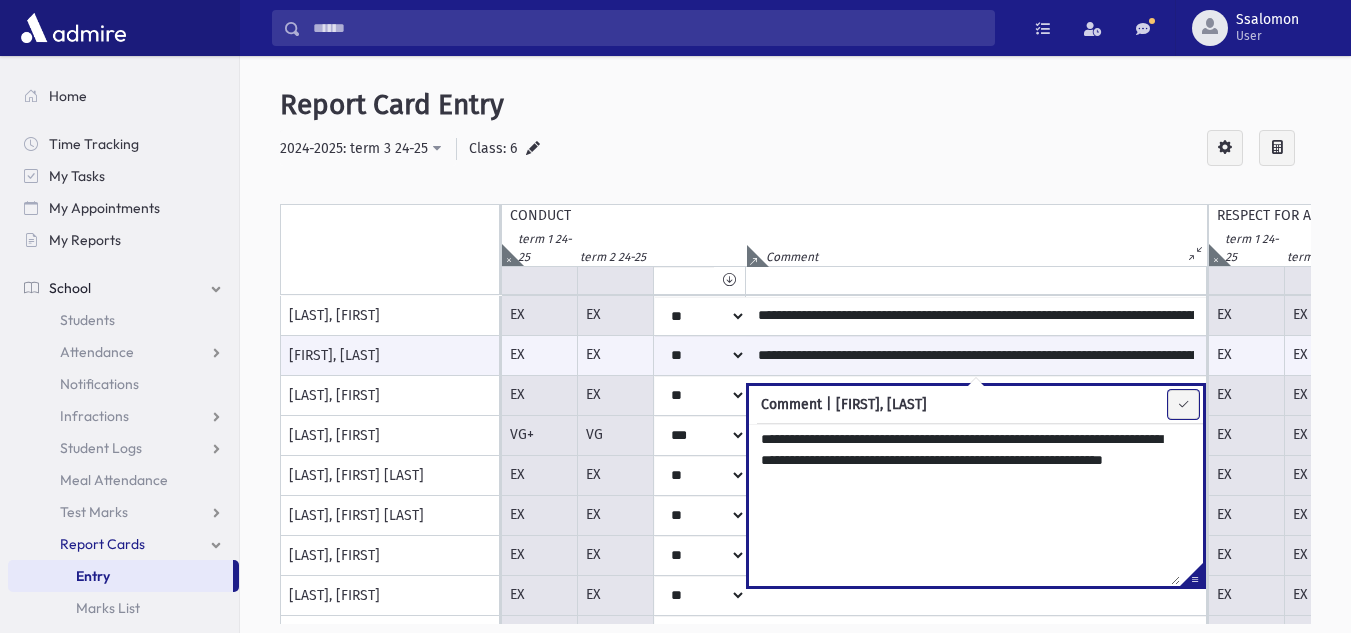 click at bounding box center (1183, 404) 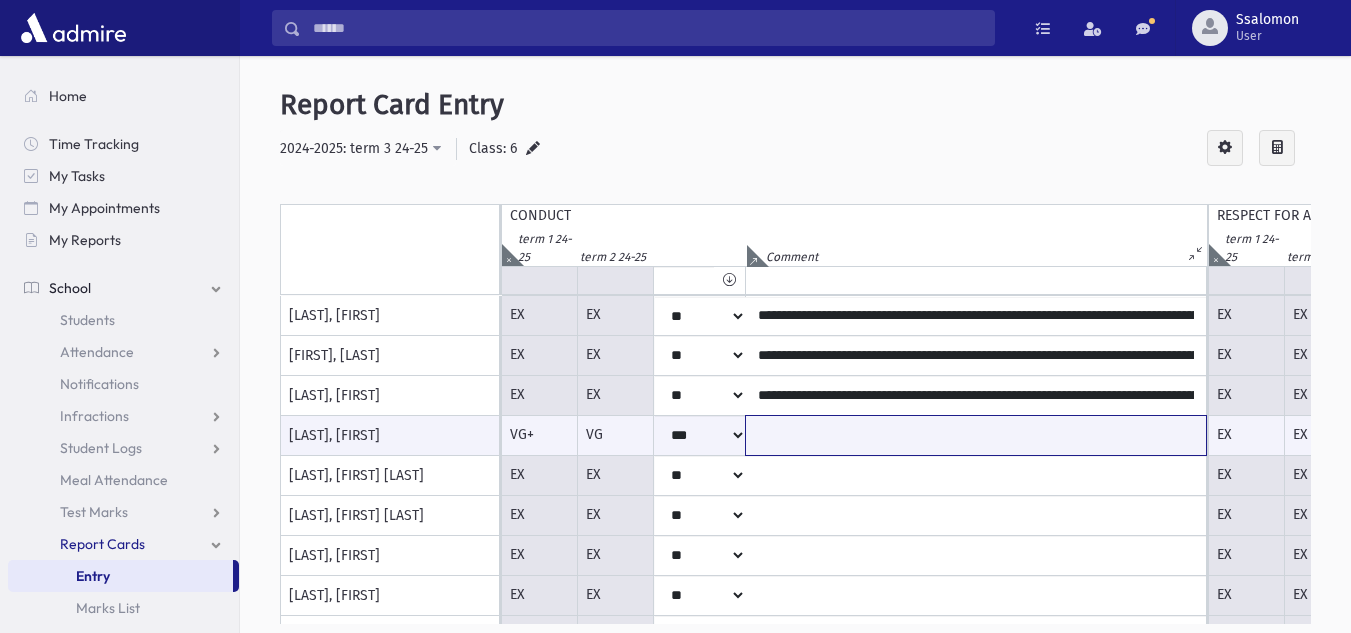 click at bounding box center (976, 435) 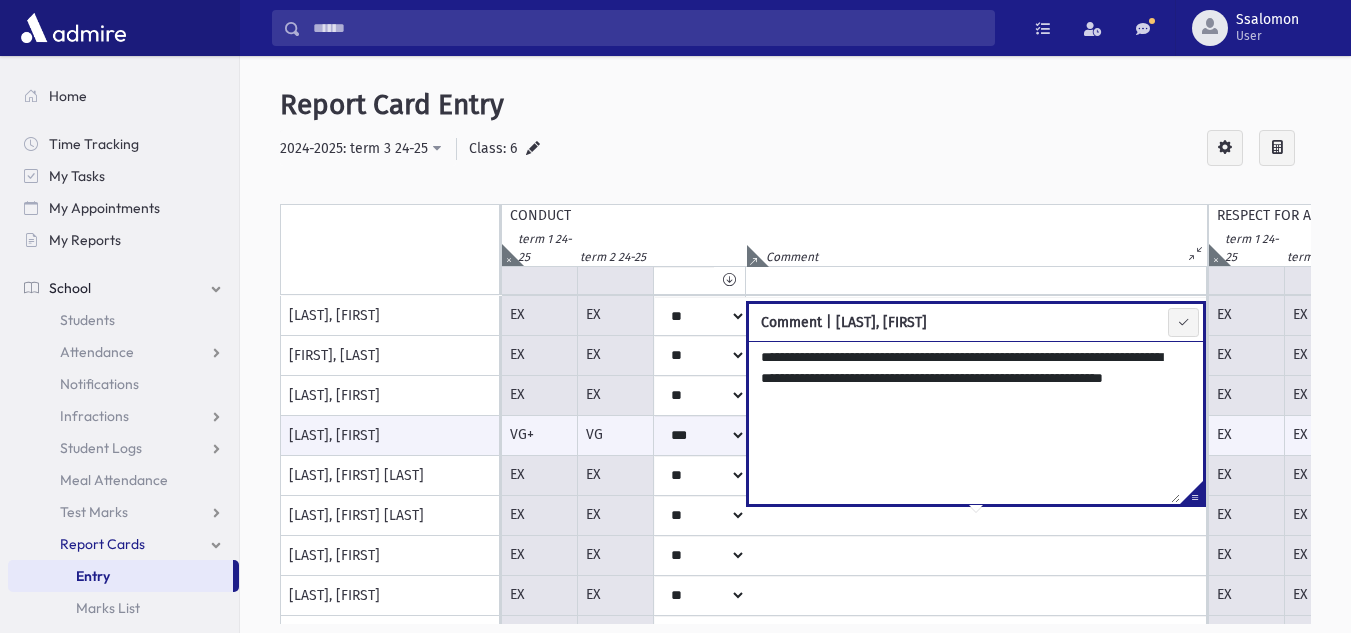 drag, startPoint x: 1043, startPoint y: 374, endPoint x: 1055, endPoint y: 362, distance: 16.970562 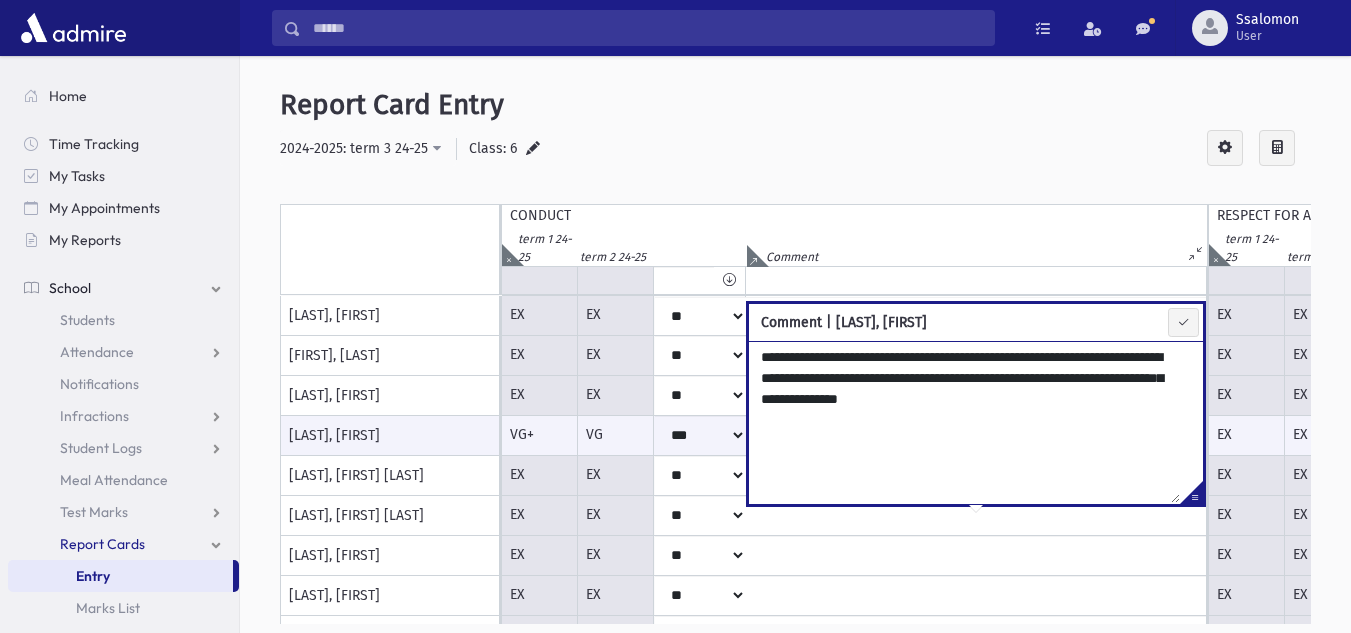click on "**********" at bounding box center (964, 422) 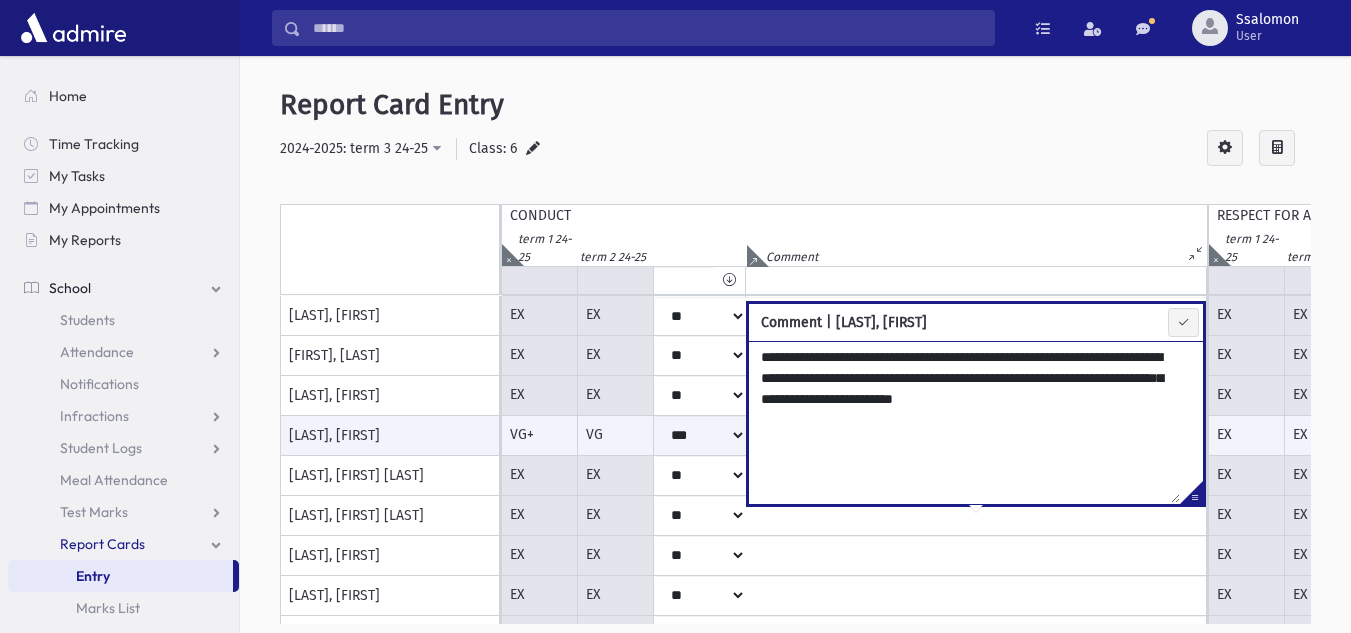 click on "**********" at bounding box center [964, 422] 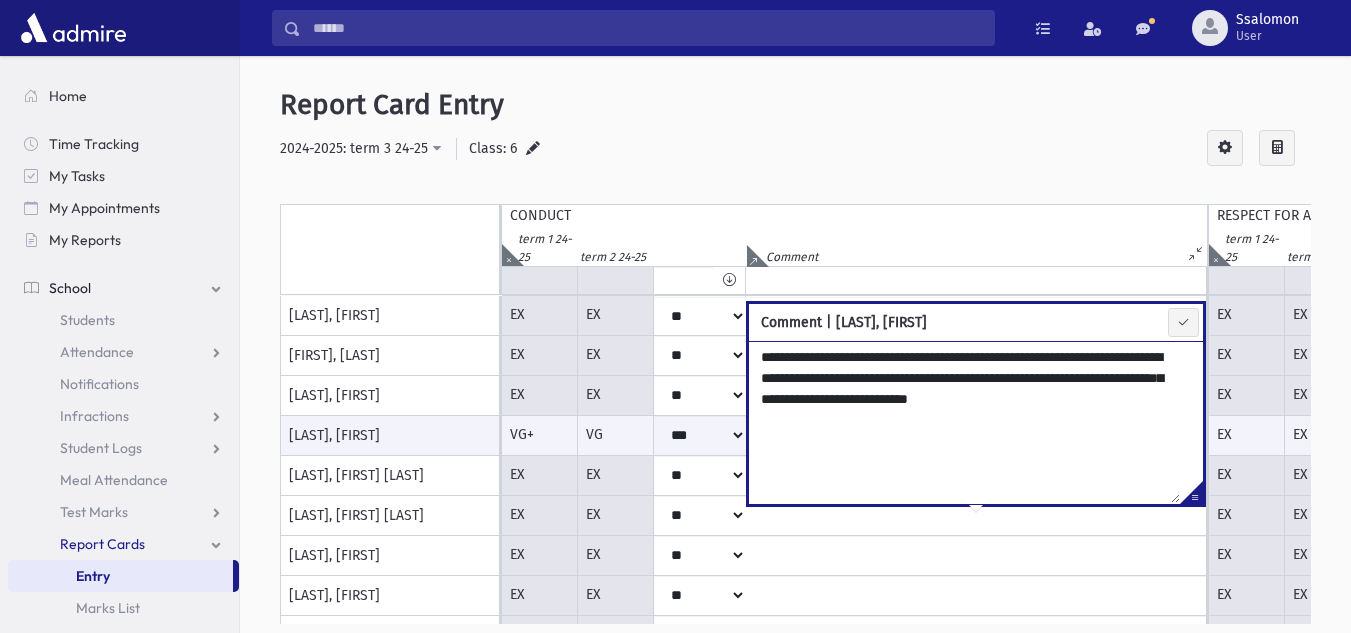 click on "**********" at bounding box center (964, 422) 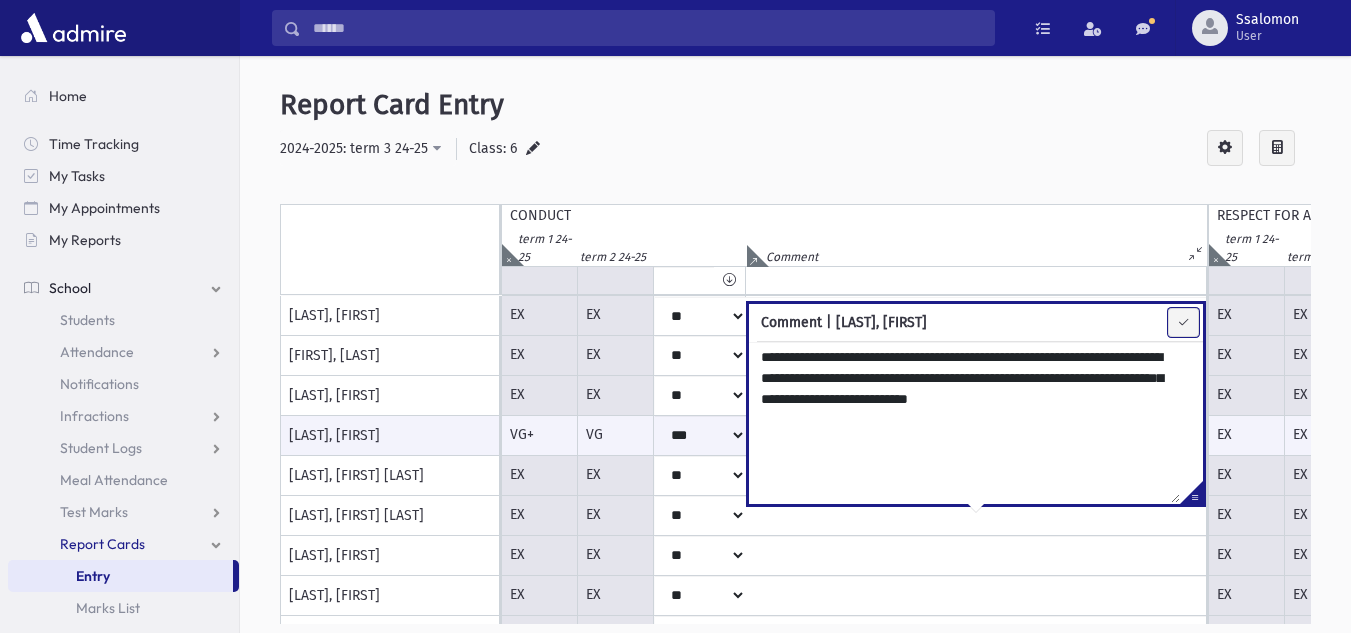 click at bounding box center [1183, 322] 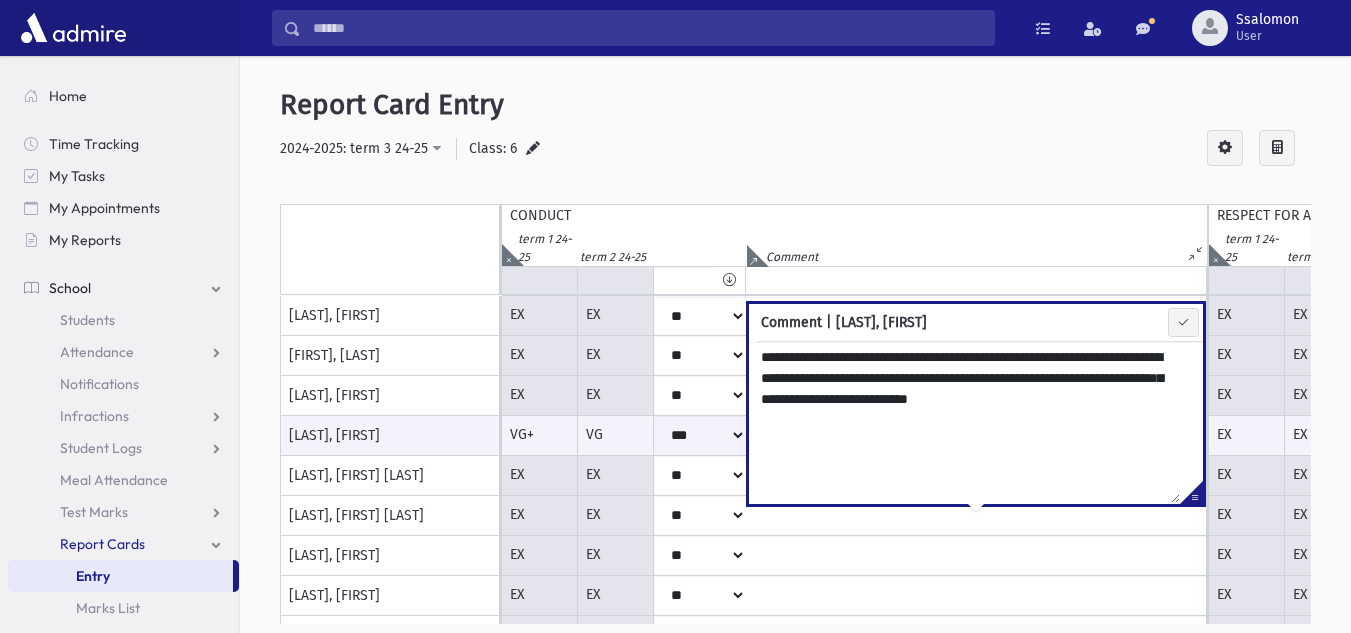 type on "**********" 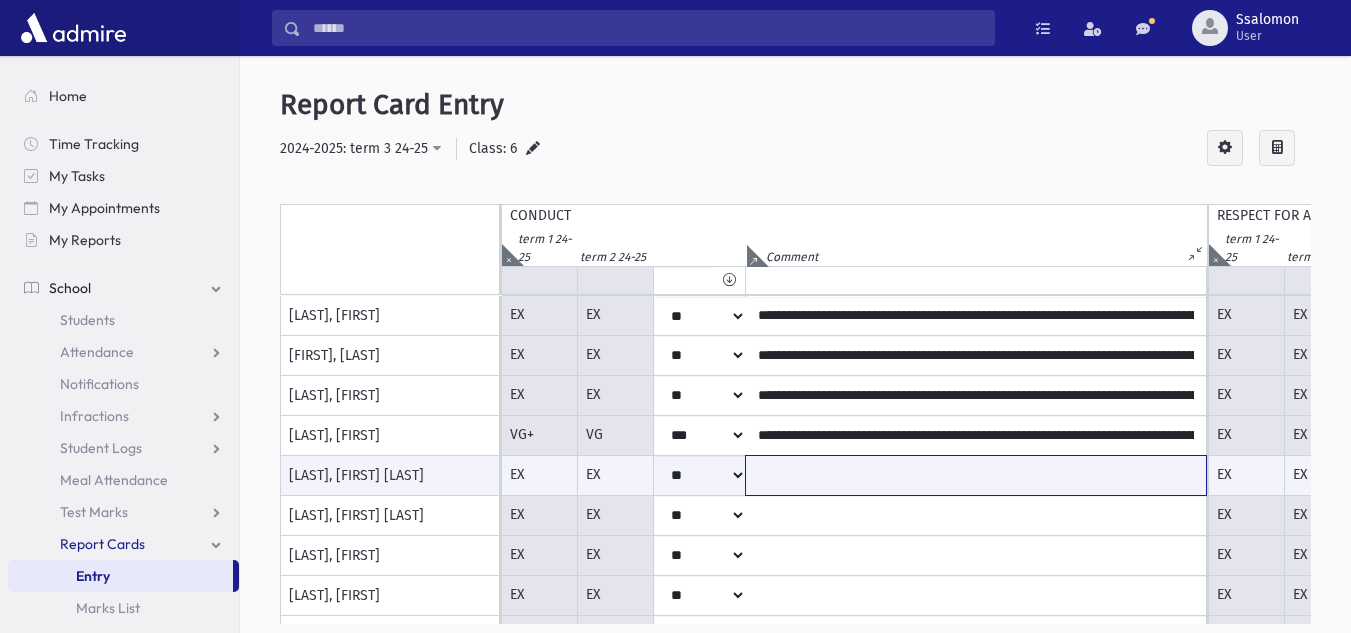 click at bounding box center (976, 475) 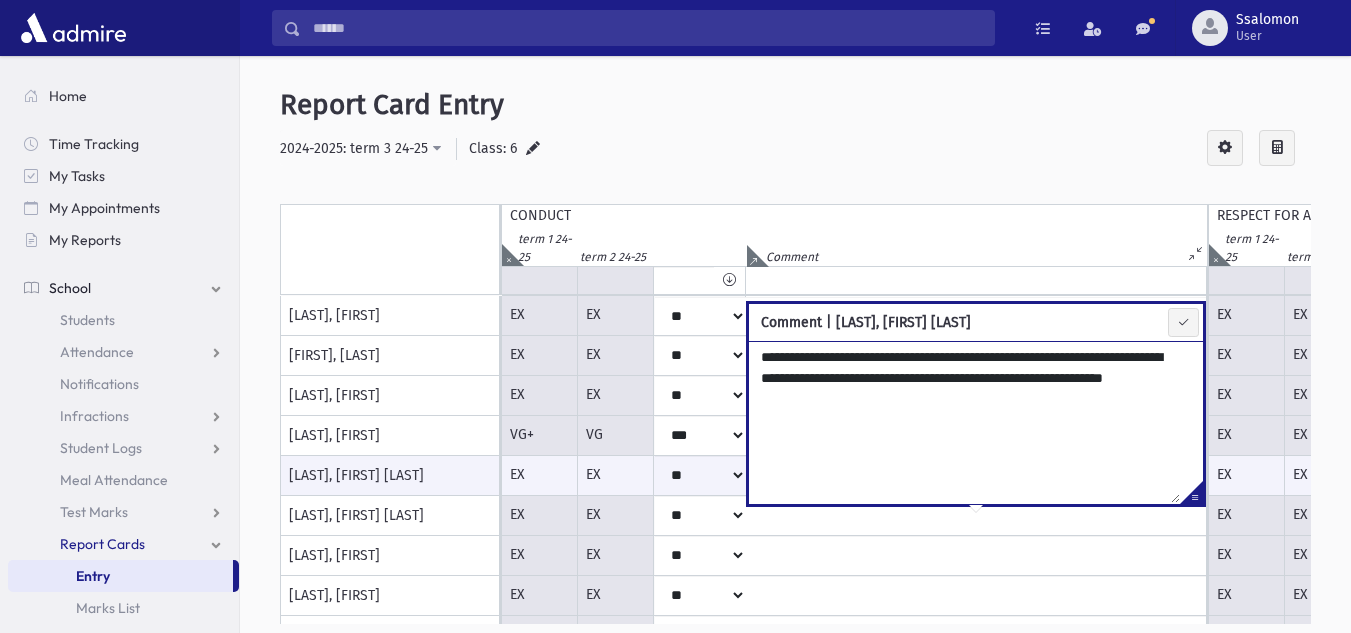 click on "**********" at bounding box center [964, 422] 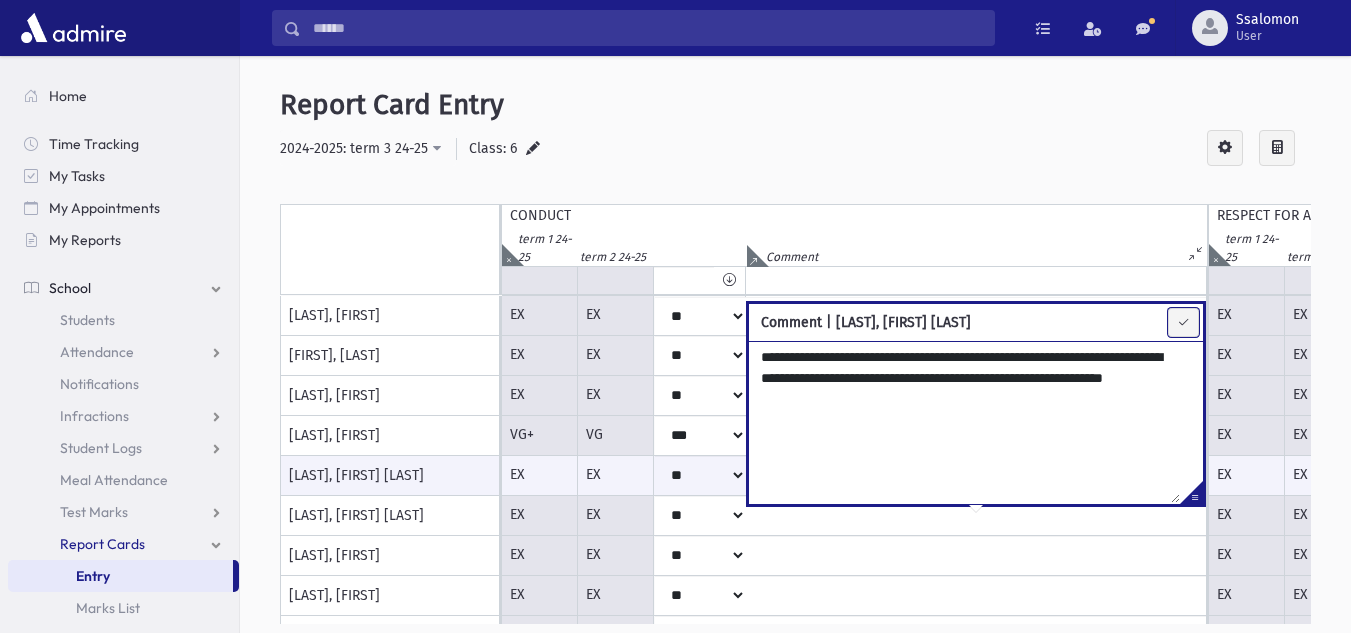 click at bounding box center [1183, 322] 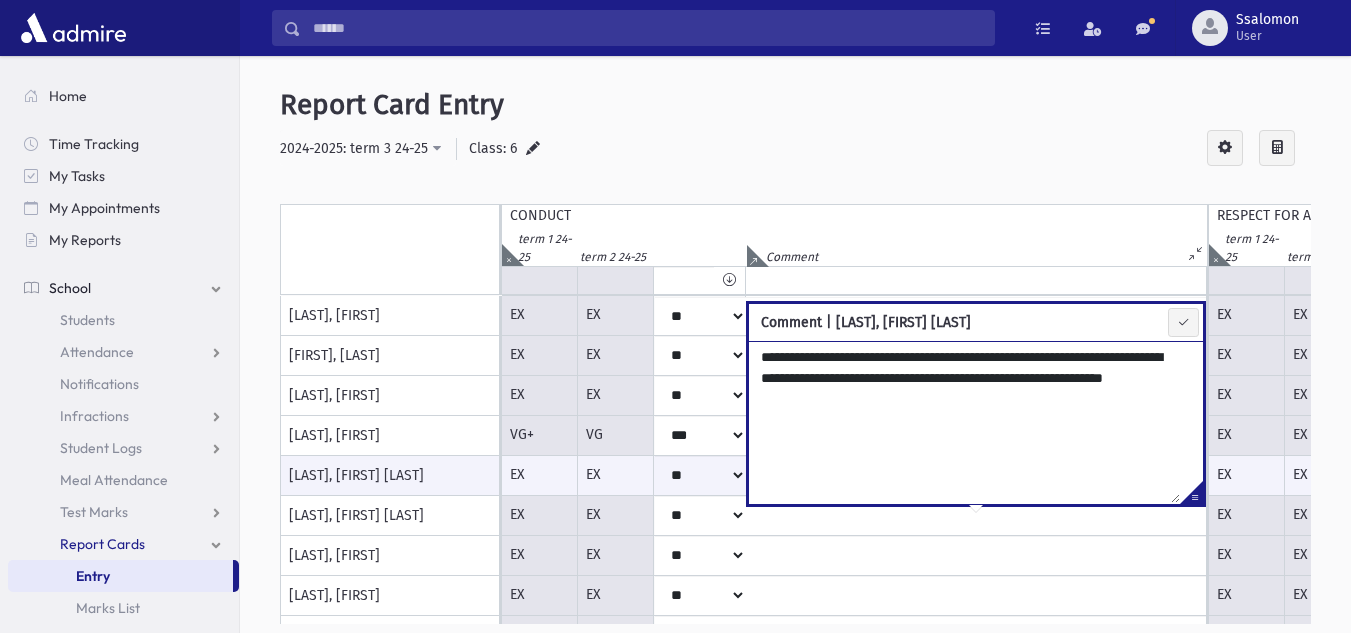type on "**********" 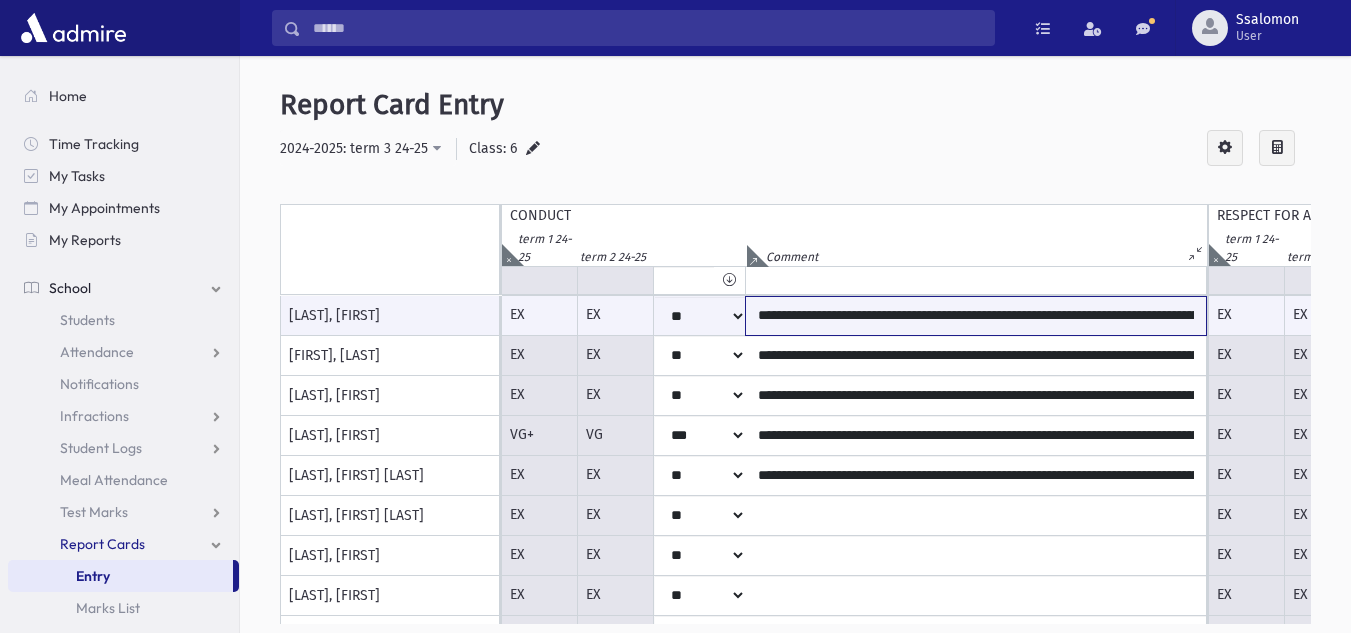 click on "**********" at bounding box center (976, 316) 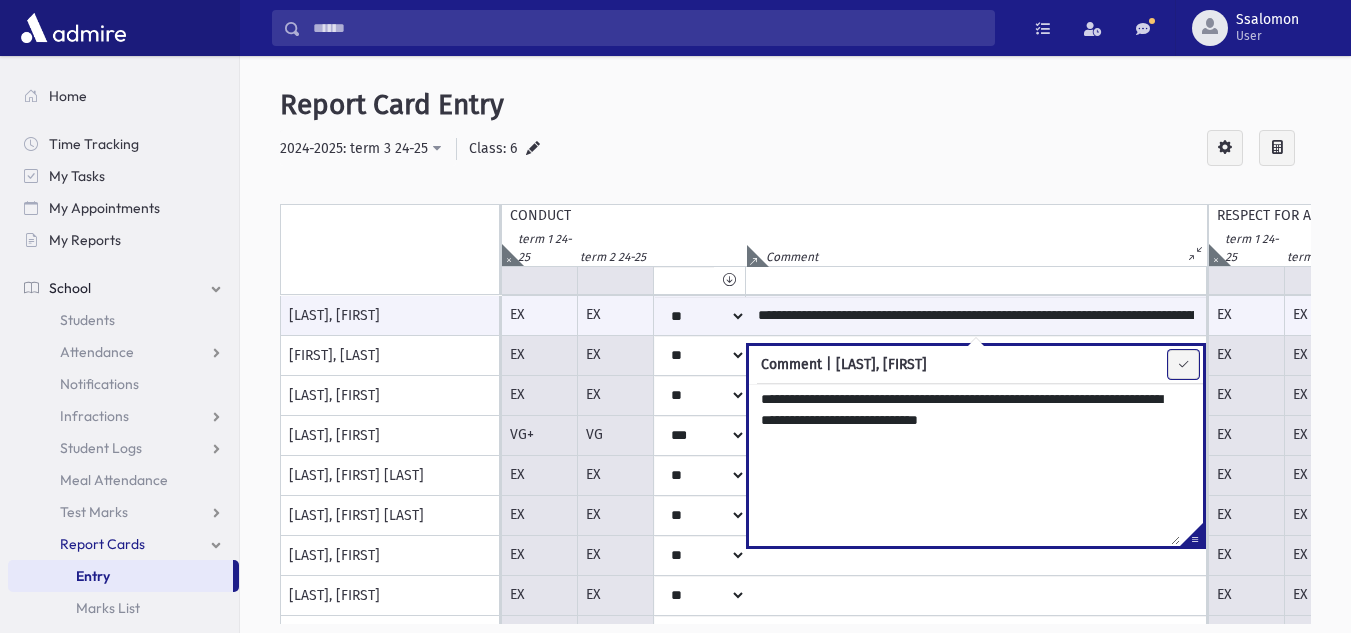click at bounding box center [1183, 364] 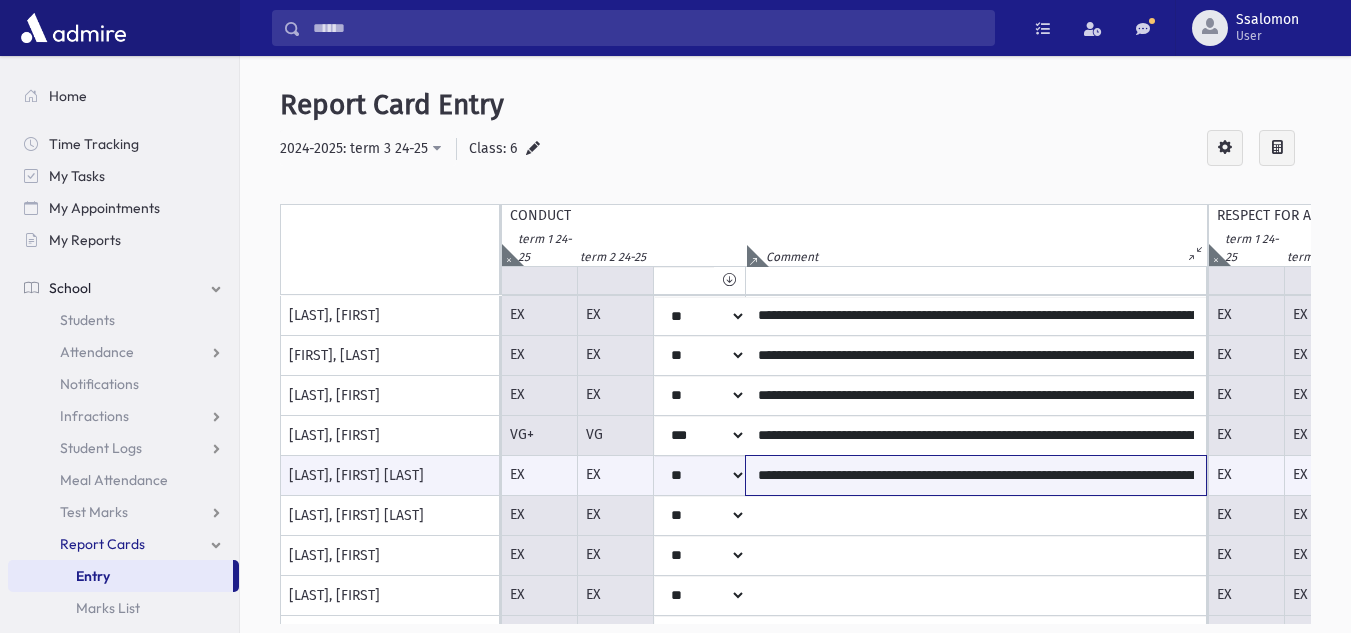 click on "**********" at bounding box center [976, 475] 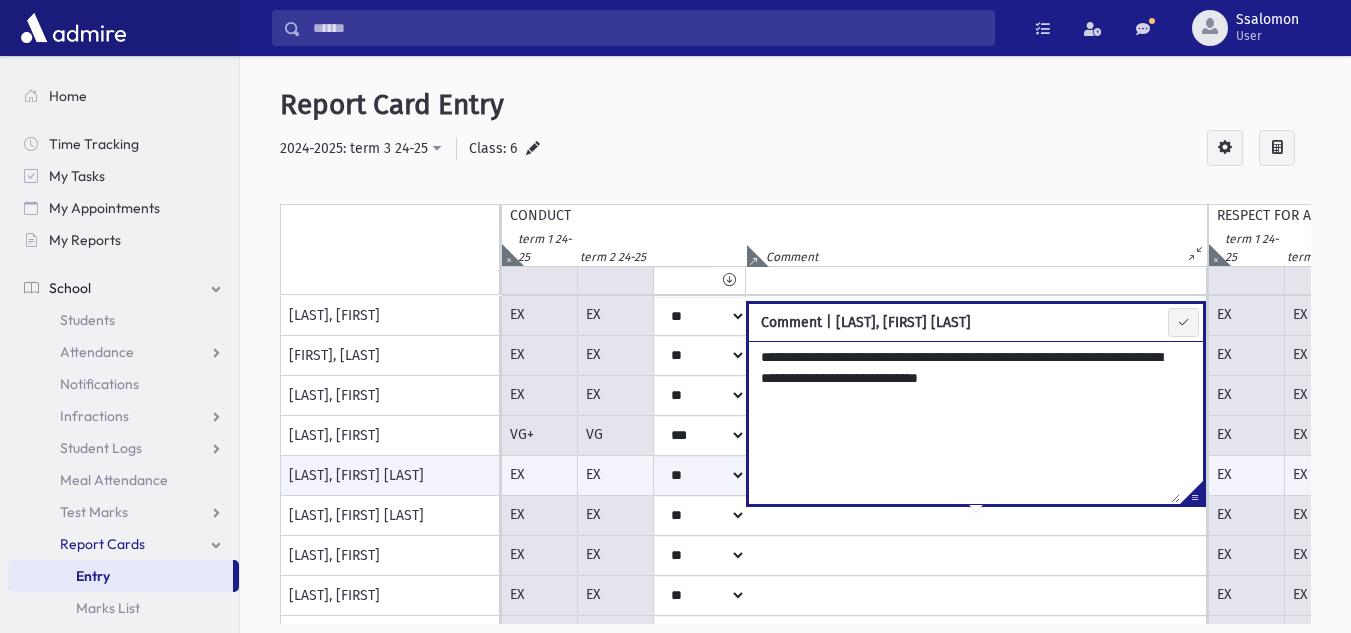 click on "**********" at bounding box center (964, 422) 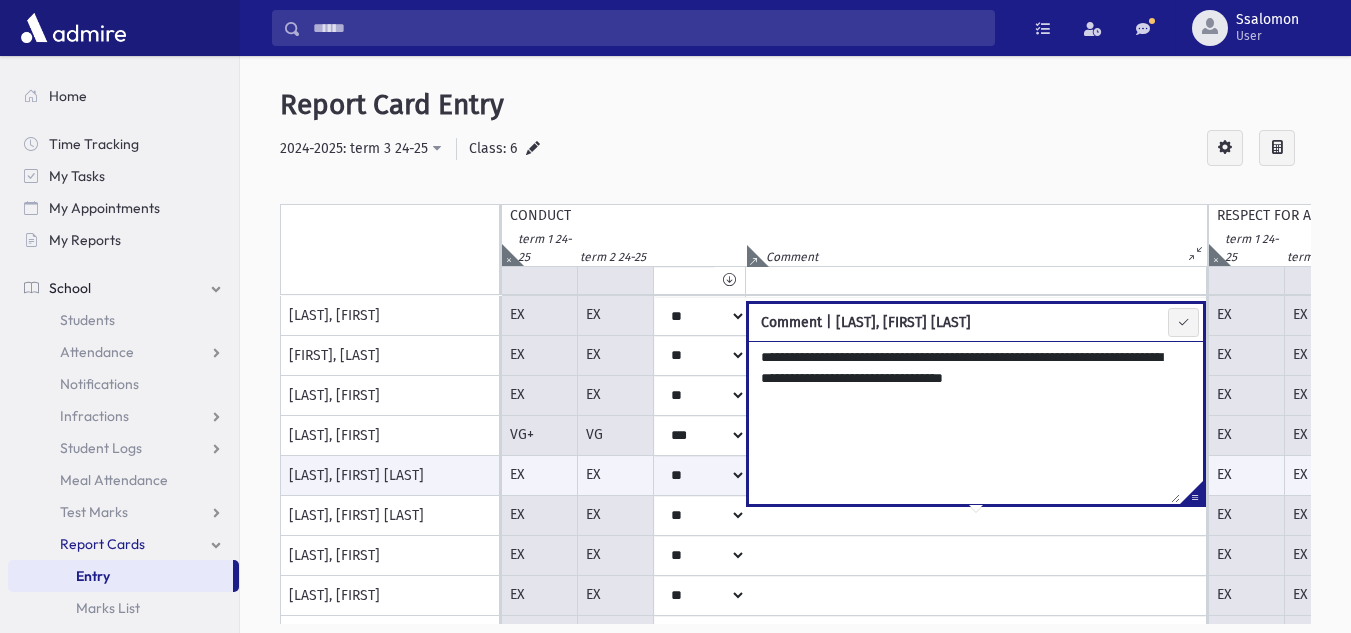 click on "**********" at bounding box center (964, 422) 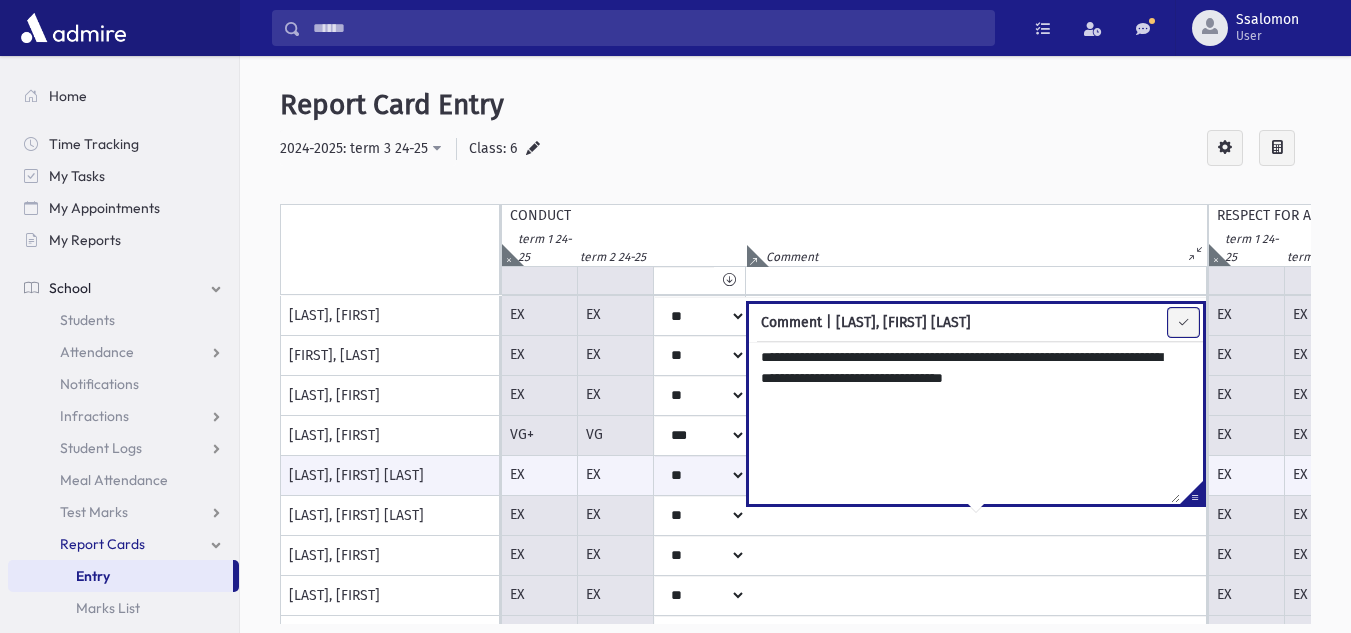 click at bounding box center [1183, 322] 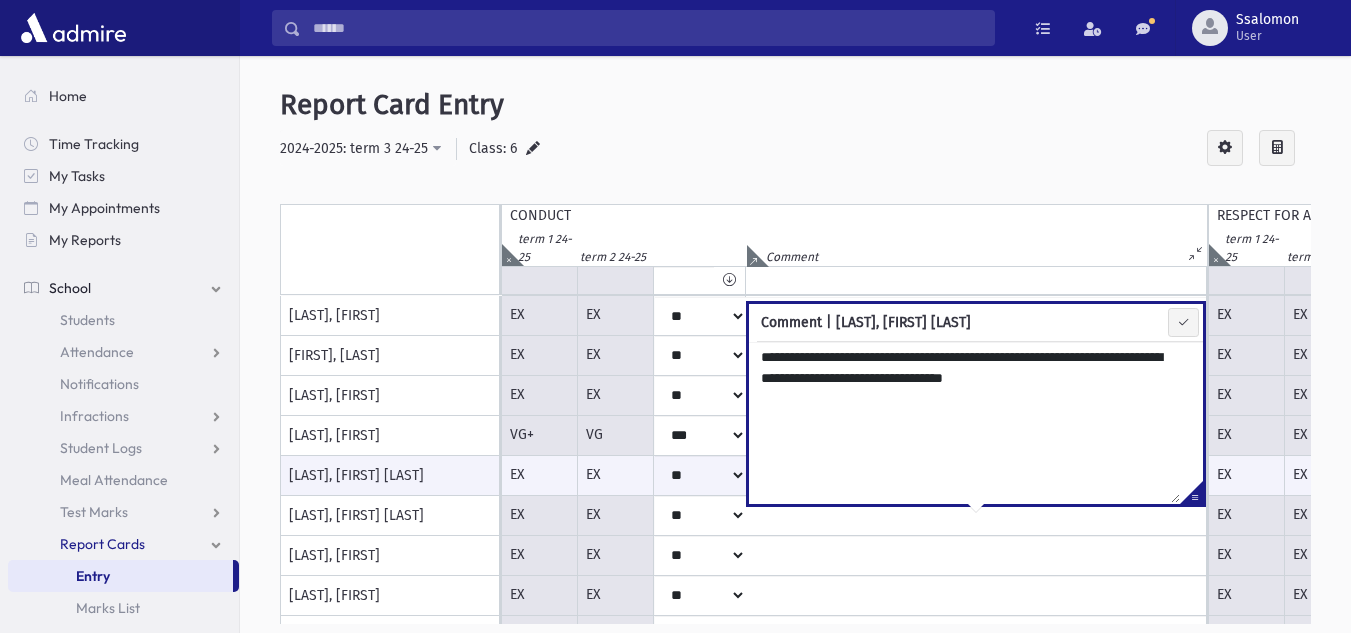 type on "**********" 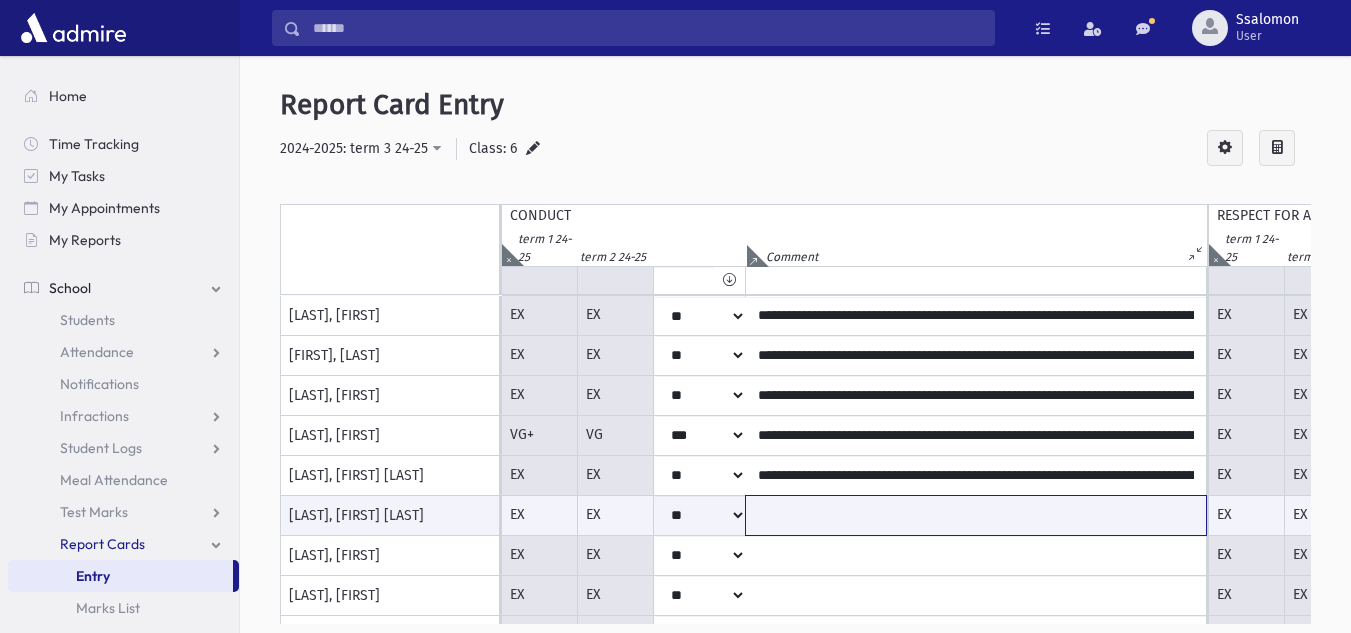 click at bounding box center [976, 515] 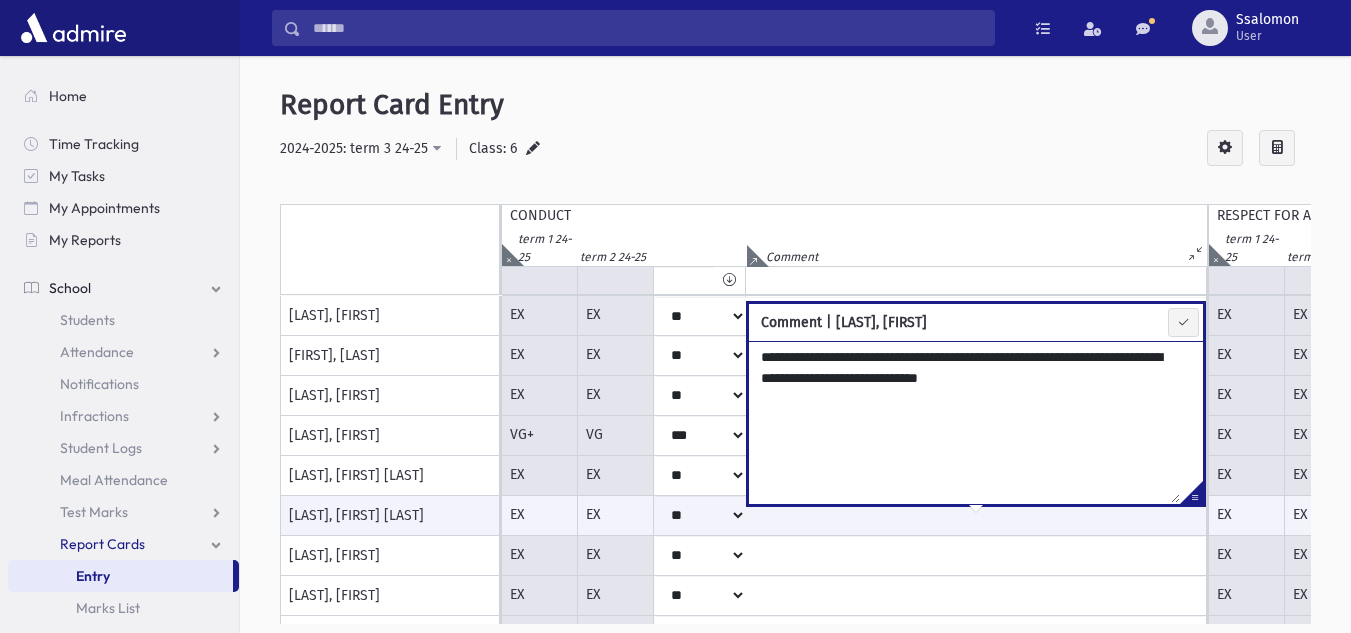 click on "**********" at bounding box center (964, 422) 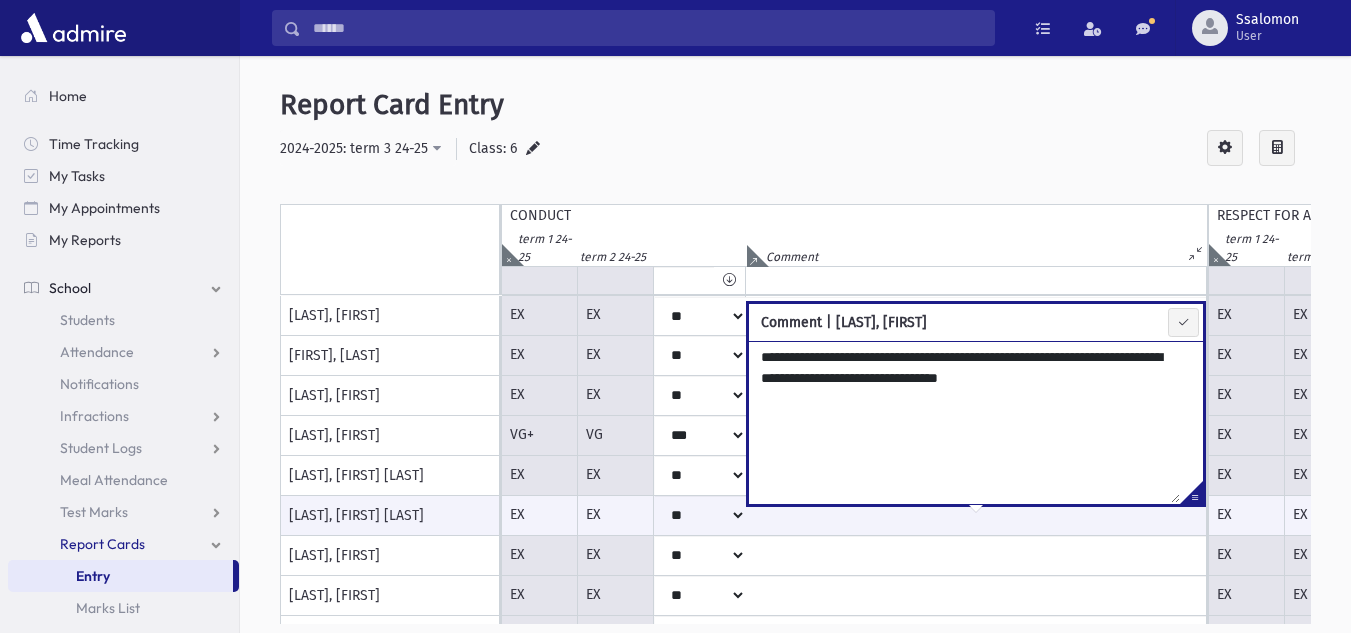 type on "**********" 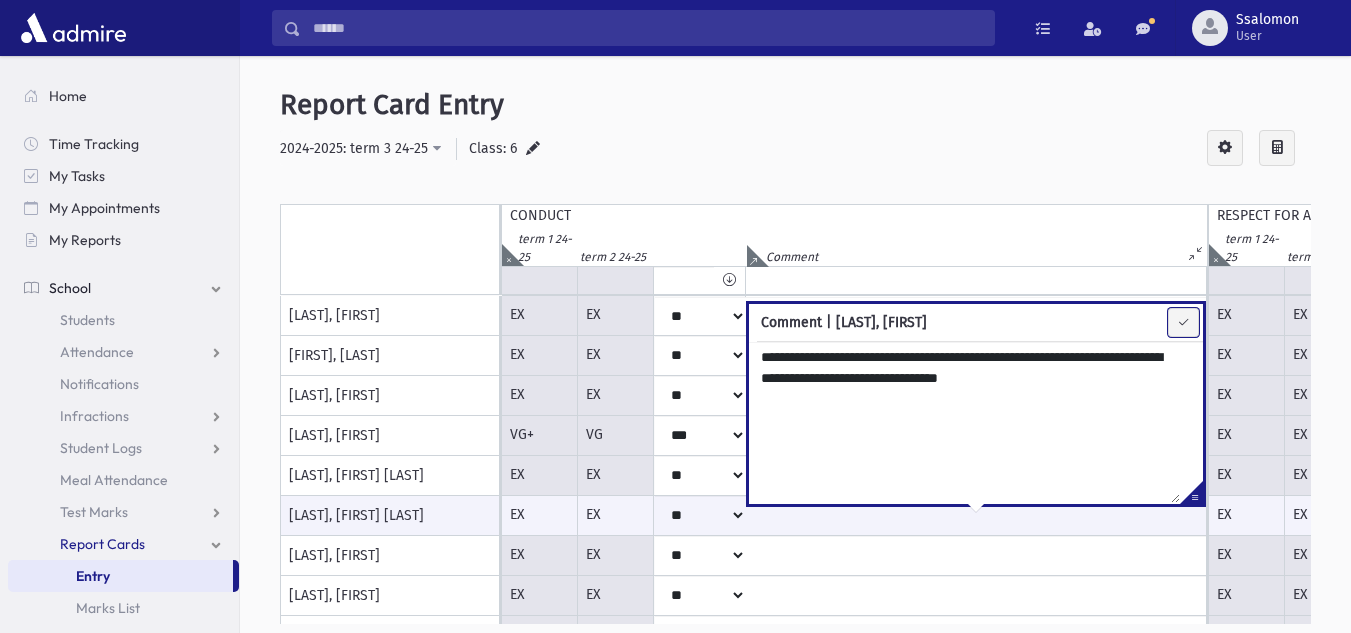 click at bounding box center (1183, 322) 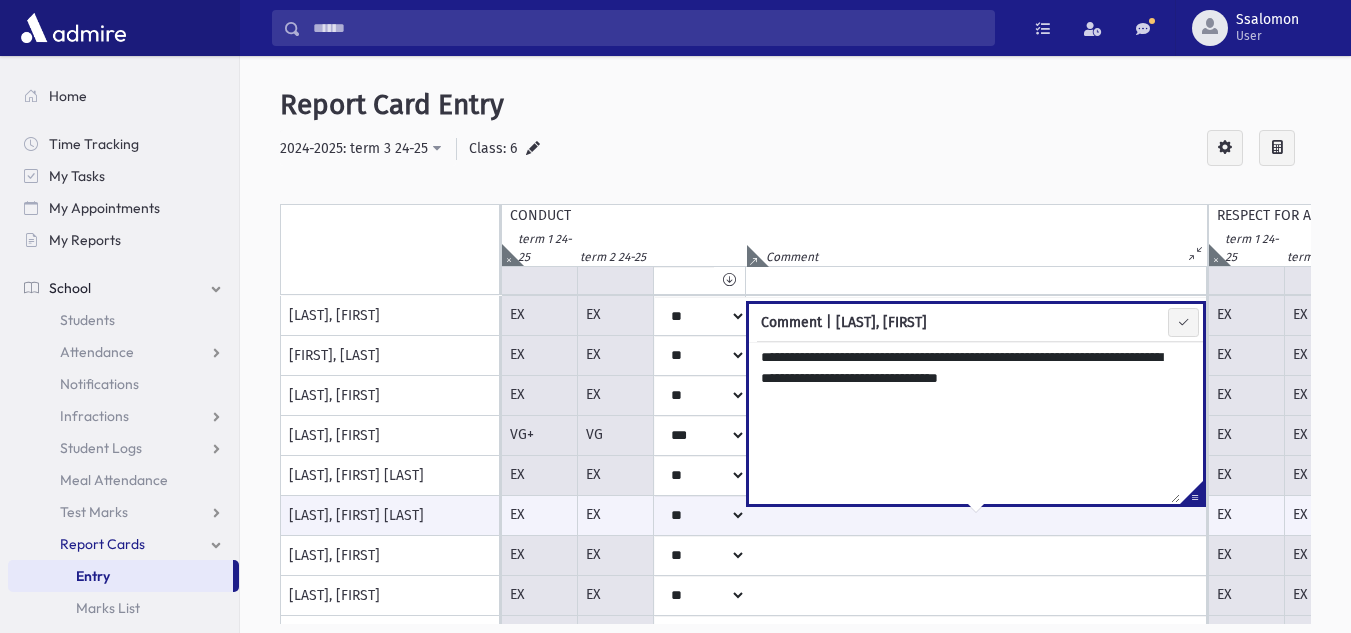 type on "**********" 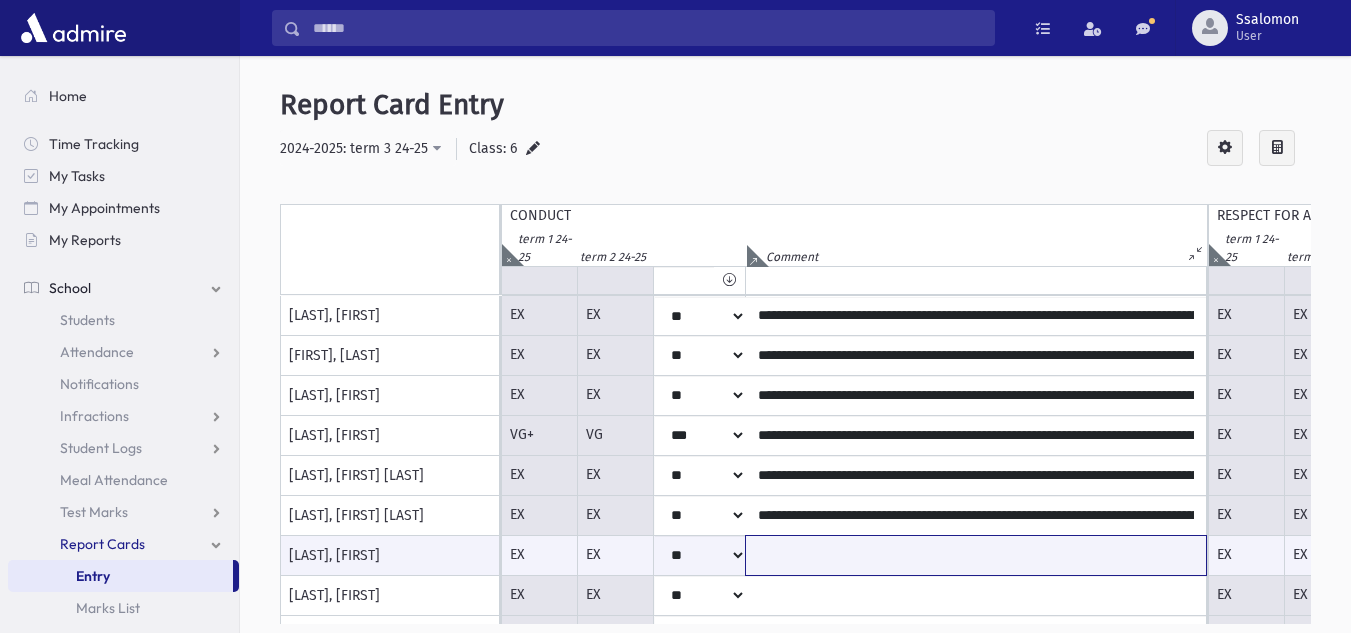 click at bounding box center (976, 555) 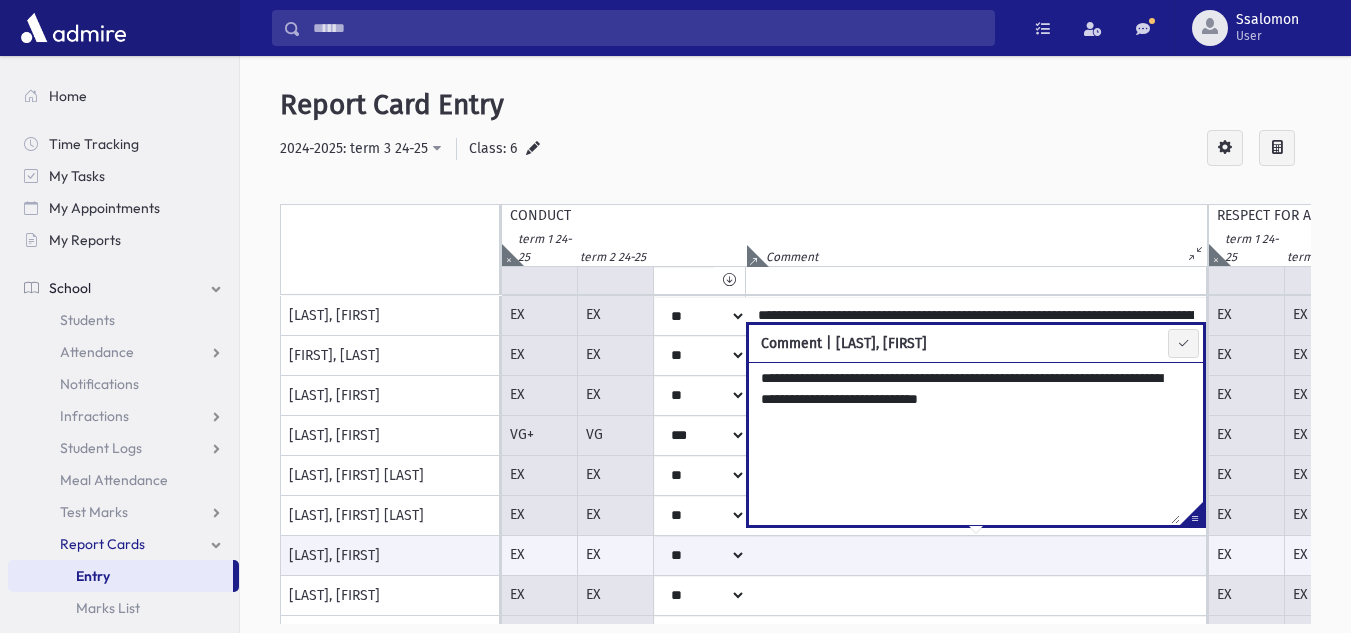 click on "**********" at bounding box center [964, 443] 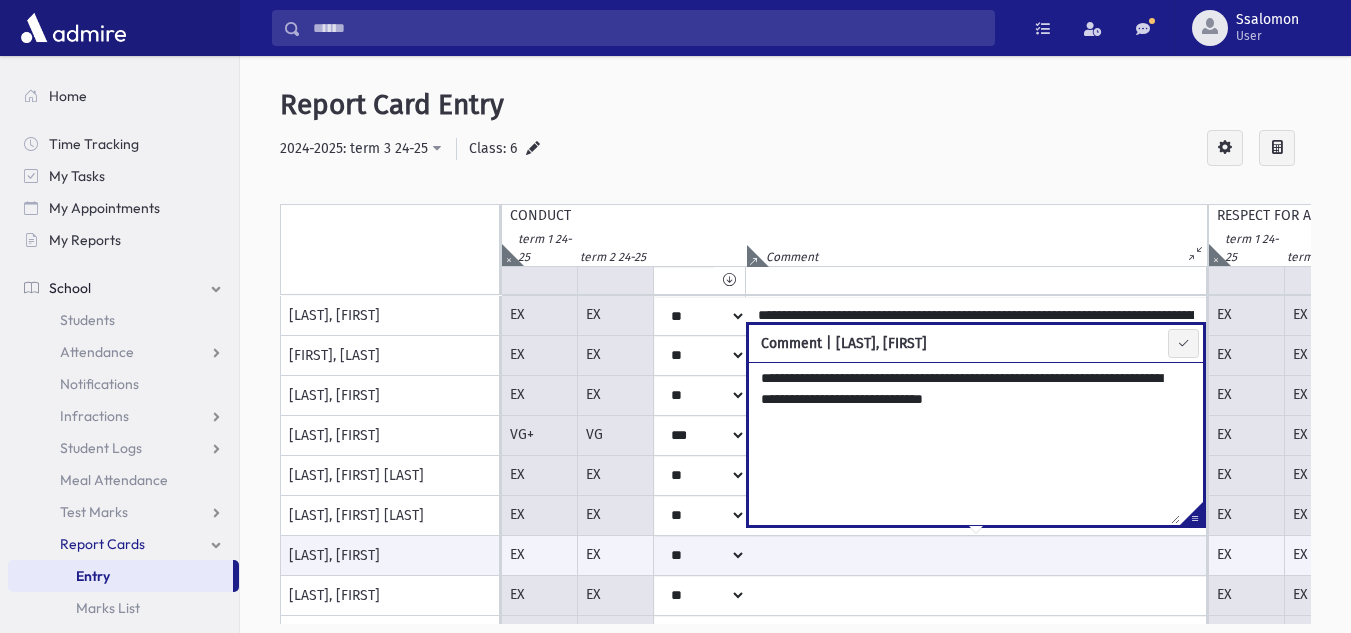 type on "**********" 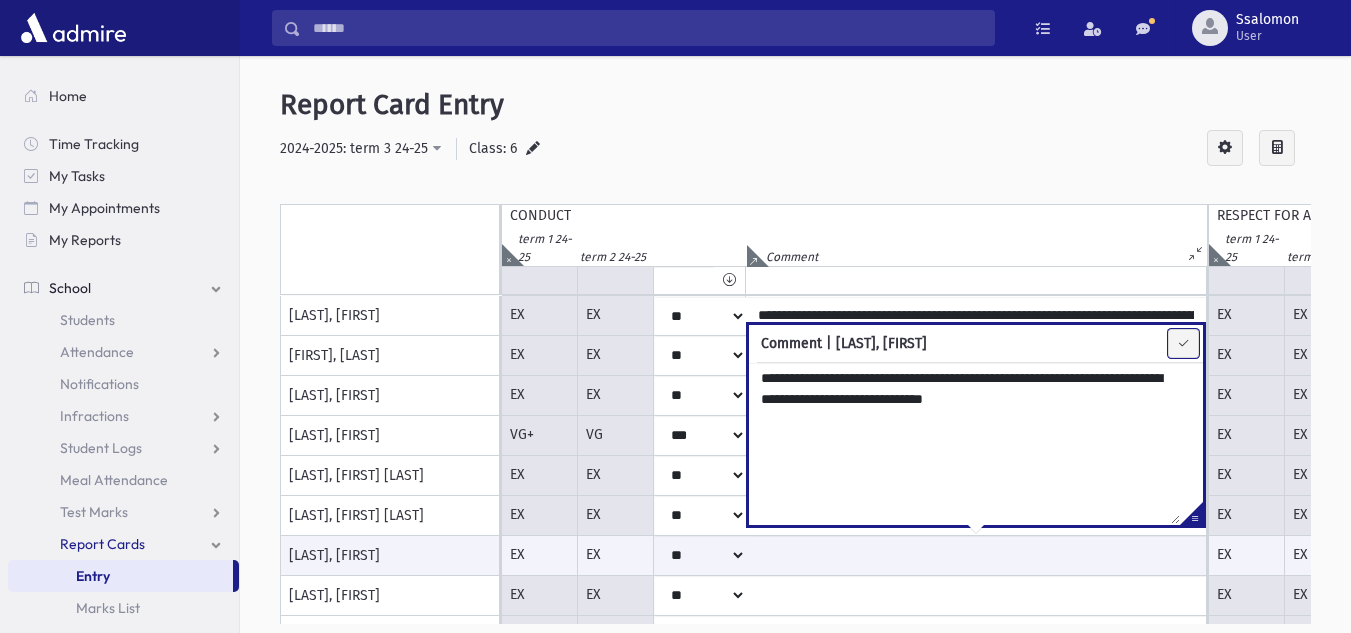 click at bounding box center [1183, 343] 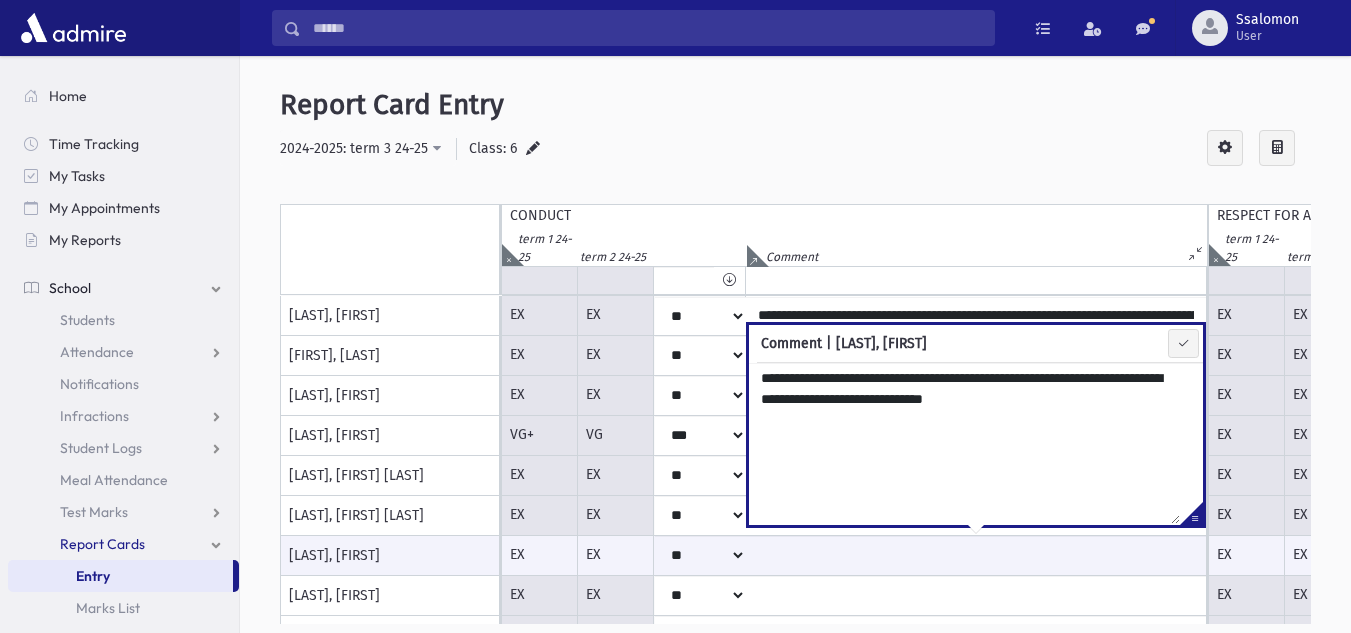 type on "**********" 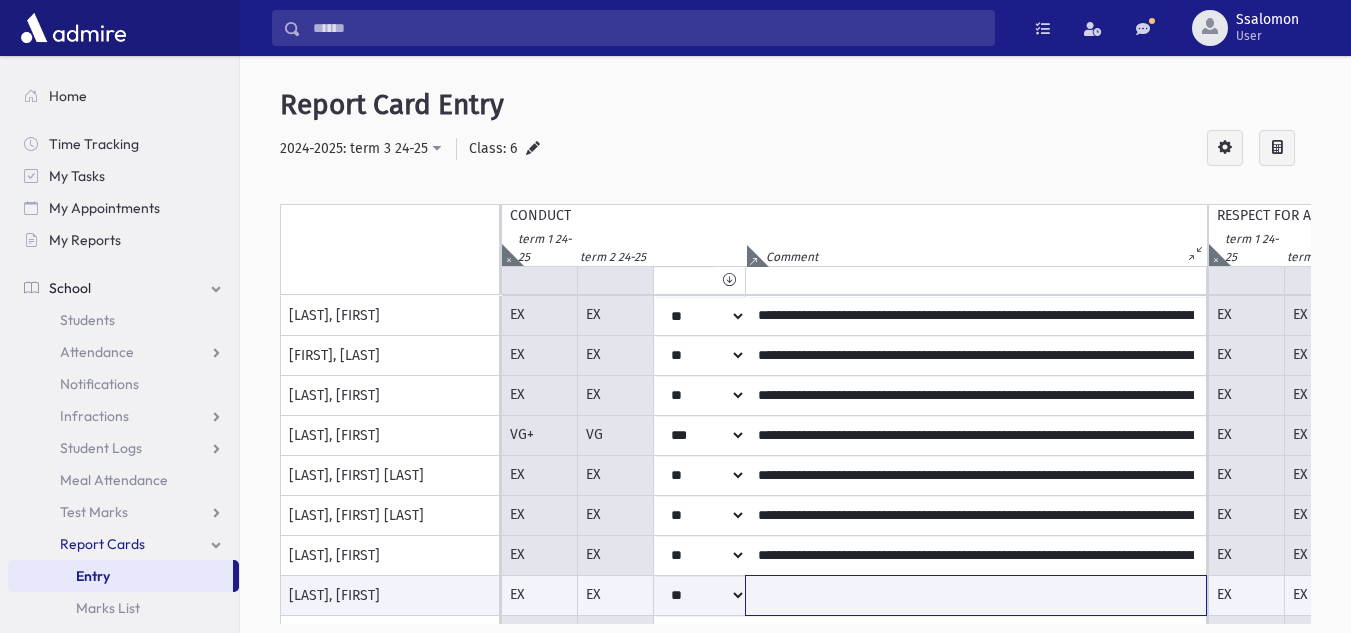 click at bounding box center [976, 595] 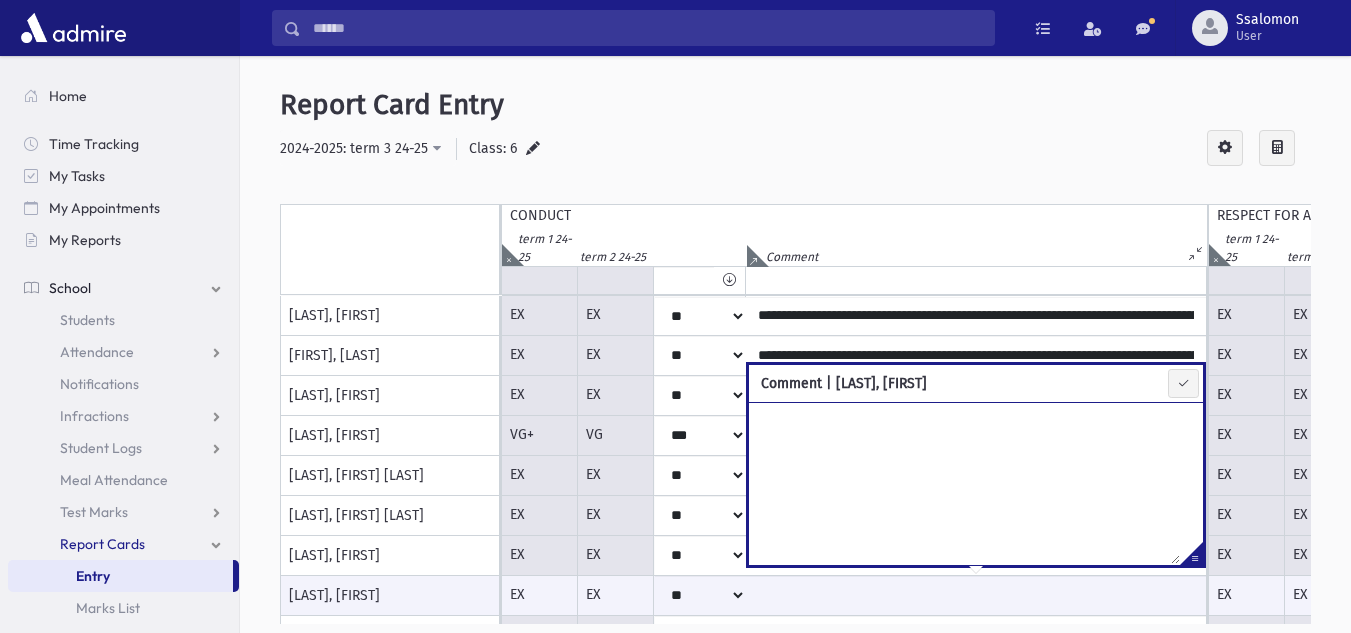 click at bounding box center [964, 483] 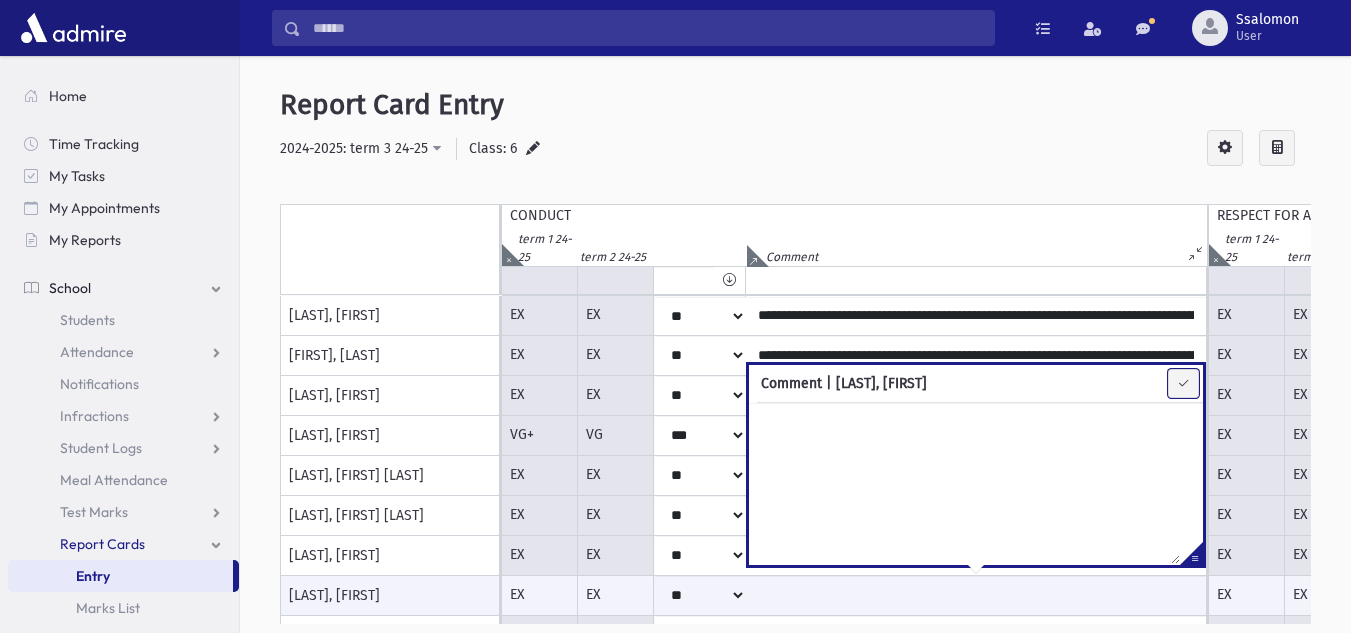 click at bounding box center (1183, 383) 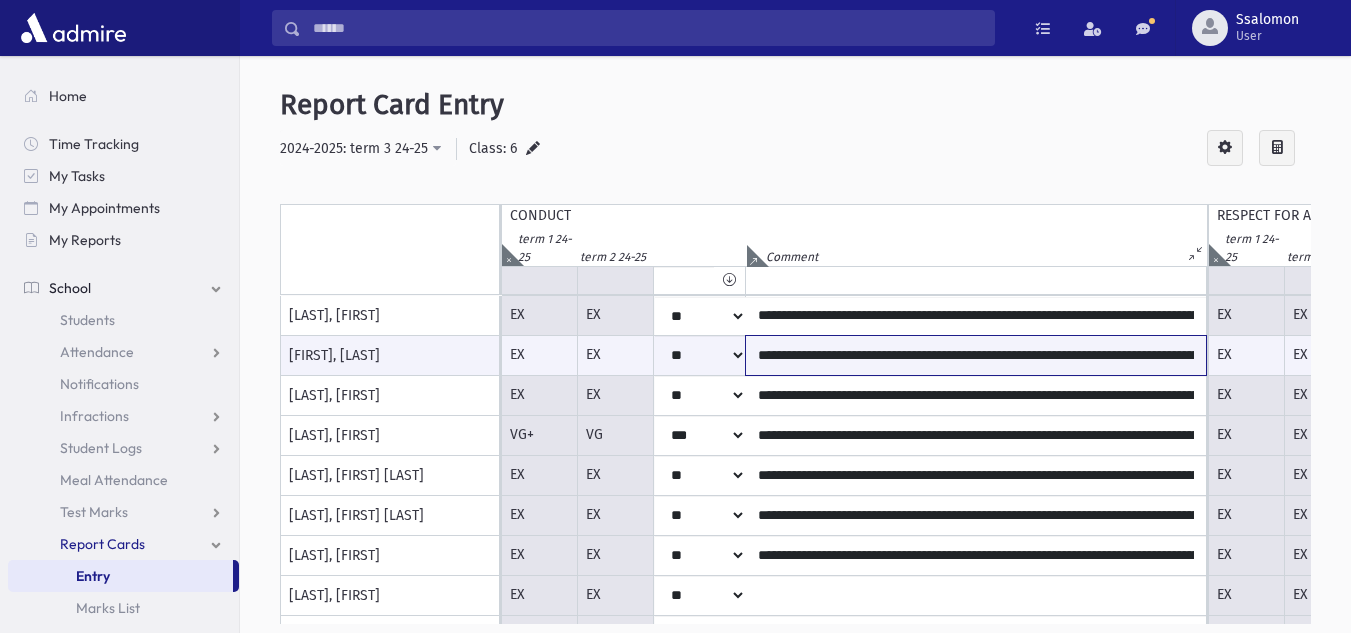 click on "**********" at bounding box center (976, 355) 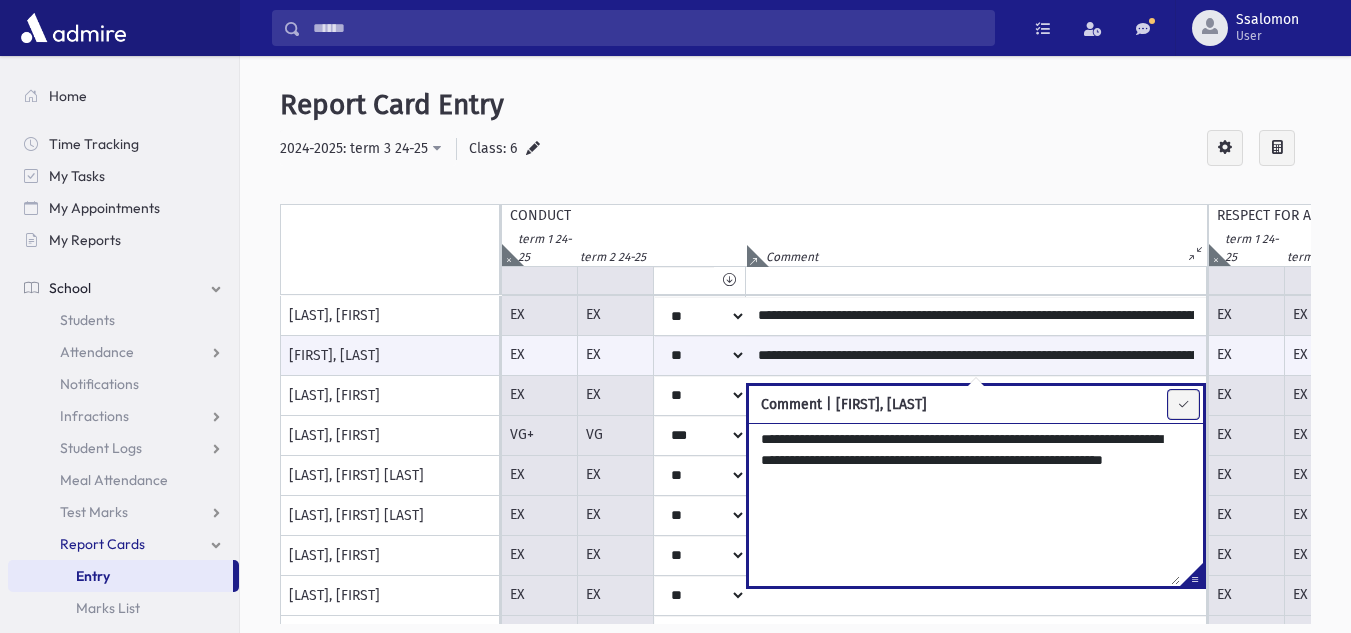 click at bounding box center [1183, 404] 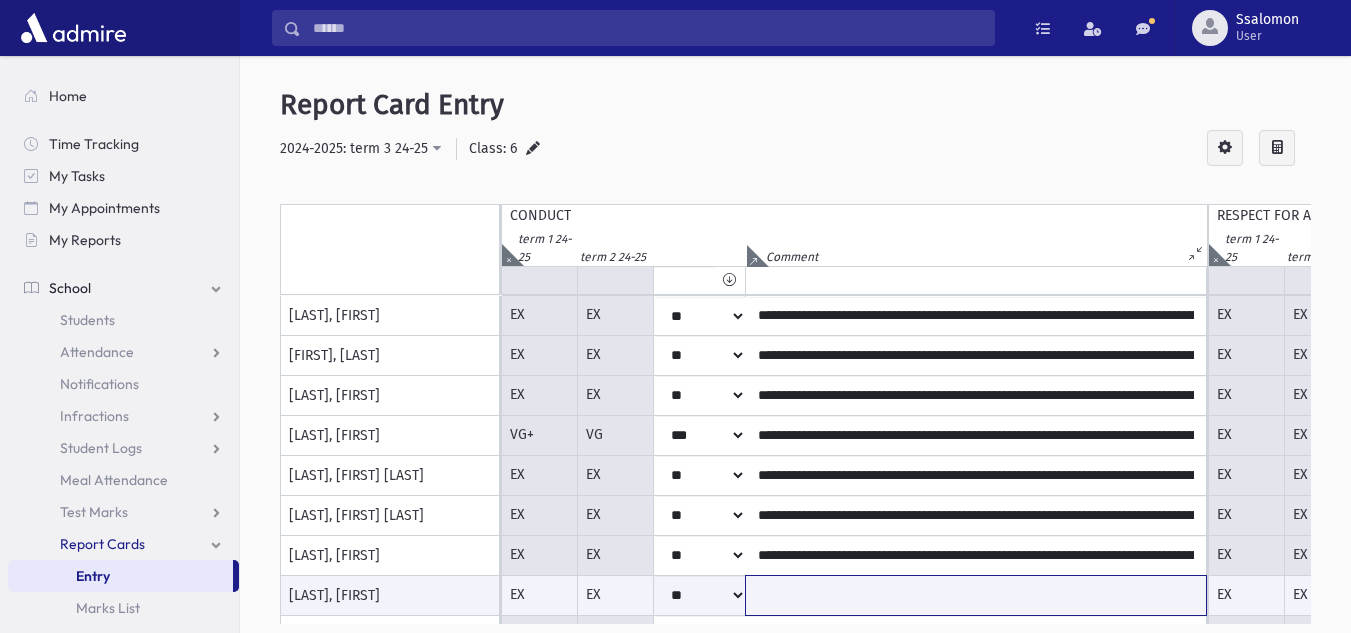 click at bounding box center (976, 595) 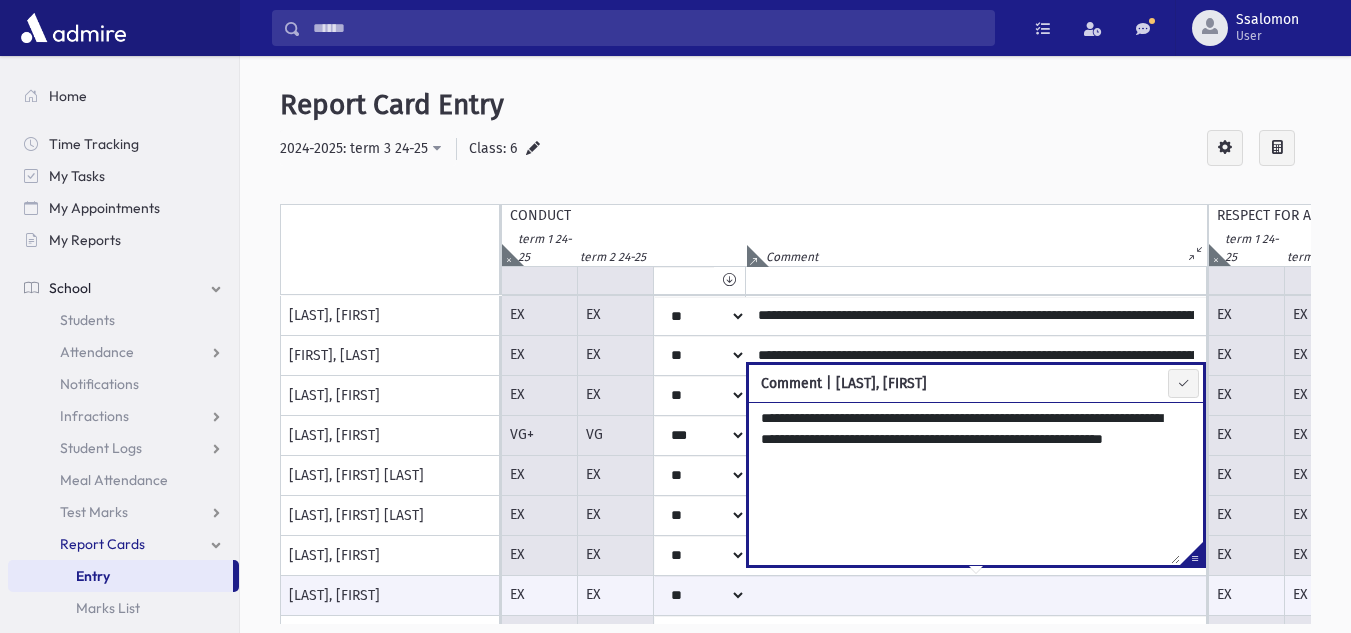 click on "**********" at bounding box center (964, 483) 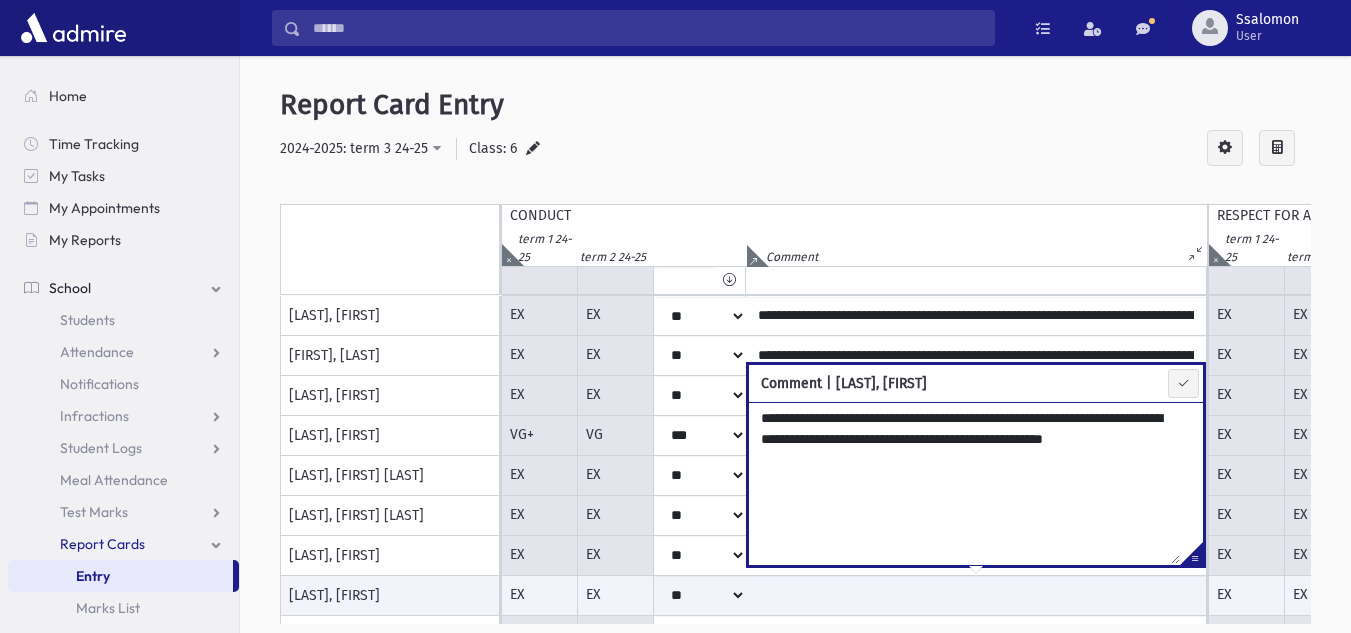click on "**********" at bounding box center (964, 483) 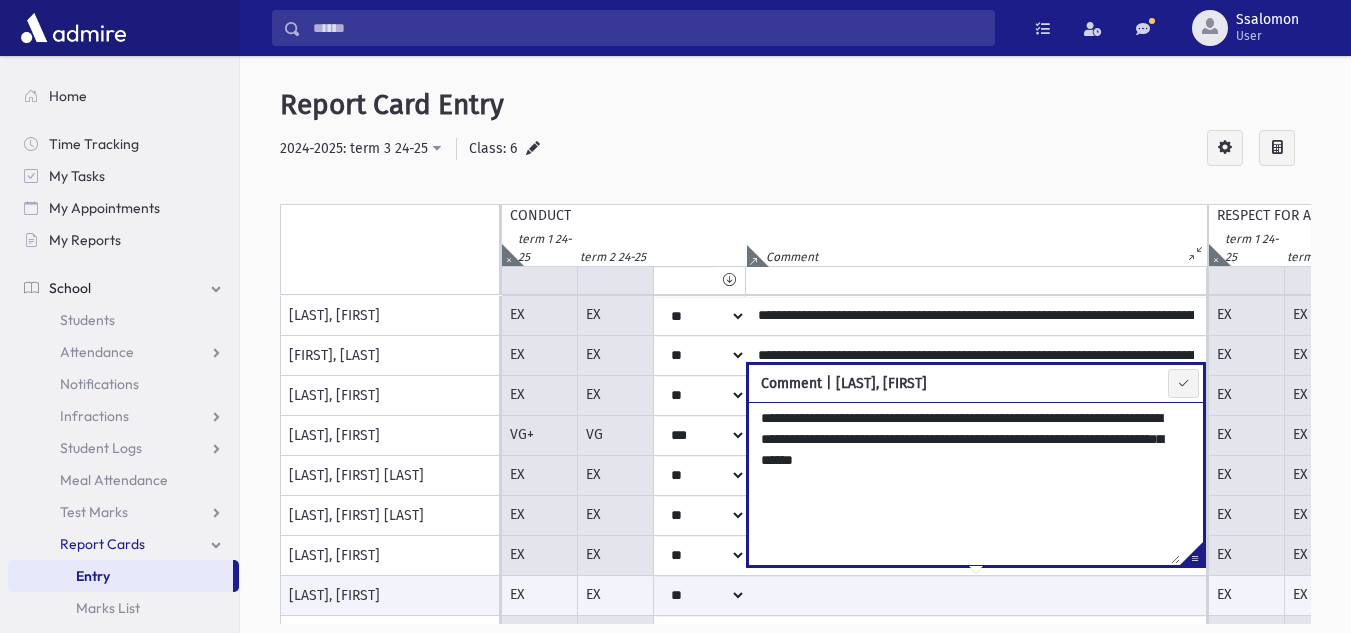 click on "**********" at bounding box center [964, 483] 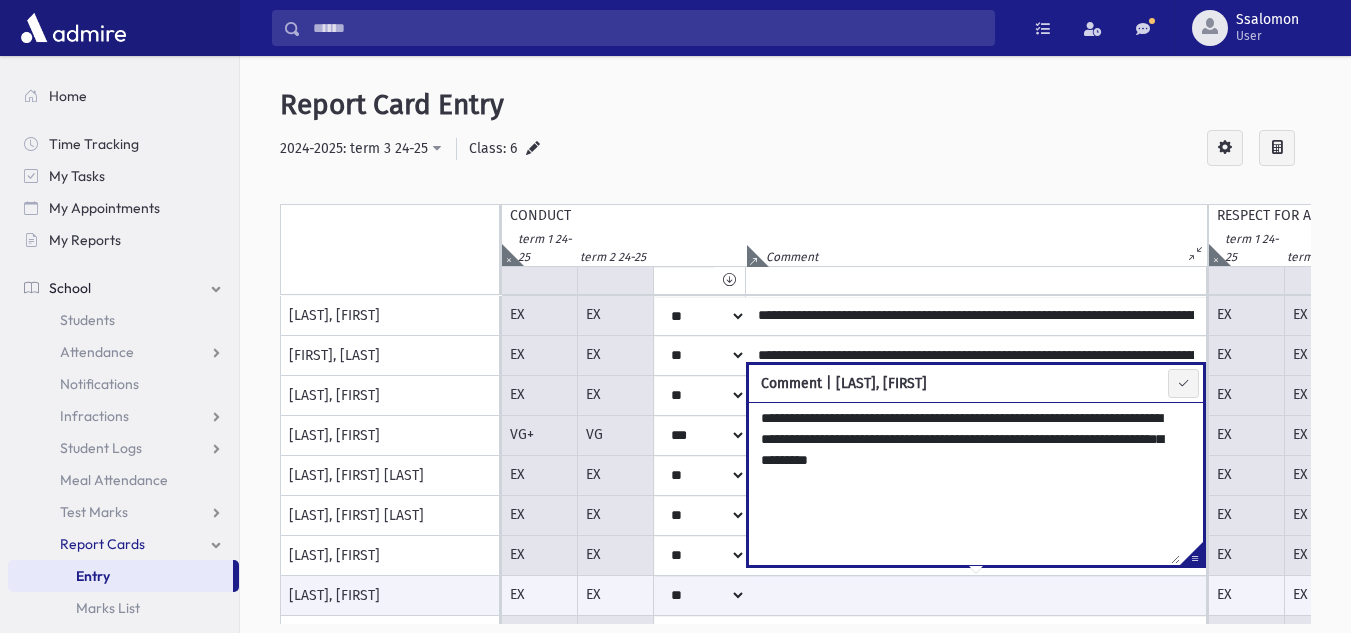 type on "**********" 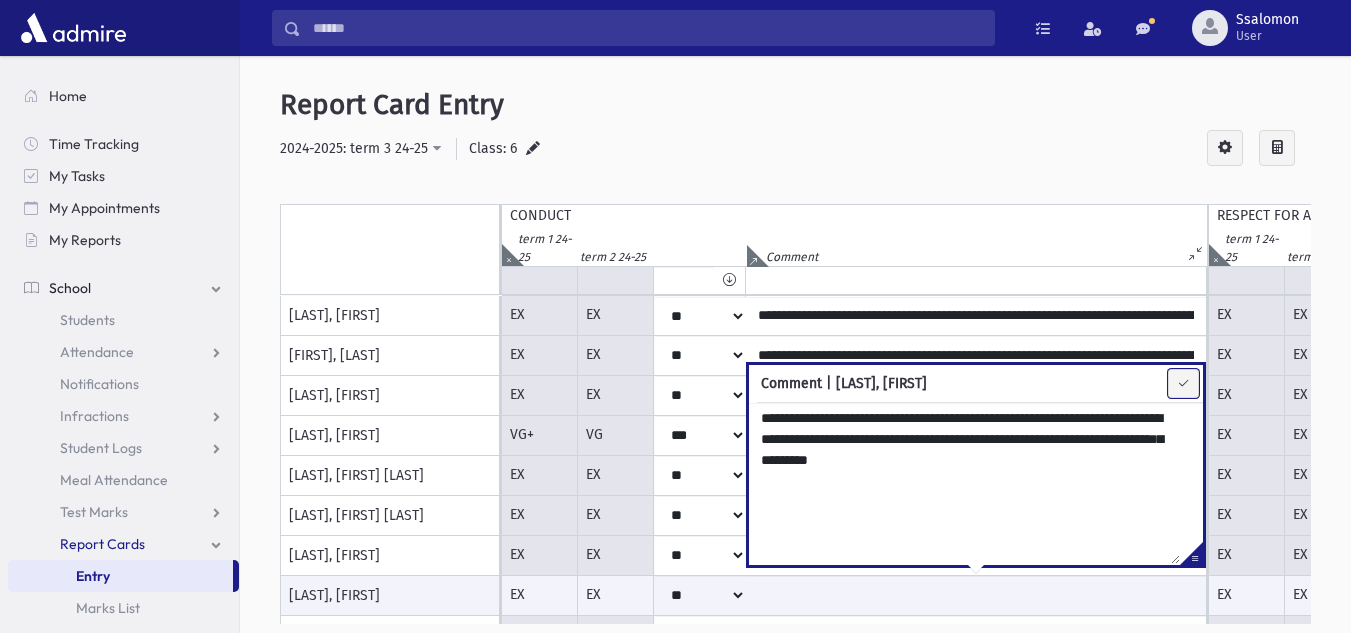 click at bounding box center [1183, 383] 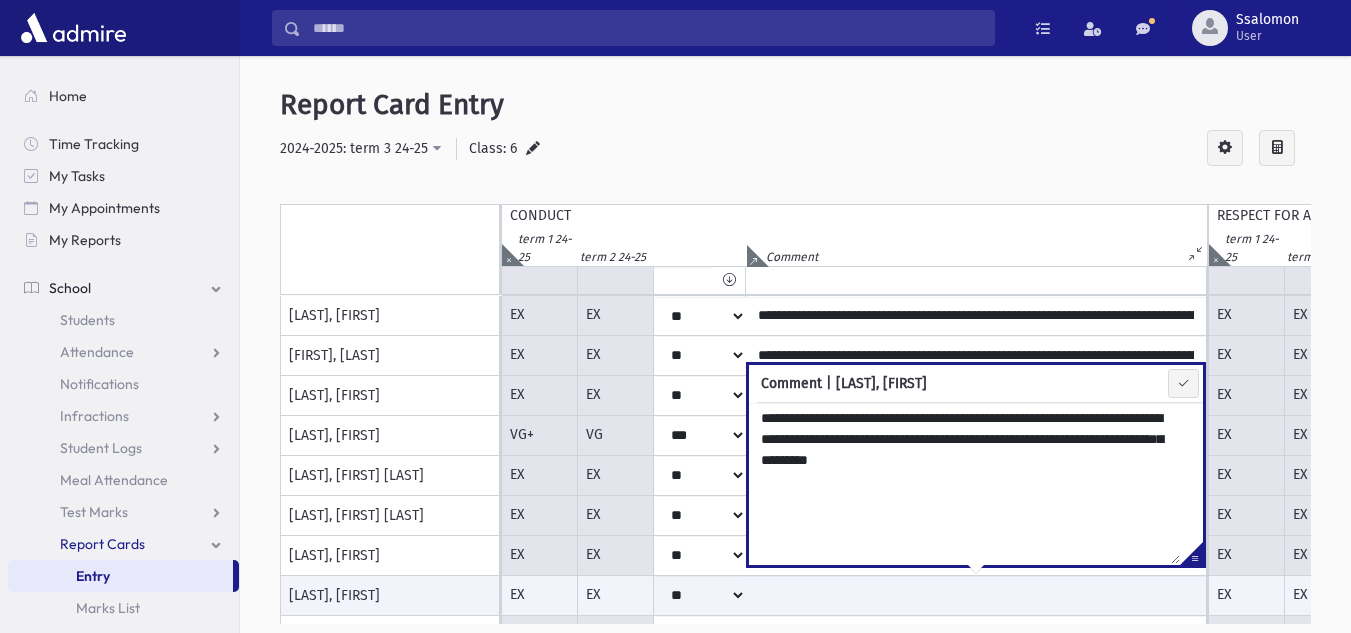 type on "**********" 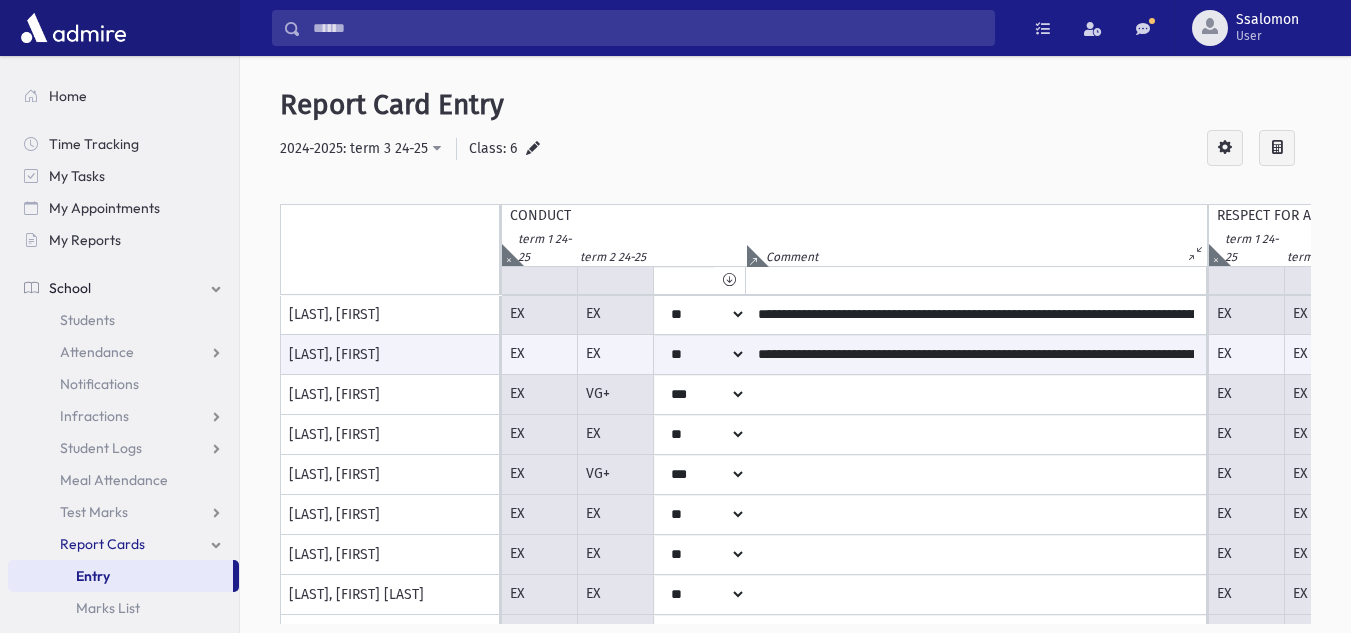 scroll, scrollTop: 243, scrollLeft: 0, axis: vertical 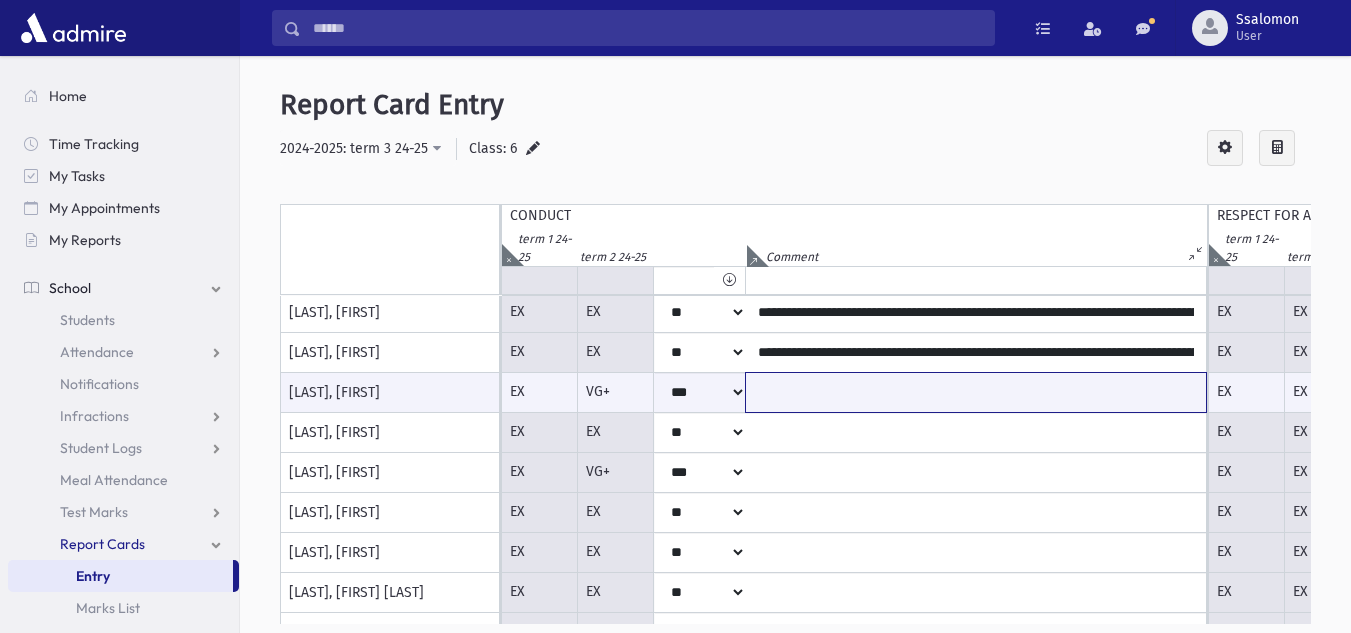 click at bounding box center [976, 392] 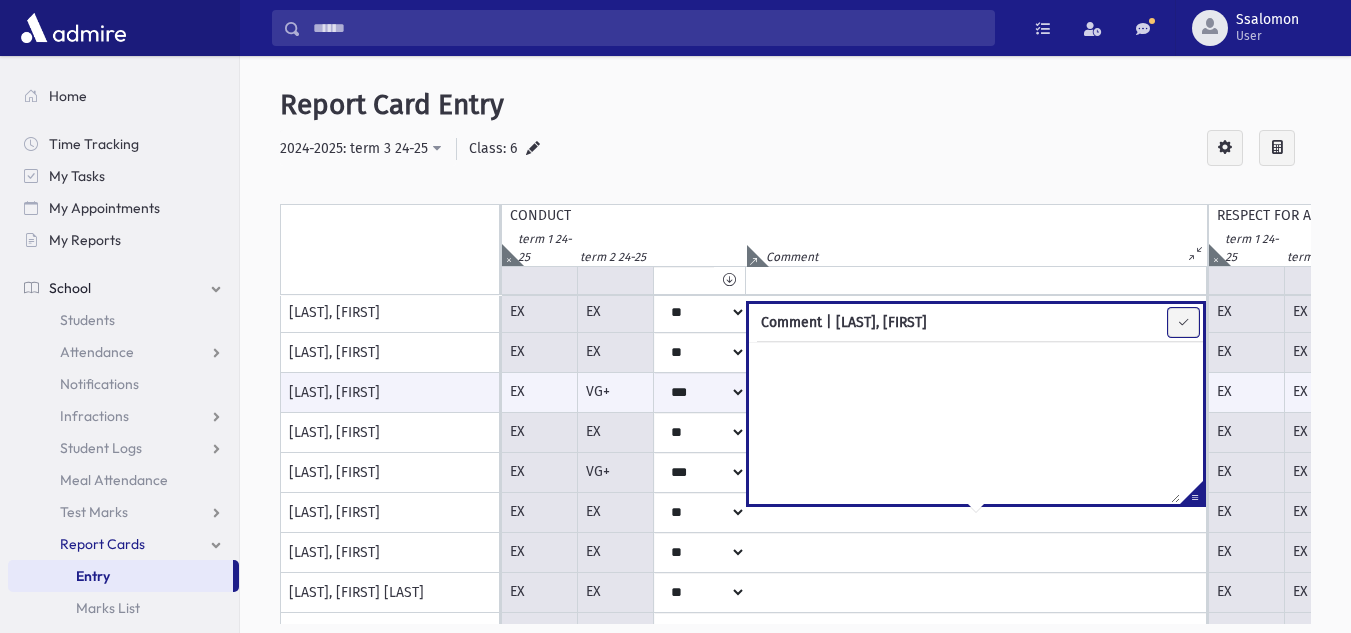 click at bounding box center (1183, 322) 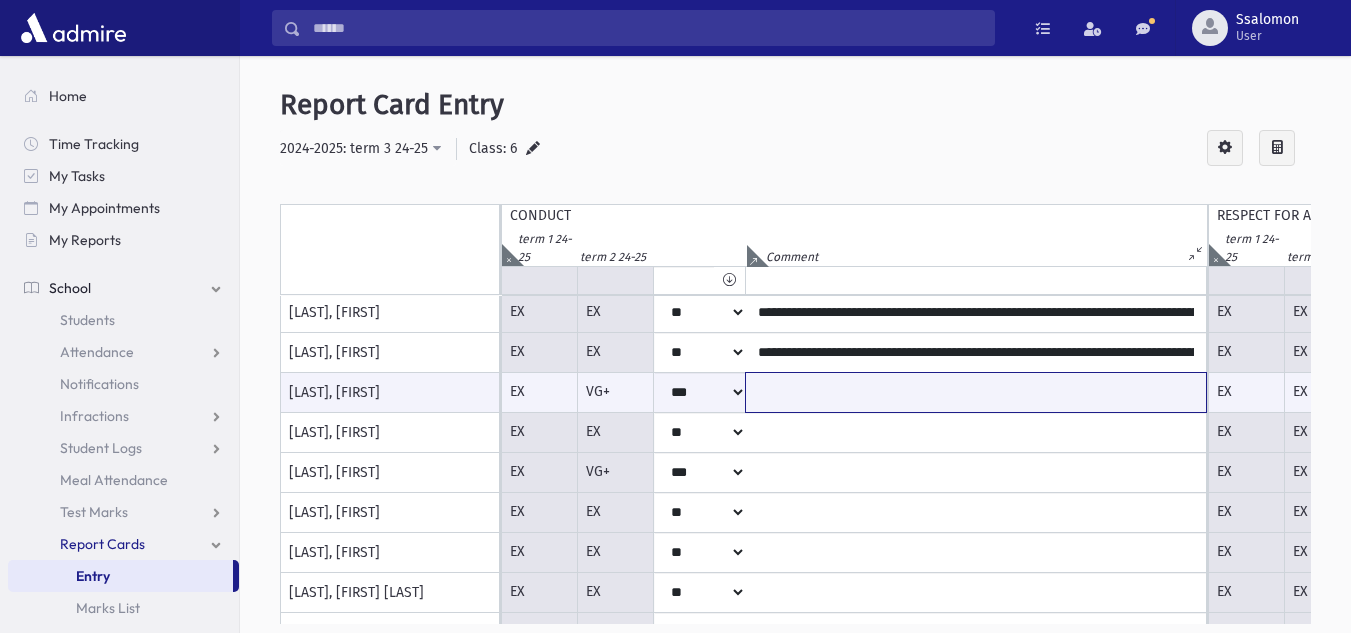 click at bounding box center (976, 392) 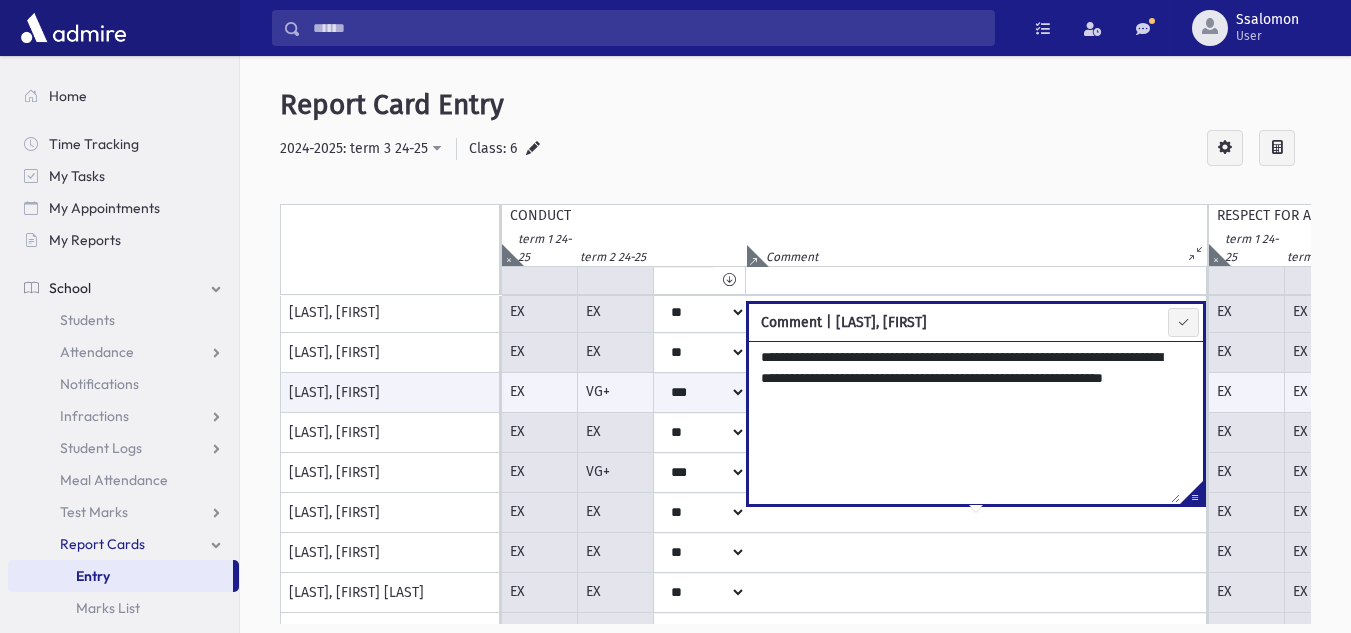 drag, startPoint x: 928, startPoint y: 358, endPoint x: 807, endPoint y: 357, distance: 121.004135 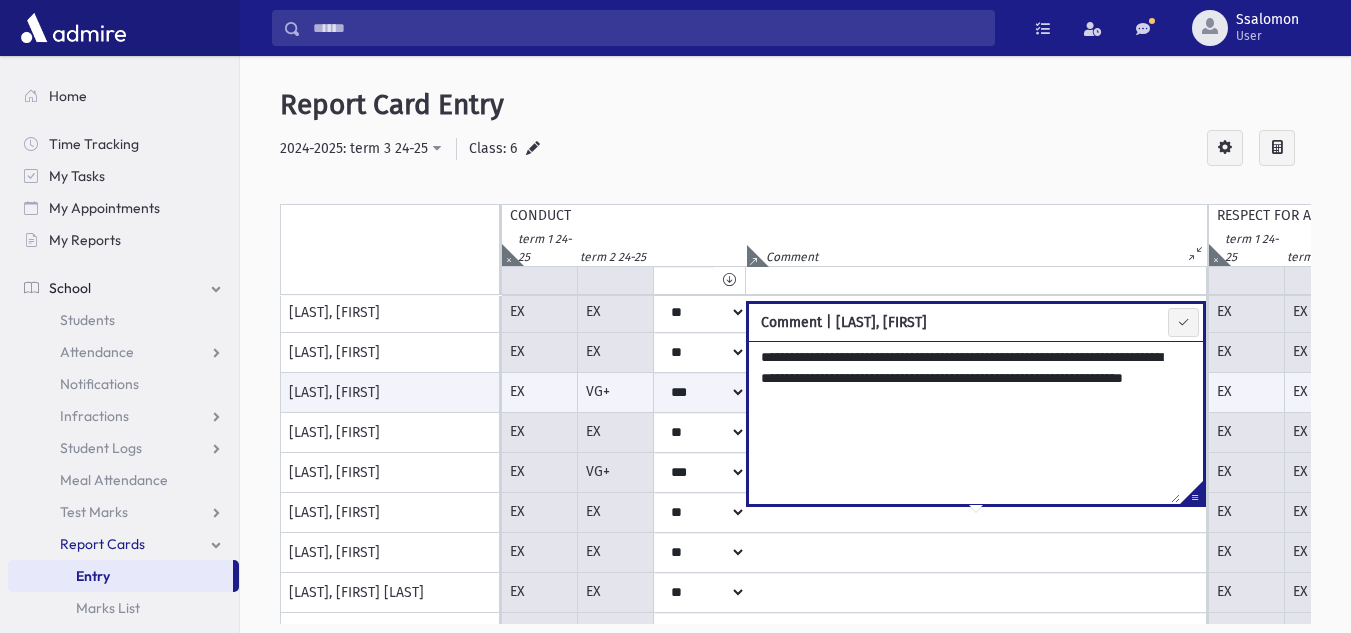 click on "**********" at bounding box center (964, 422) 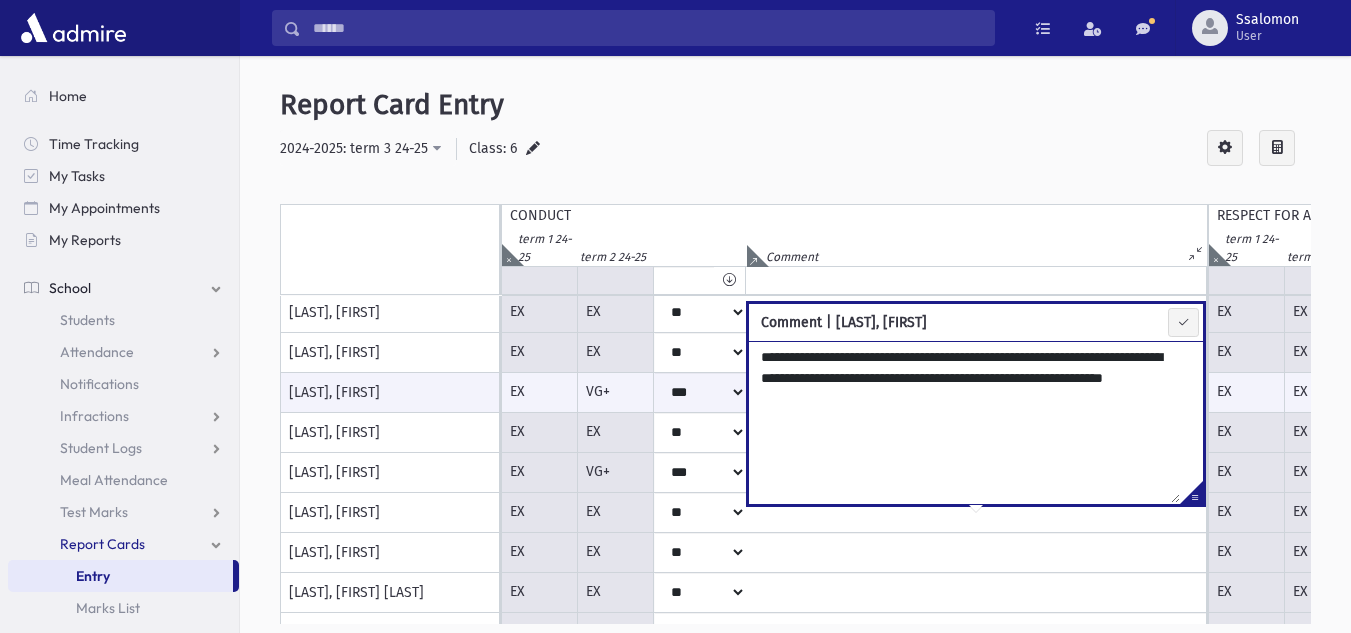 click on "**********" at bounding box center [964, 422] 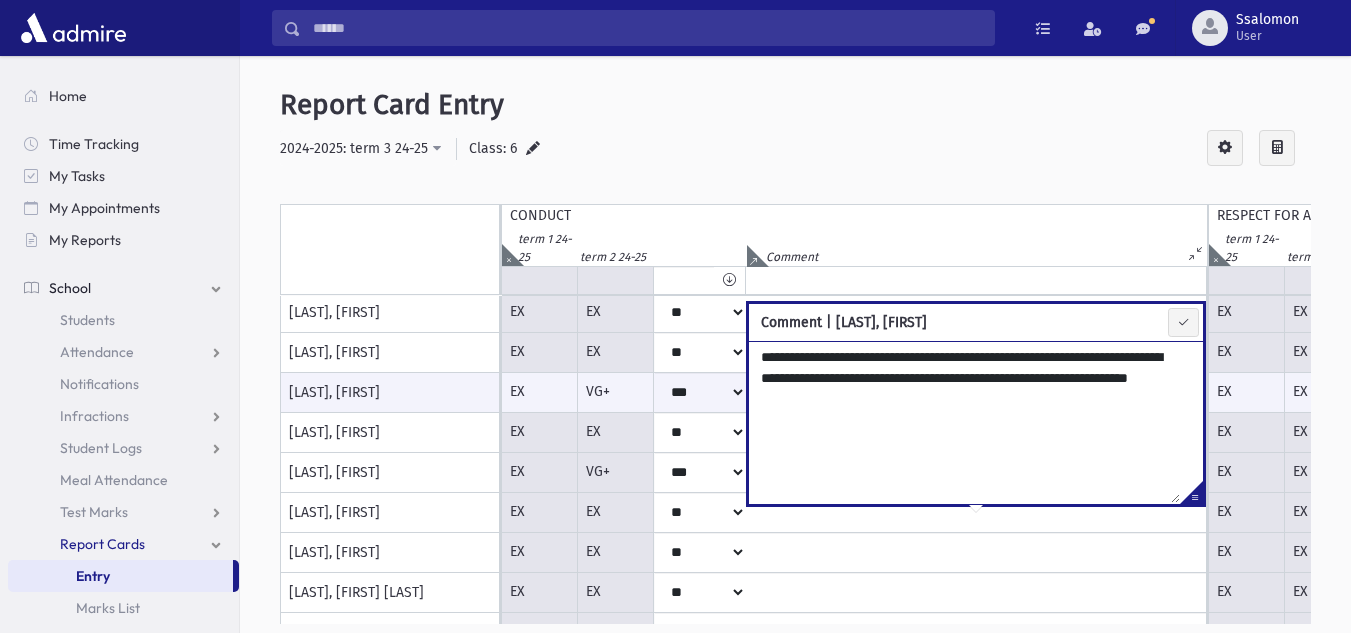 drag, startPoint x: 1099, startPoint y: 377, endPoint x: 1063, endPoint y: 358, distance: 40.706264 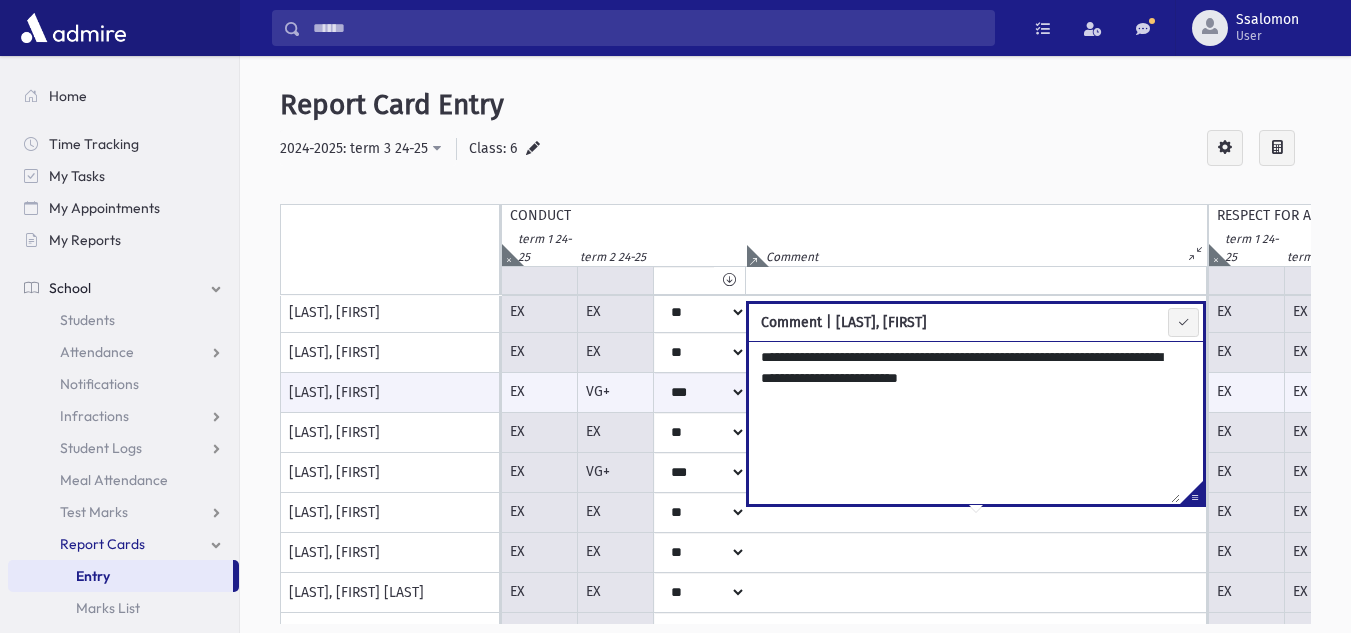 click on "**********" at bounding box center (964, 422) 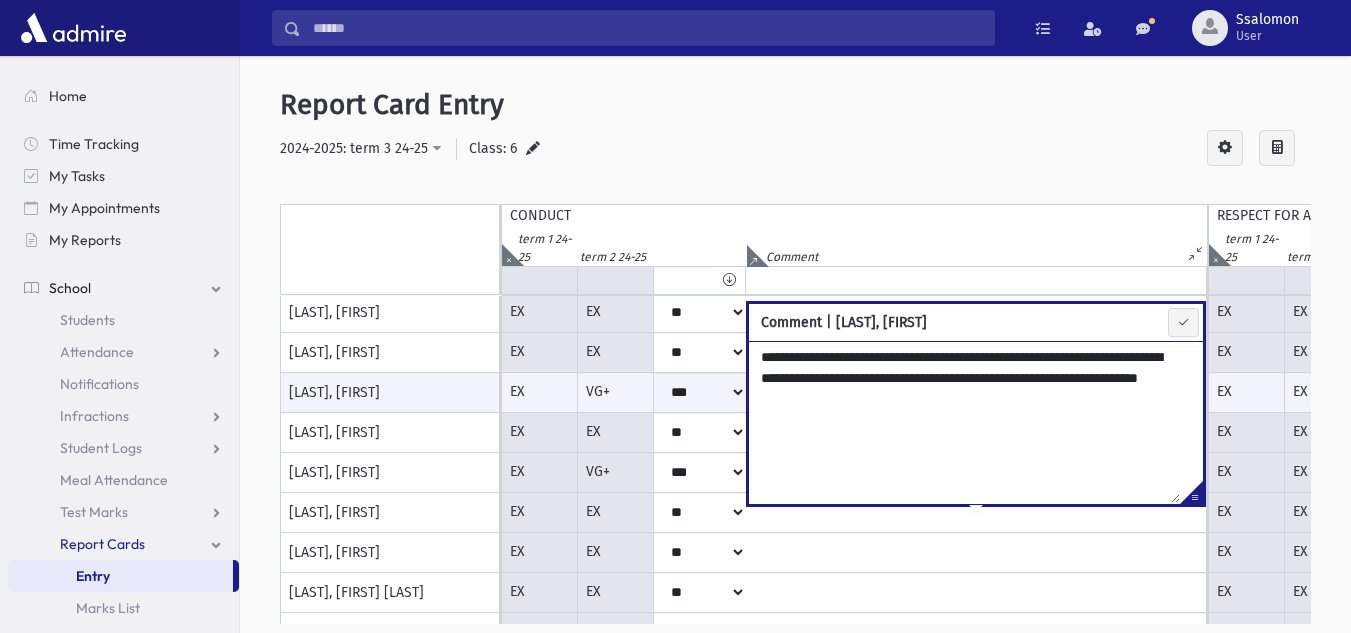 click on "**********" at bounding box center (964, 422) 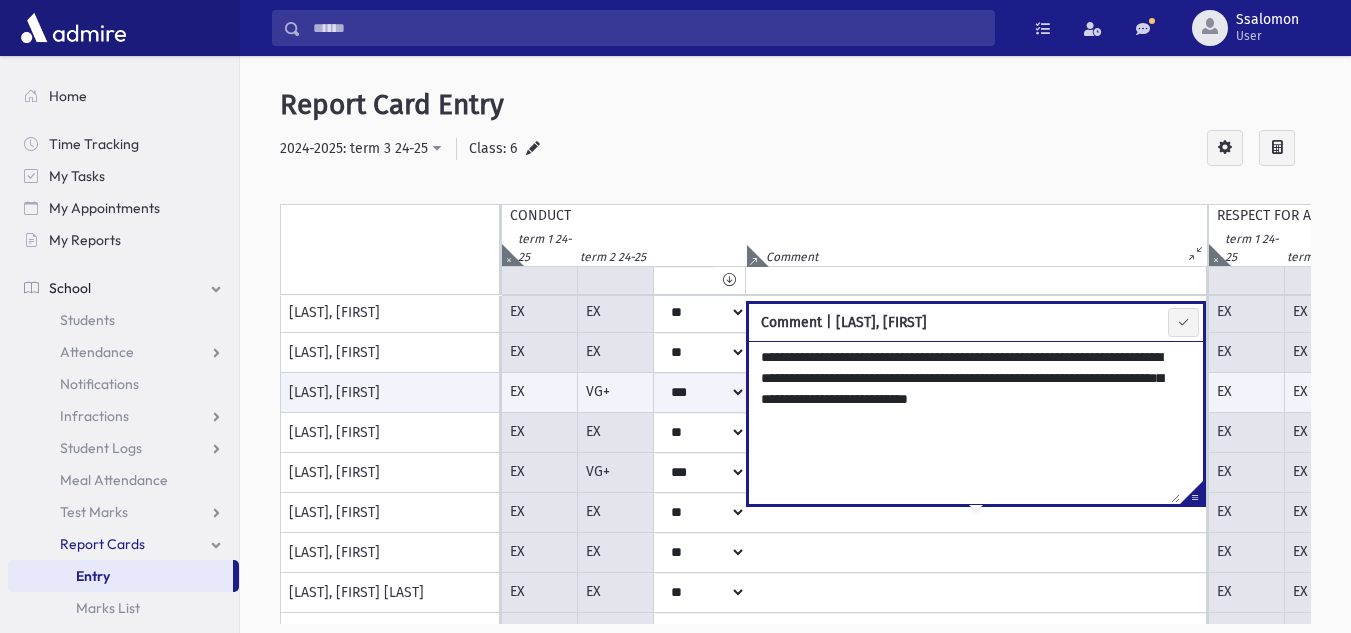 type on "**********" 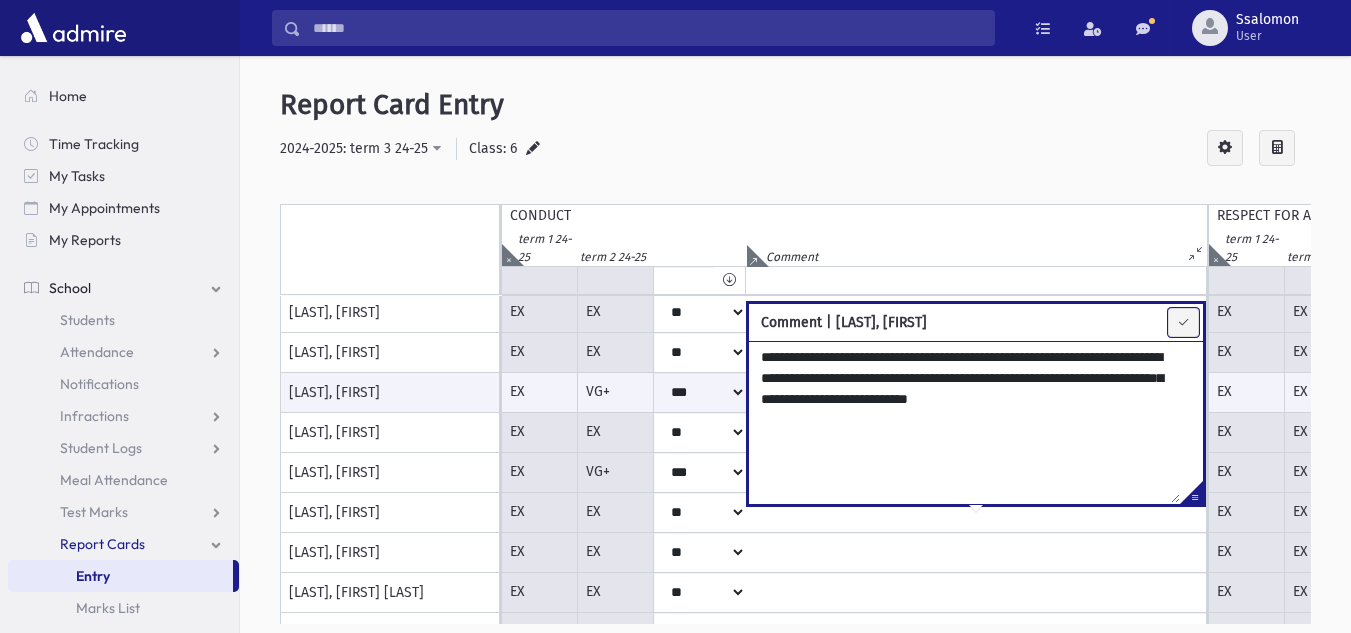click at bounding box center (1183, 322) 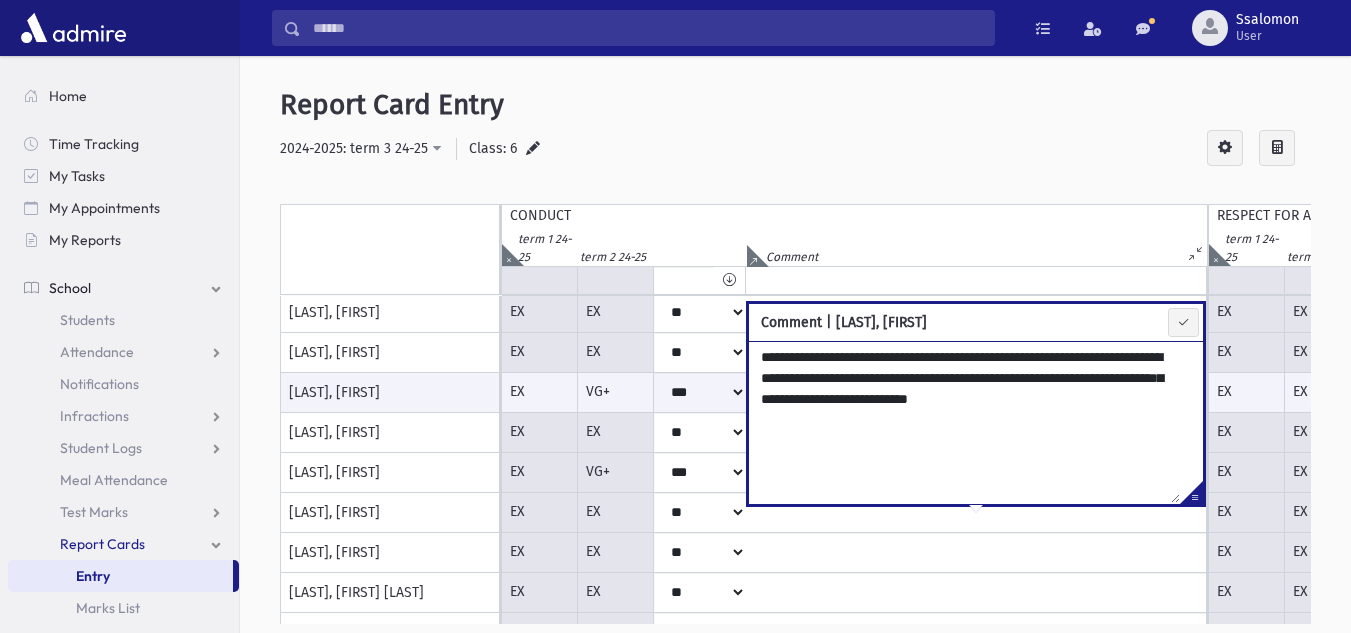 type on "**********" 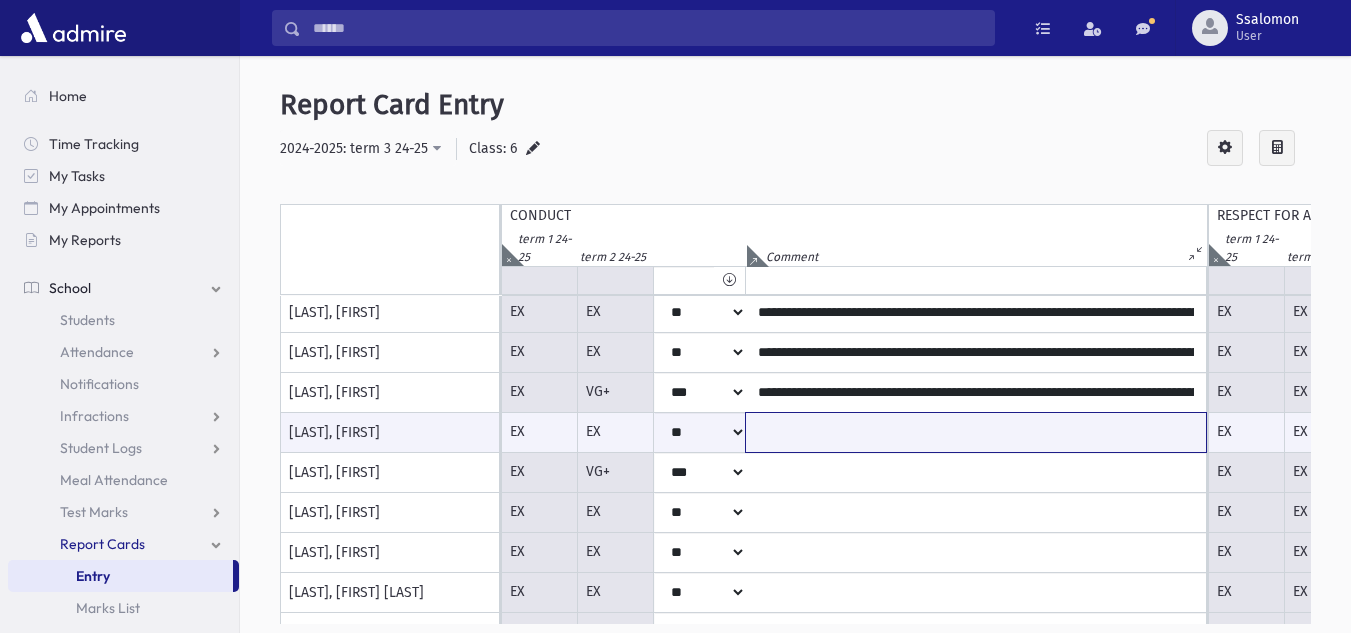 click at bounding box center [976, 432] 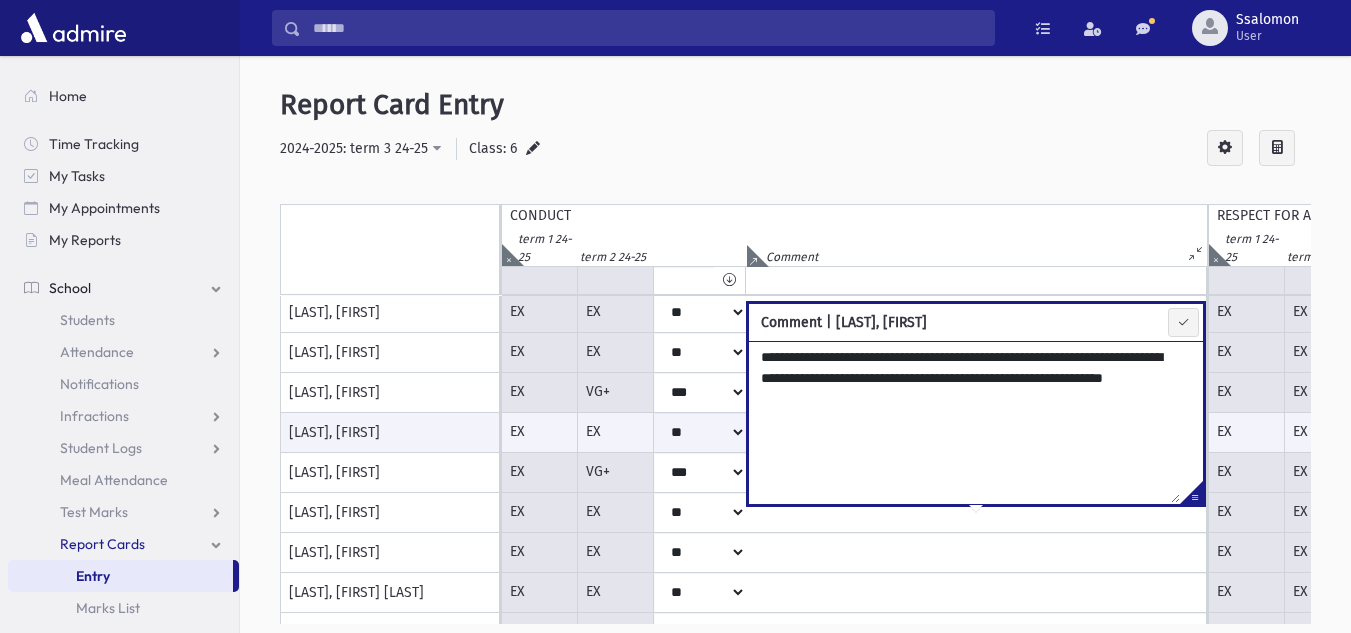 type on "**********" 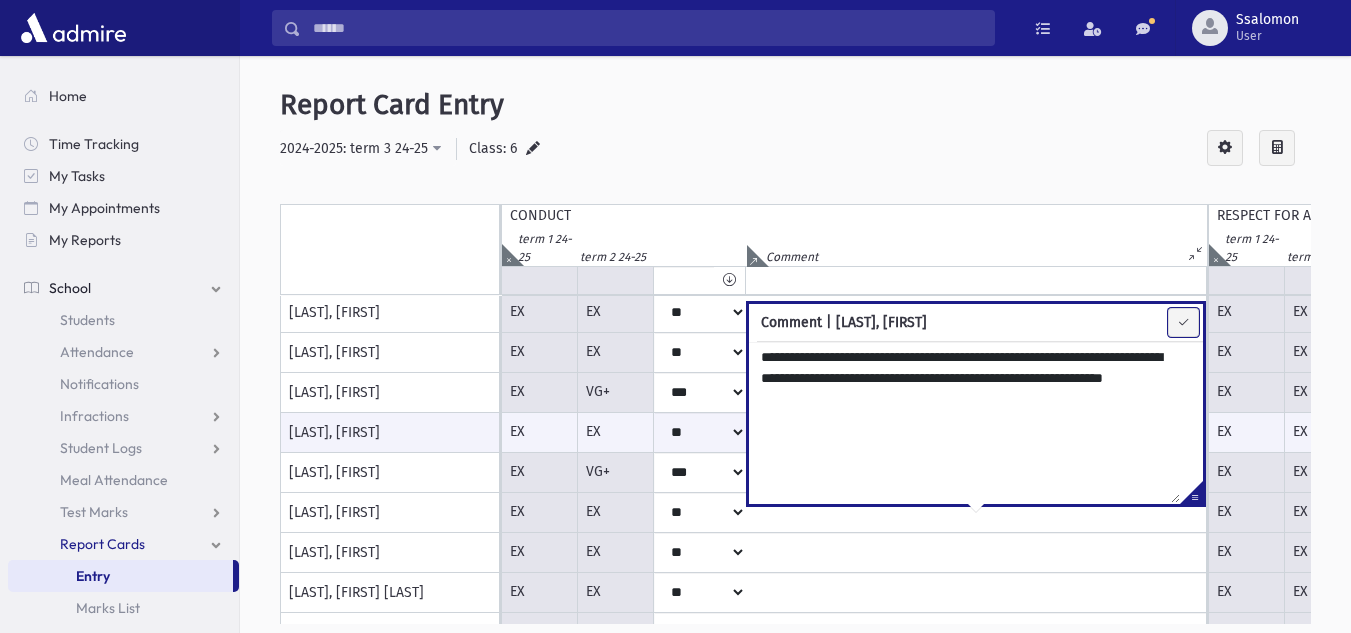 click at bounding box center (1183, 322) 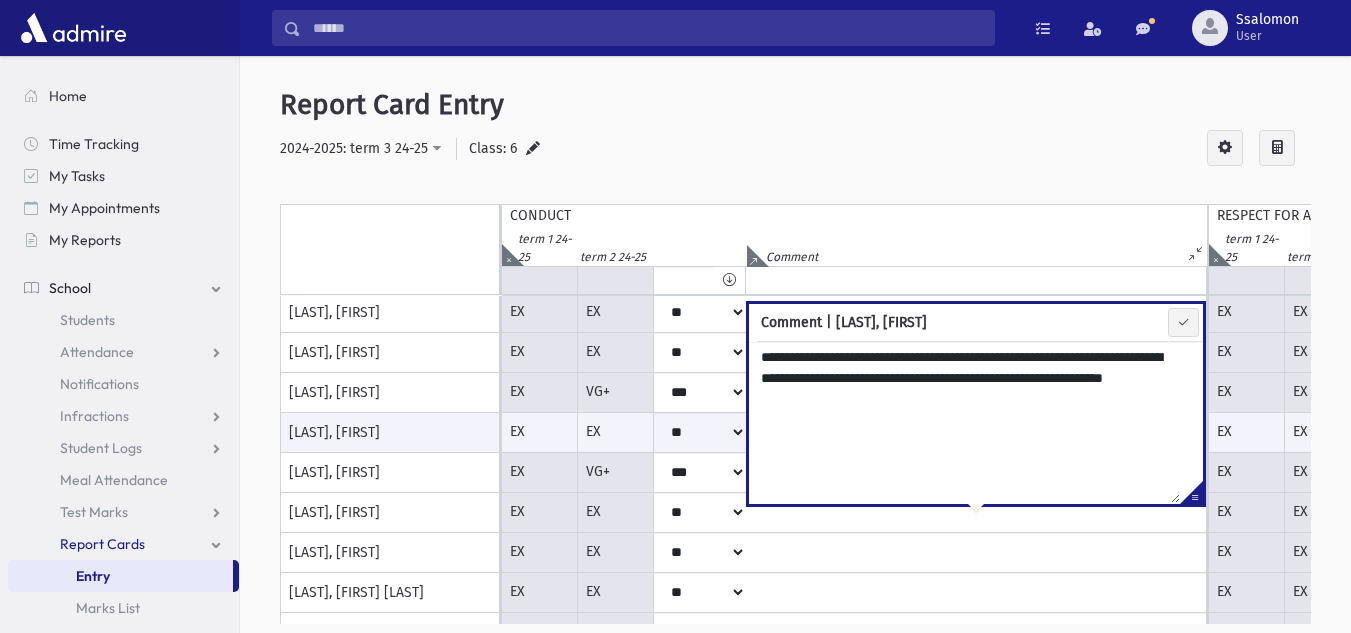 type on "**********" 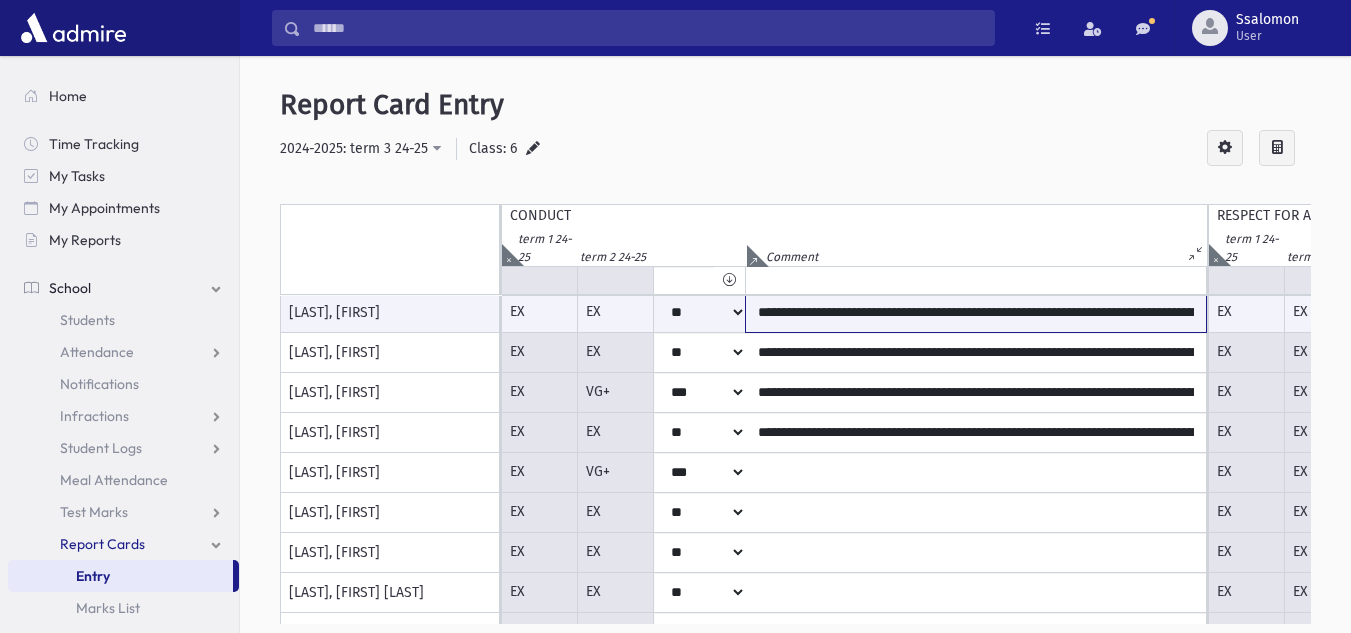 click on "**********" at bounding box center (976, 312) 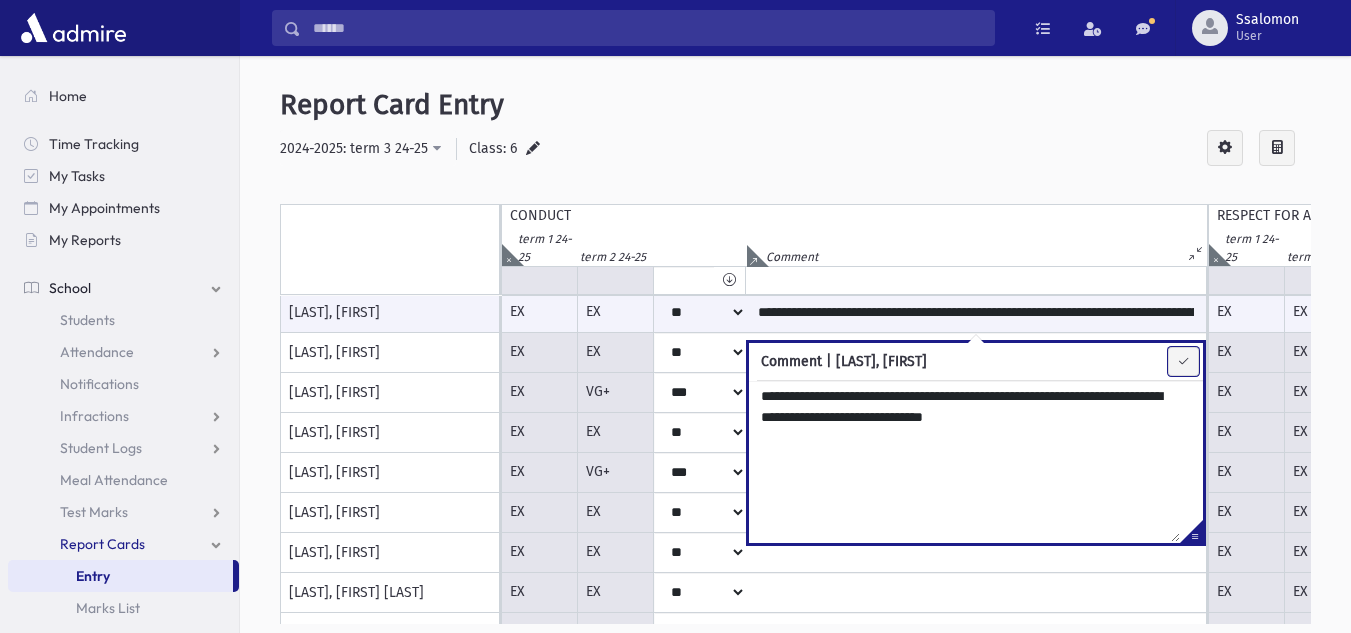 click at bounding box center [1183, 361] 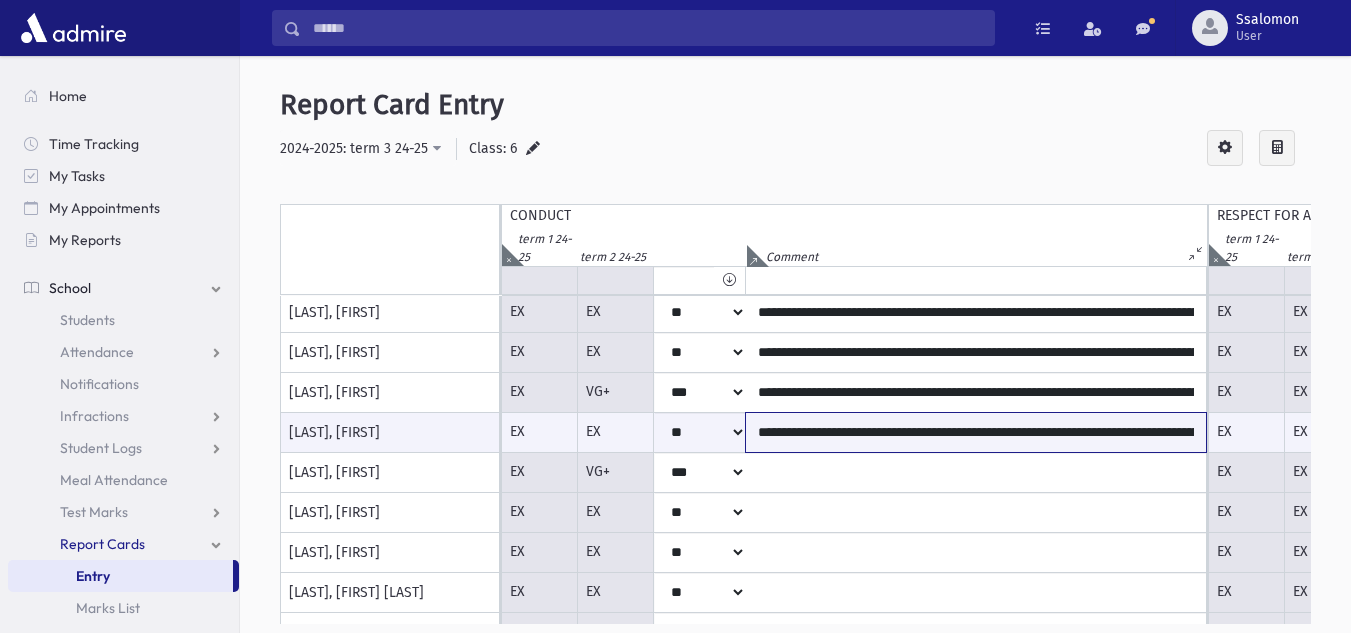 click on "**********" at bounding box center [976, 432] 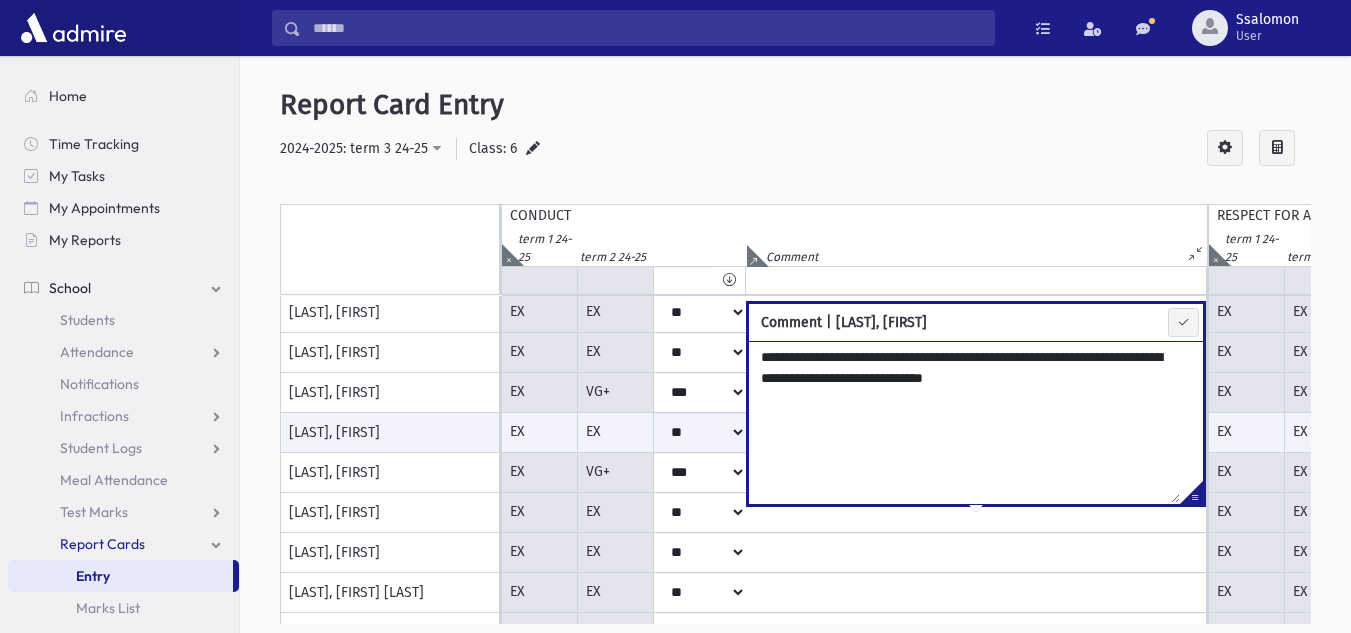 click on "**********" at bounding box center (964, 422) 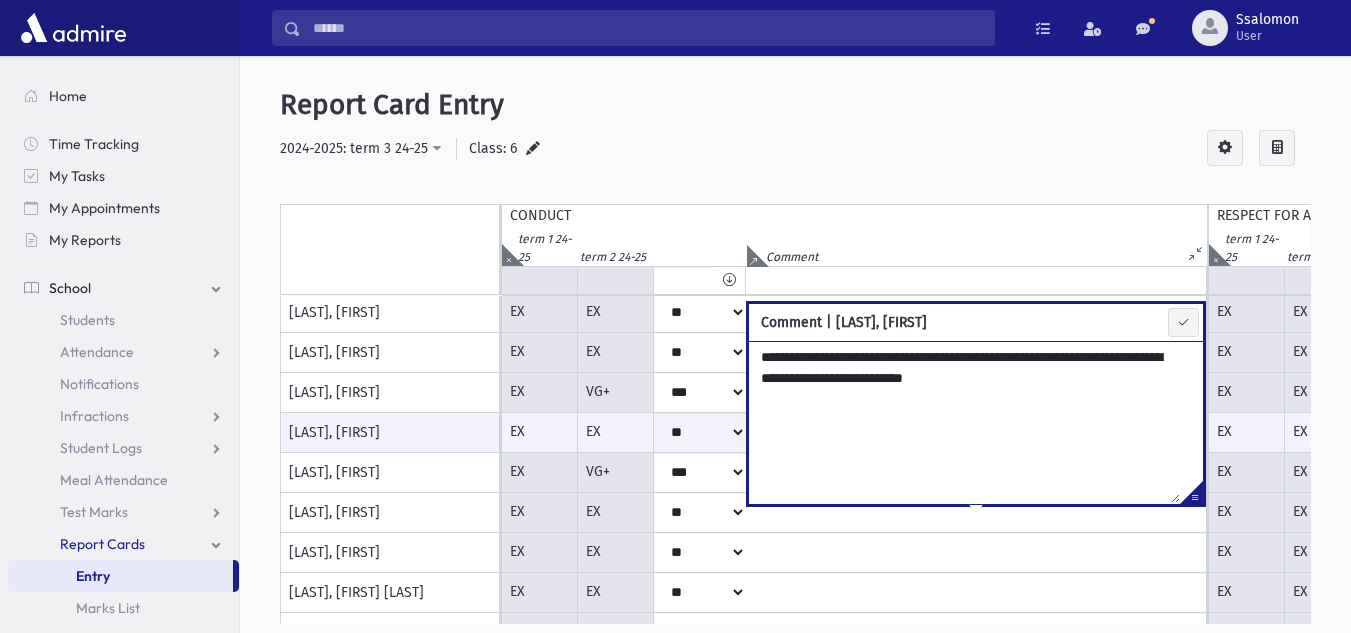 type on "**********" 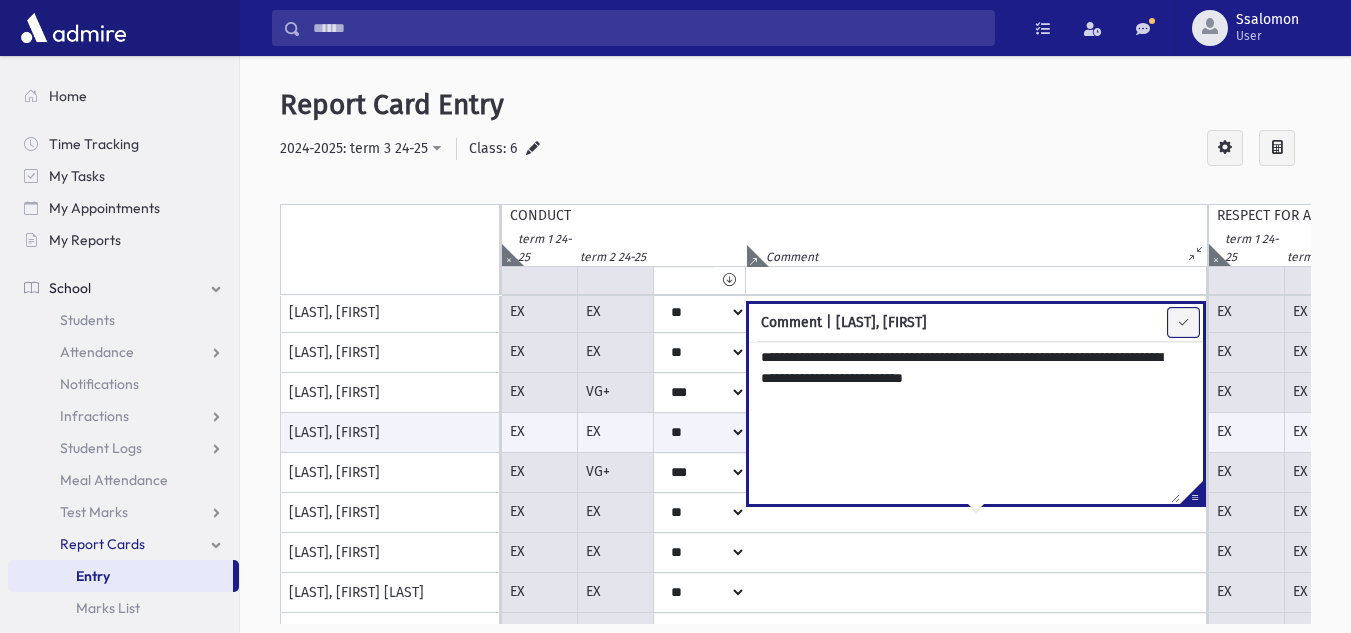 click at bounding box center [1183, 322] 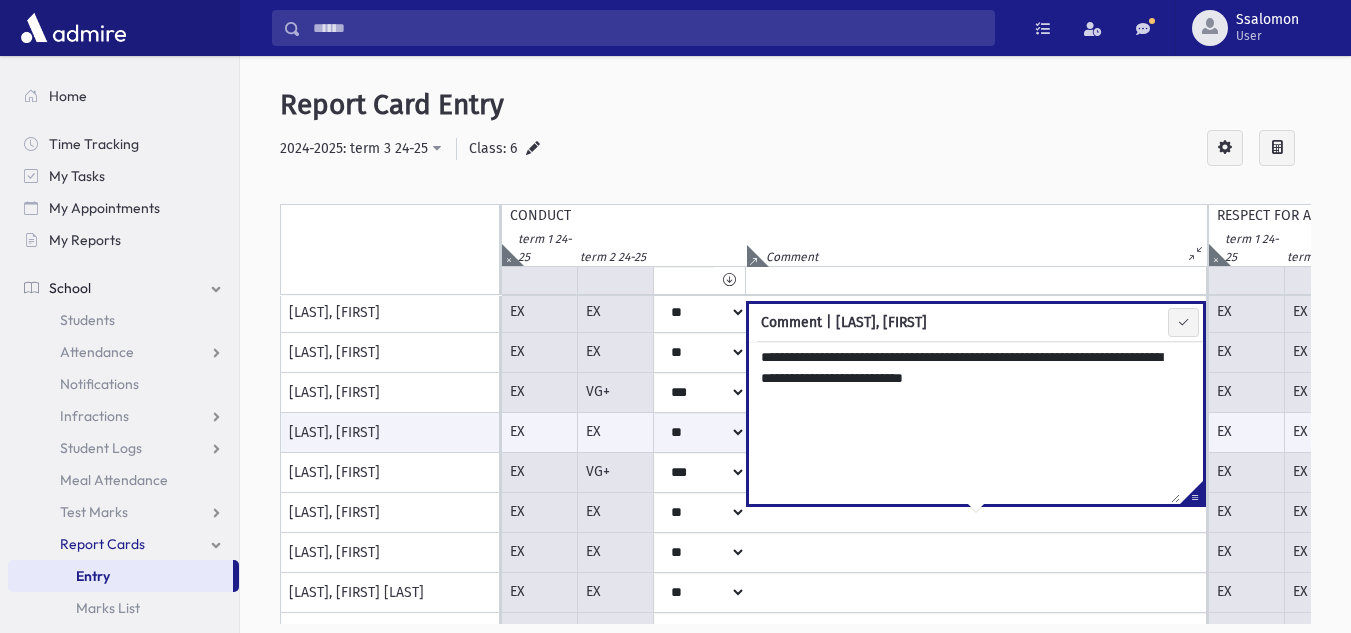 type on "**********" 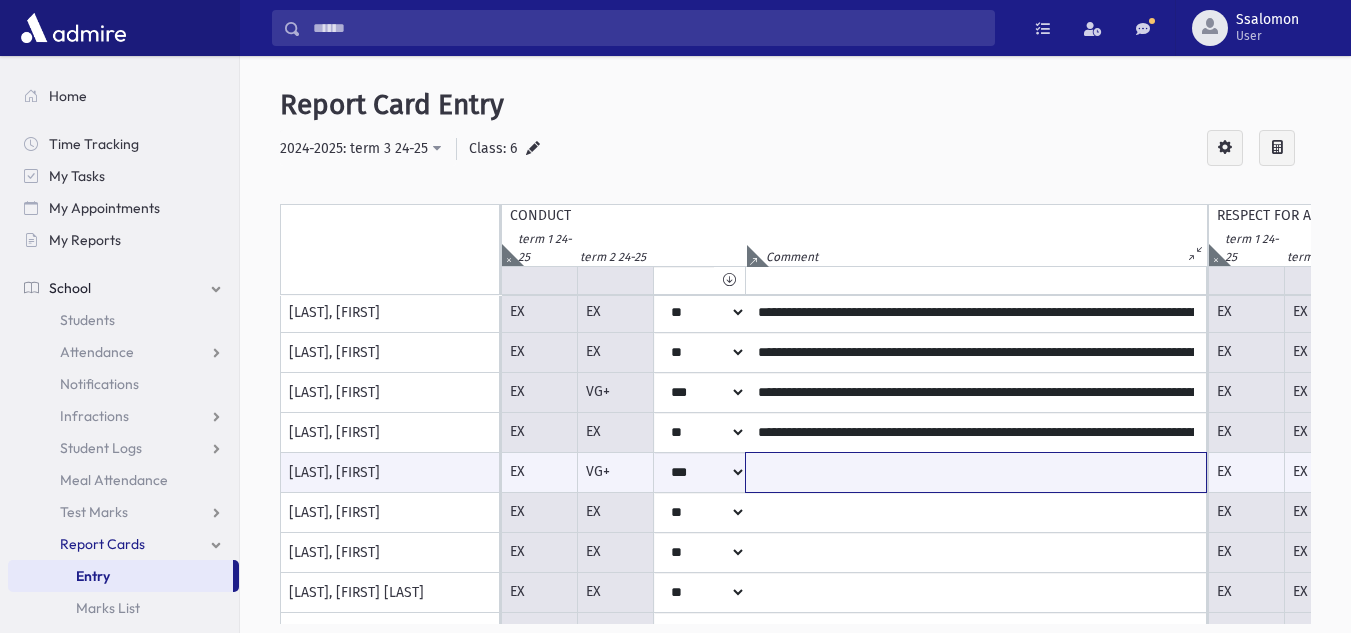 click at bounding box center (976, 472) 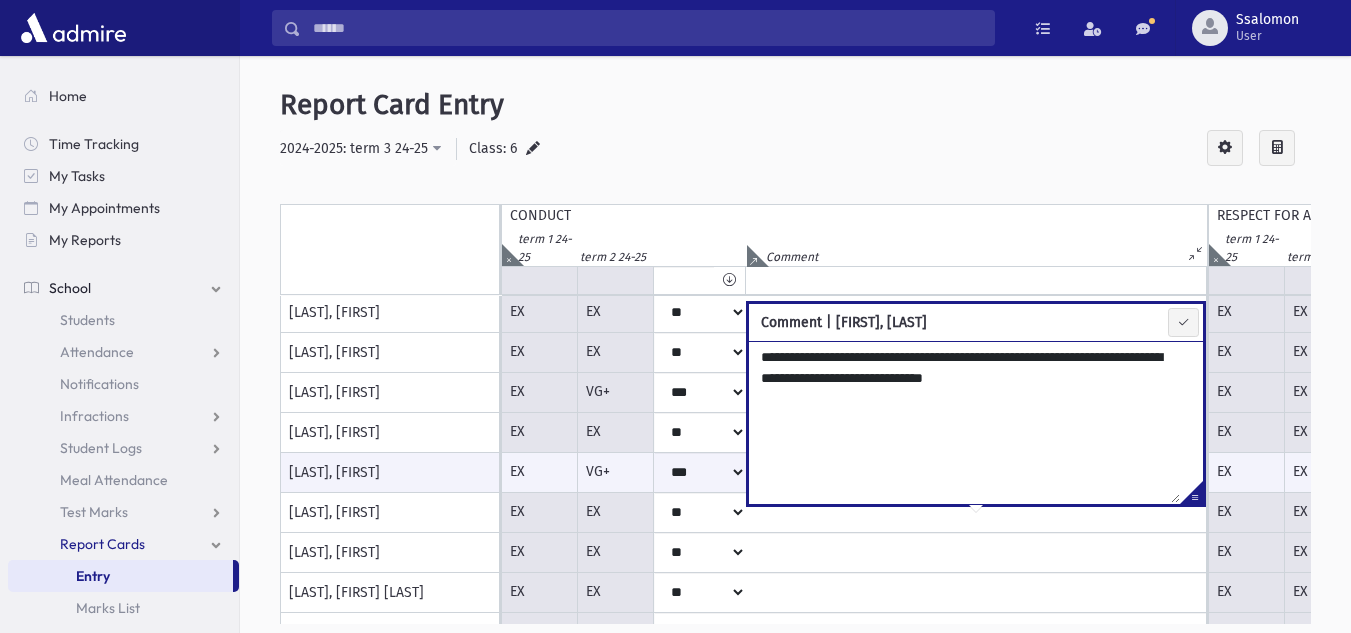click on "**********" at bounding box center [964, 422] 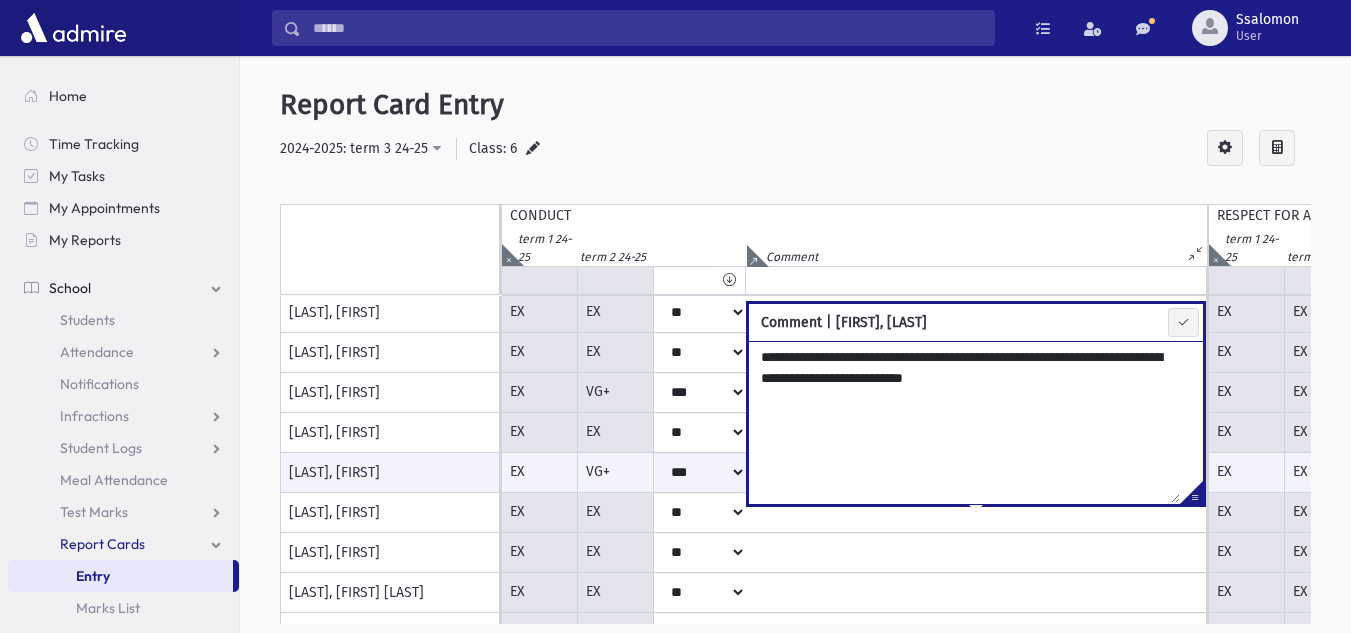 click on "**********" at bounding box center [964, 422] 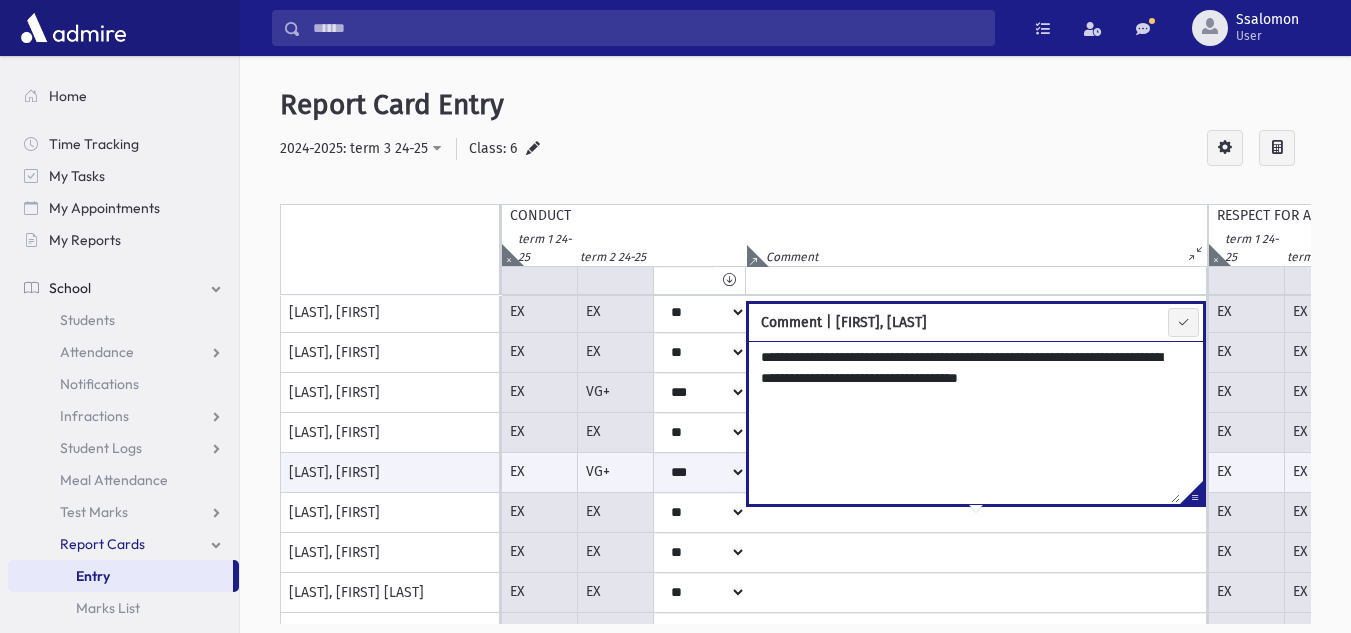 drag, startPoint x: 937, startPoint y: 359, endPoint x: 863, endPoint y: 361, distance: 74.02702 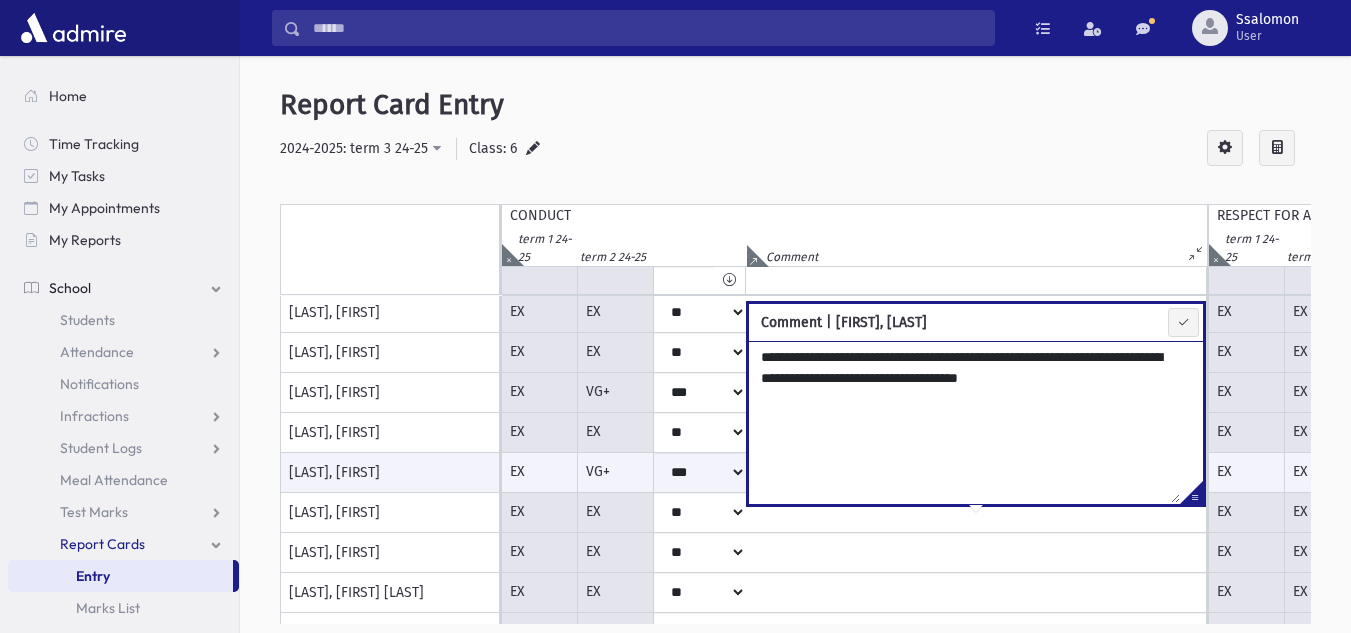 type on "**********" 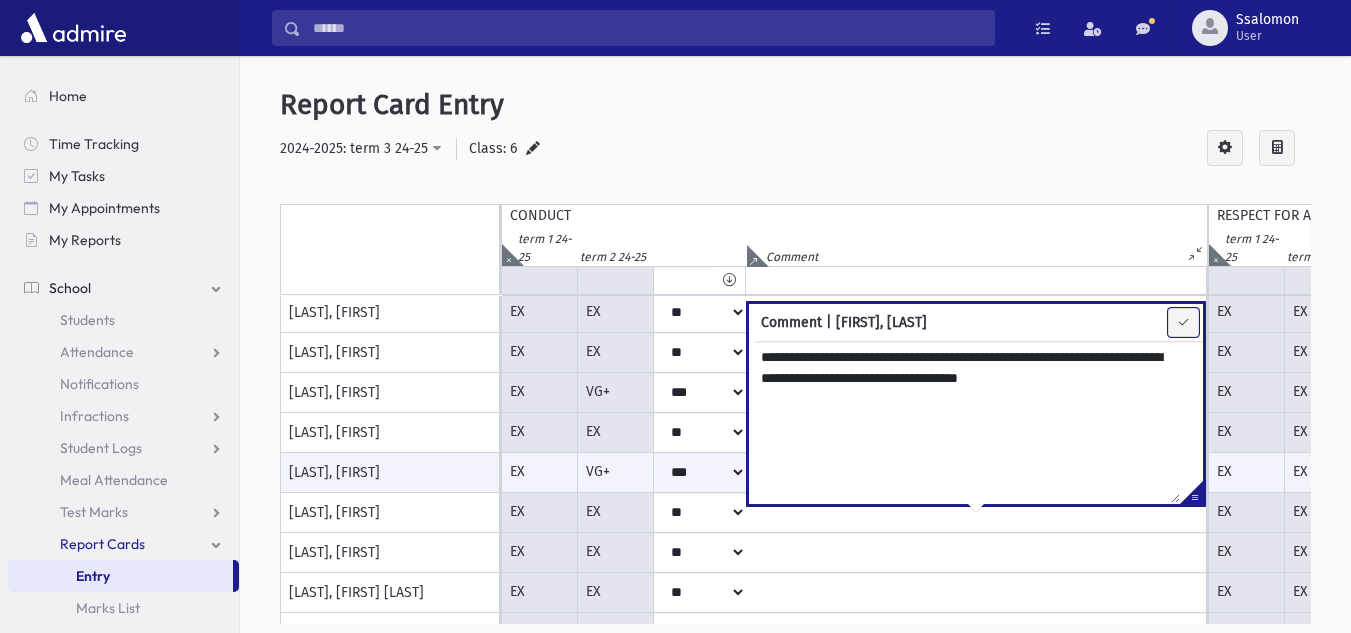 click at bounding box center [1183, 322] 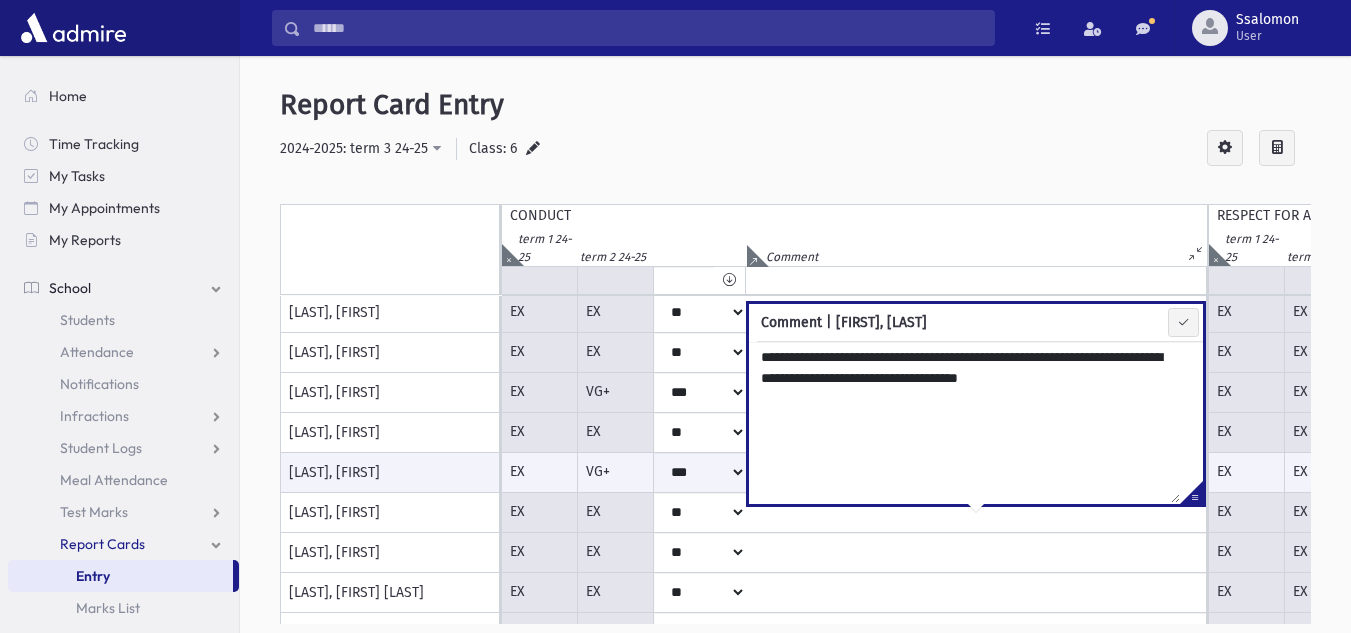 type on "**********" 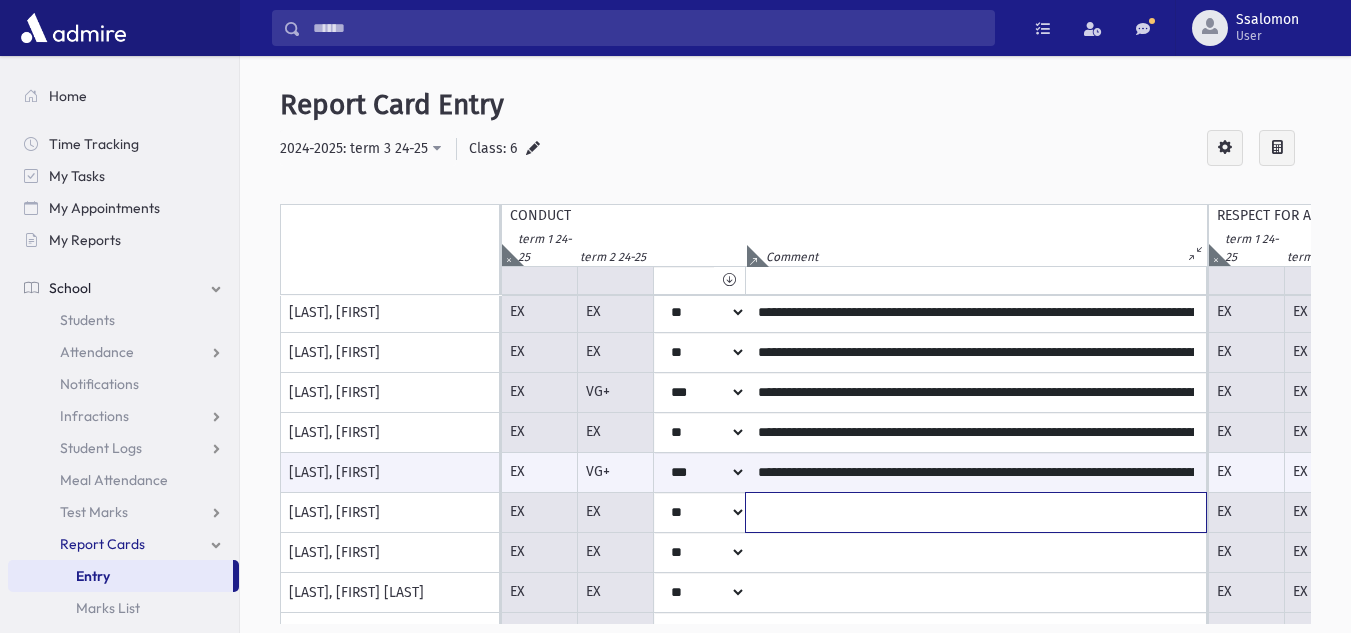 click at bounding box center [976, 73] 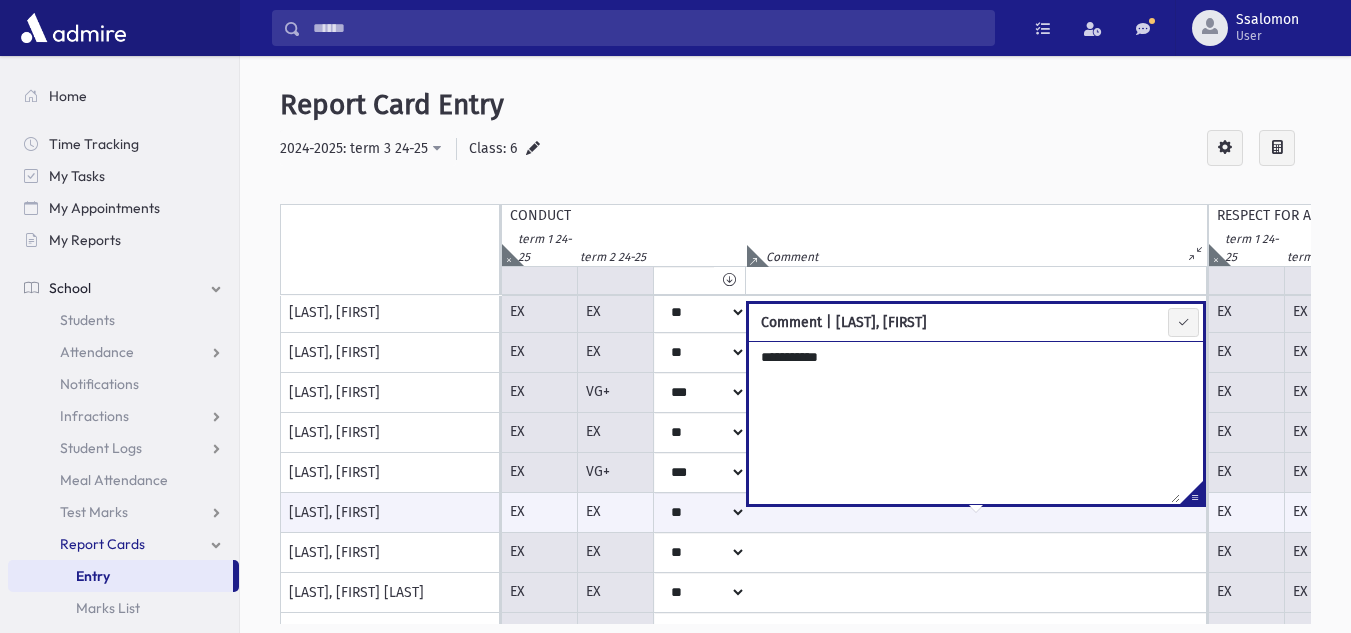type on "**********" 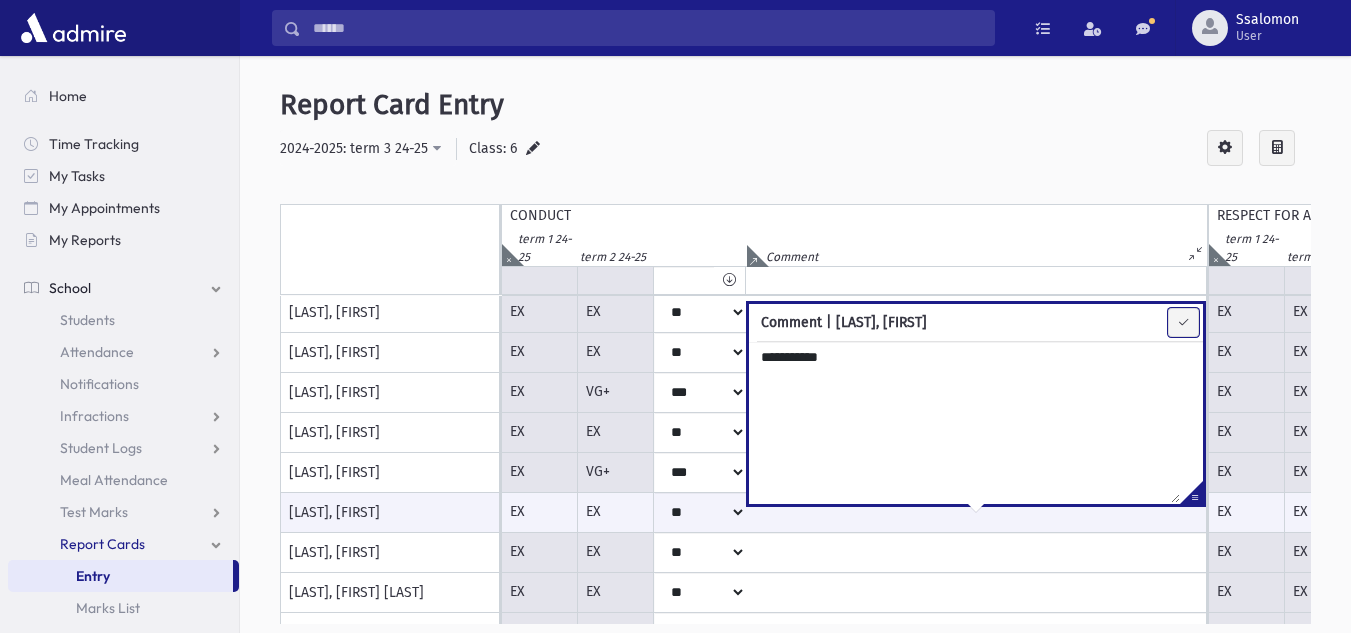 click at bounding box center [1183, 322] 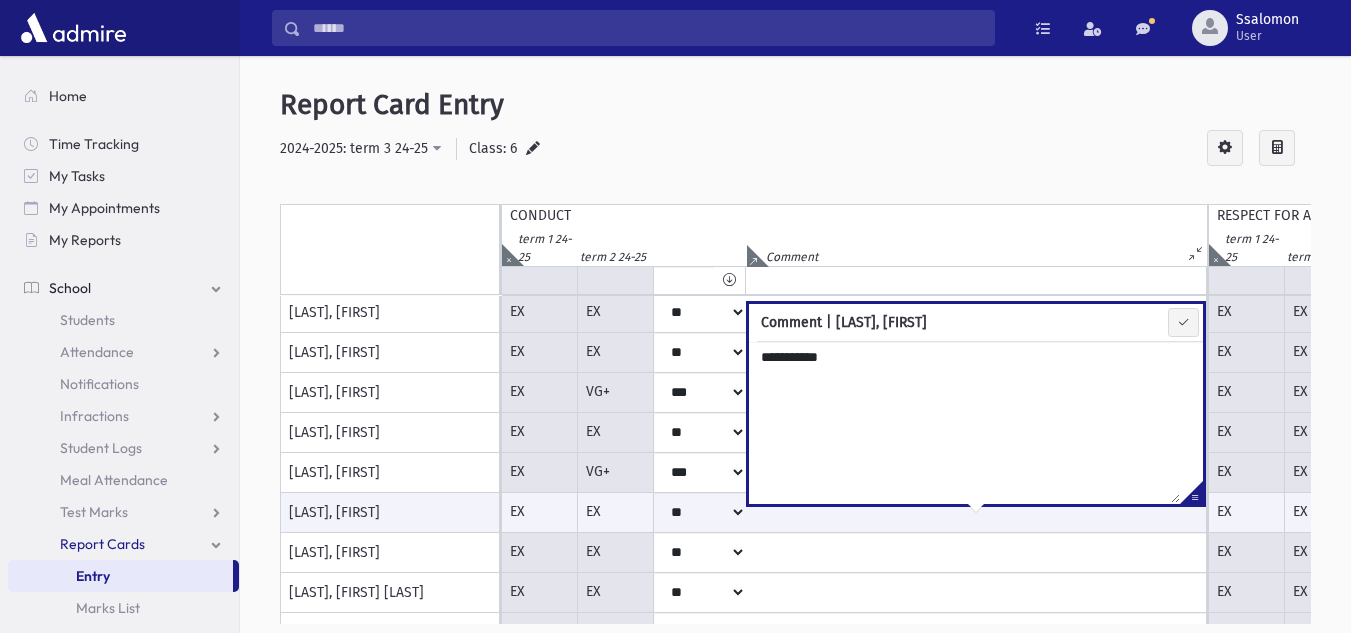 type on "**********" 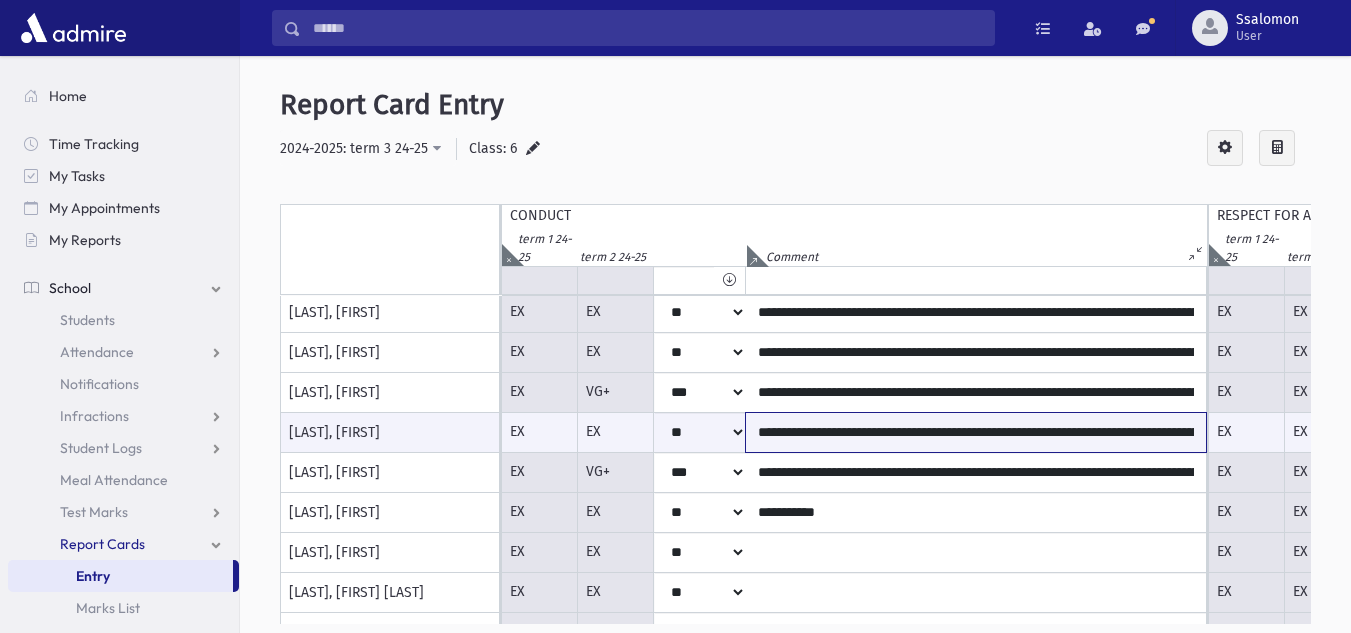 click on "**********" at bounding box center [976, 432] 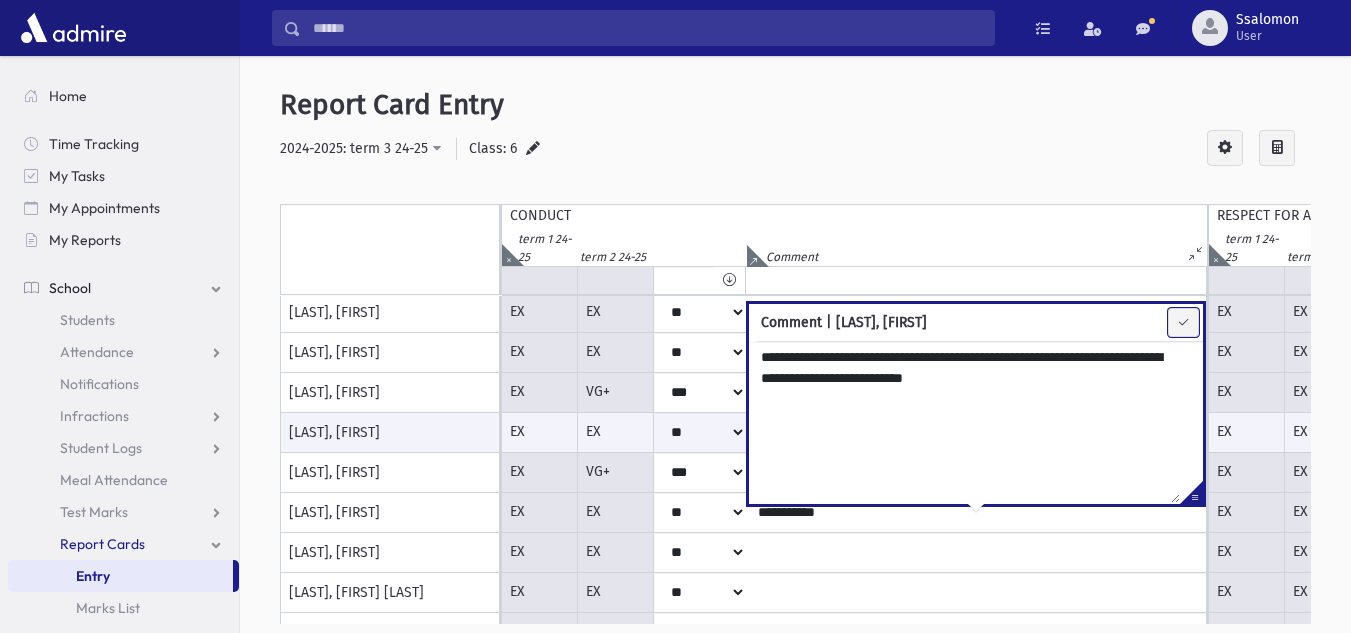 click at bounding box center [1183, 322] 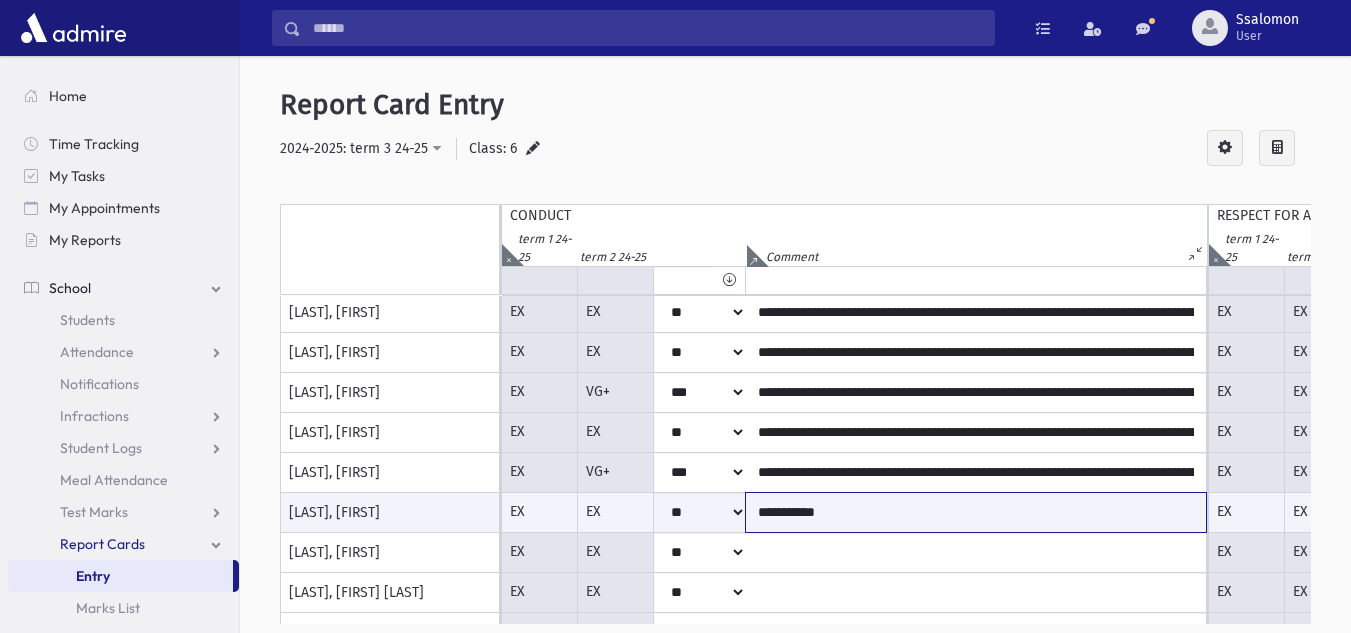 click on "**********" at bounding box center (976, 512) 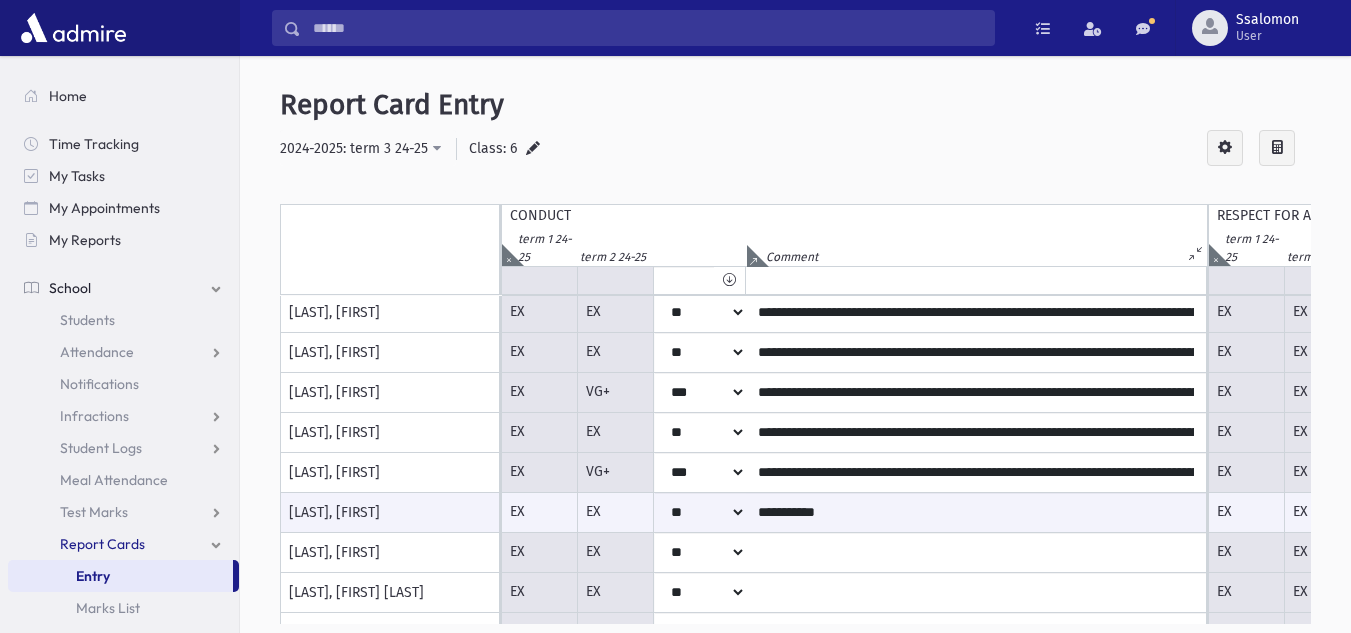 click on "**********" at bounding box center (976, 512) 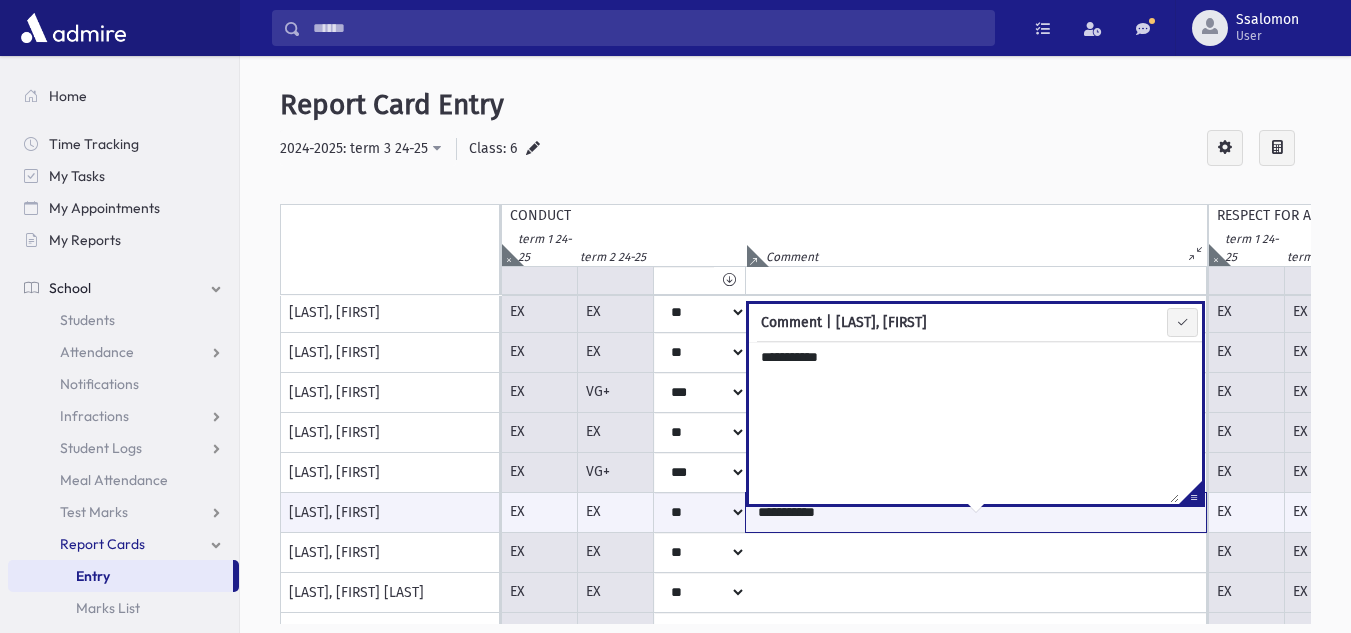 click on "**********" at bounding box center [976, 512] 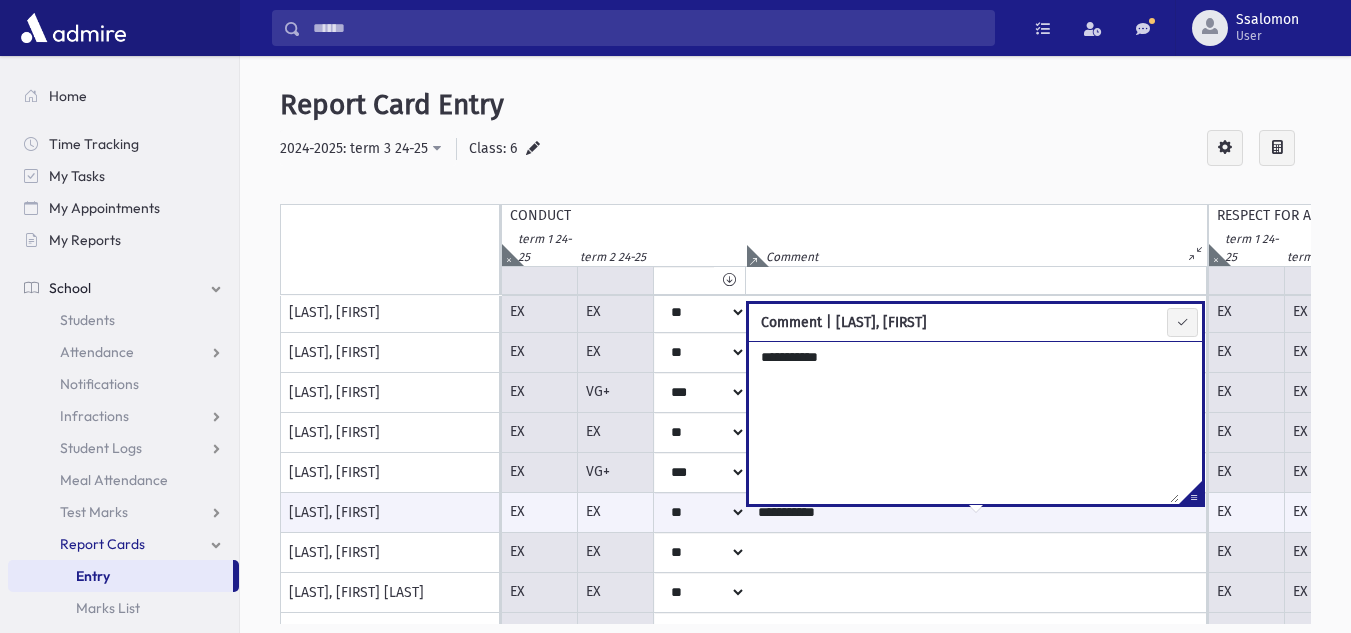 click on "**********" at bounding box center [964, 422] 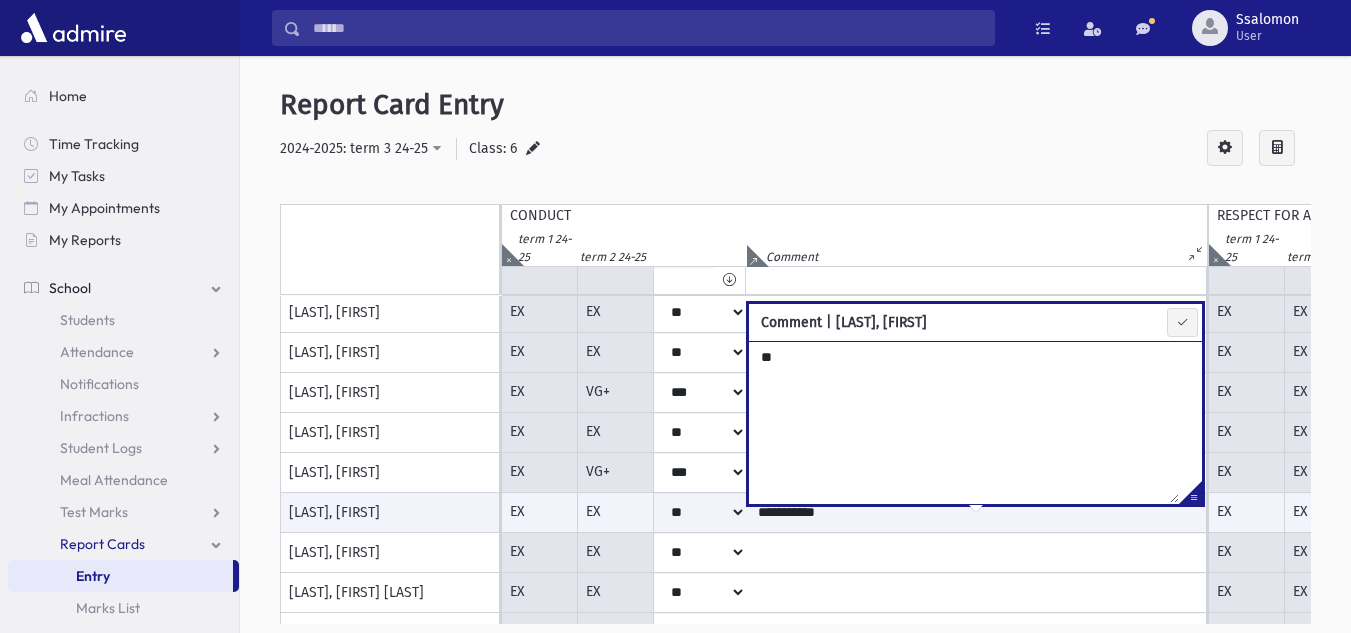 type on "*" 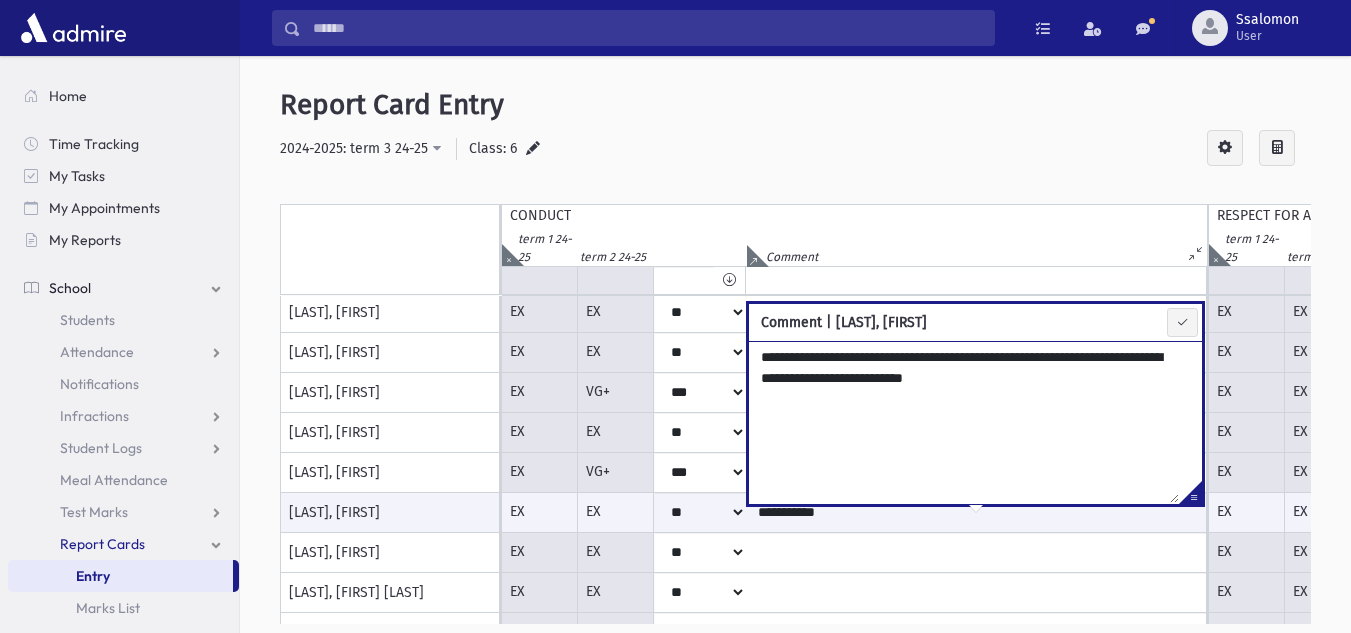 click on "**********" at bounding box center (964, 422) 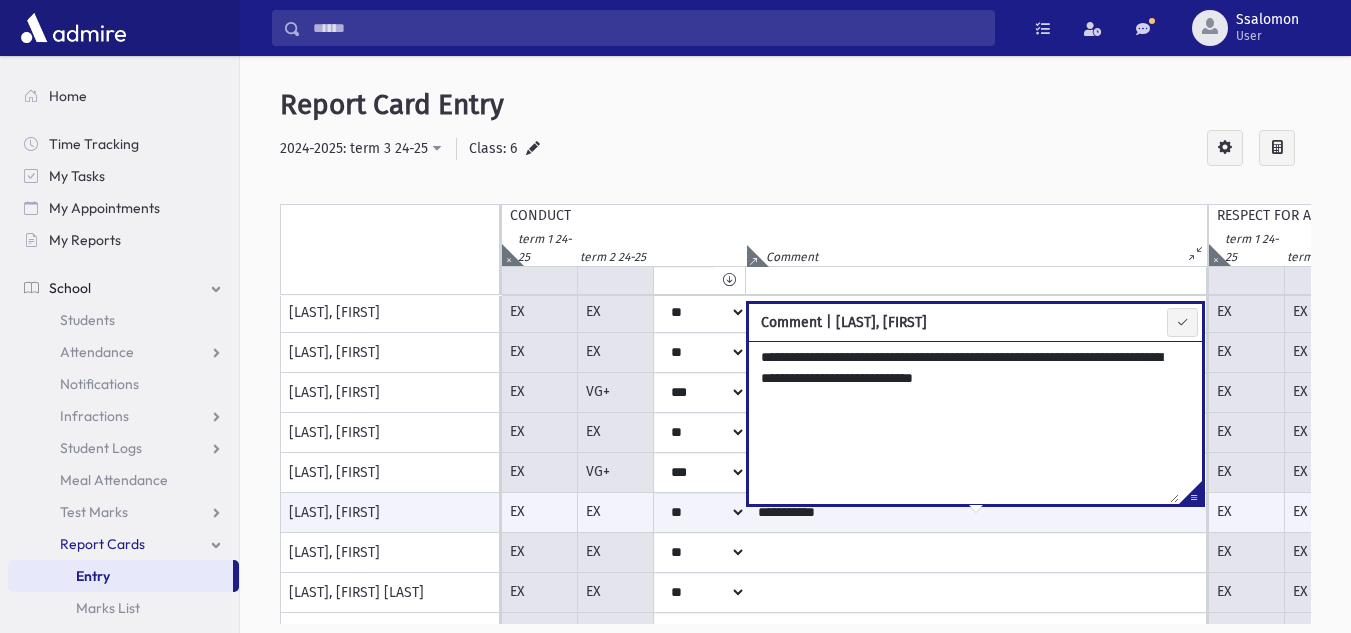 type on "**********" 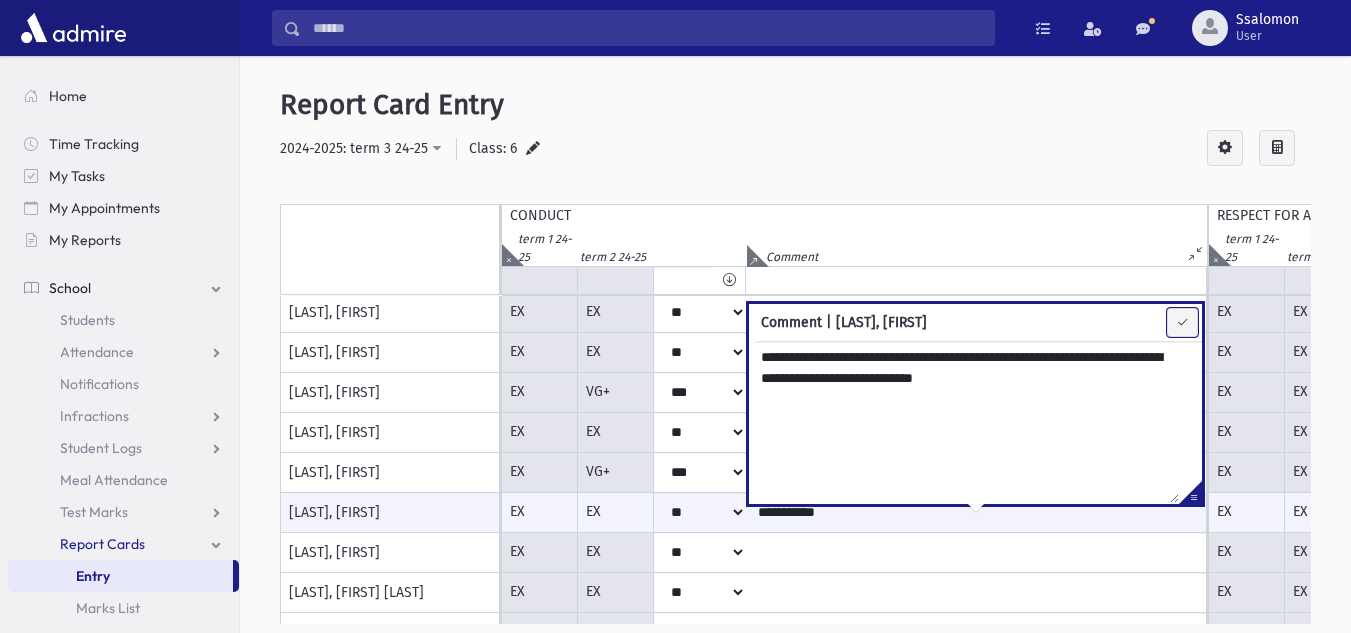 click at bounding box center (1182, 322) 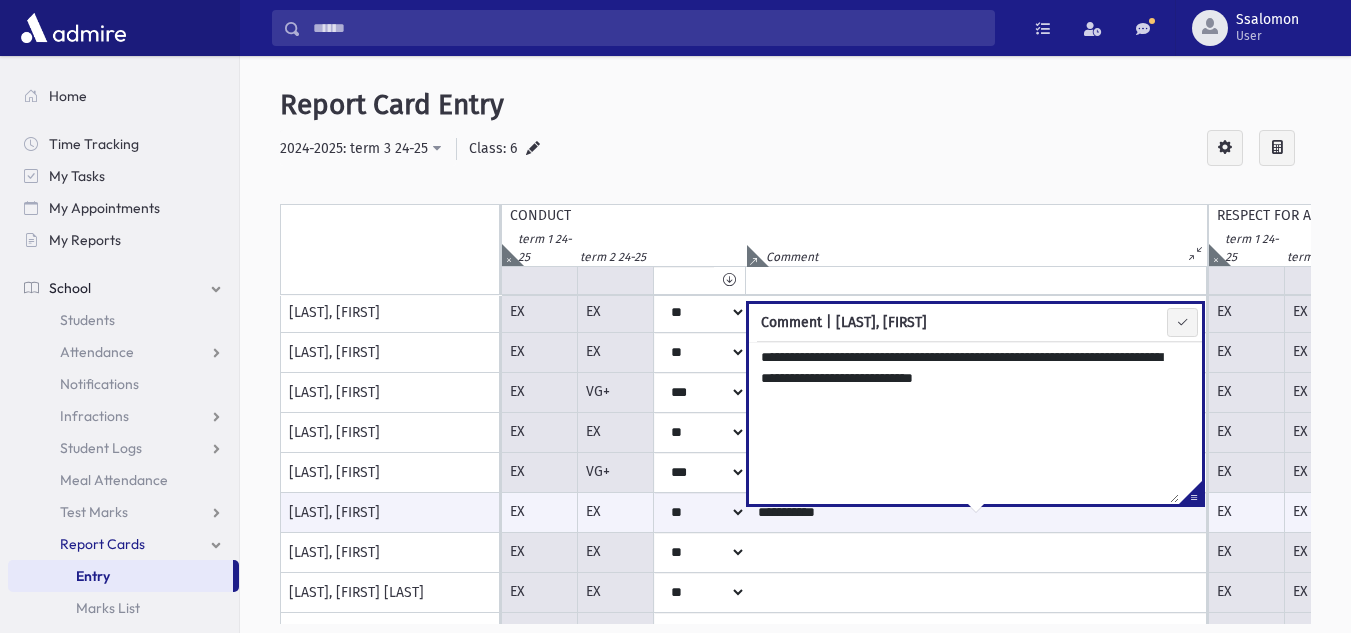 type on "**********" 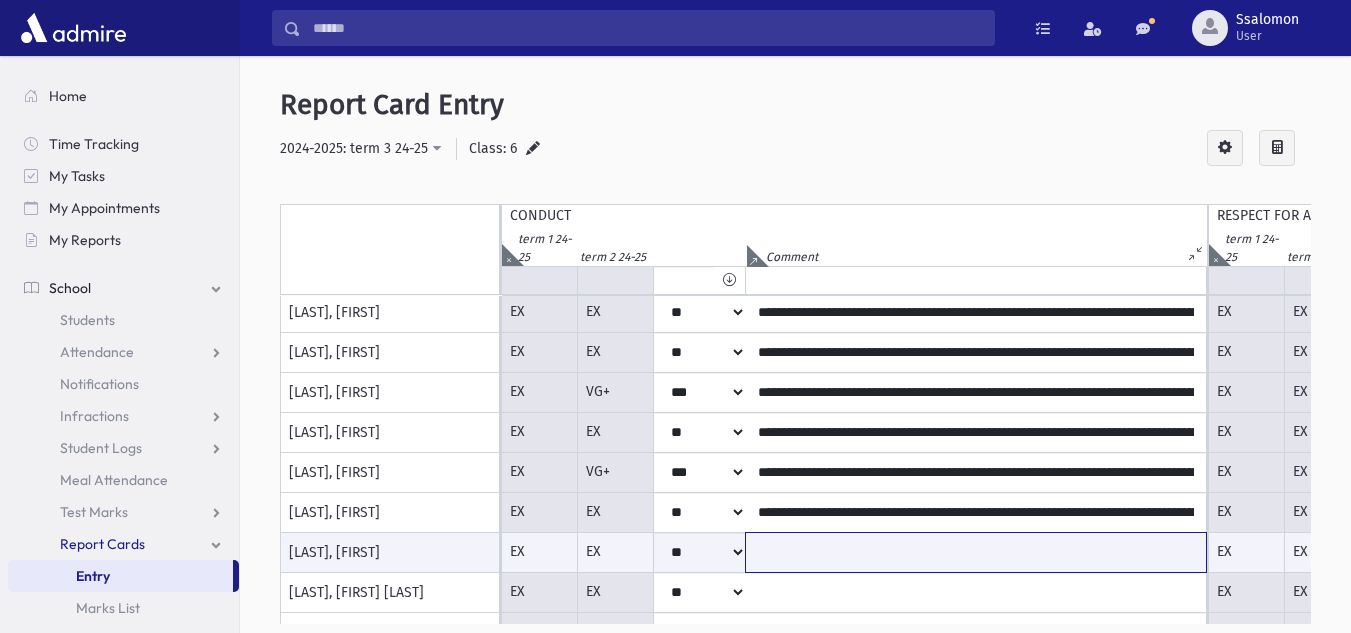 click at bounding box center (976, 552) 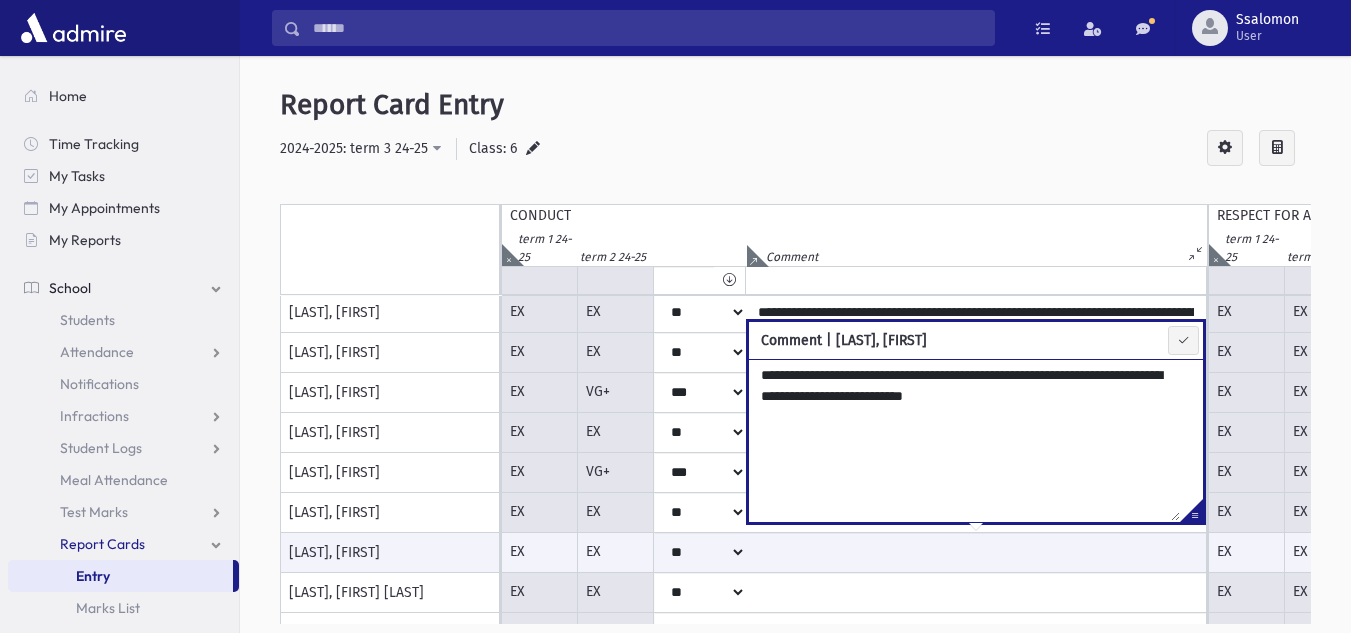 click on "**********" at bounding box center [964, 440] 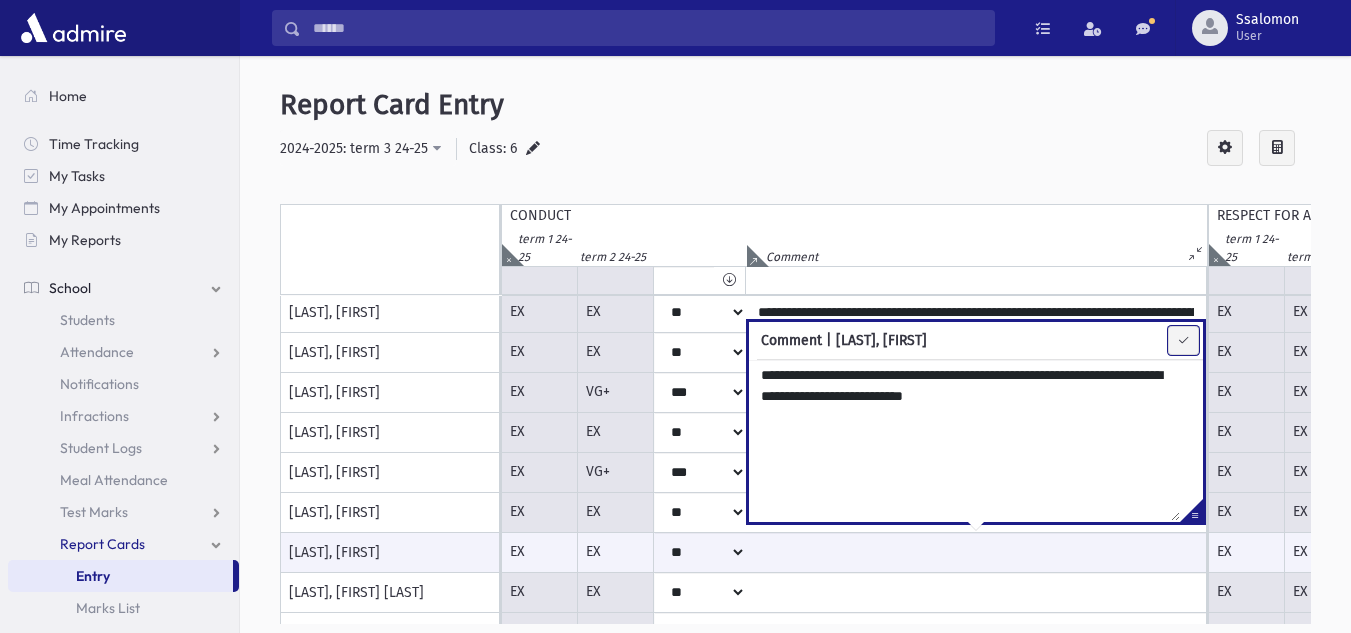 click at bounding box center (1183, 340) 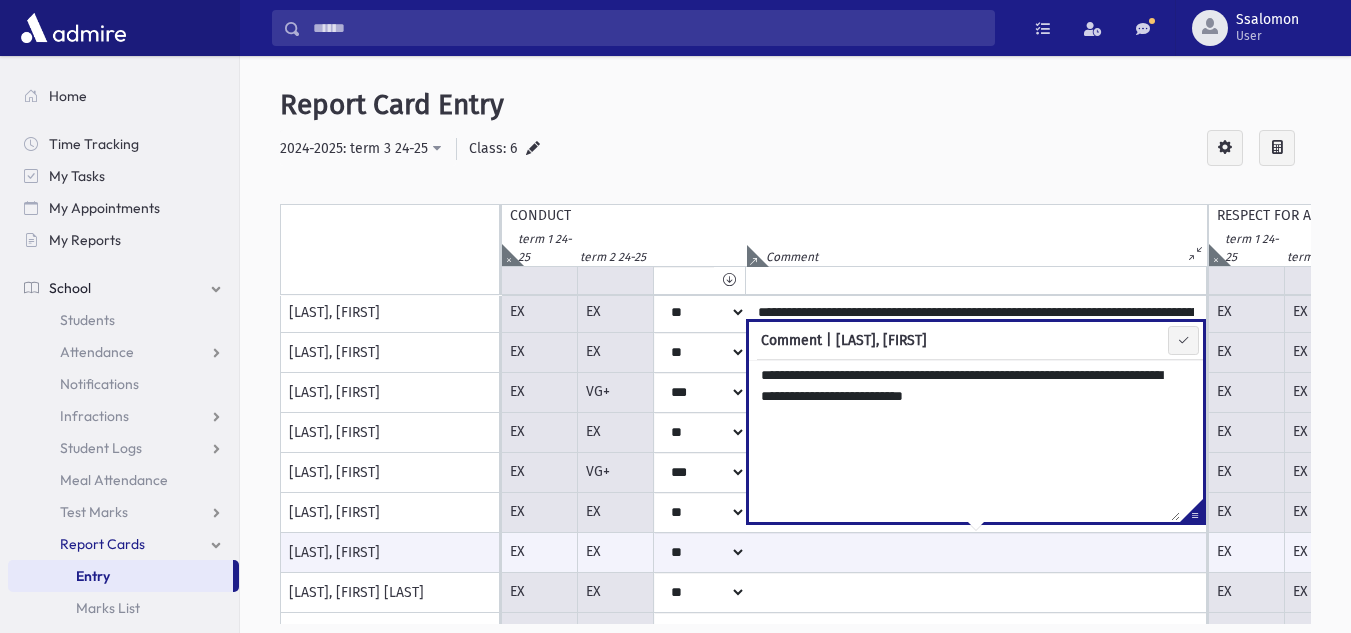 type on "**********" 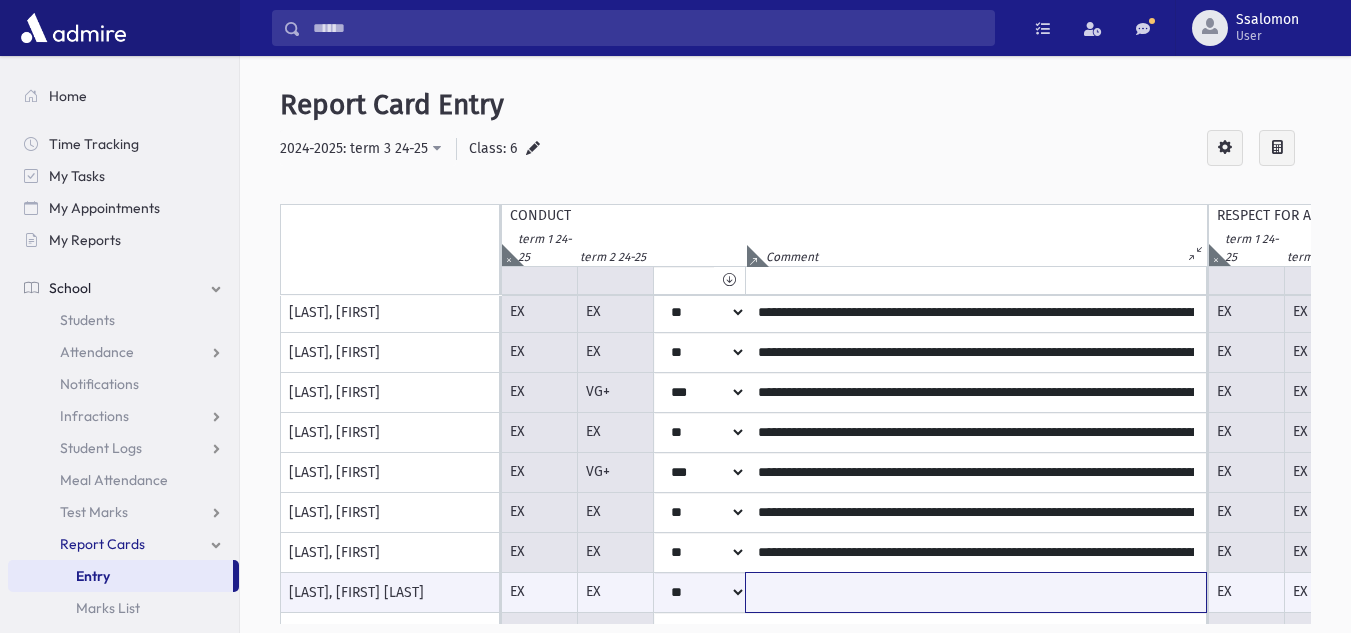 click at bounding box center [976, 592] 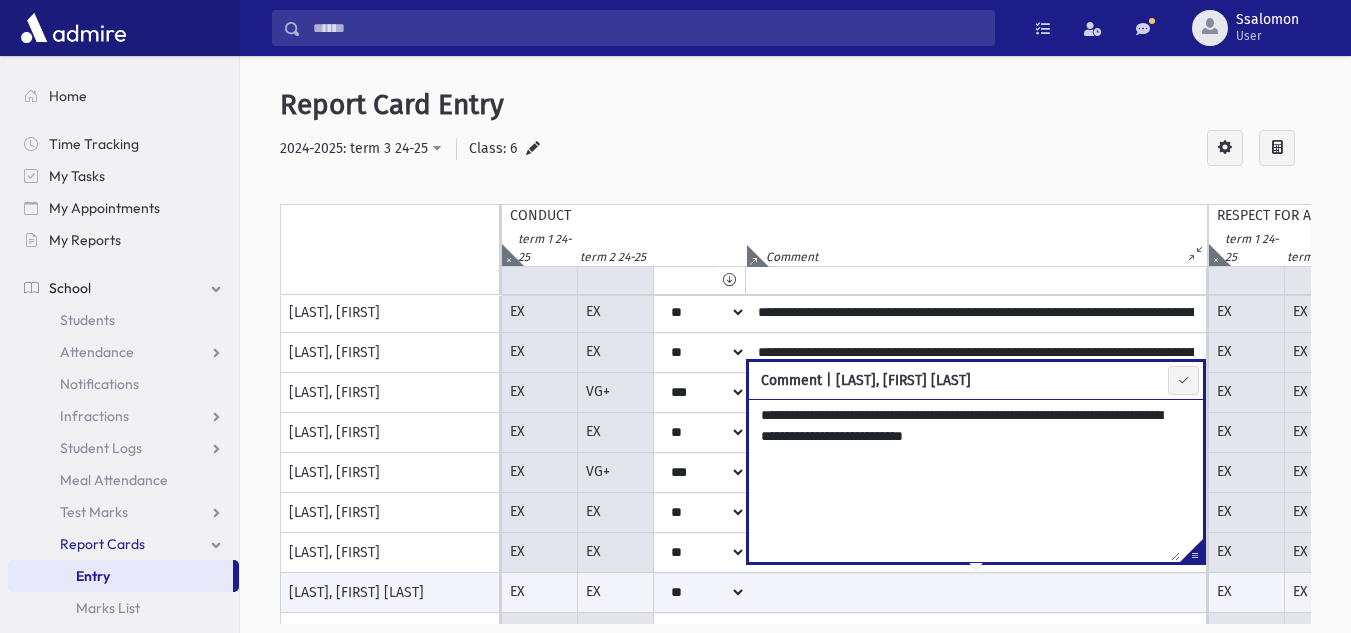 type on "**********" 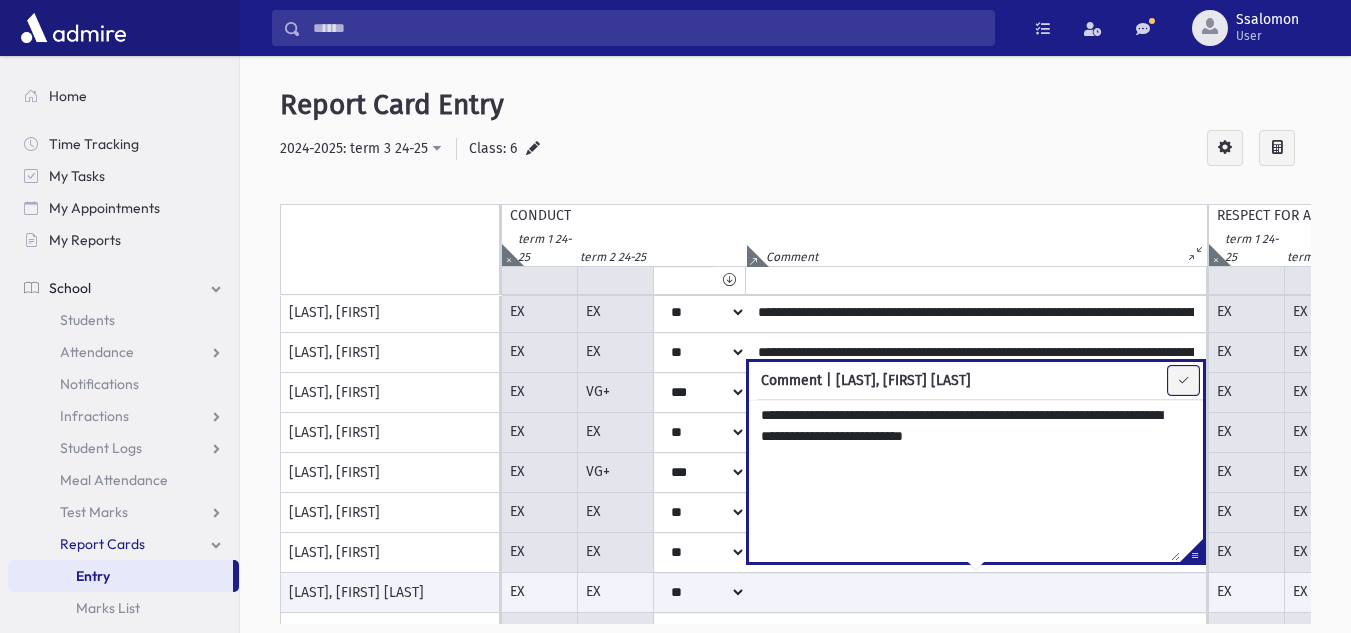 click at bounding box center (1183, 380) 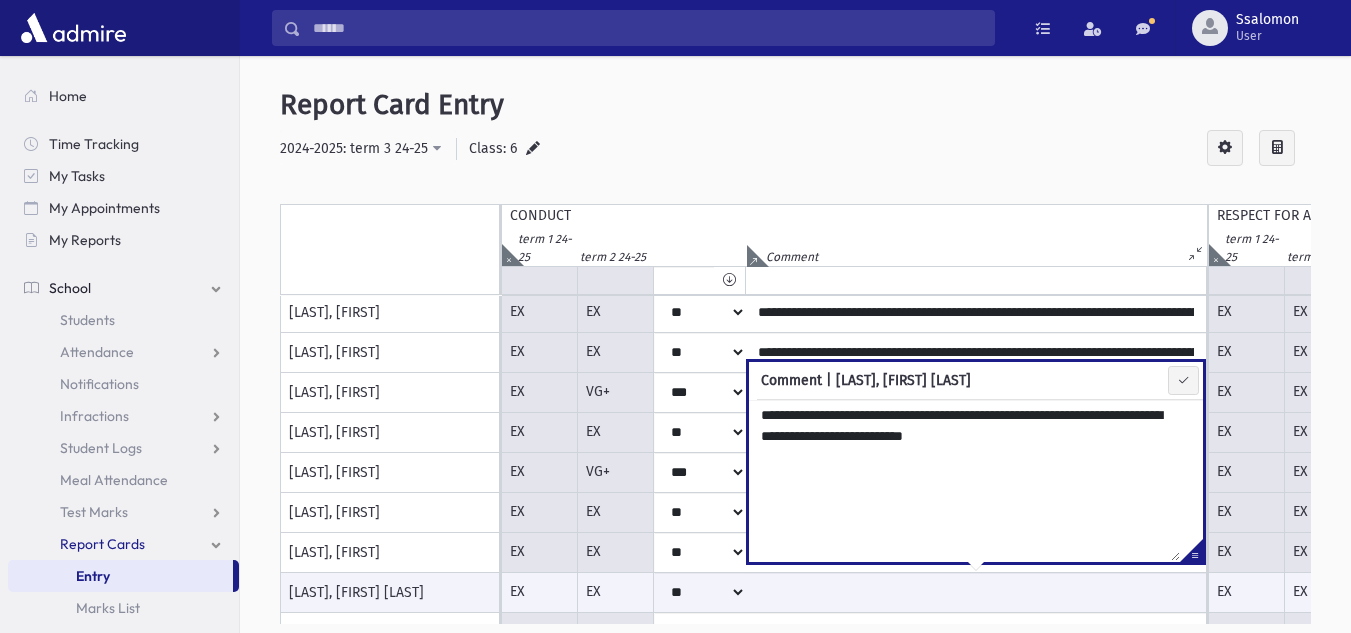 type on "**********" 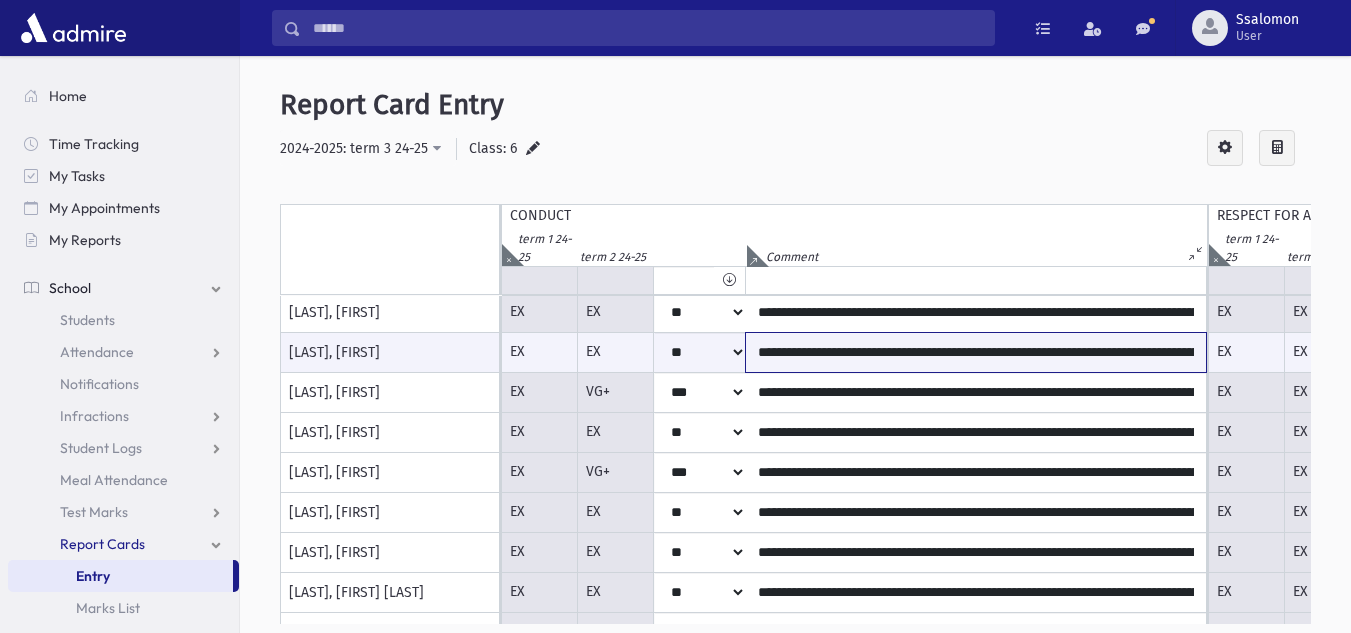 click on "**********" at bounding box center [976, 352] 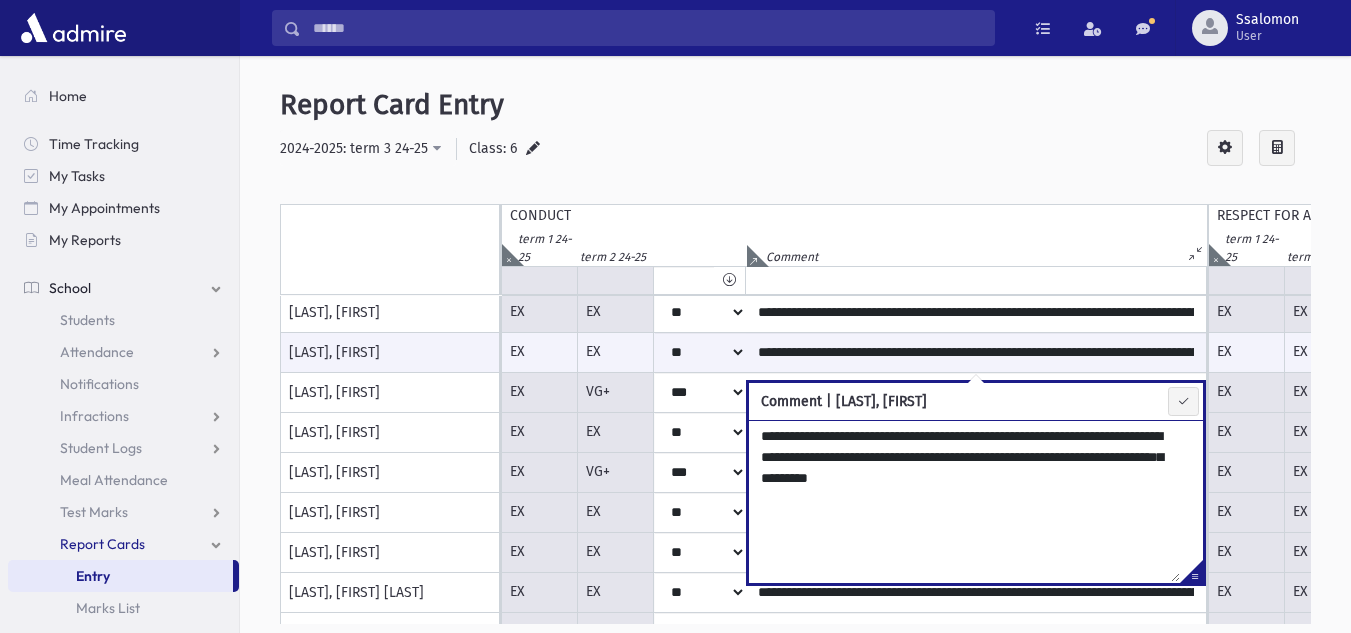 click on "**********" at bounding box center [964, 501] 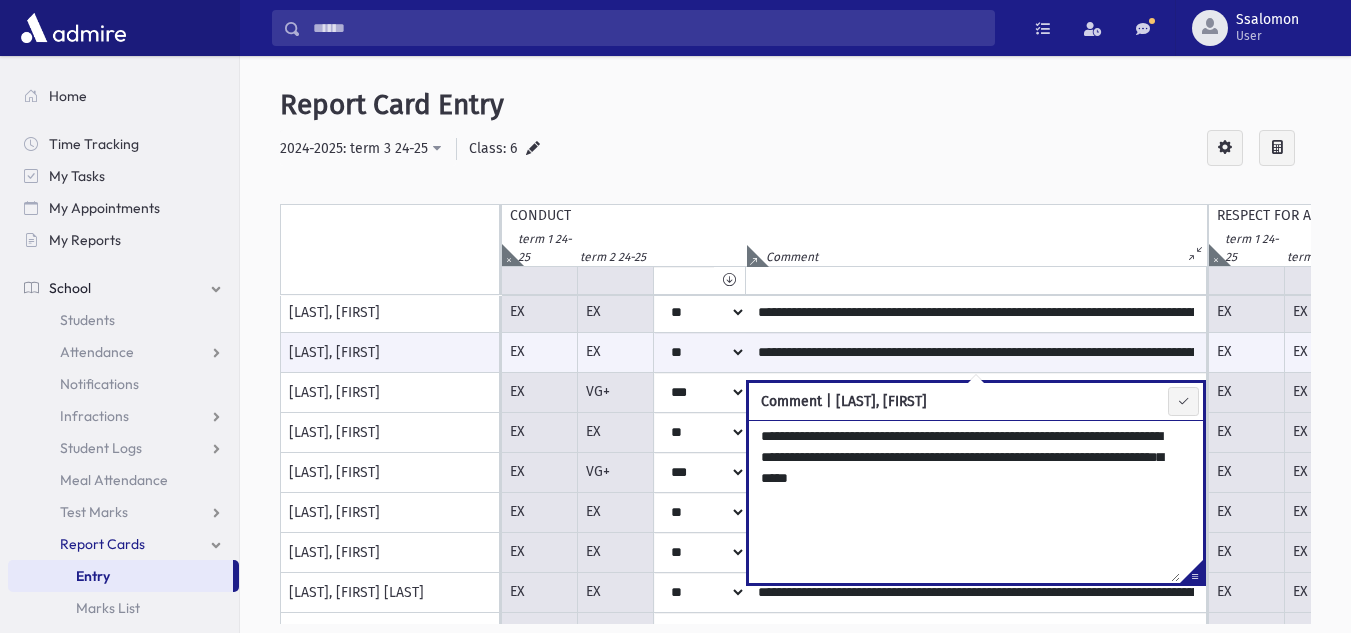 type on "**********" 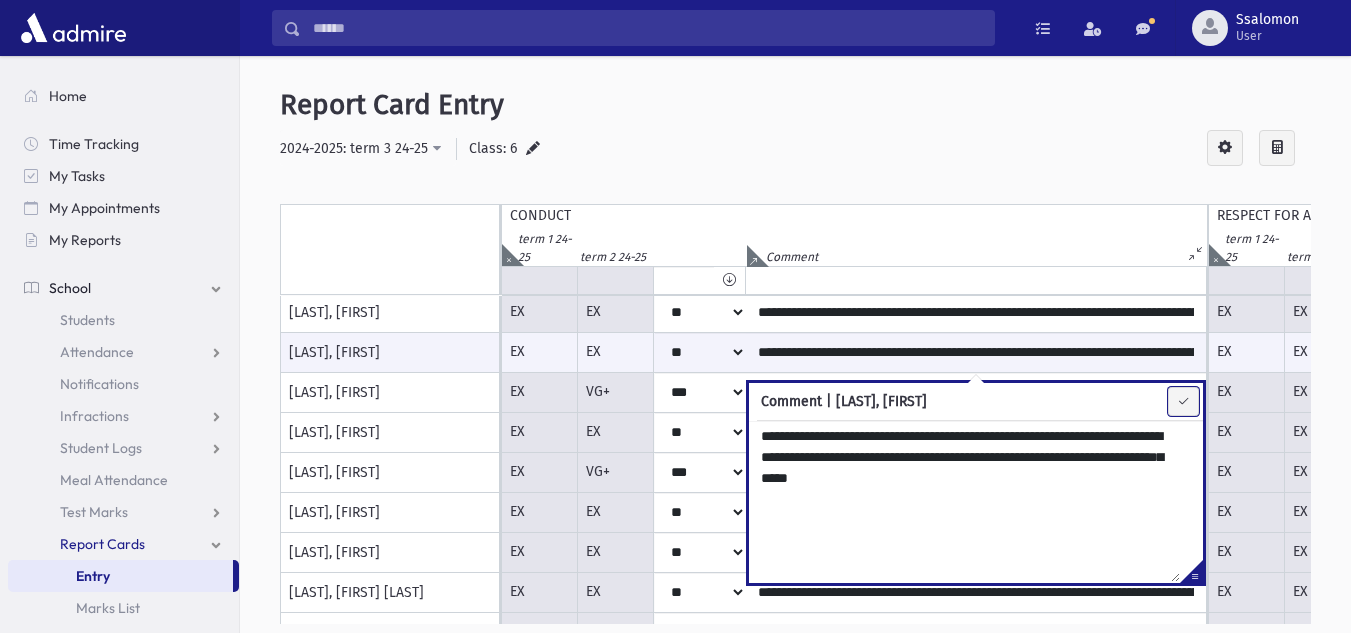 click at bounding box center [1183, 401] 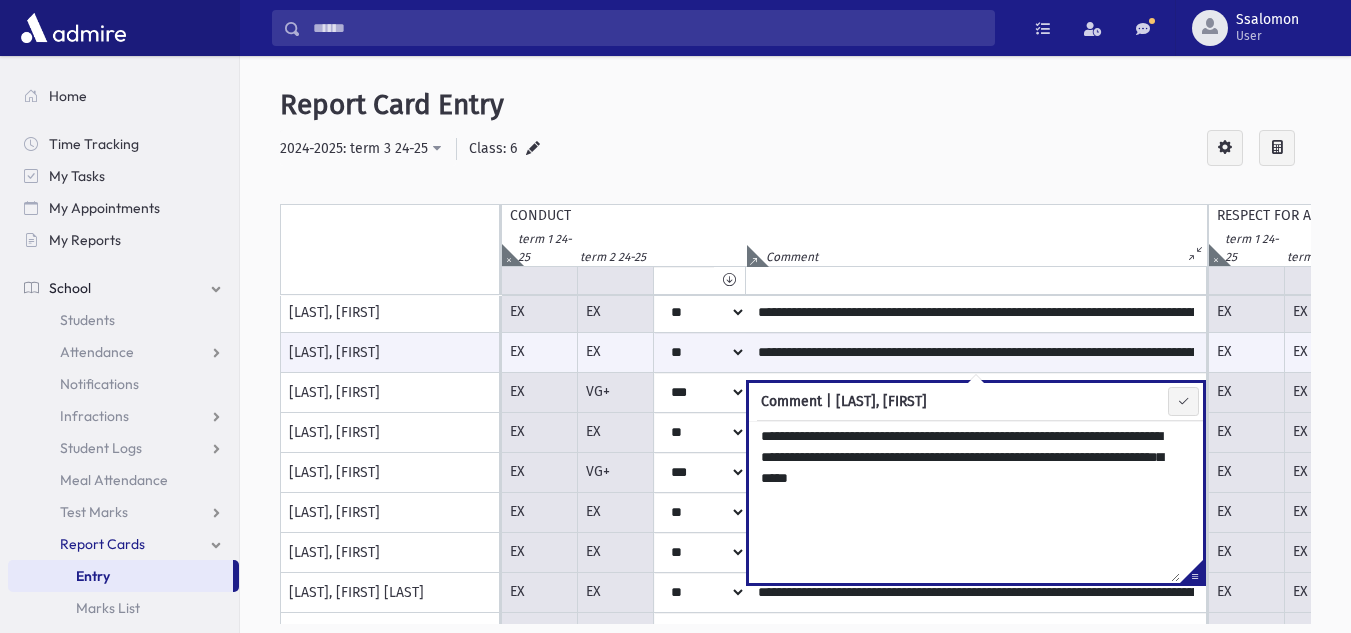 type on "**********" 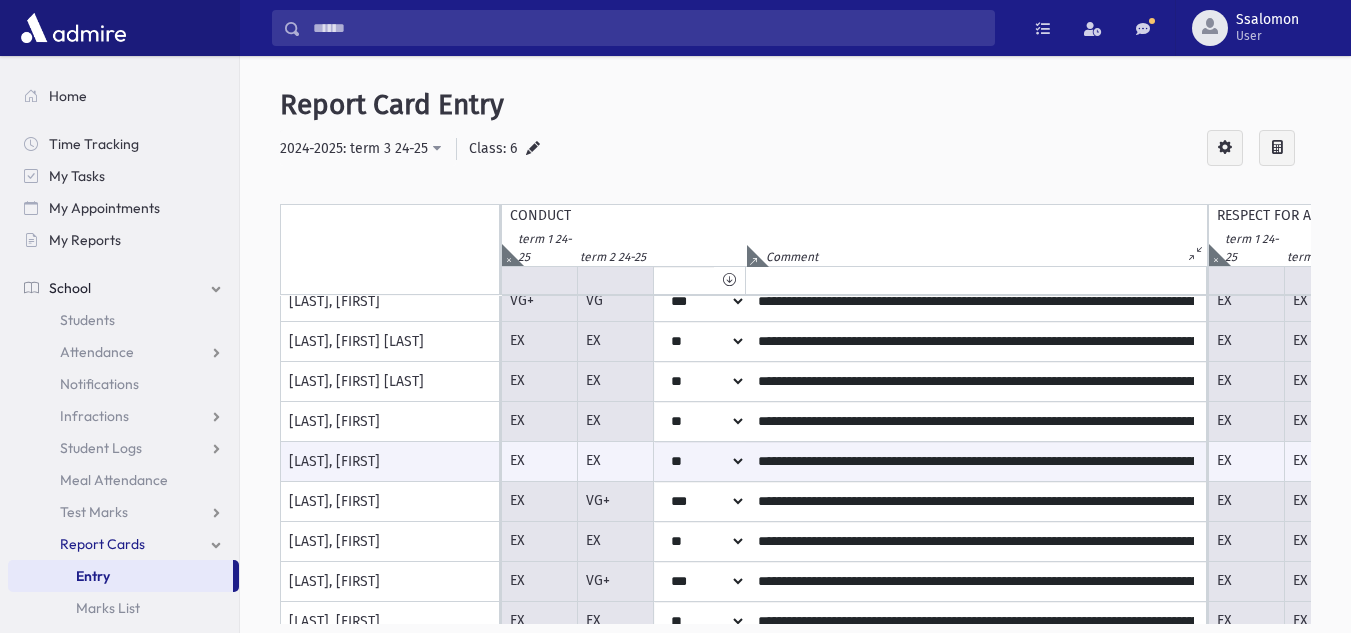 scroll, scrollTop: 125, scrollLeft: 0, axis: vertical 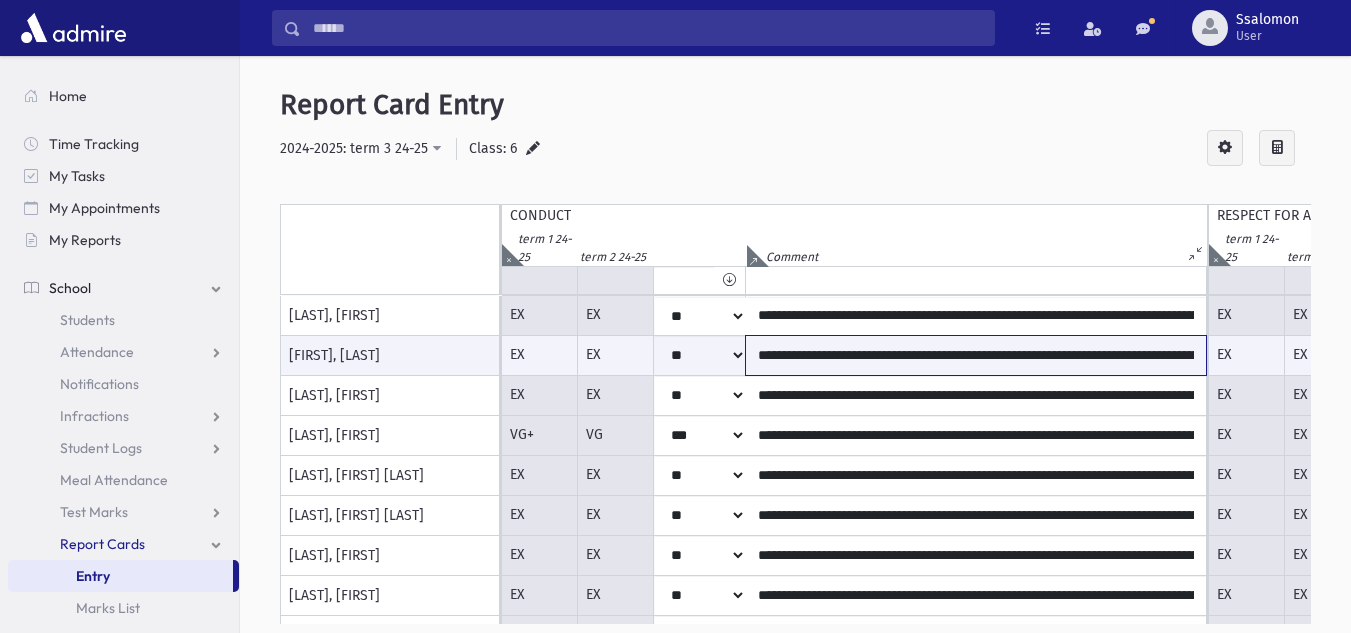 click on "**********" at bounding box center (976, 355) 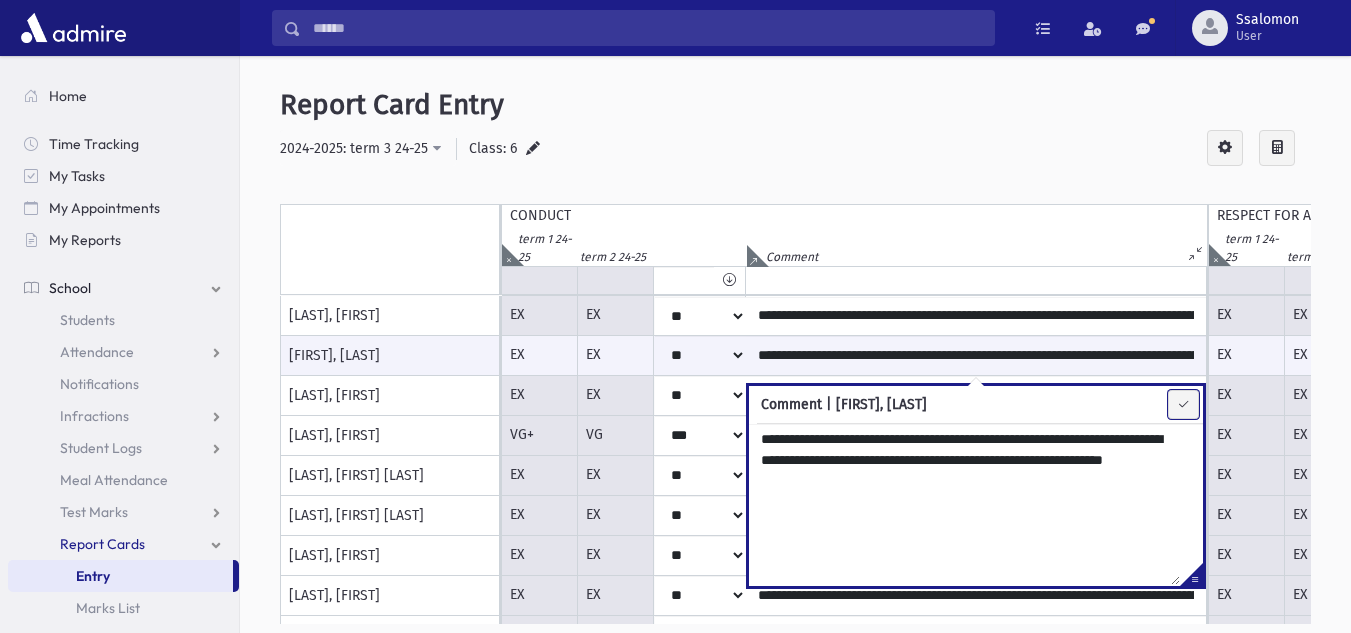 click at bounding box center (1183, 404) 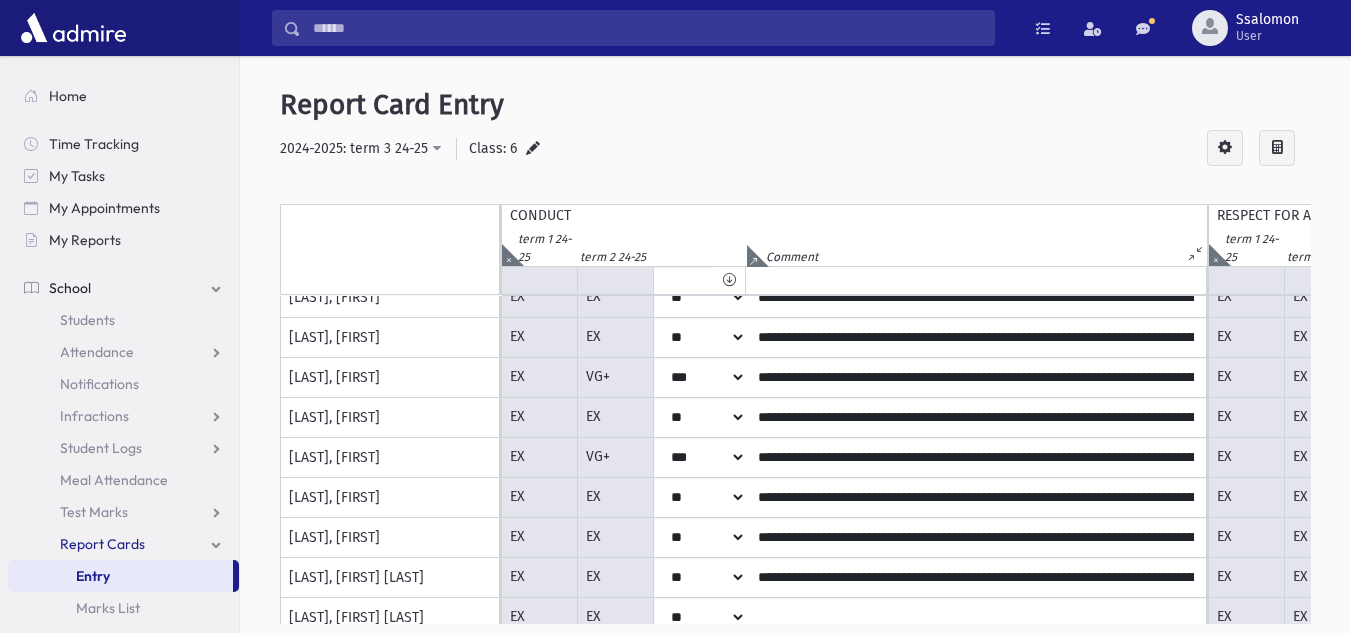 scroll, scrollTop: 360, scrollLeft: 0, axis: vertical 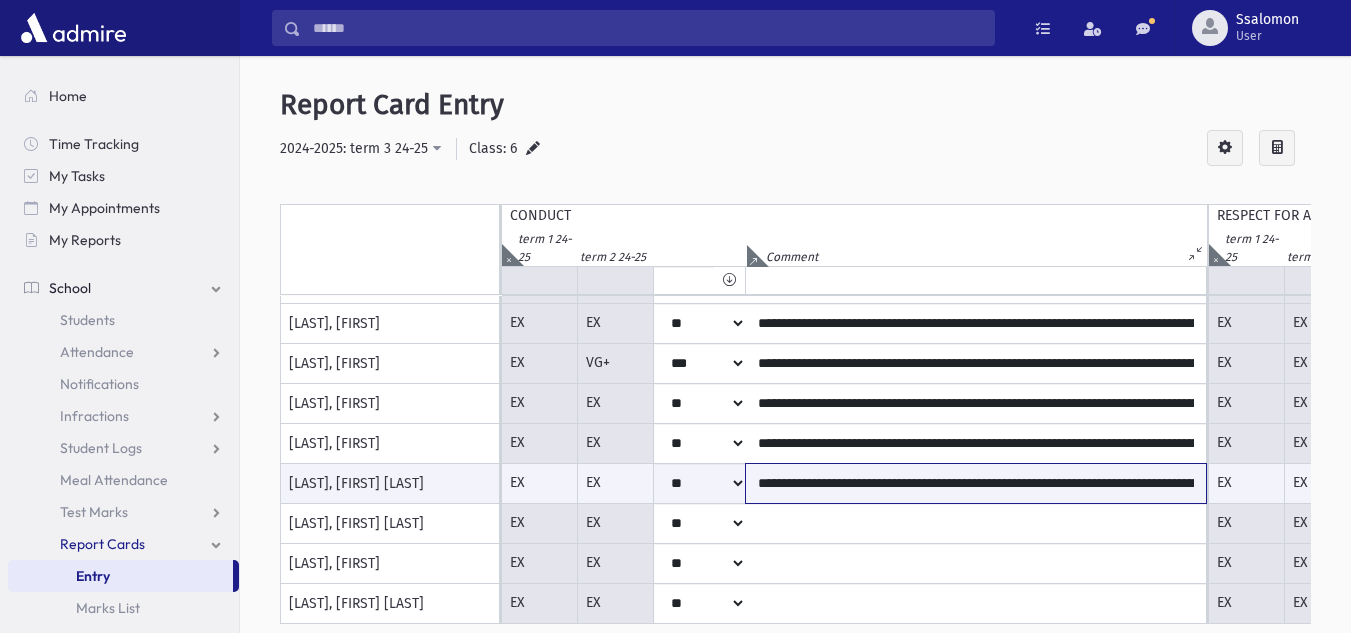 click on "**********" at bounding box center (976, 483) 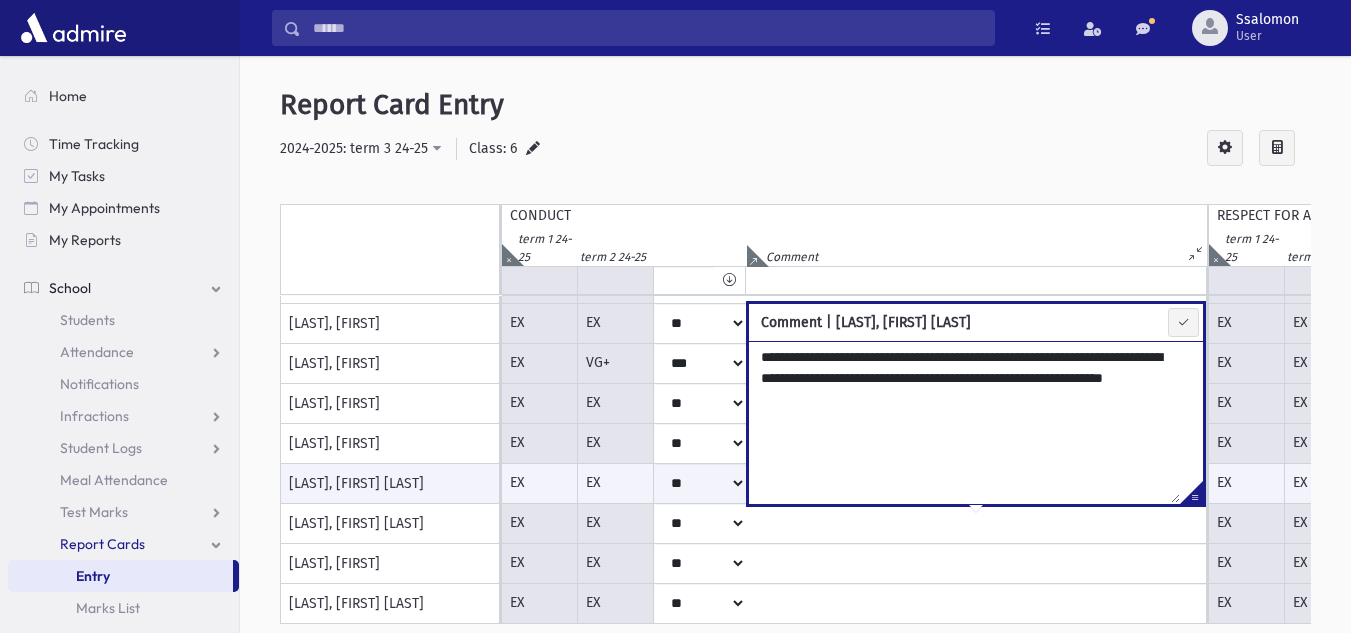 click on "**********" at bounding box center [964, 422] 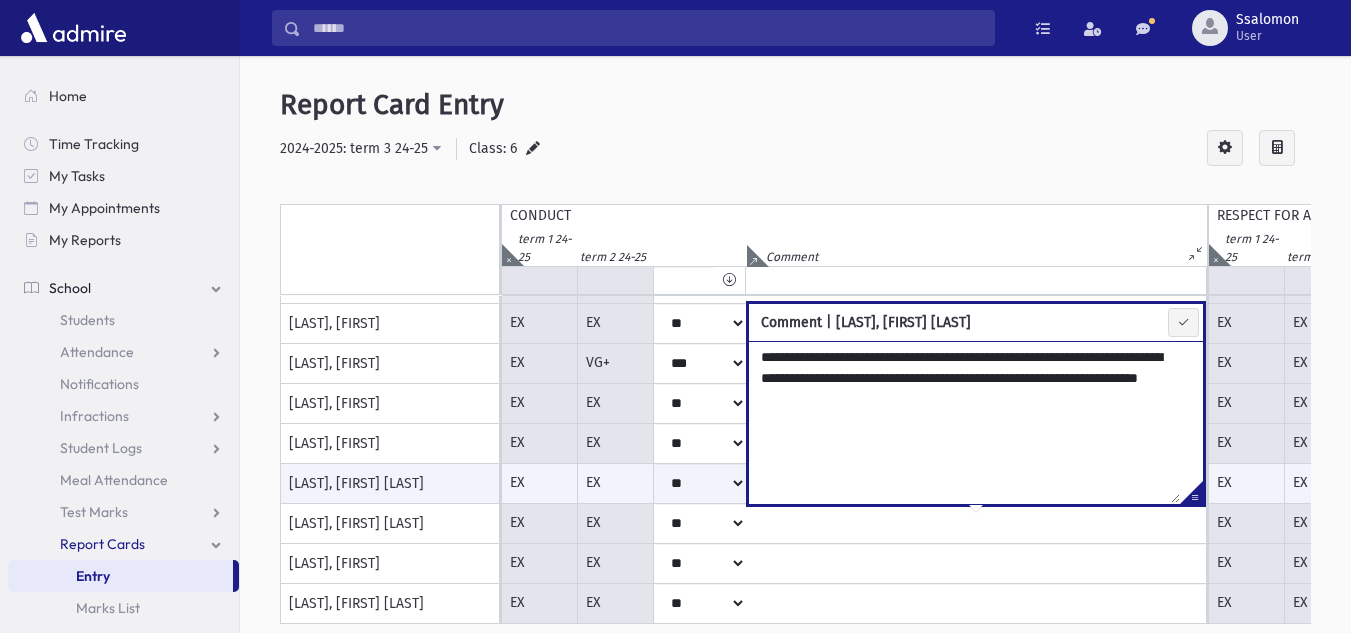 type on "**********" 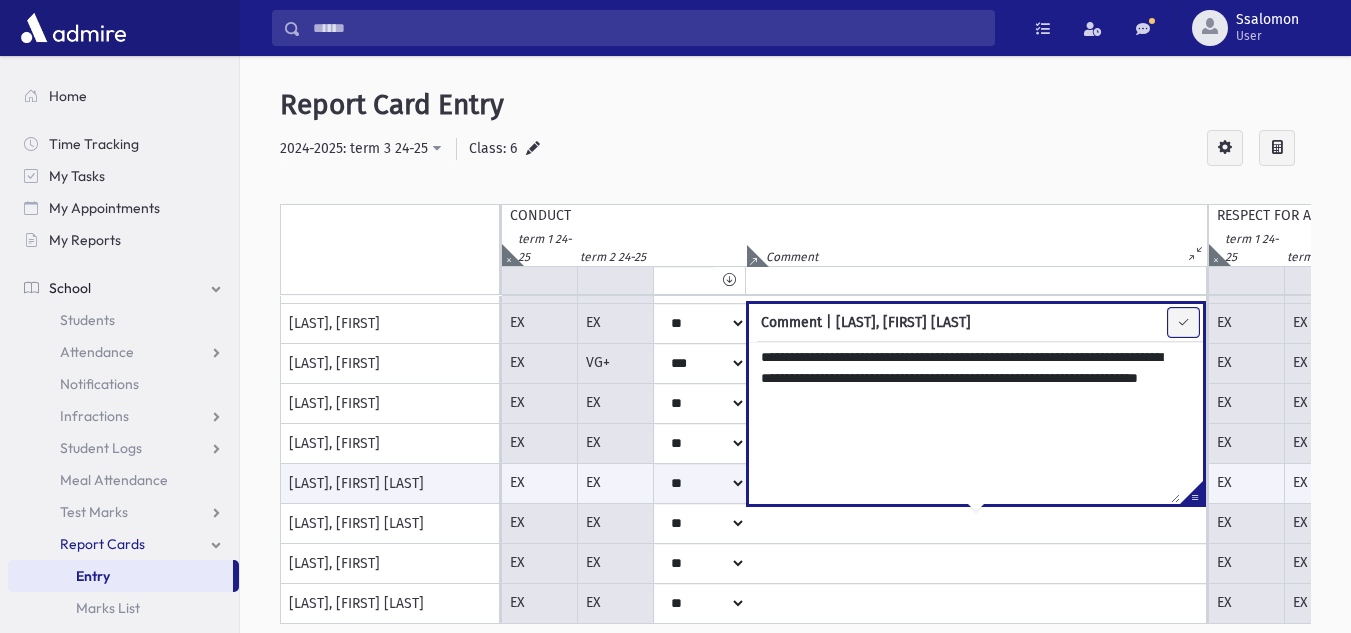 click at bounding box center [1183, 322] 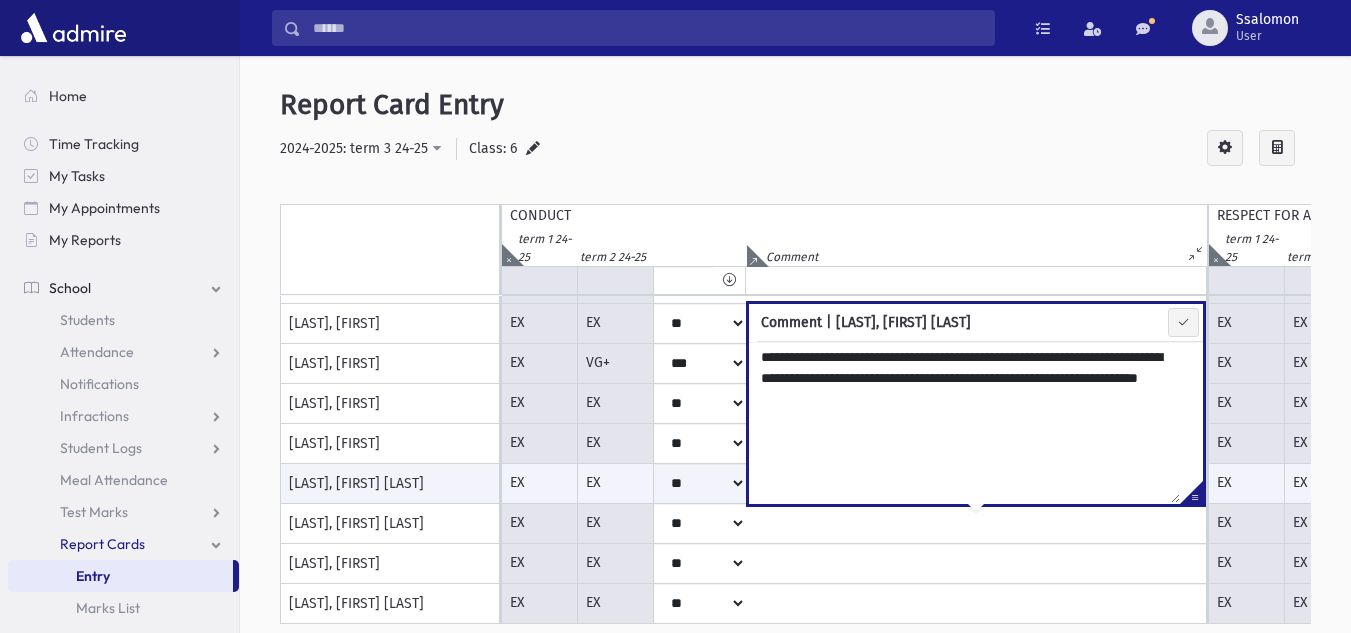 type on "**********" 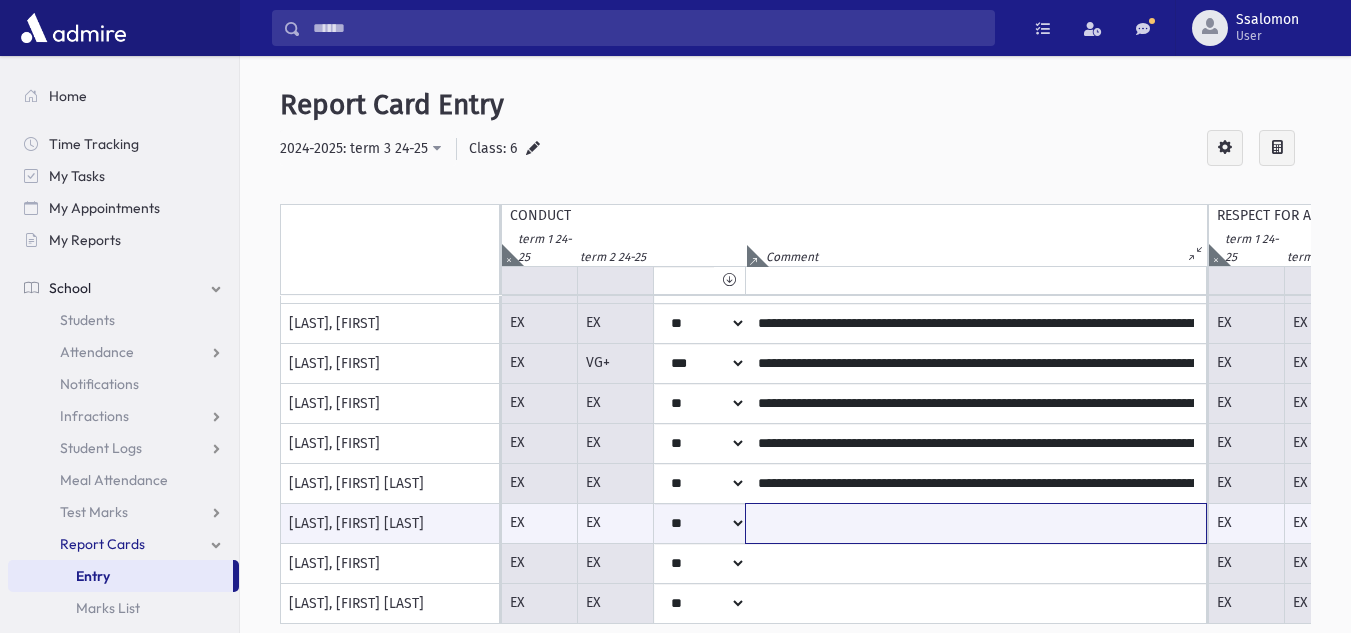 click at bounding box center (976, 523) 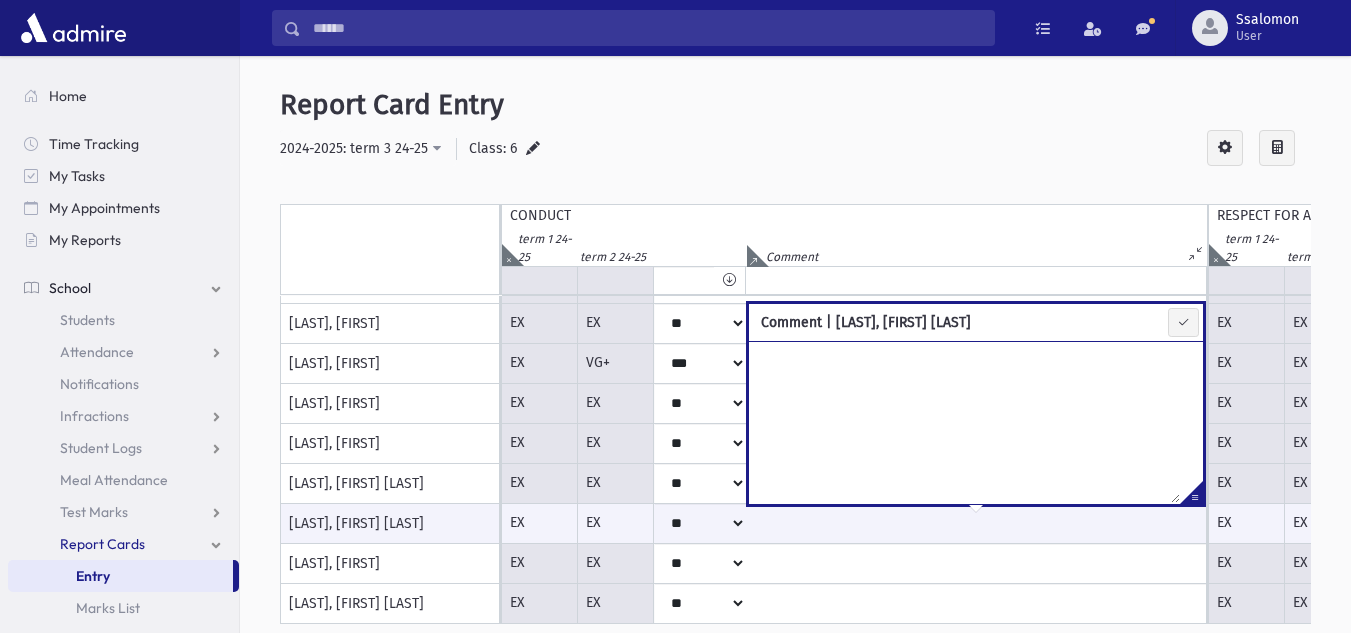 type on "**********" 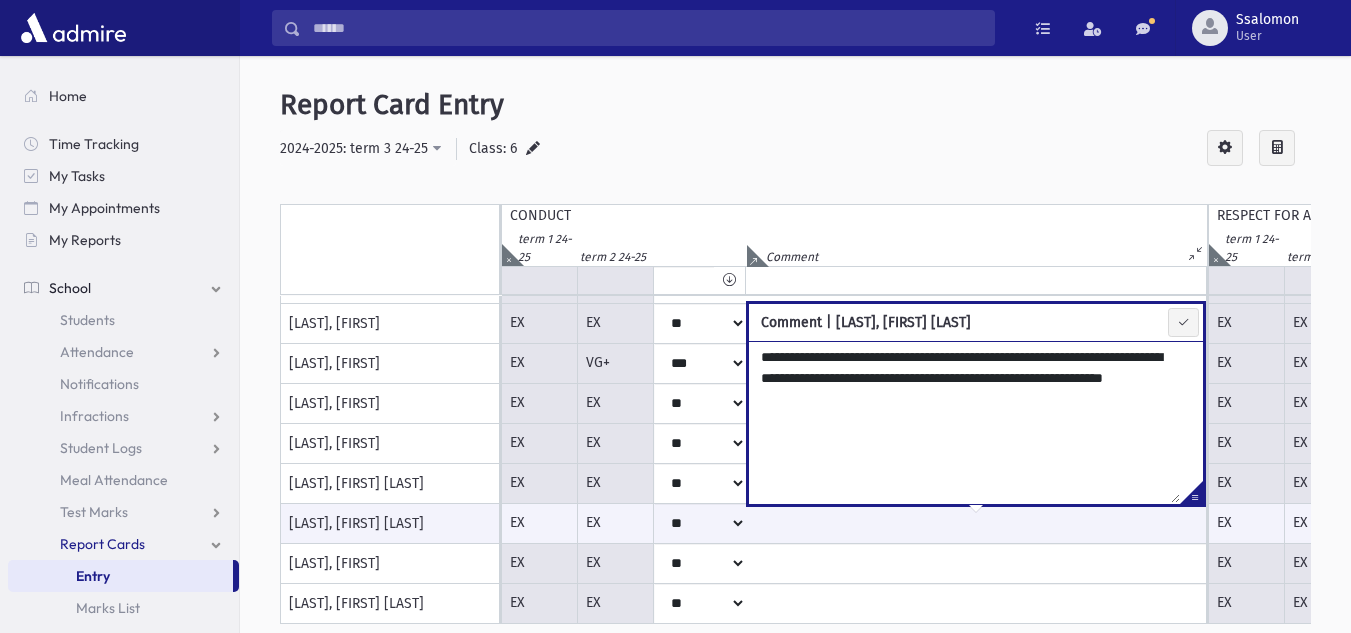 type 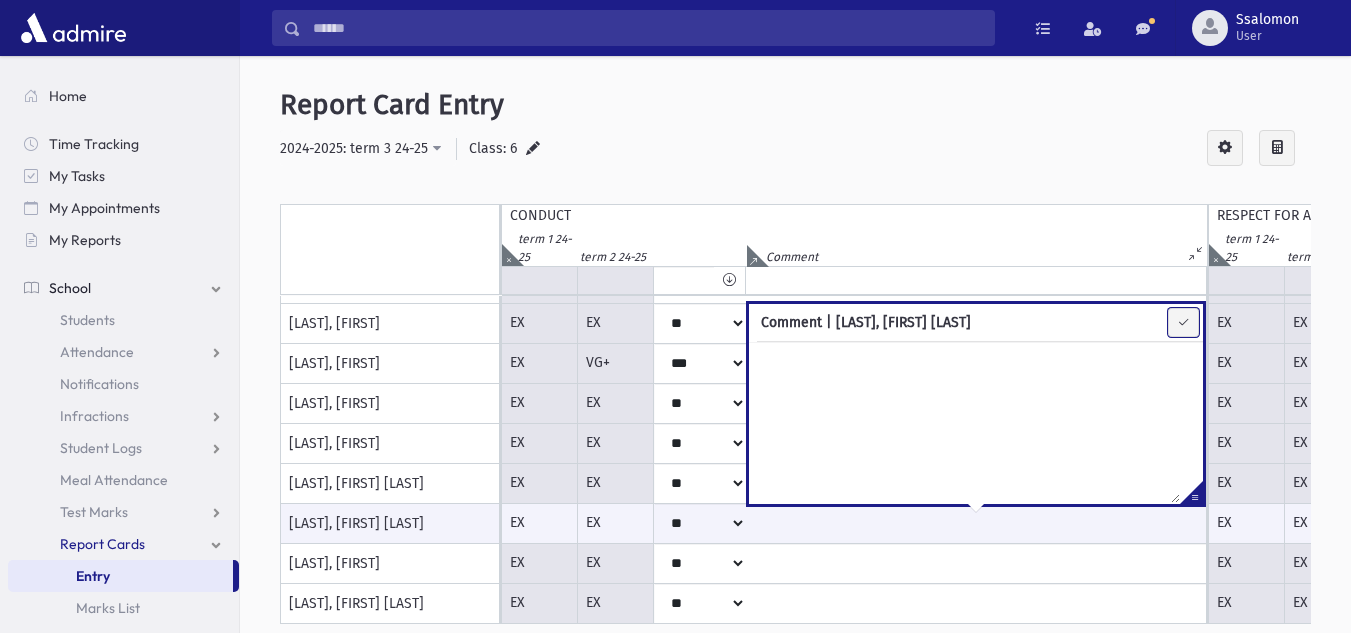 click at bounding box center [1183, 322] 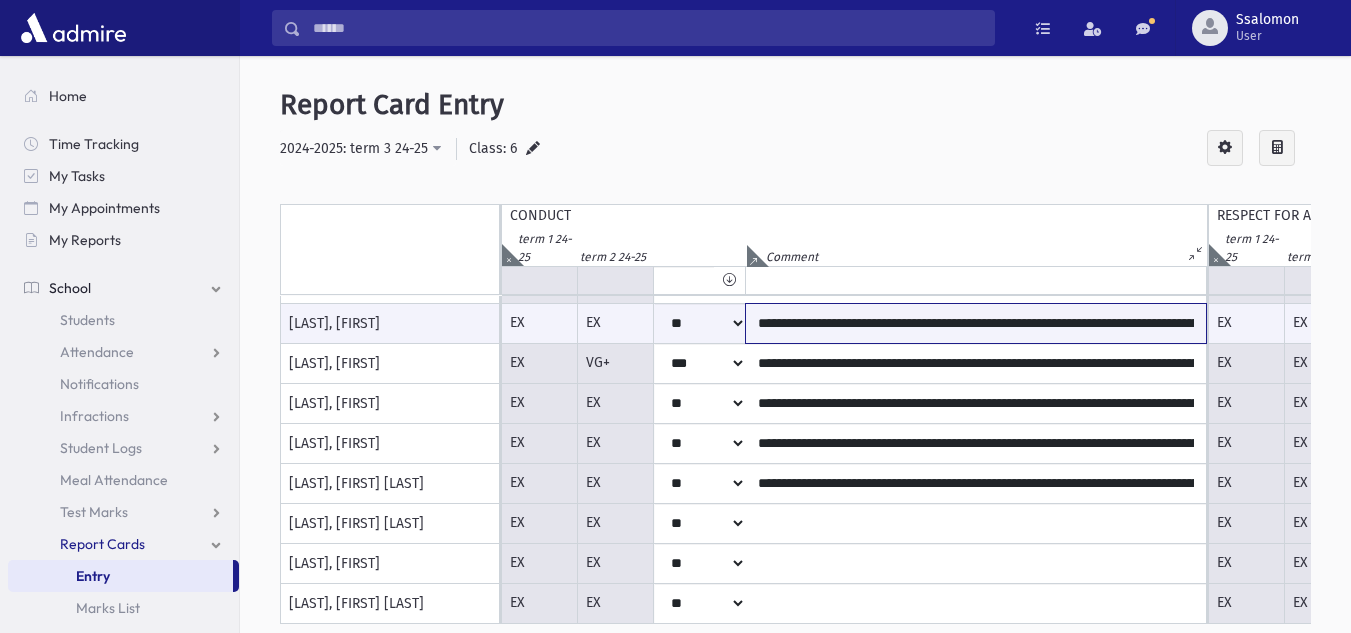 click on "**********" at bounding box center [976, 323] 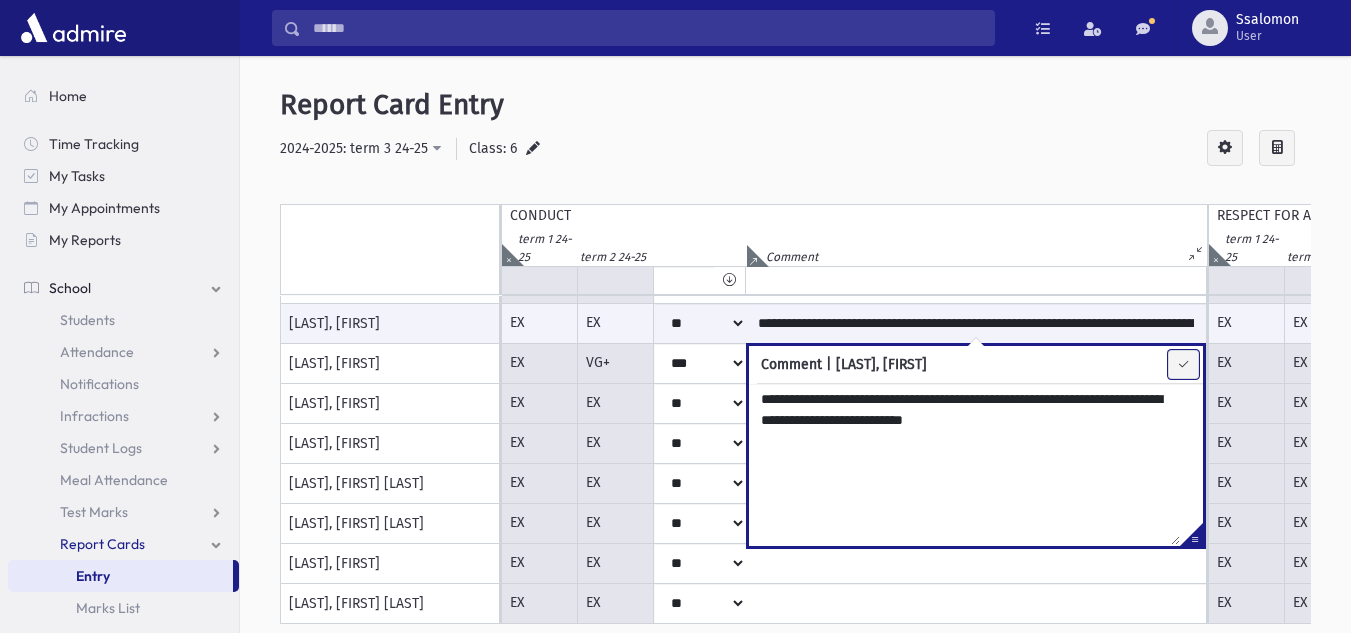 click at bounding box center (1183, 364) 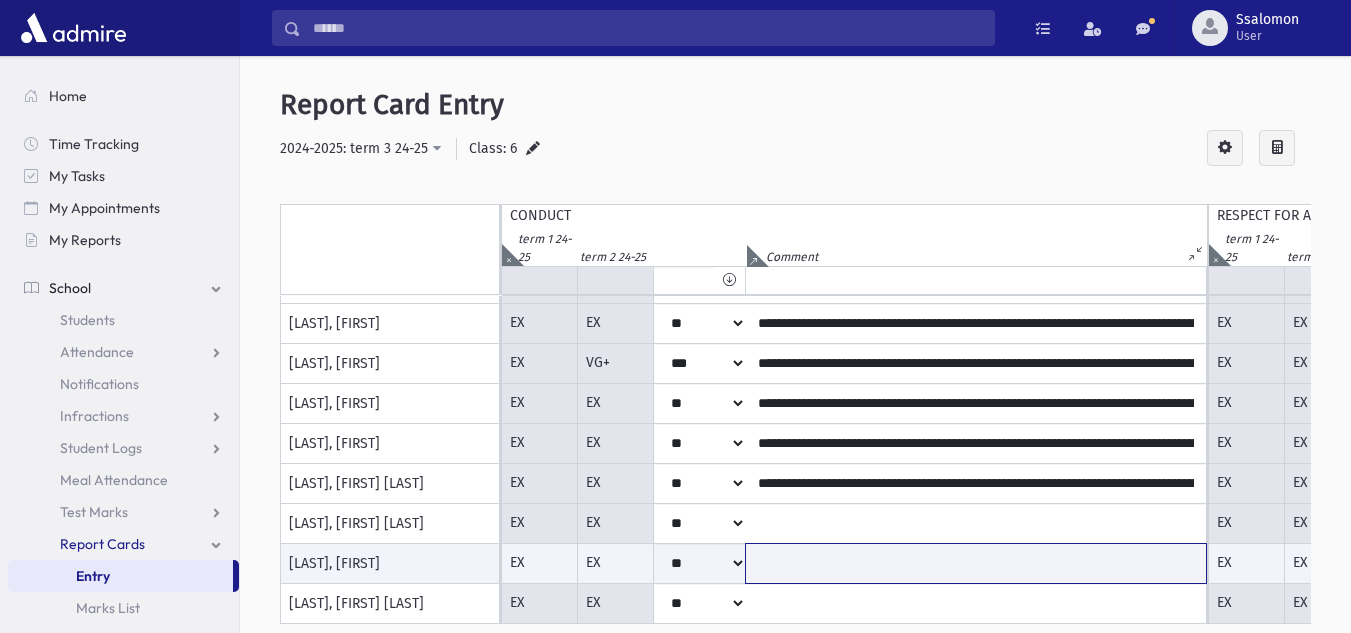 click at bounding box center [976, 563] 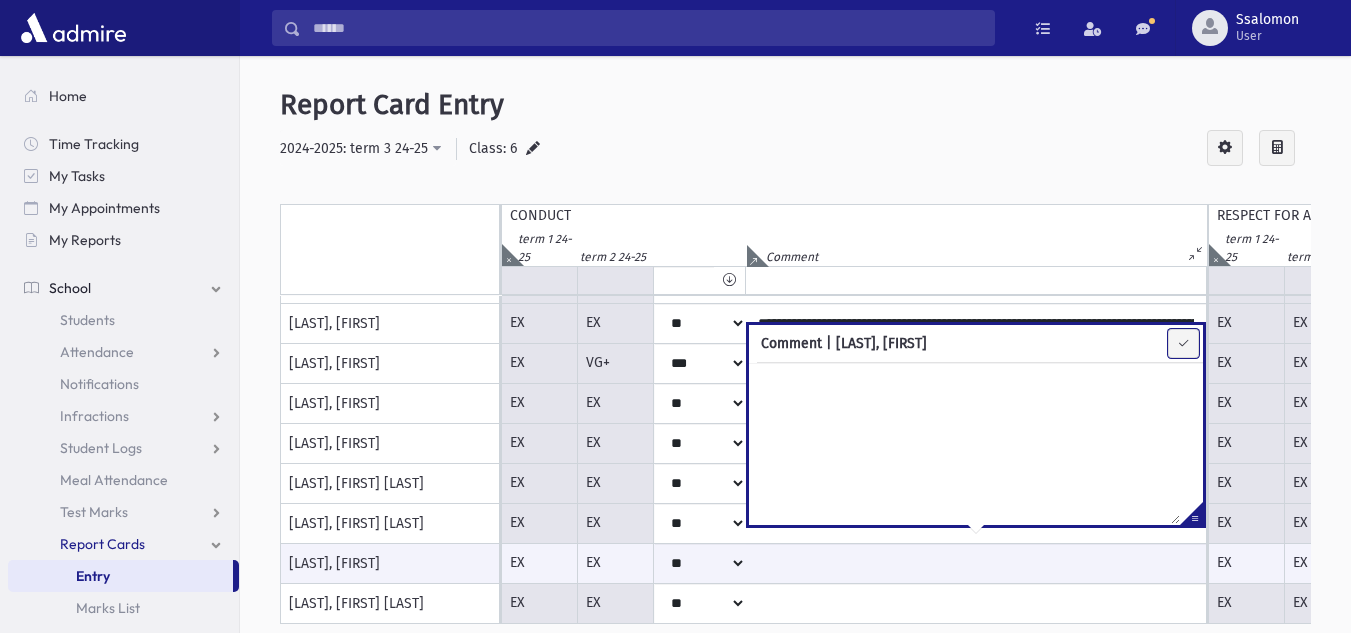 click at bounding box center (1183, 343) 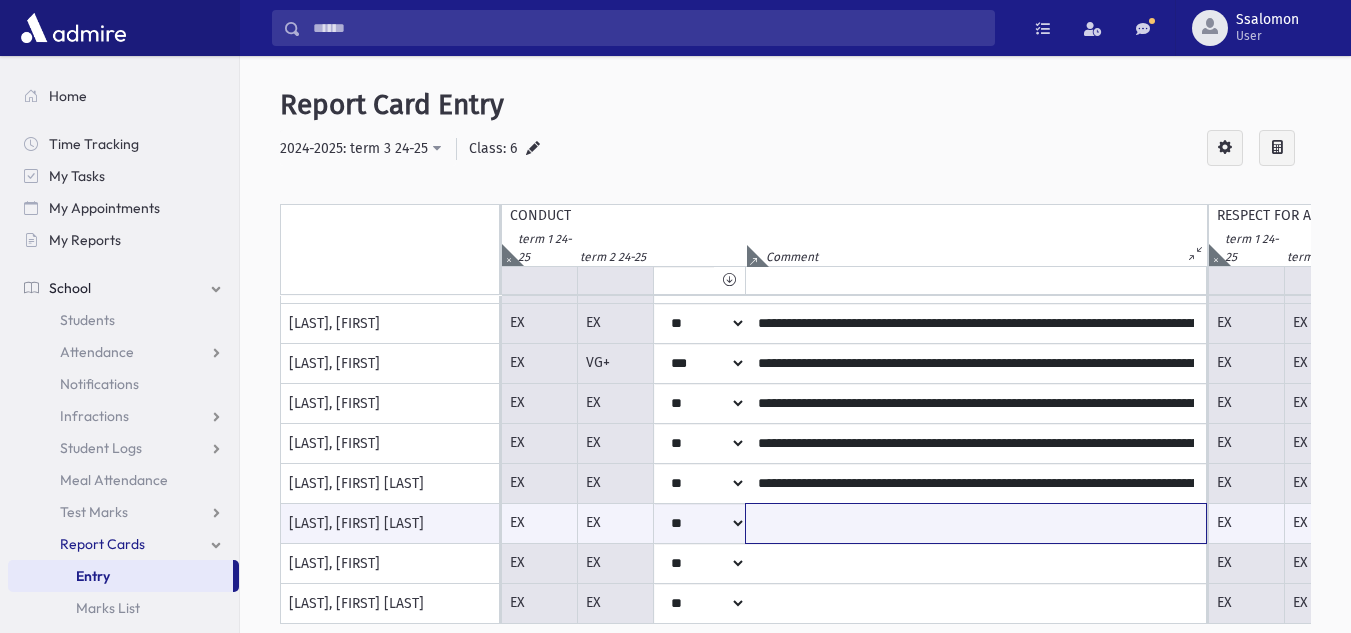 click at bounding box center (976, 523) 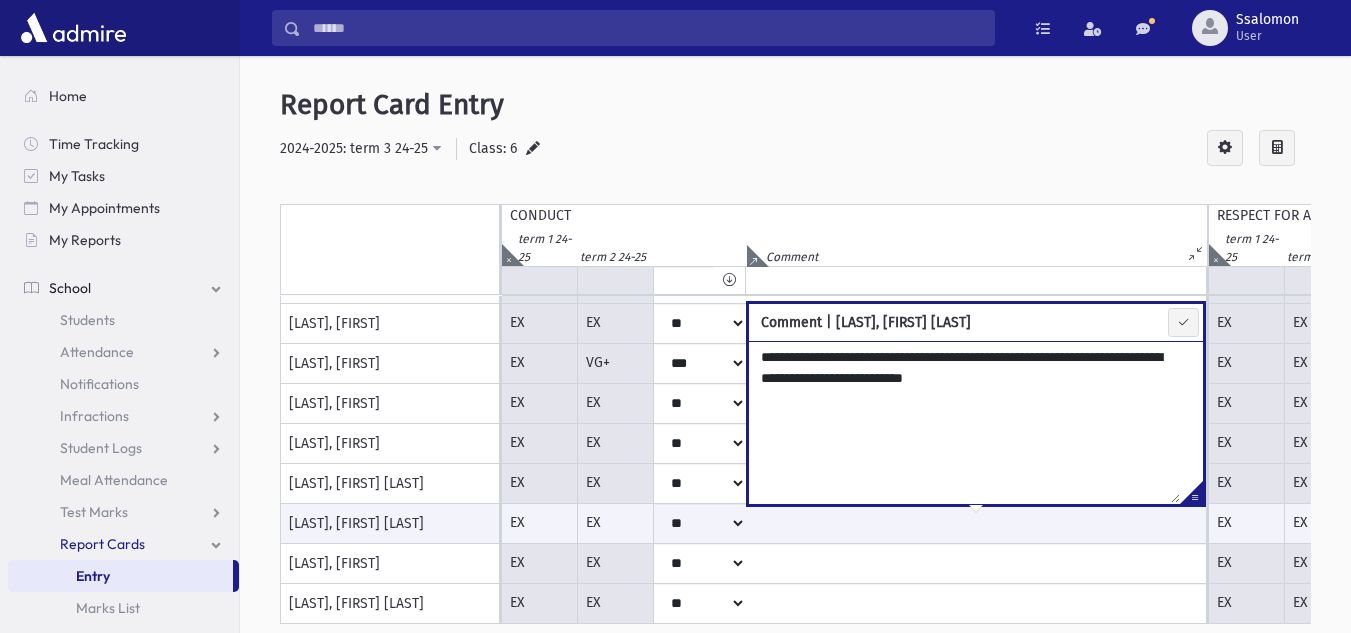 click on "**********" at bounding box center [964, 422] 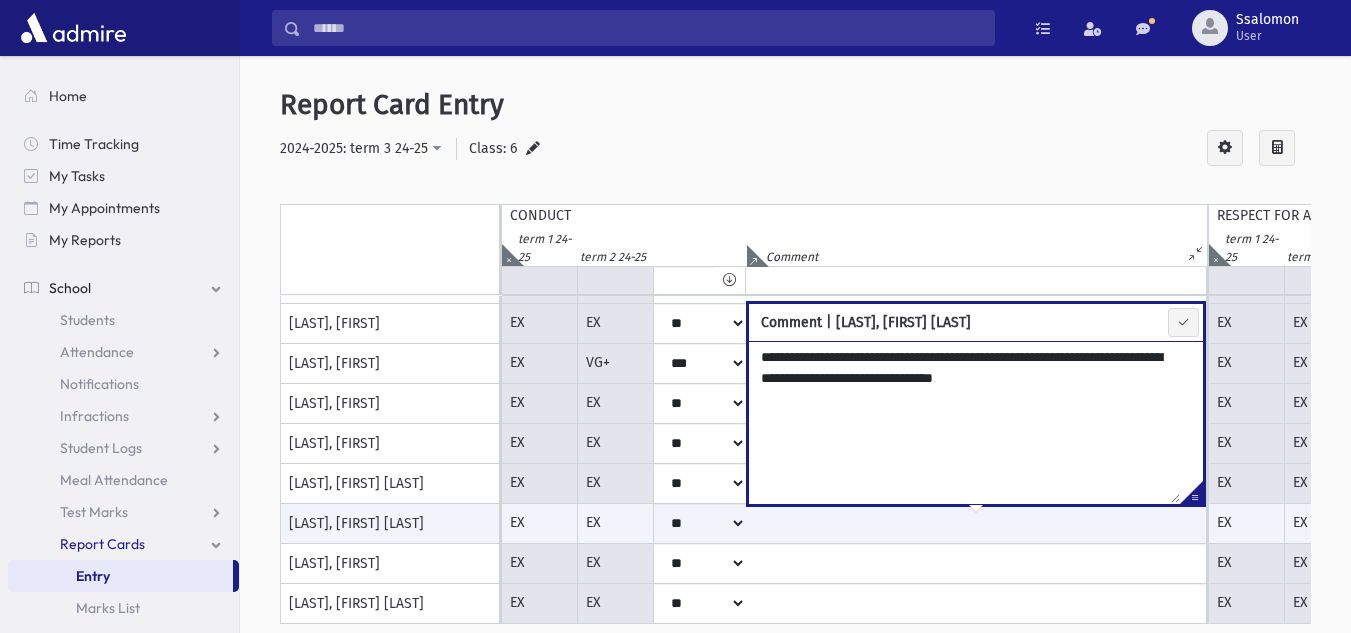 type on "**********" 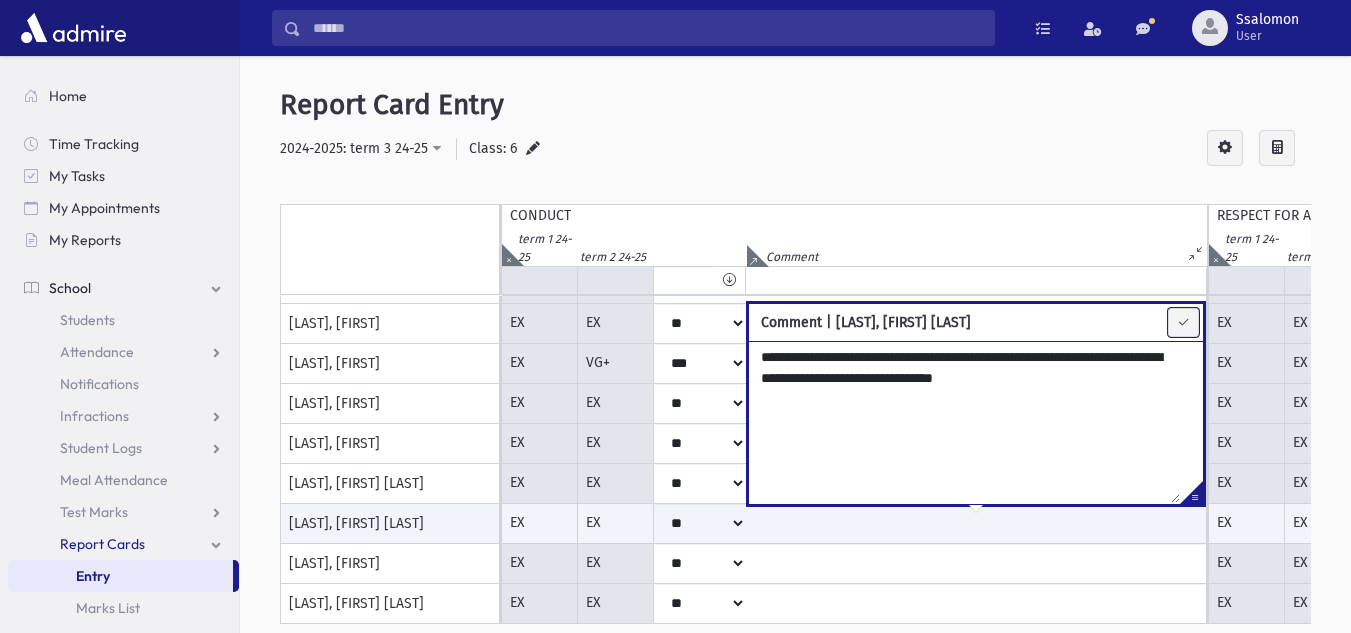 click at bounding box center [1183, 322] 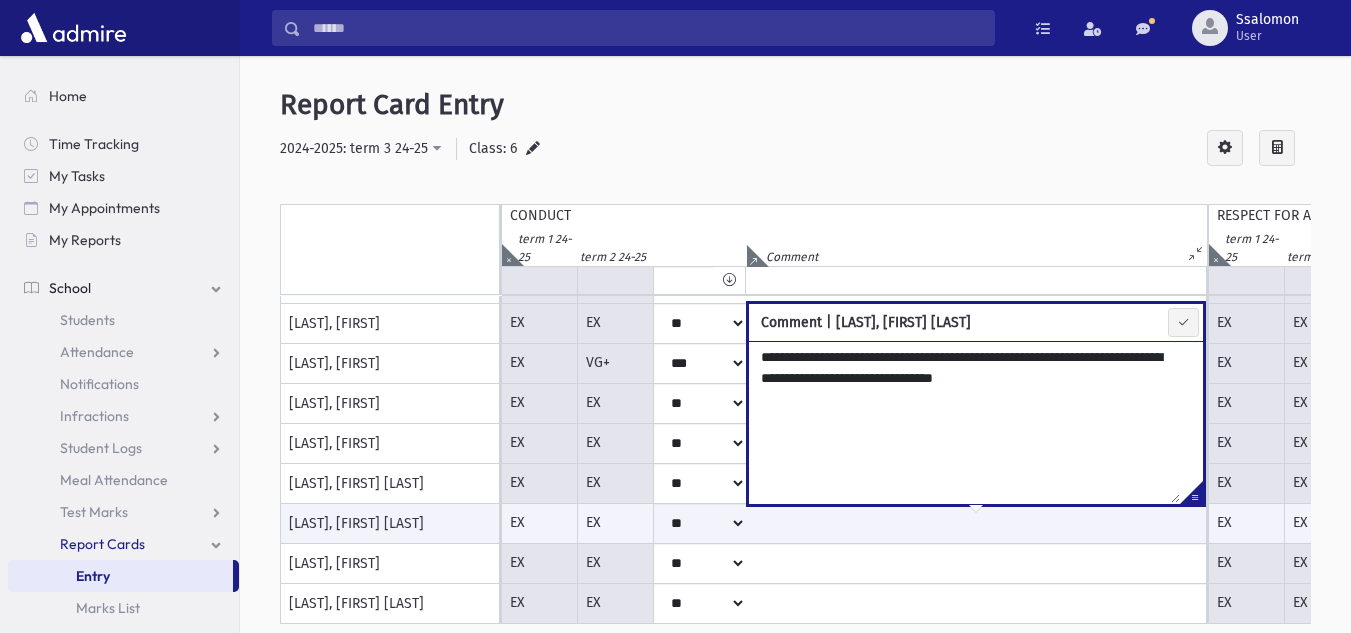 type on "**********" 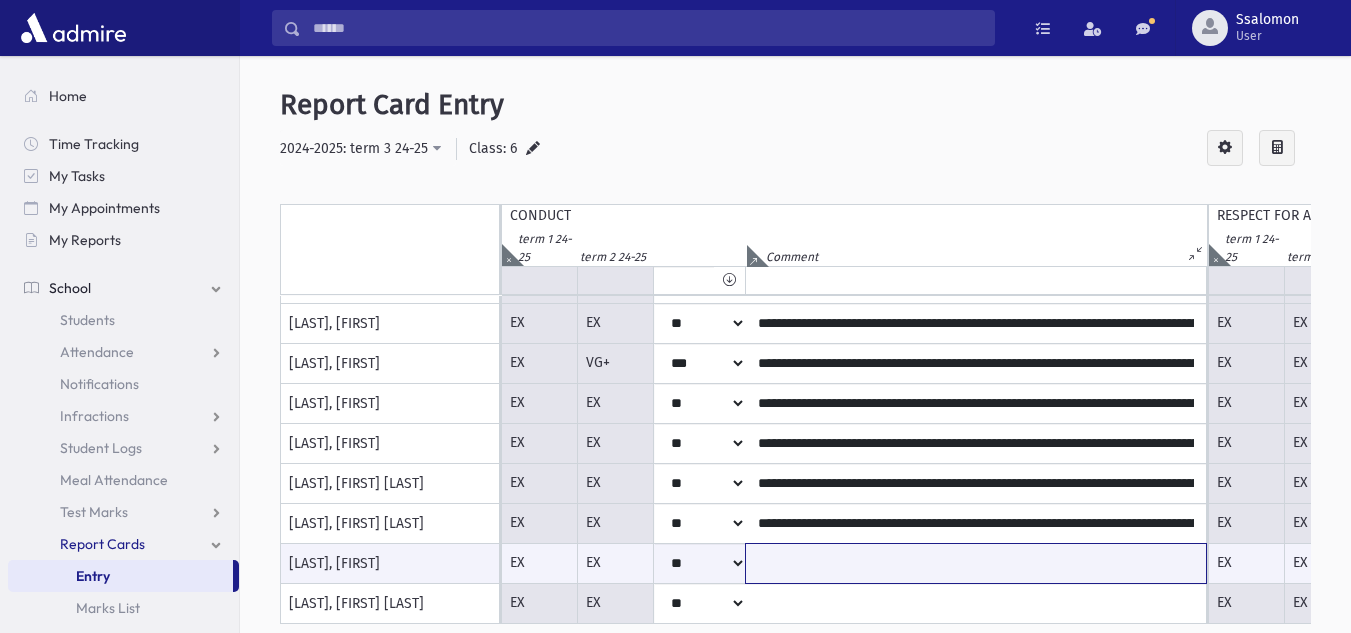 click at bounding box center [976, 563] 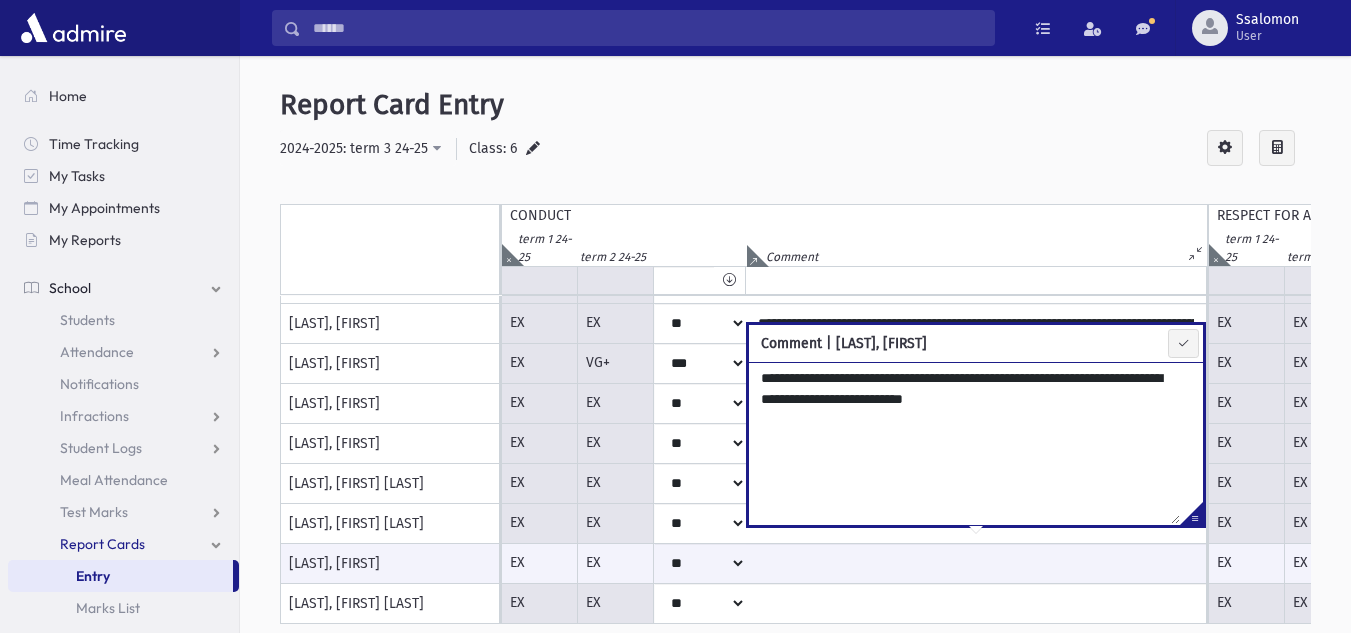 click on "**********" at bounding box center [964, 443] 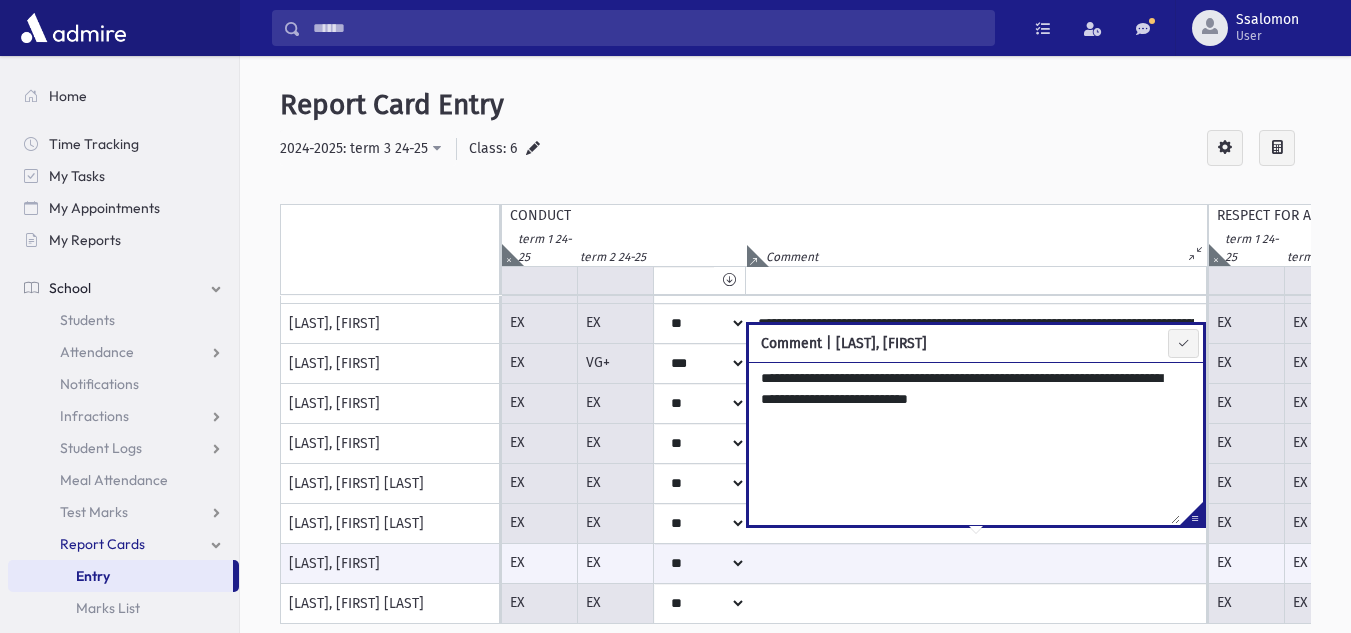 type on "**********" 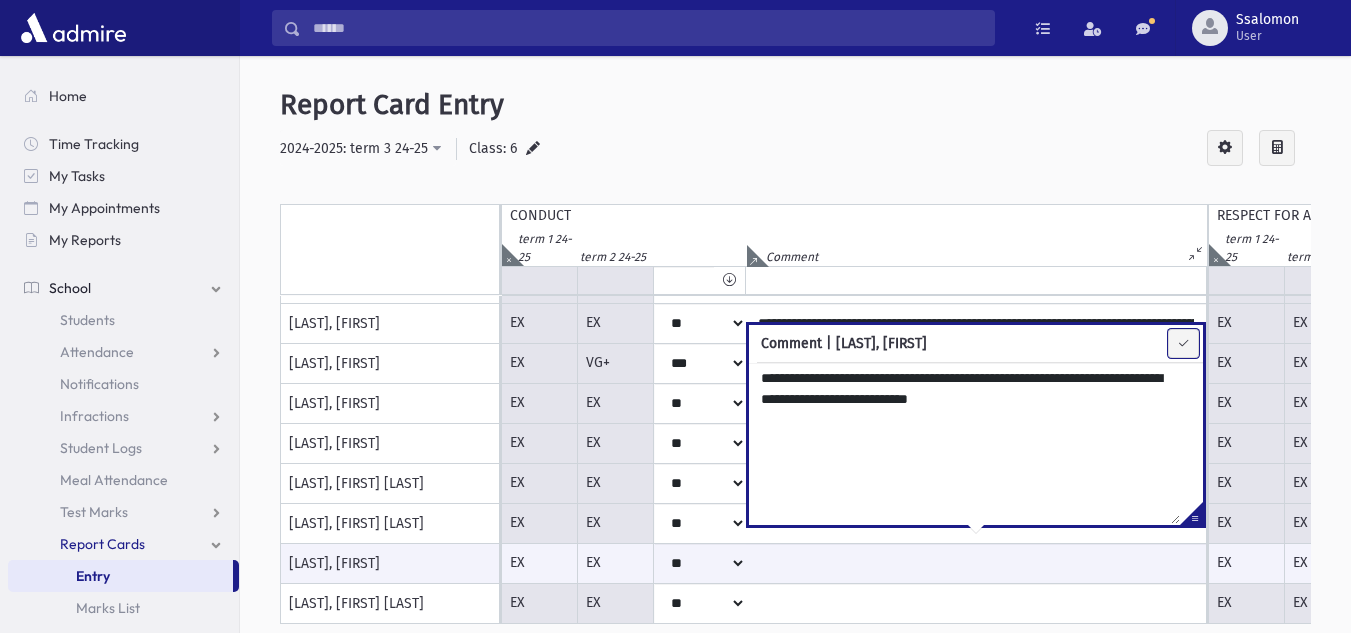 click at bounding box center (1183, 343) 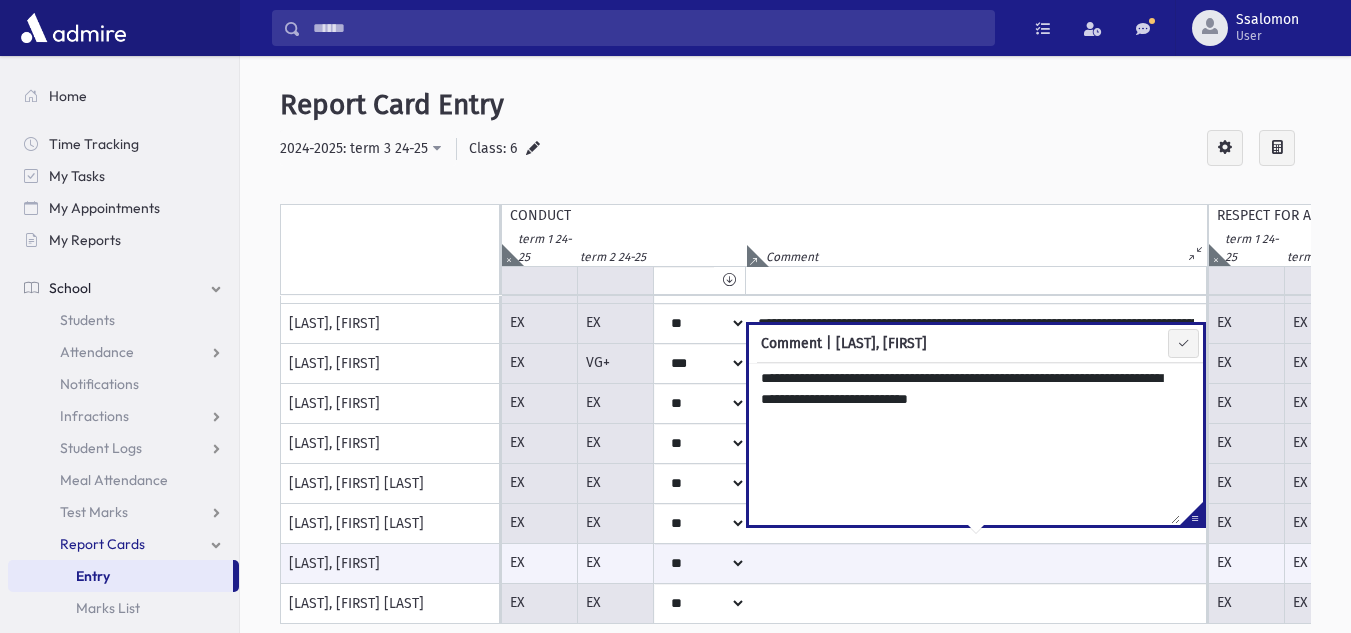 type on "**********" 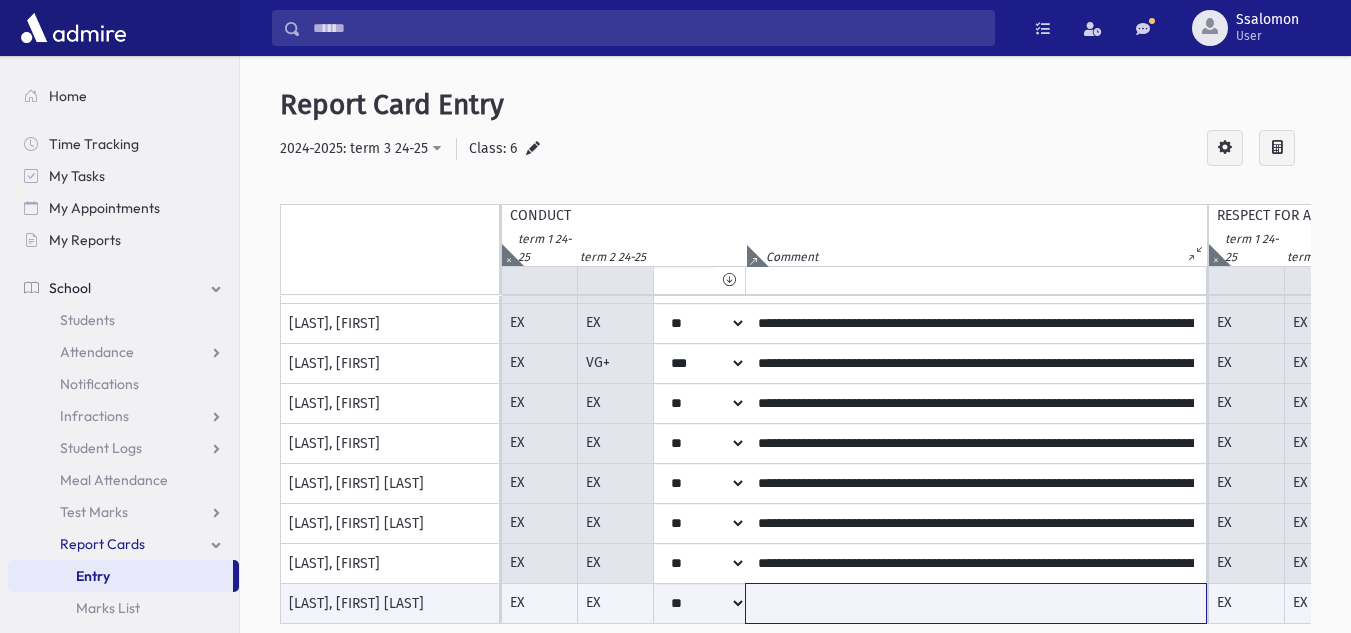 click at bounding box center [976, 603] 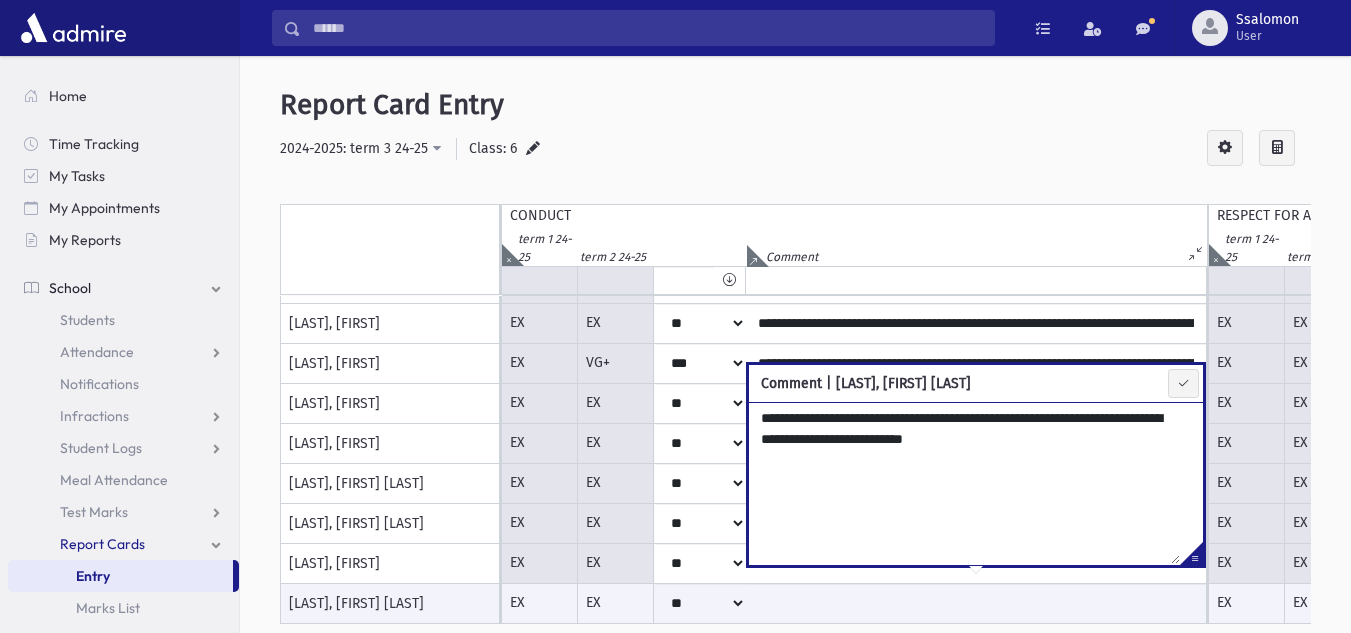 type on "**********" 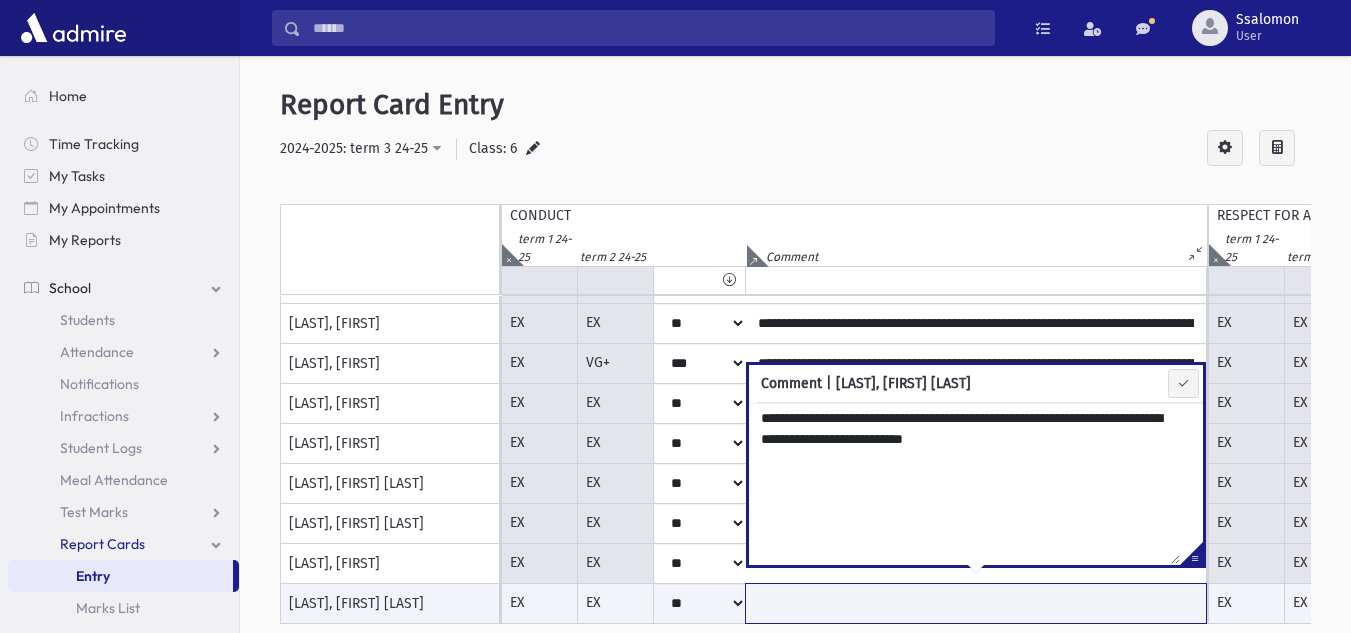 click at bounding box center [976, 603] 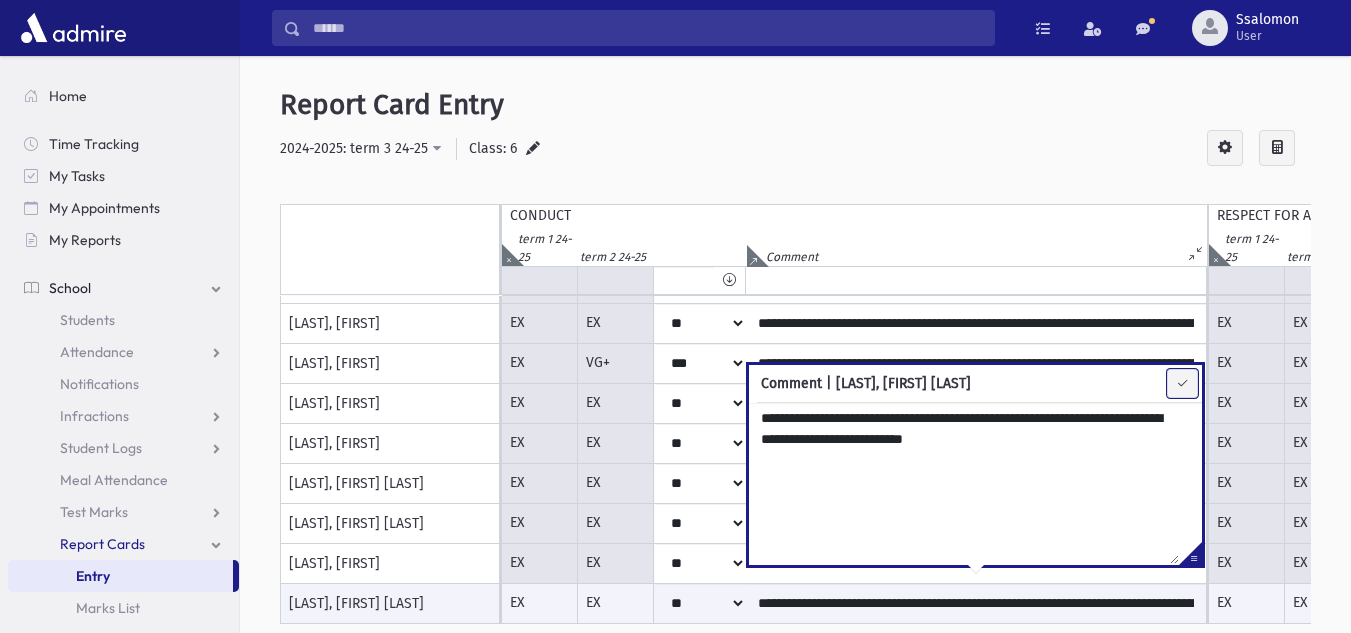 click at bounding box center [1182, 383] 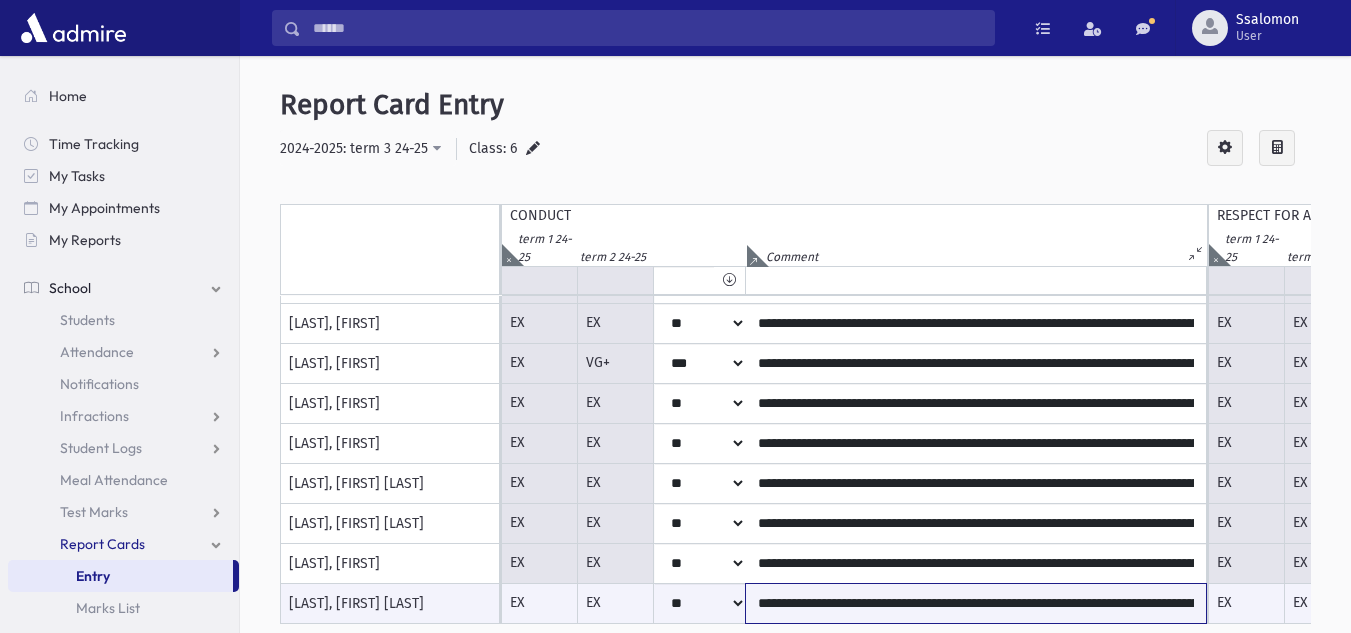 click on "**********" at bounding box center [976, 603] 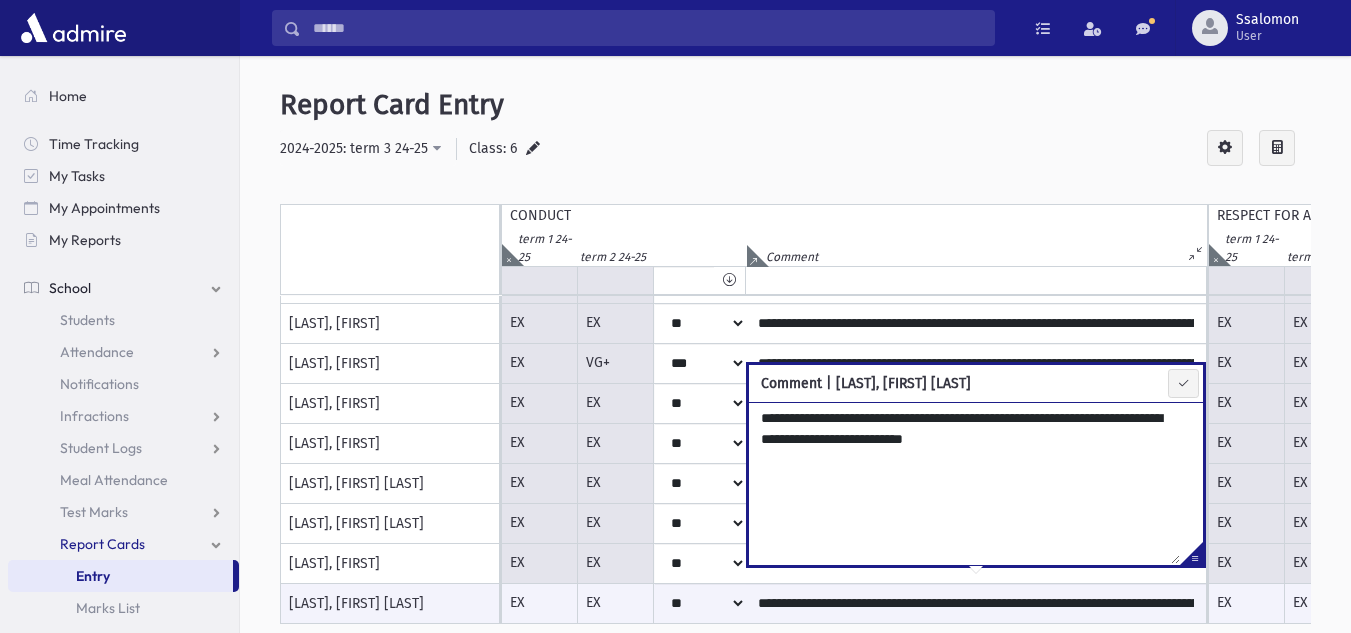 click on "**********" at bounding box center (964, 483) 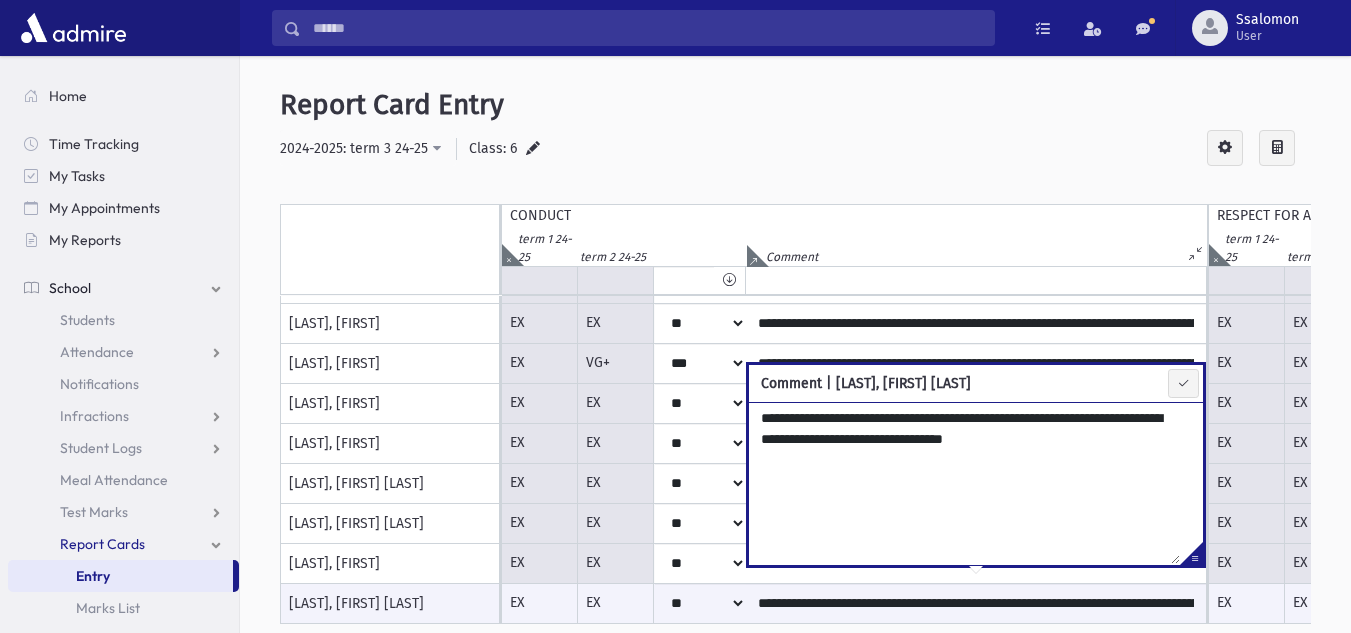 type on "**********" 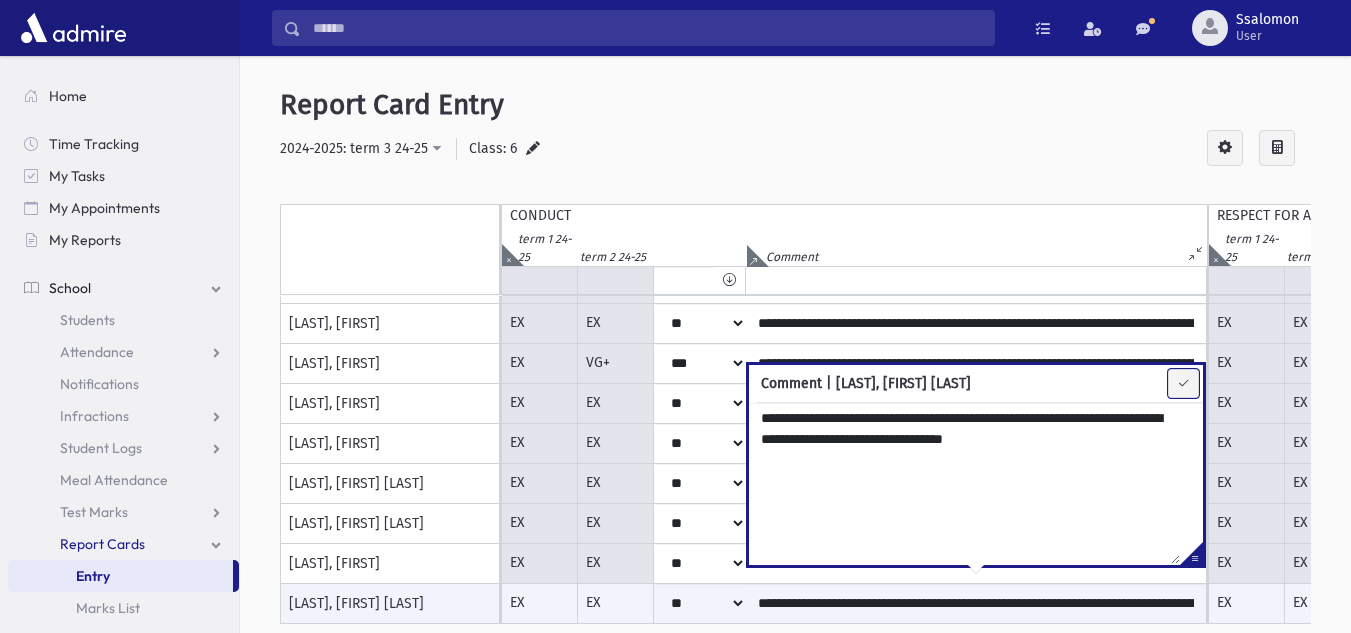 click at bounding box center (1183, 383) 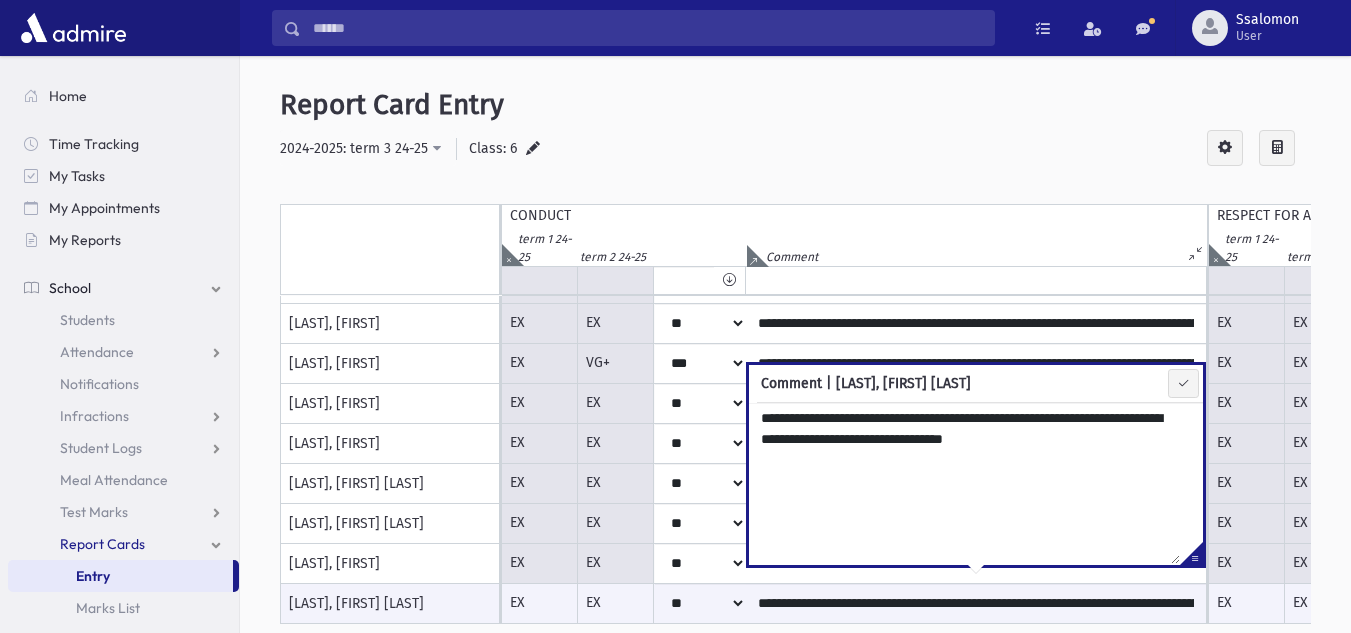 type on "**********" 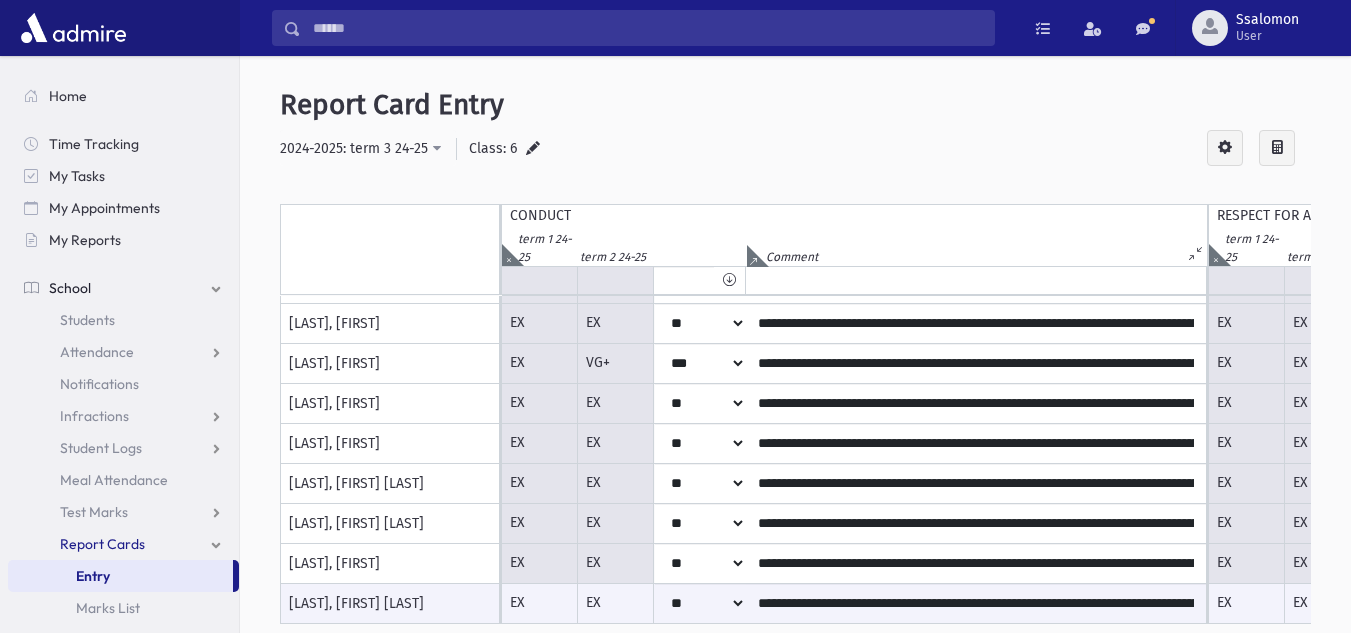 click on "**********" at bounding box center (795, 368) 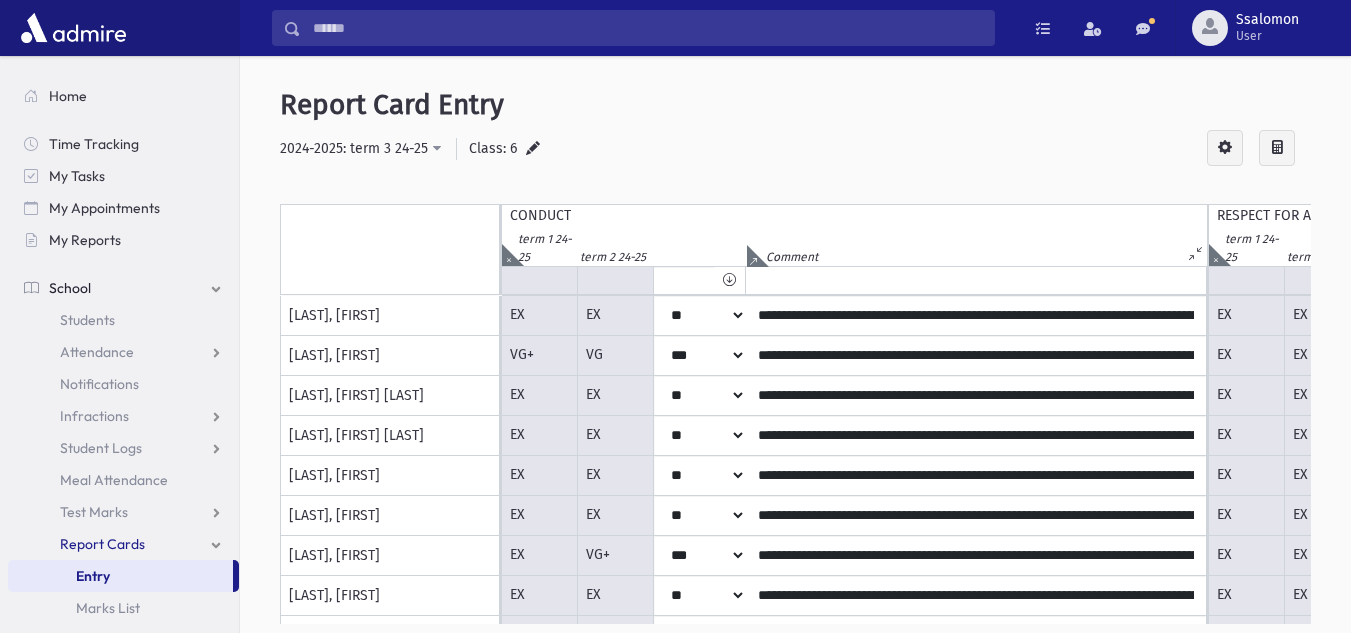 scroll, scrollTop: 0, scrollLeft: 0, axis: both 